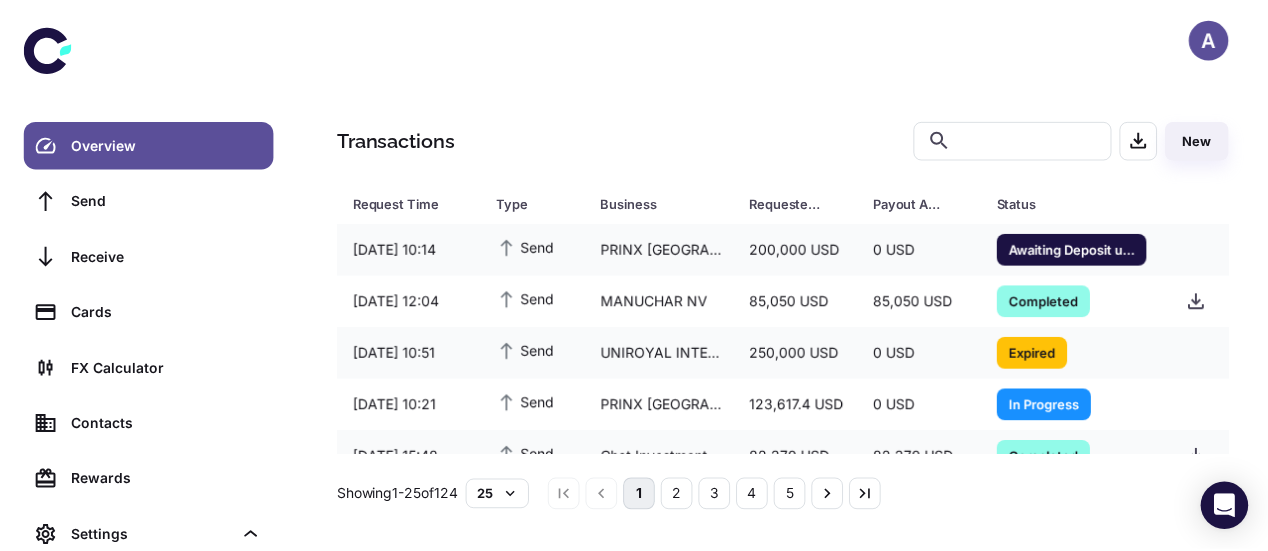 scroll, scrollTop: 0, scrollLeft: 0, axis: both 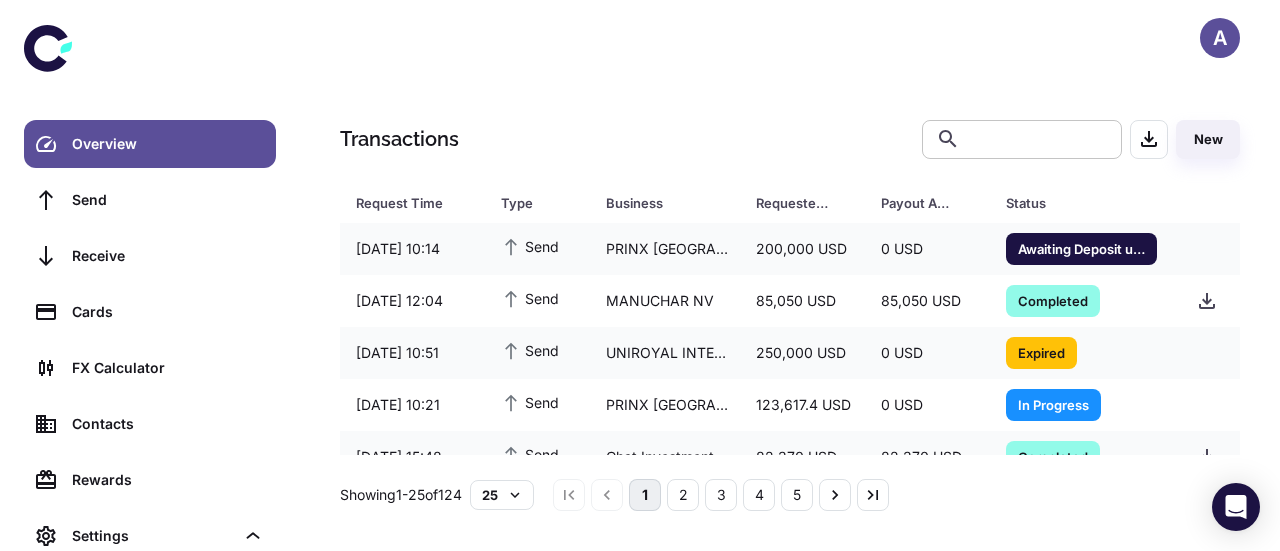 click at bounding box center [1038, 139] 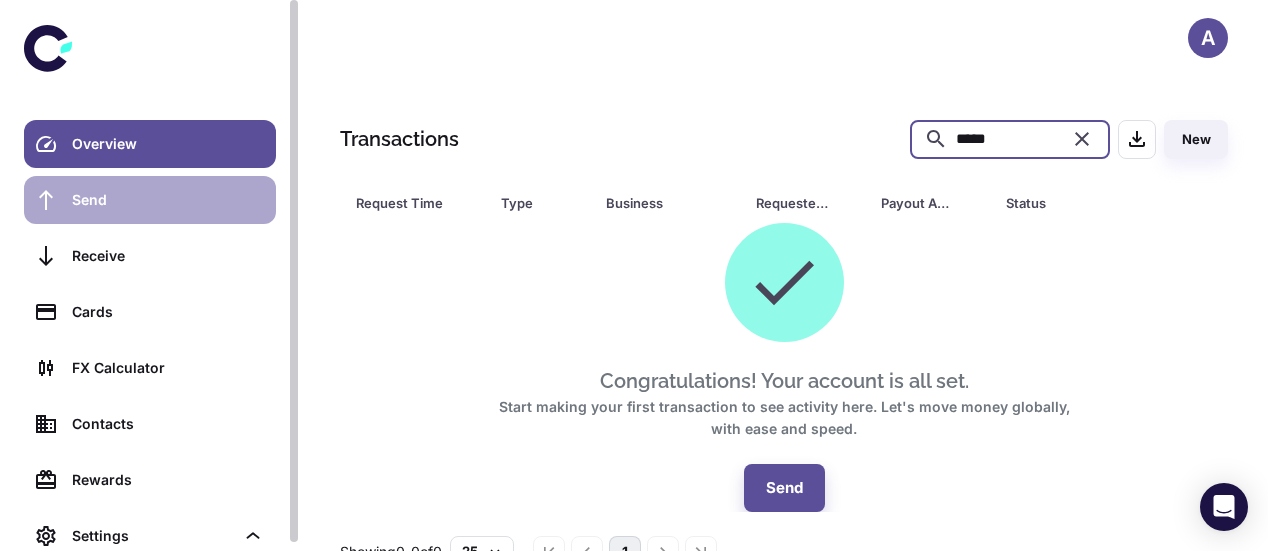 type on "*****" 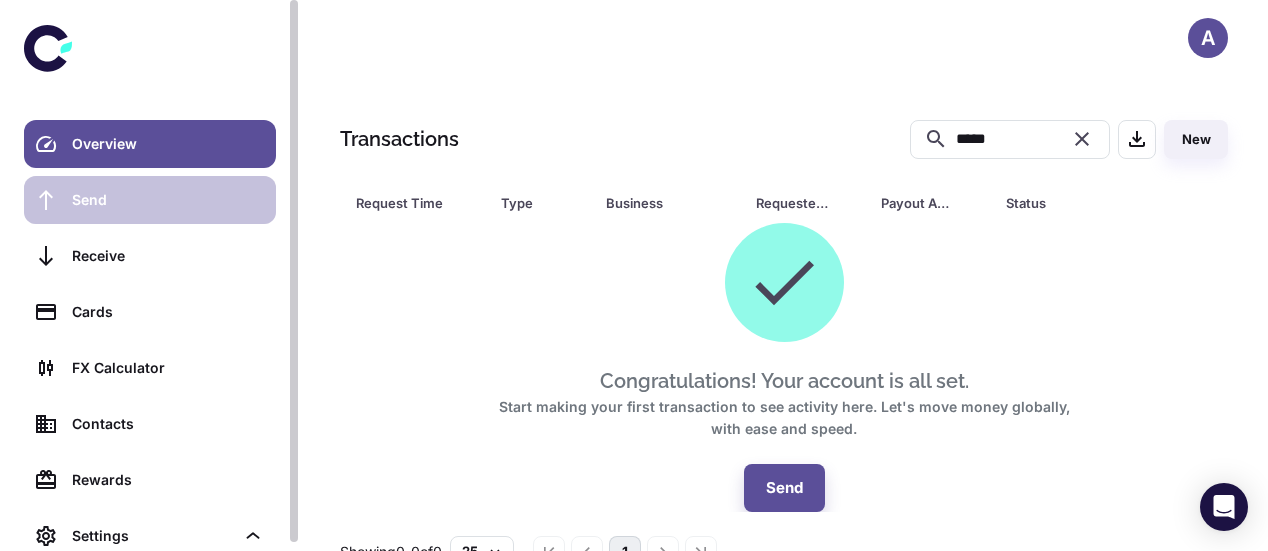 click on "Send" at bounding box center [168, 200] 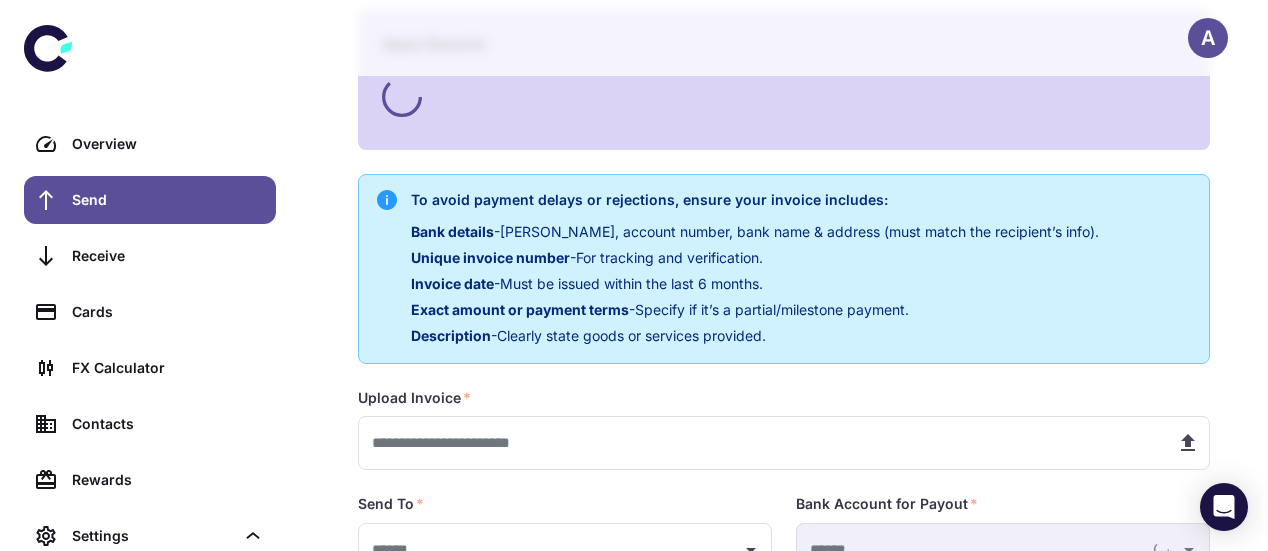 type on "**********" 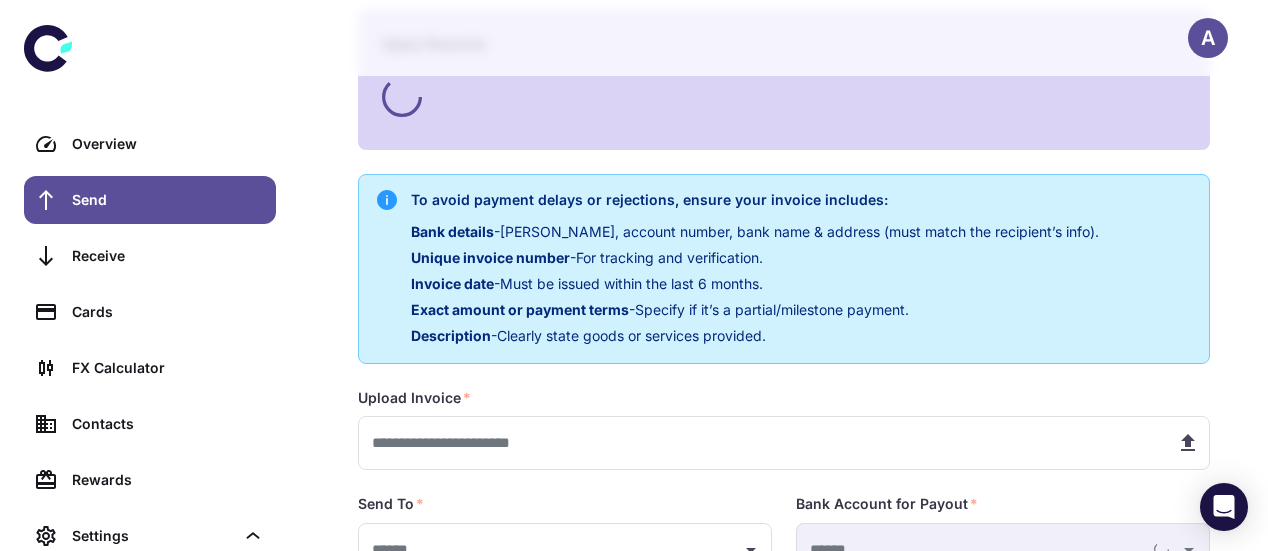 type on "**********" 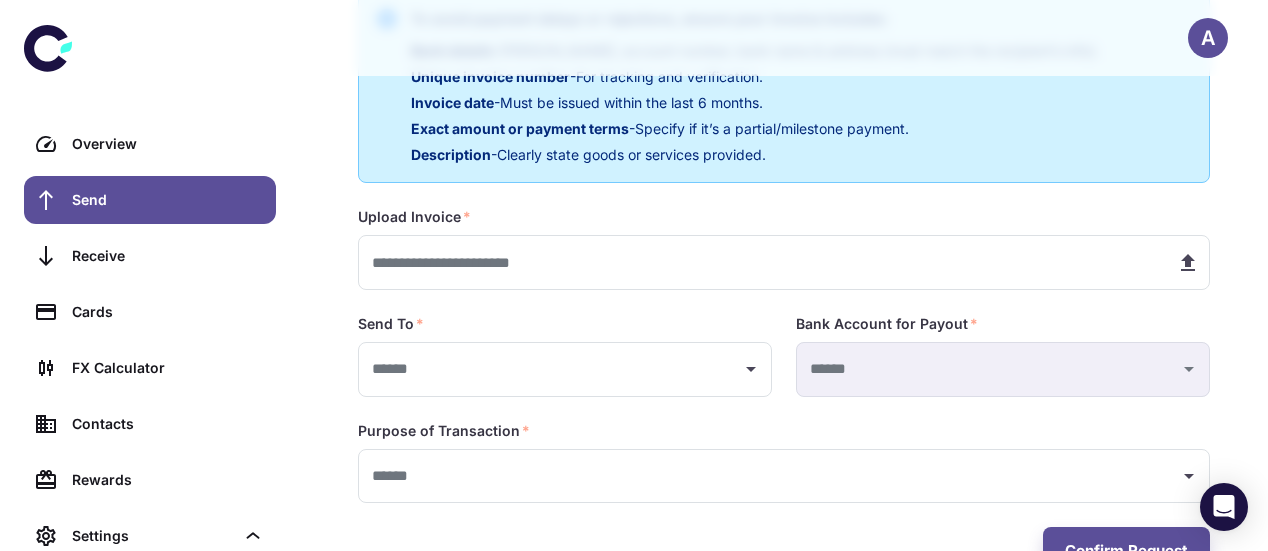 scroll, scrollTop: 457, scrollLeft: 0, axis: vertical 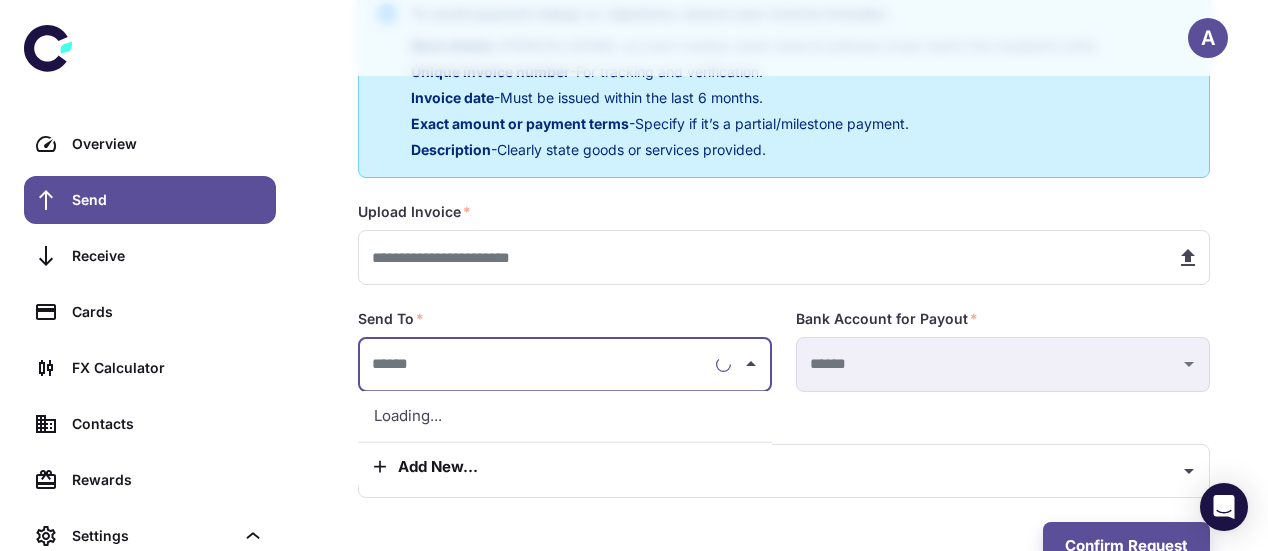 click at bounding box center [537, 364] 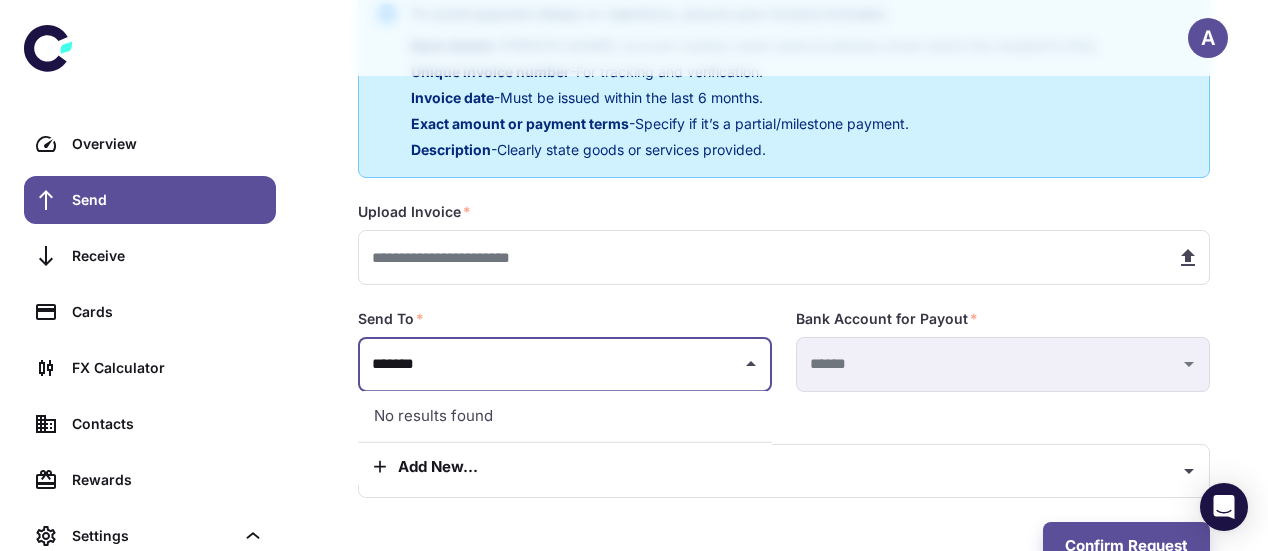 type on "*******" 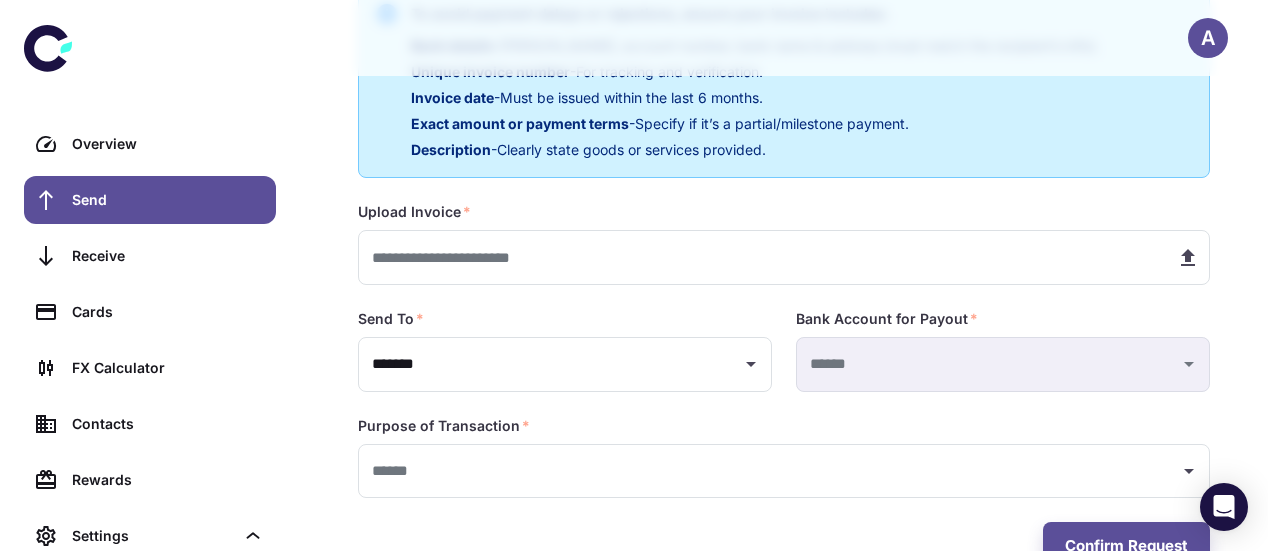 type 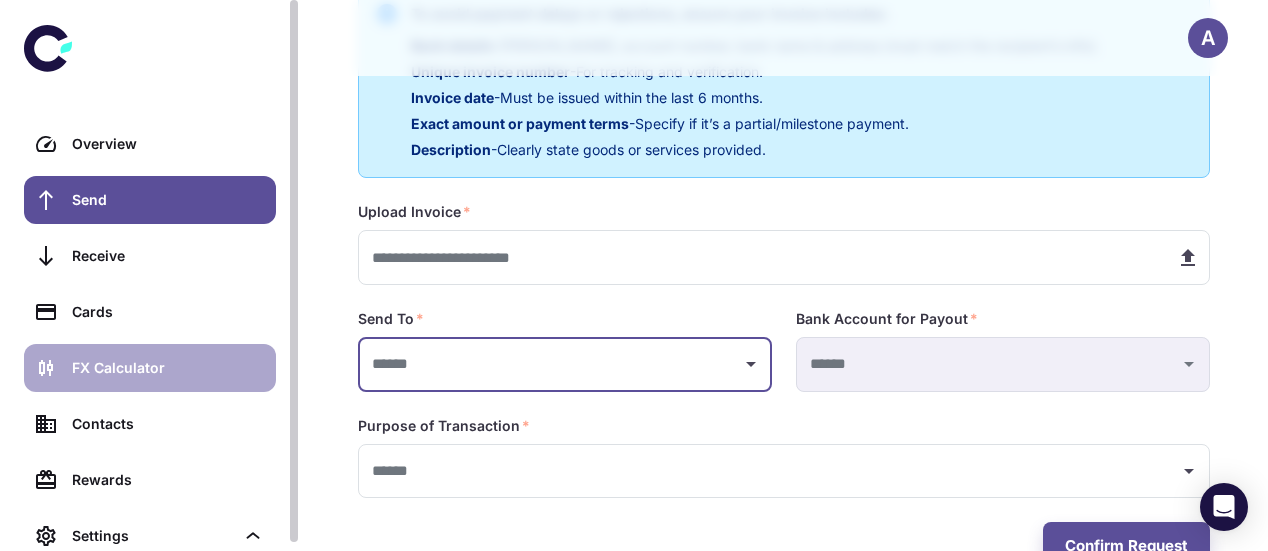 click on "FX Calculator" at bounding box center [168, 368] 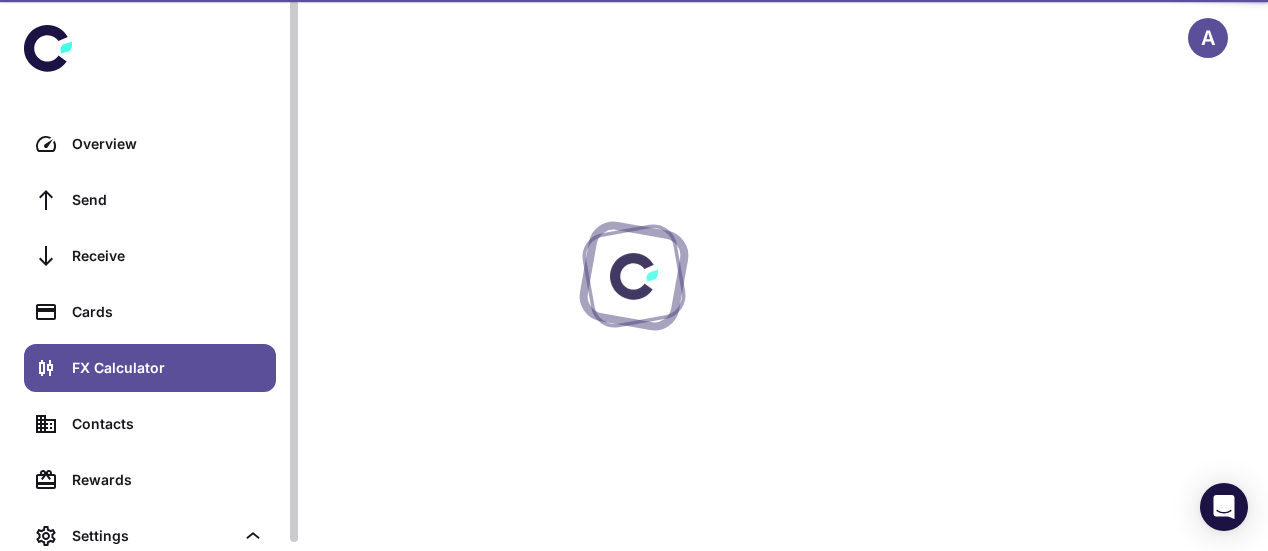 scroll, scrollTop: 0, scrollLeft: 0, axis: both 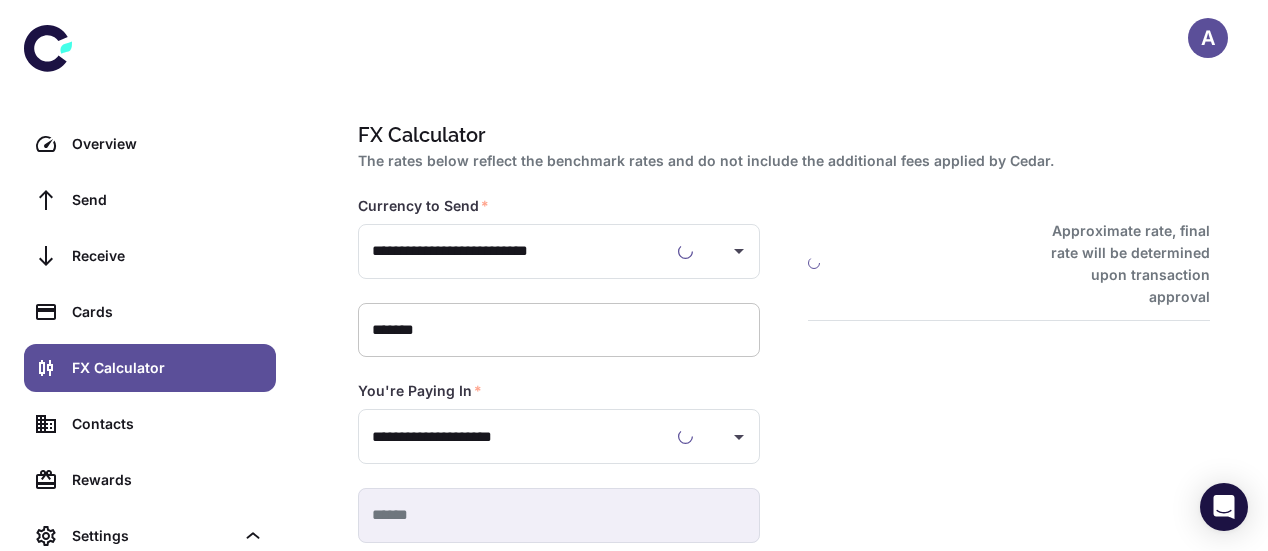 click on "*******" at bounding box center (559, 330) 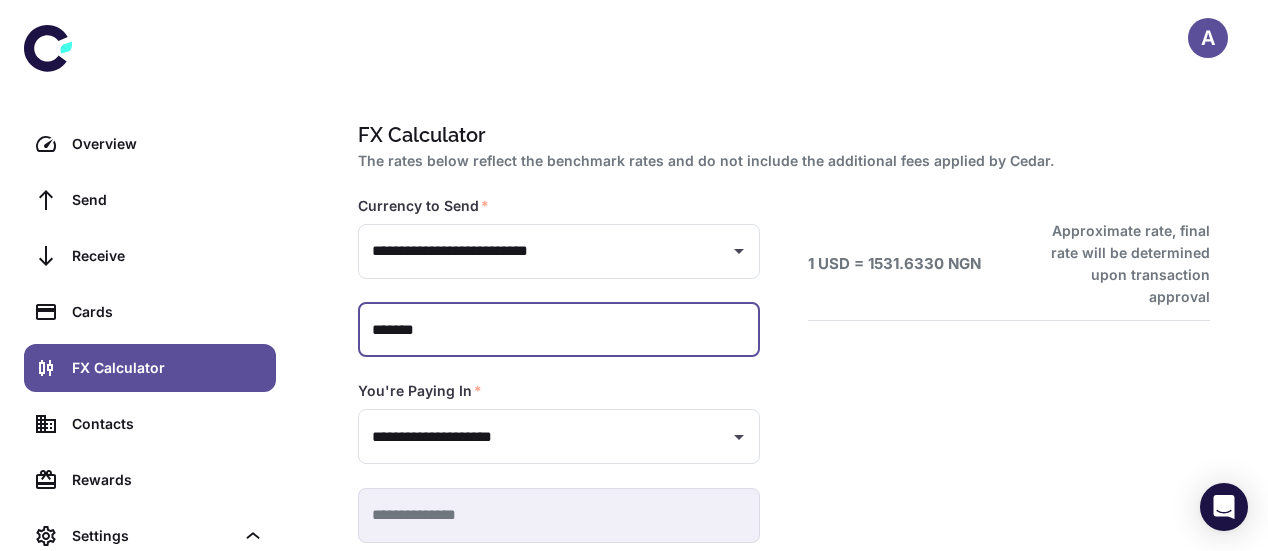 type on "******" 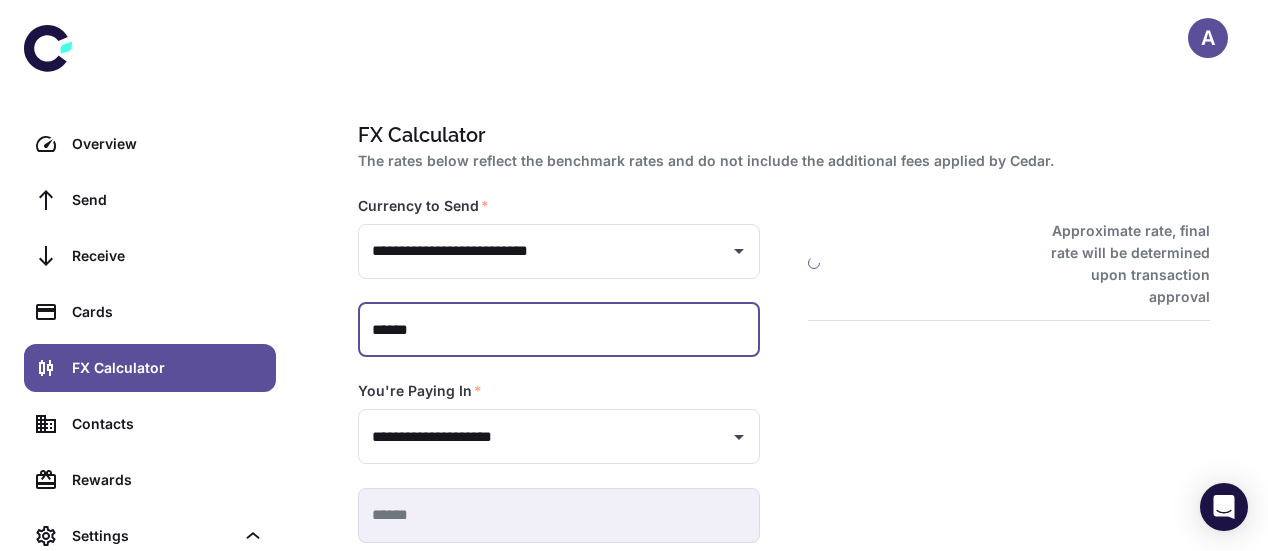 type on "**********" 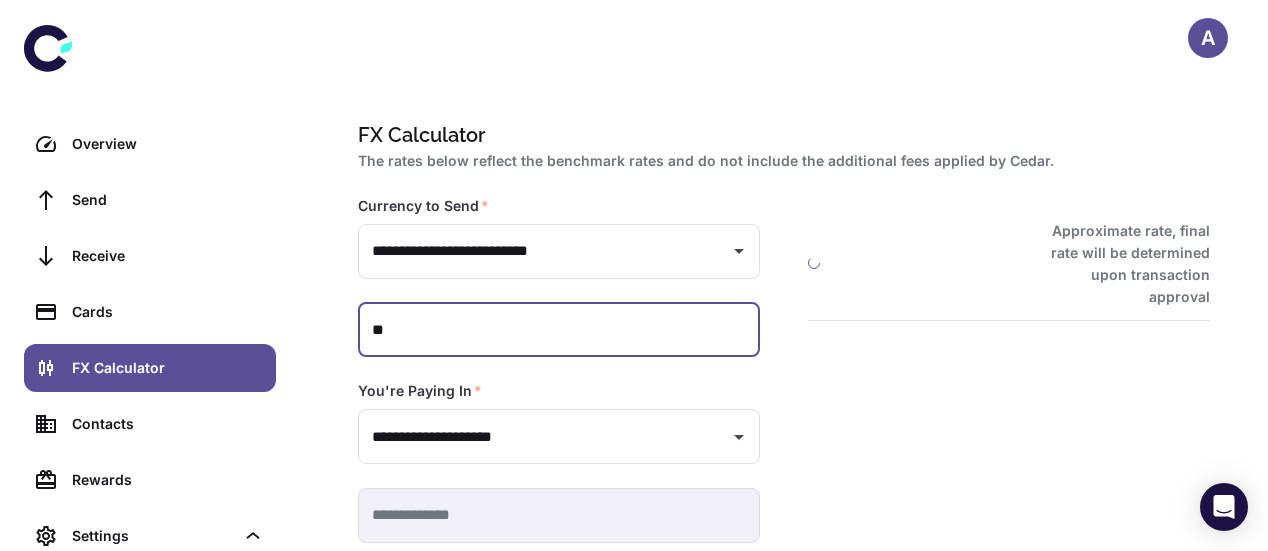 type on "*" 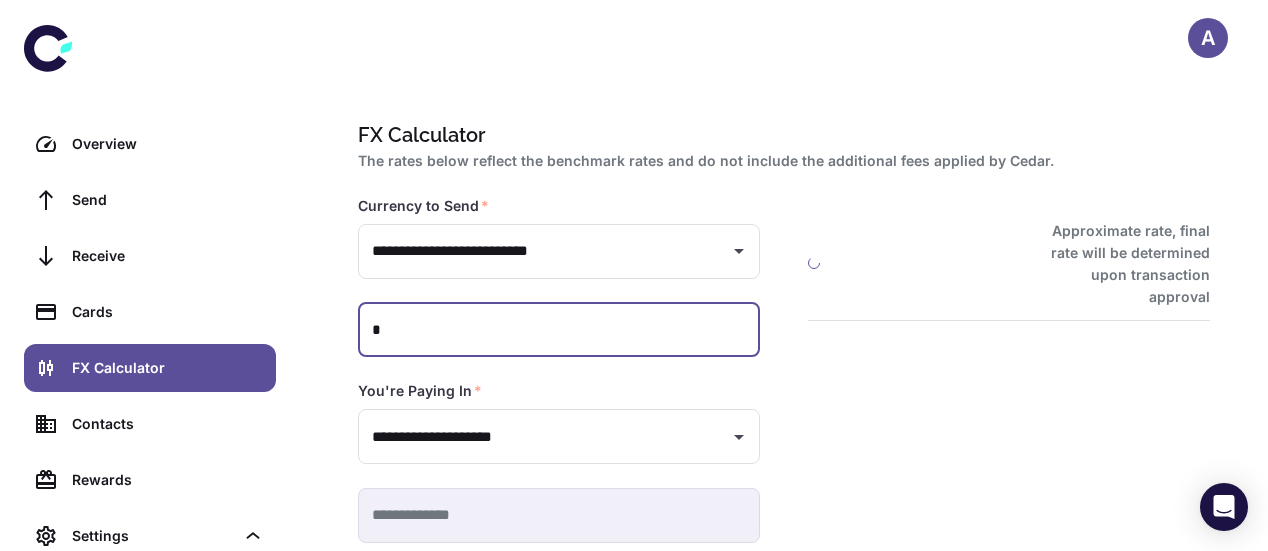 type 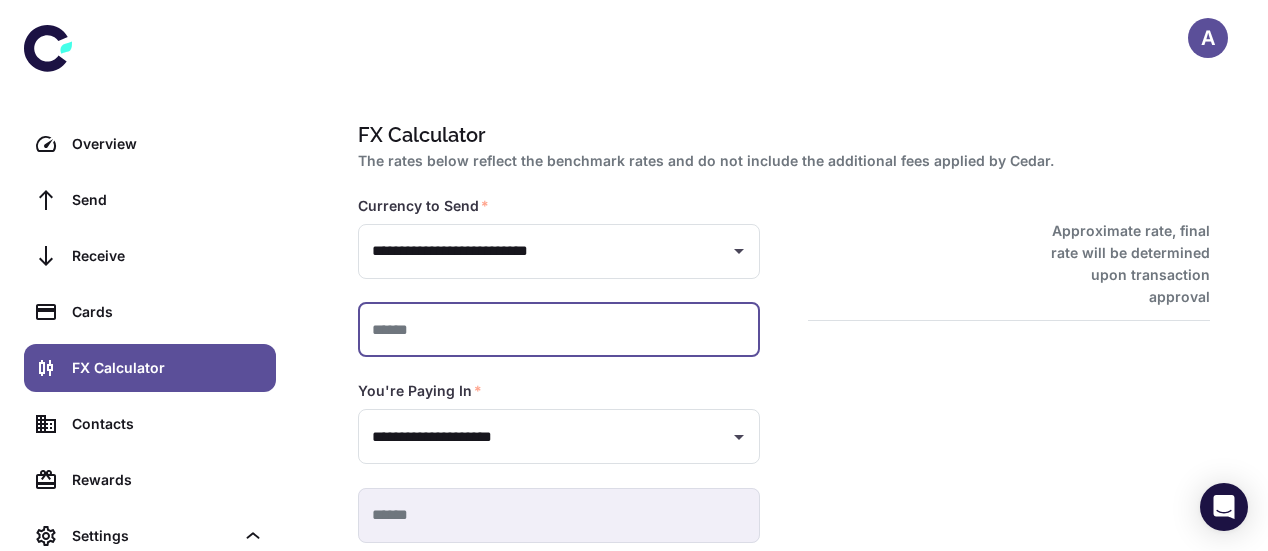 type on "*" 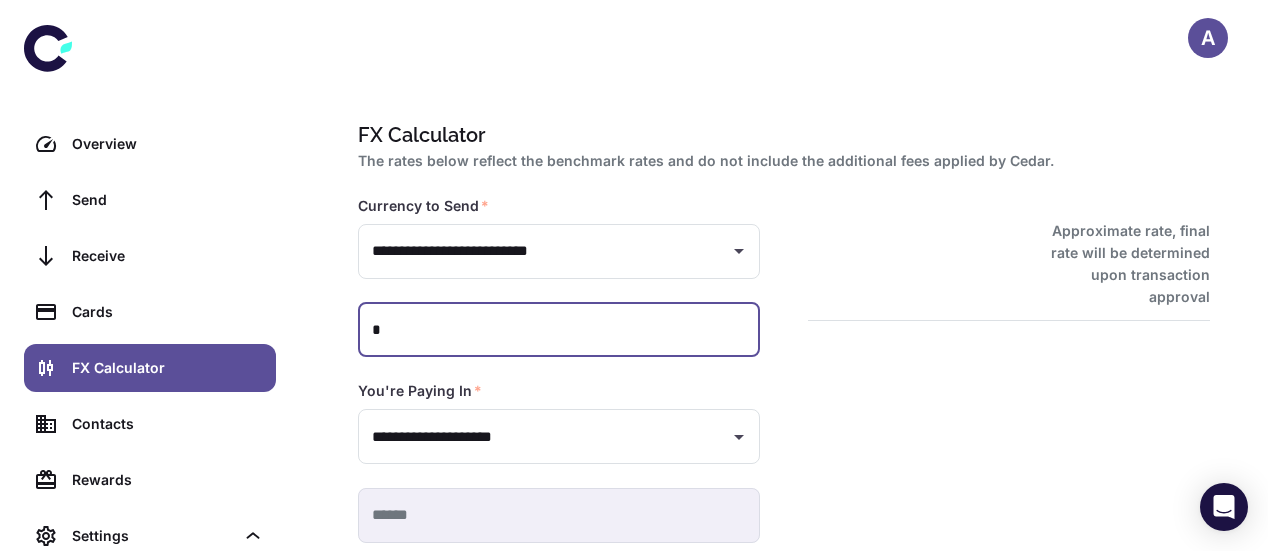 type on "*********" 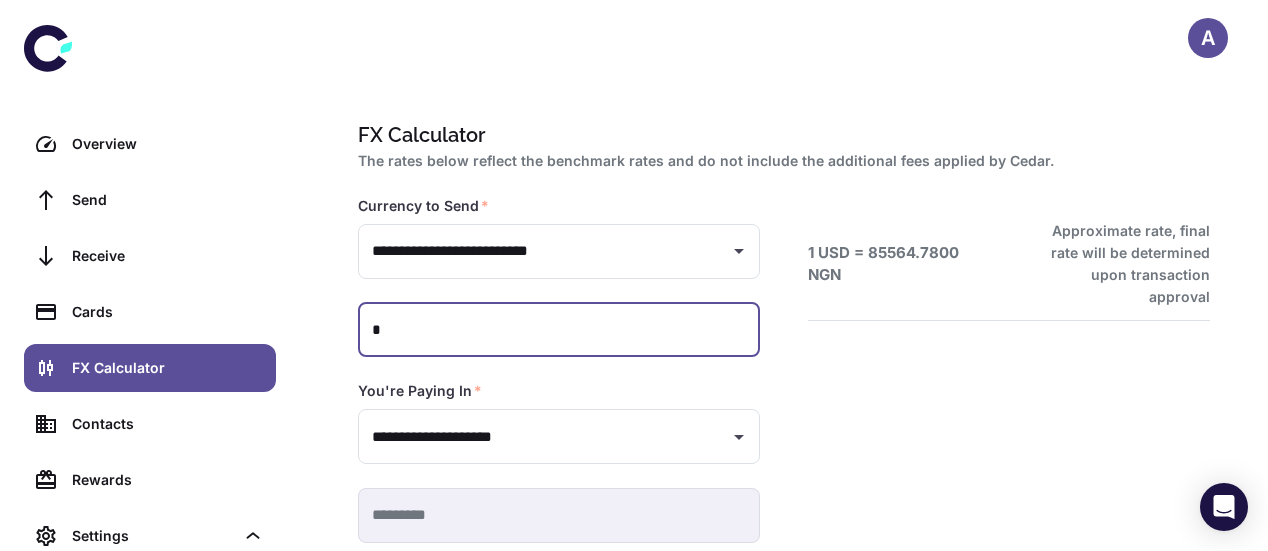 type on "**" 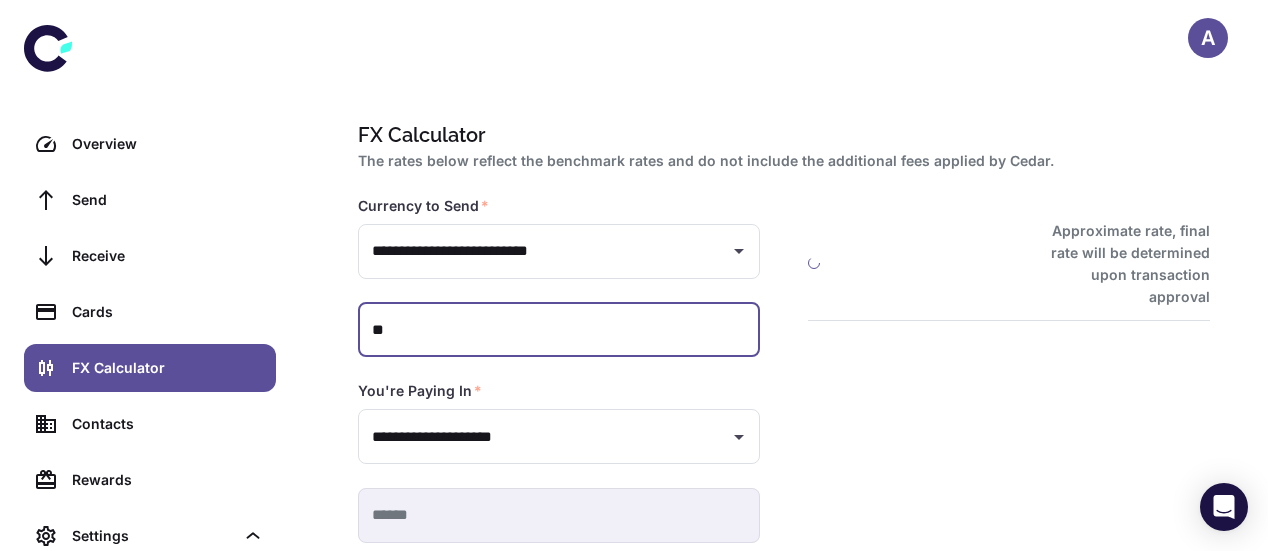 type on "**********" 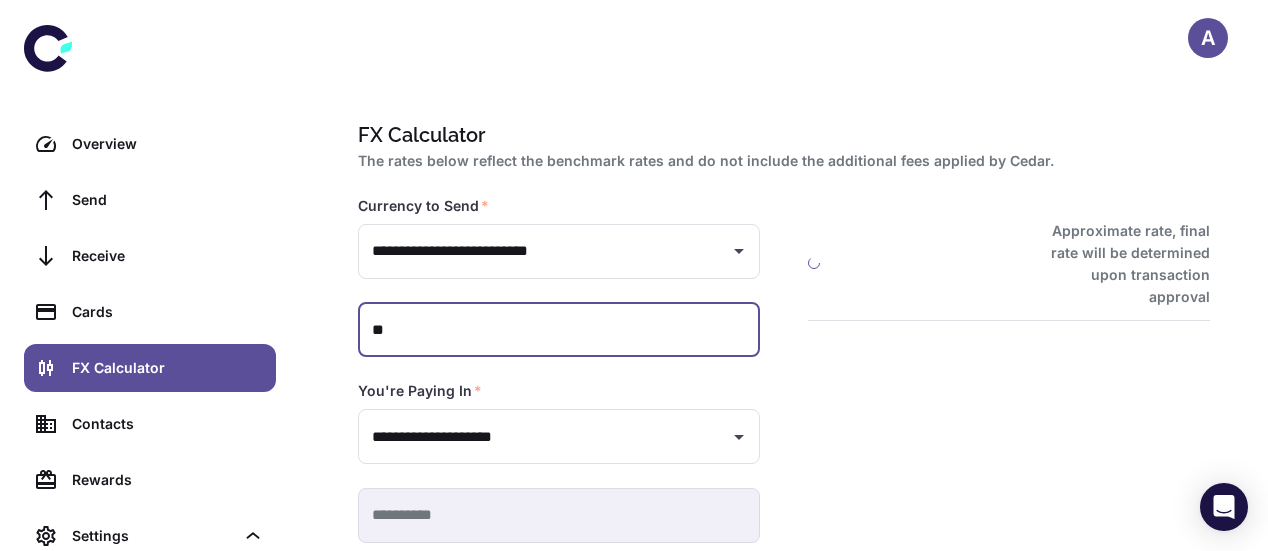type on "***" 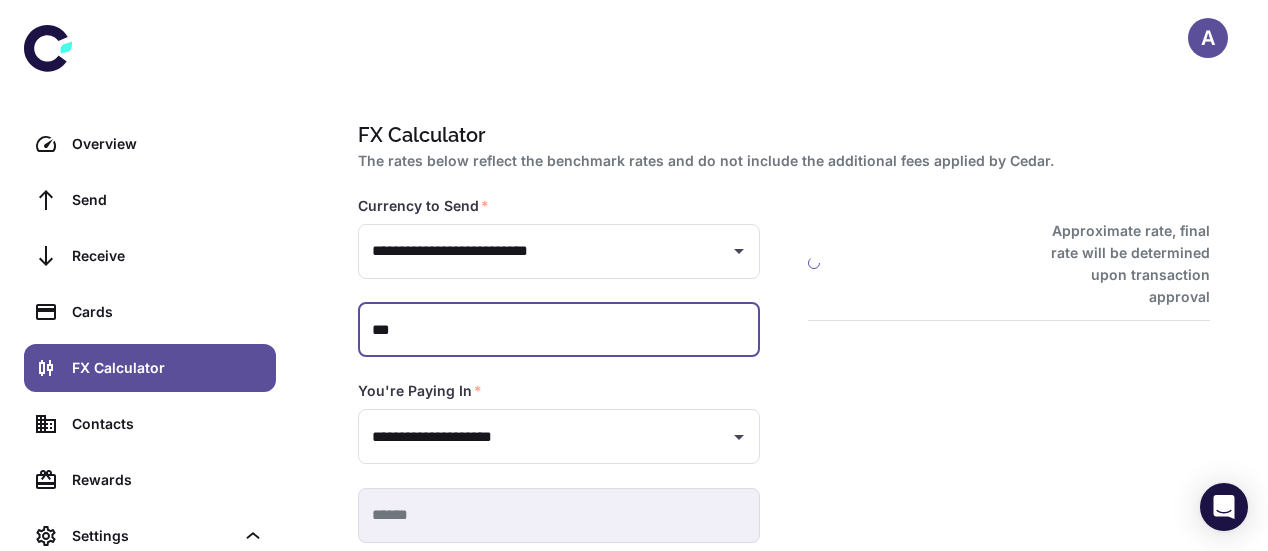 type on "**********" 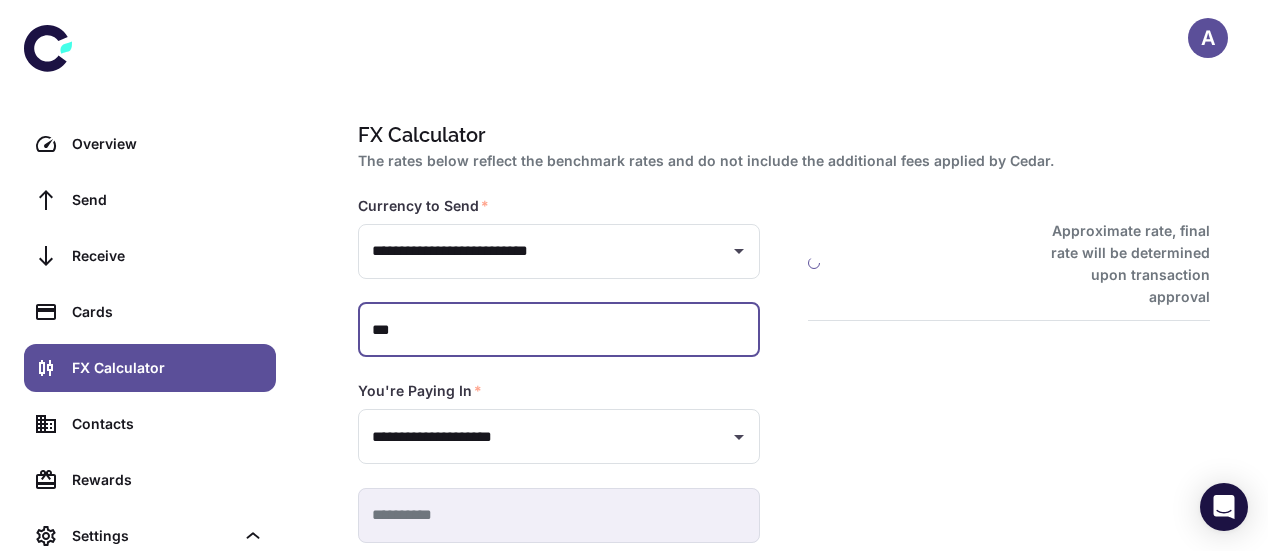 type on "*****" 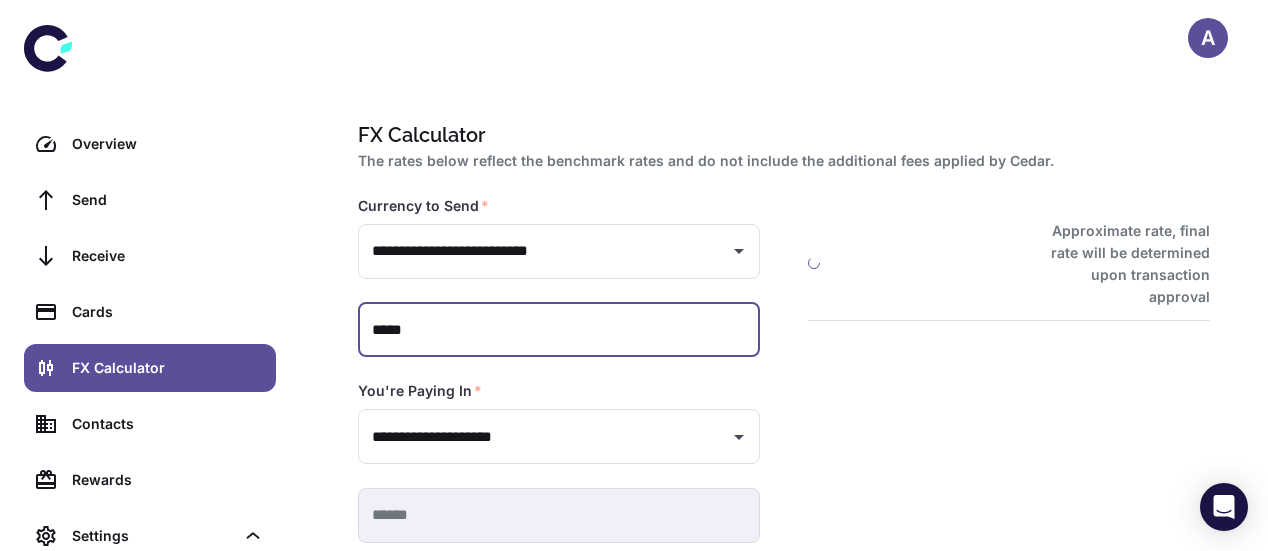 type on "**********" 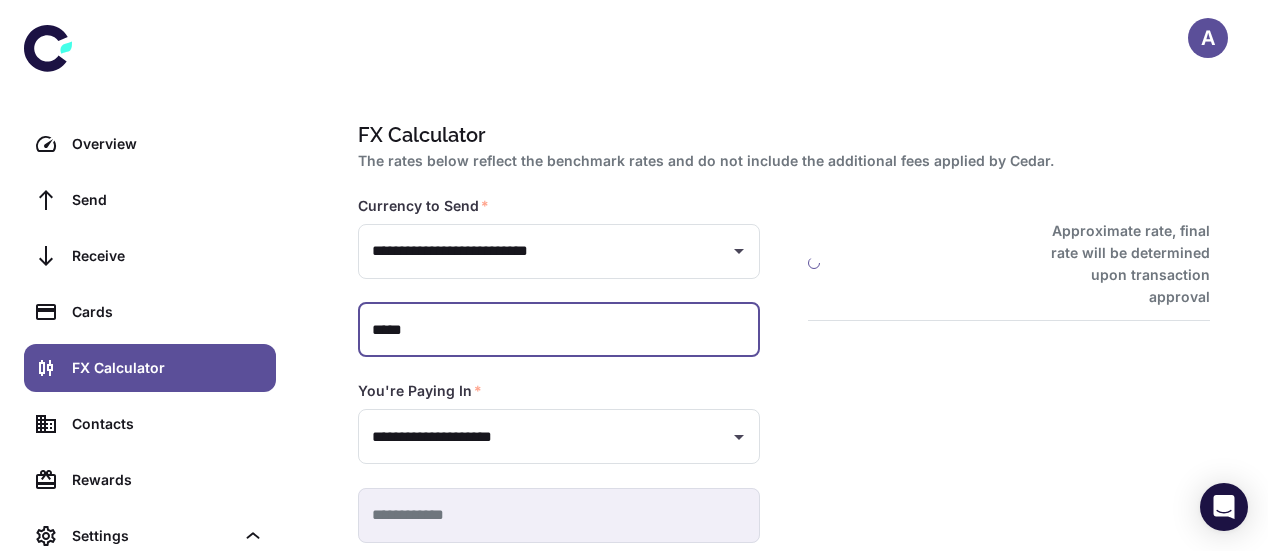 type on "******" 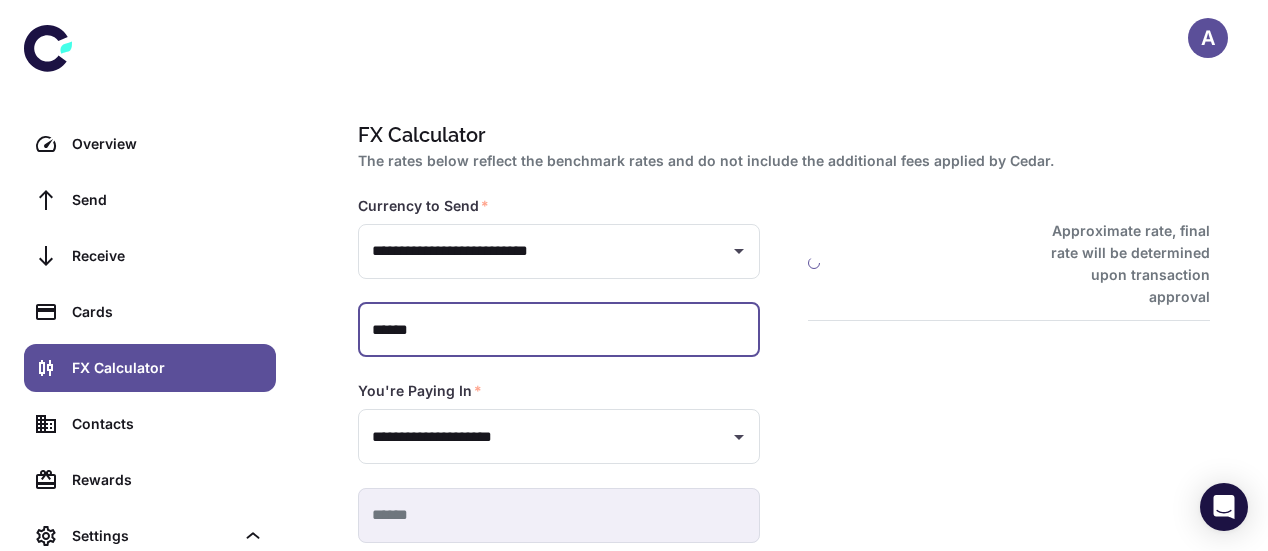type on "**********" 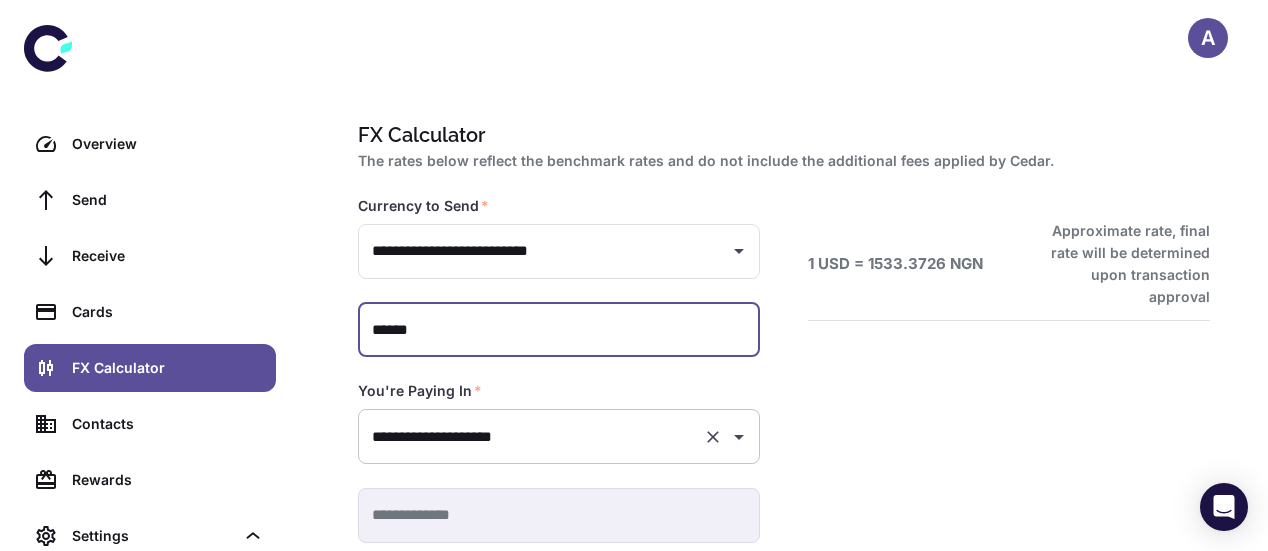 scroll, scrollTop: 103, scrollLeft: 0, axis: vertical 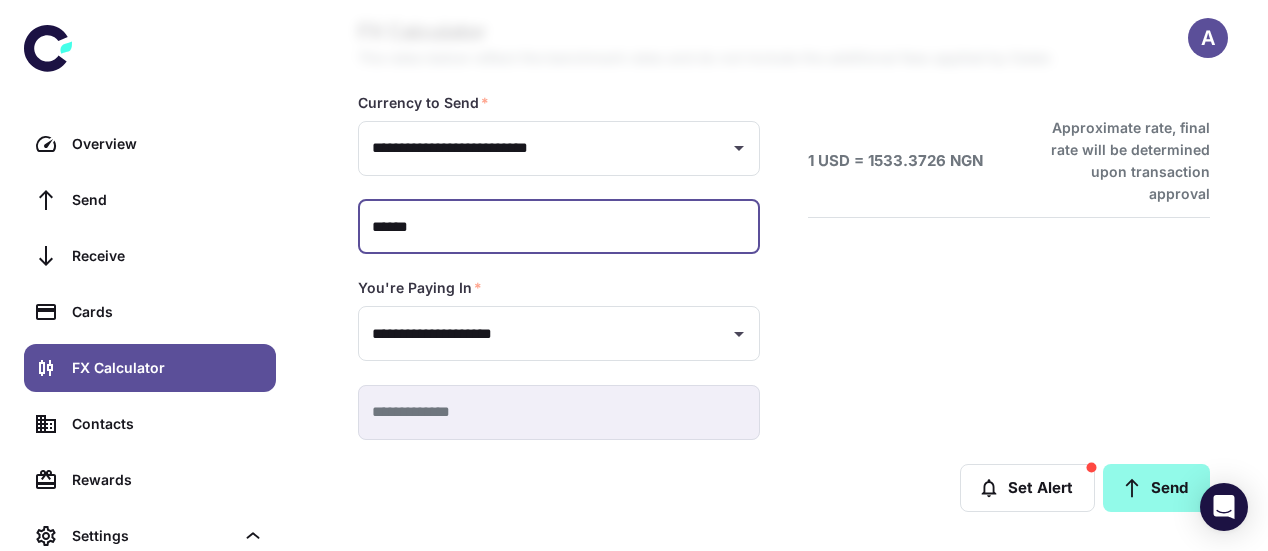 type on "******" 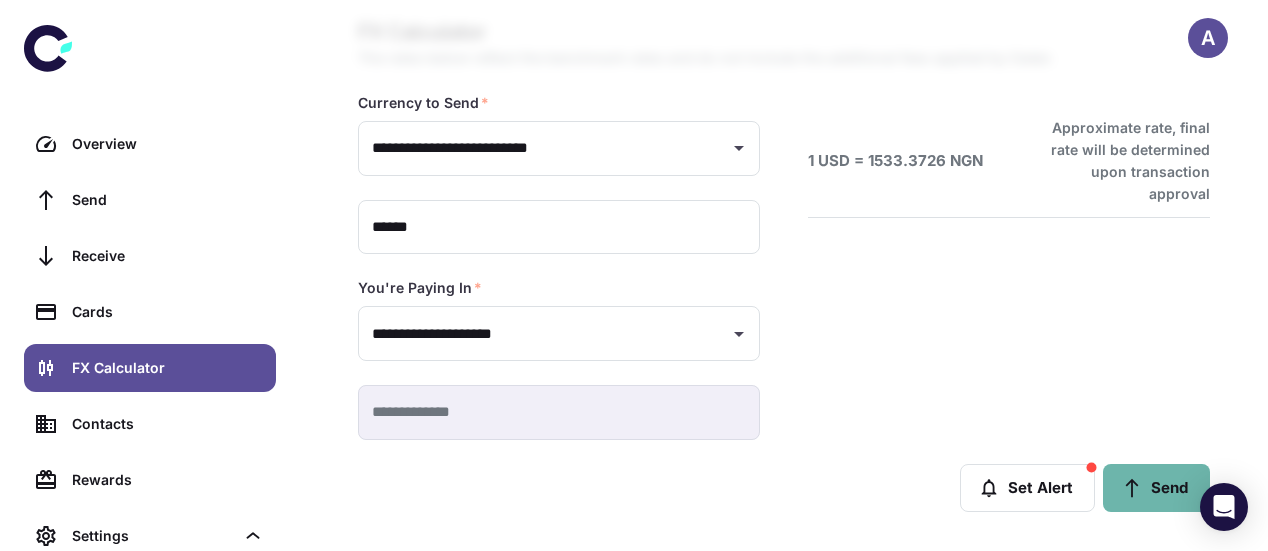 click 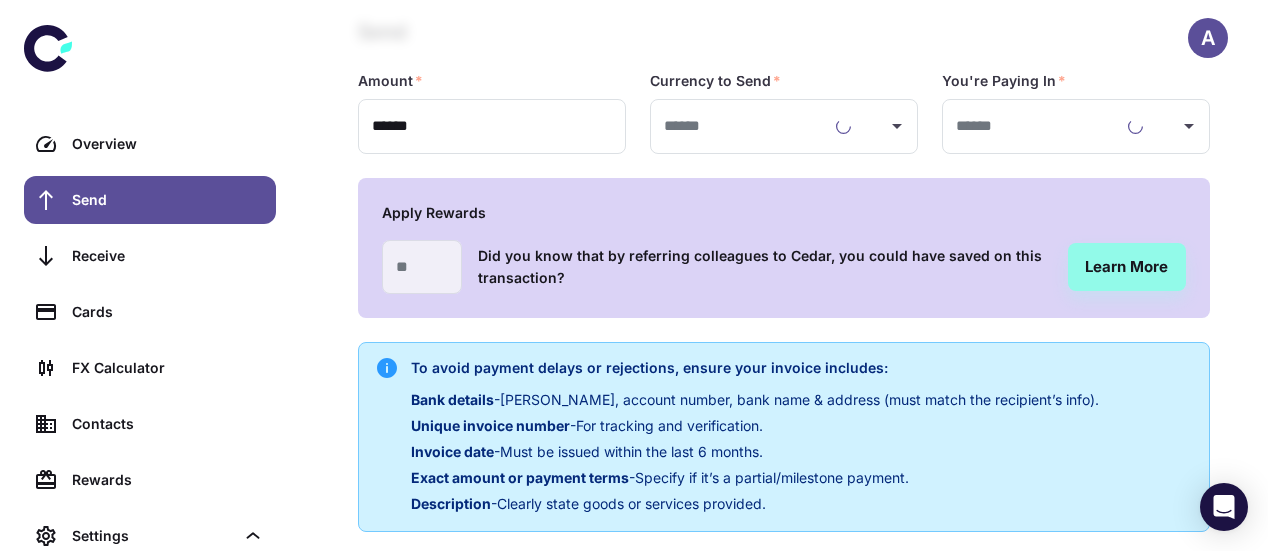 type on "**********" 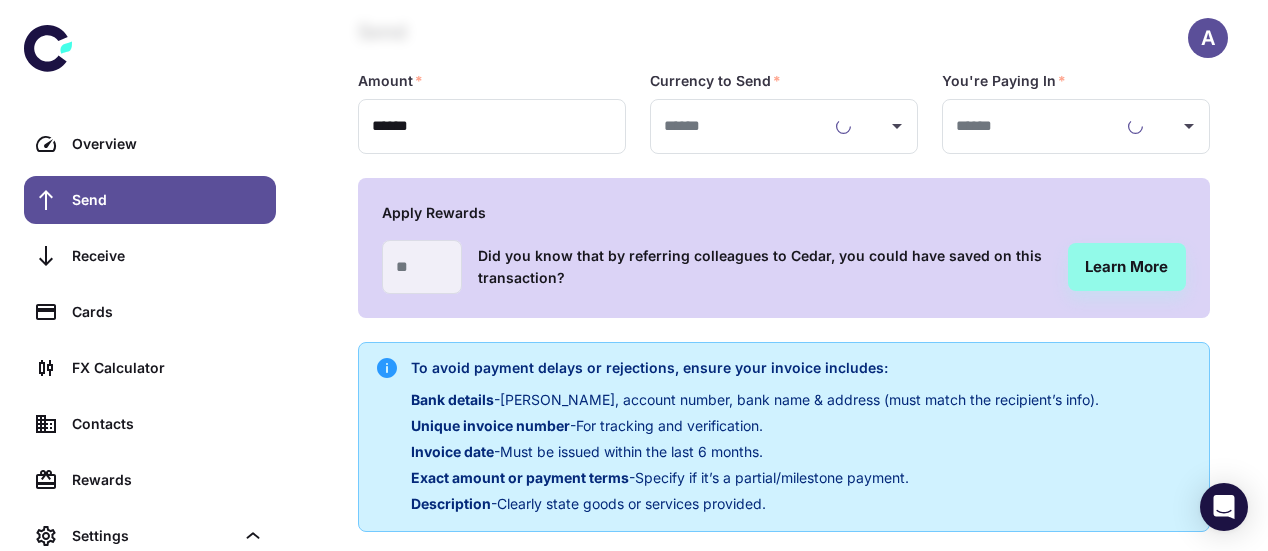 type on "**********" 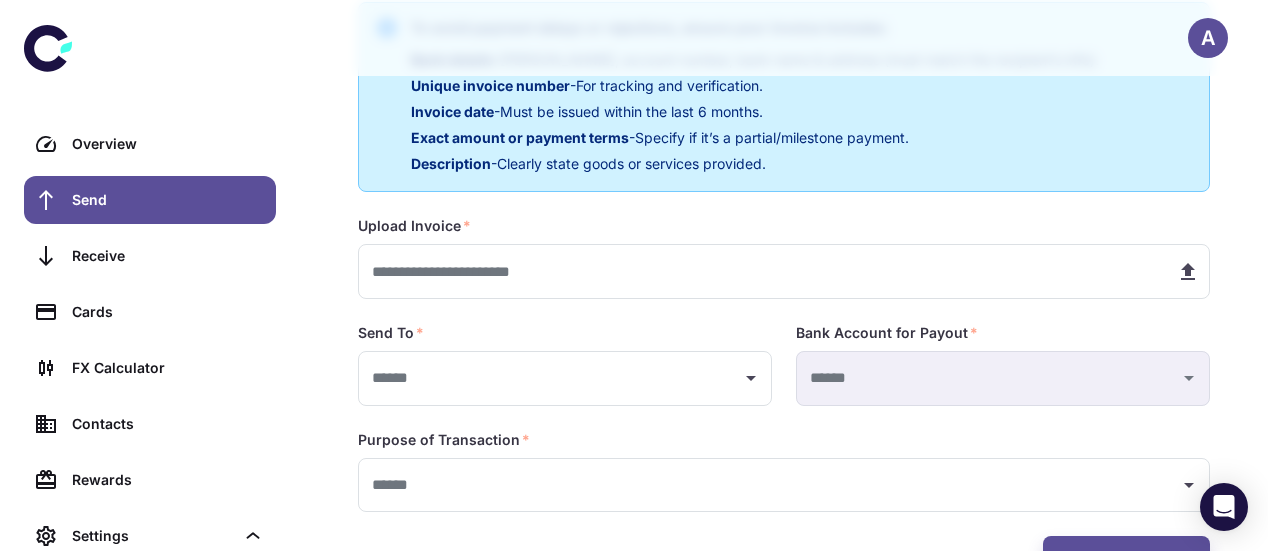 scroll, scrollTop: 449, scrollLeft: 0, axis: vertical 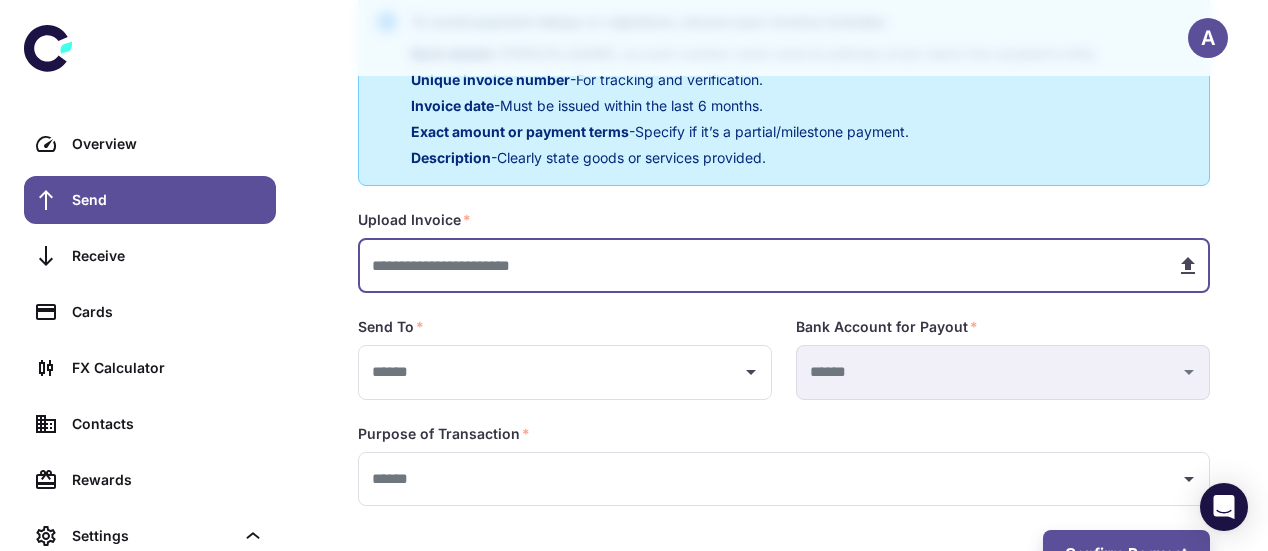 click at bounding box center [759, 265] 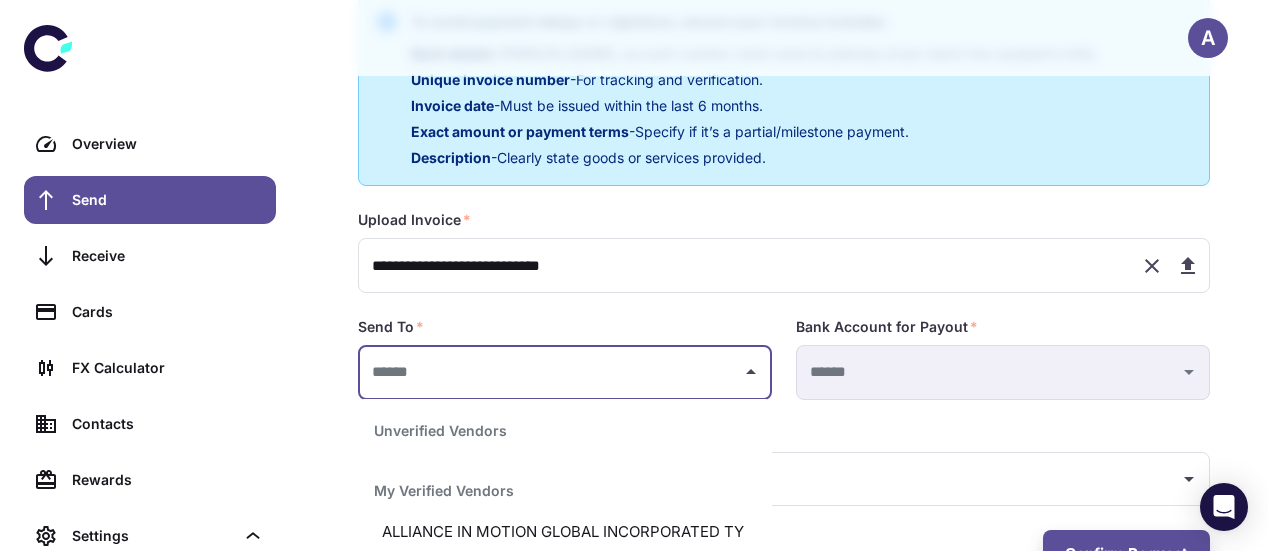 click at bounding box center [550, 372] 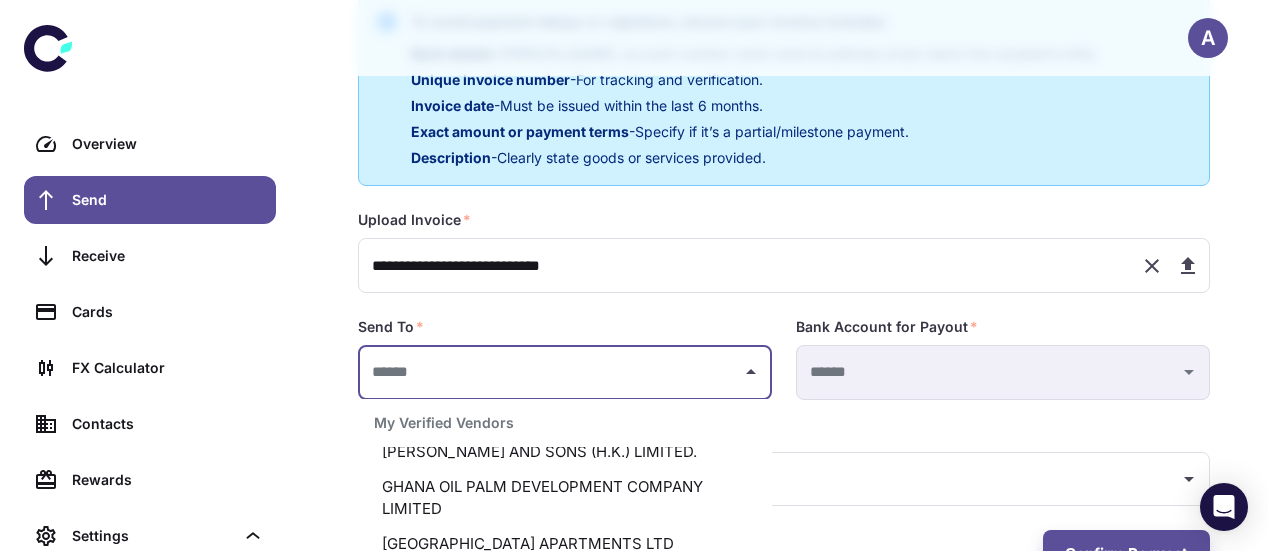 scroll, scrollTop: 359, scrollLeft: 0, axis: vertical 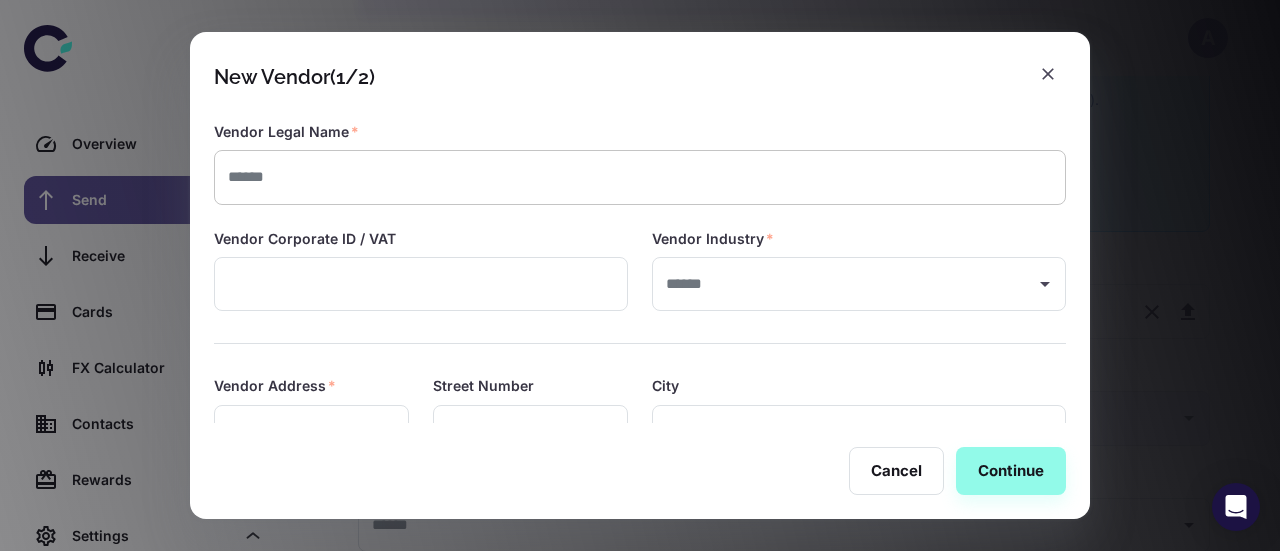 click at bounding box center (640, 177) 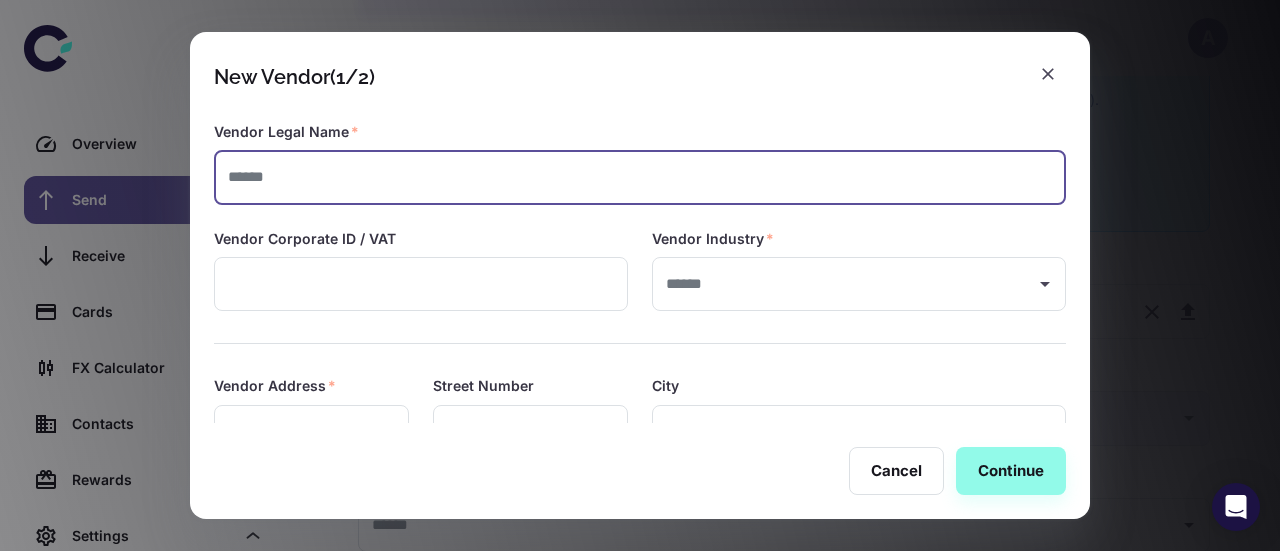 paste on "**********" 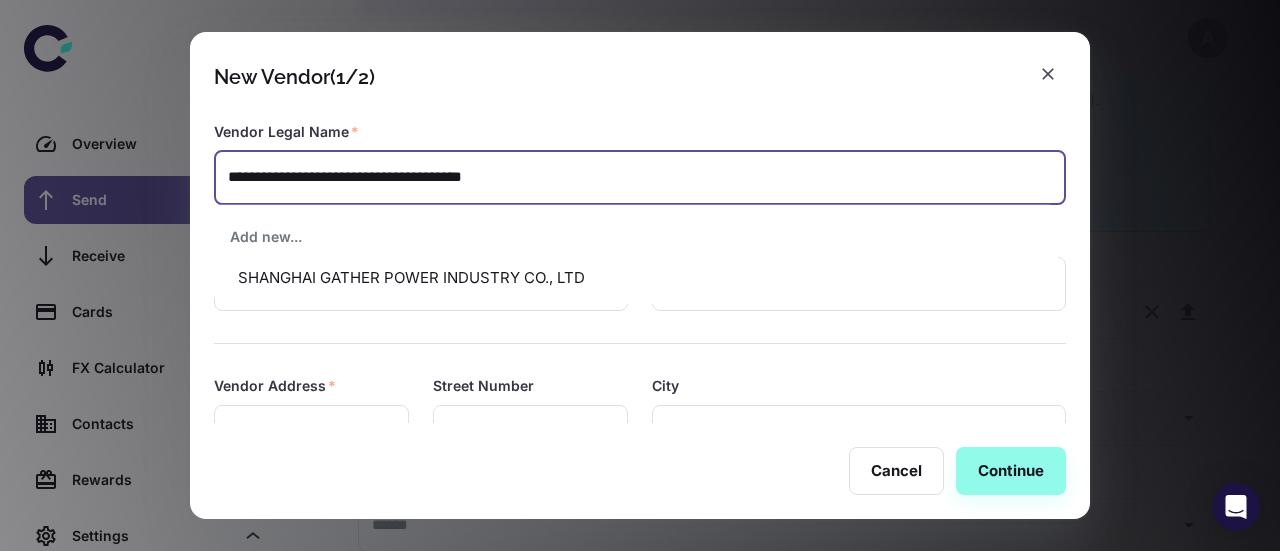 click on "SHANGHAI GATHER POWER INDUSTRY CO., LTD" at bounding box center (636, 278) 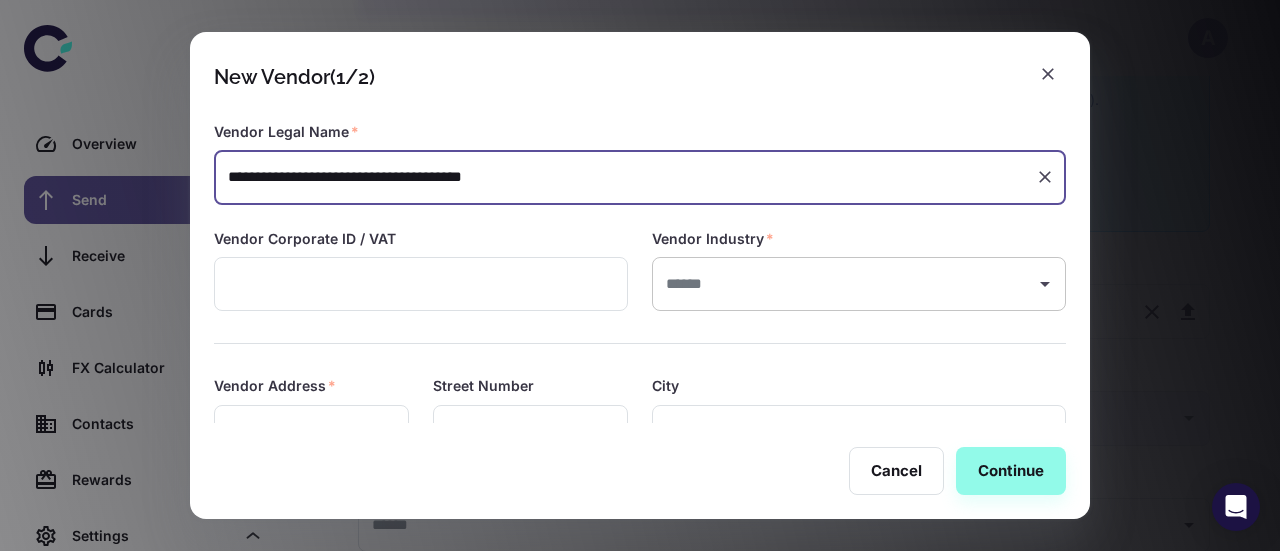 type on "**********" 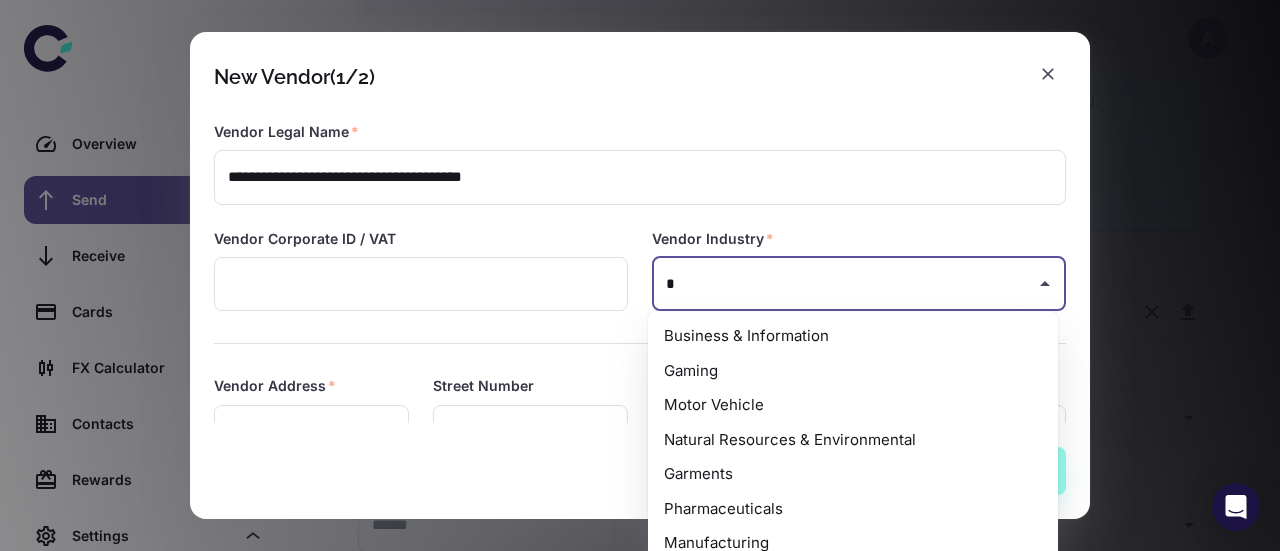 click on "Manufacturing" at bounding box center (853, 543) 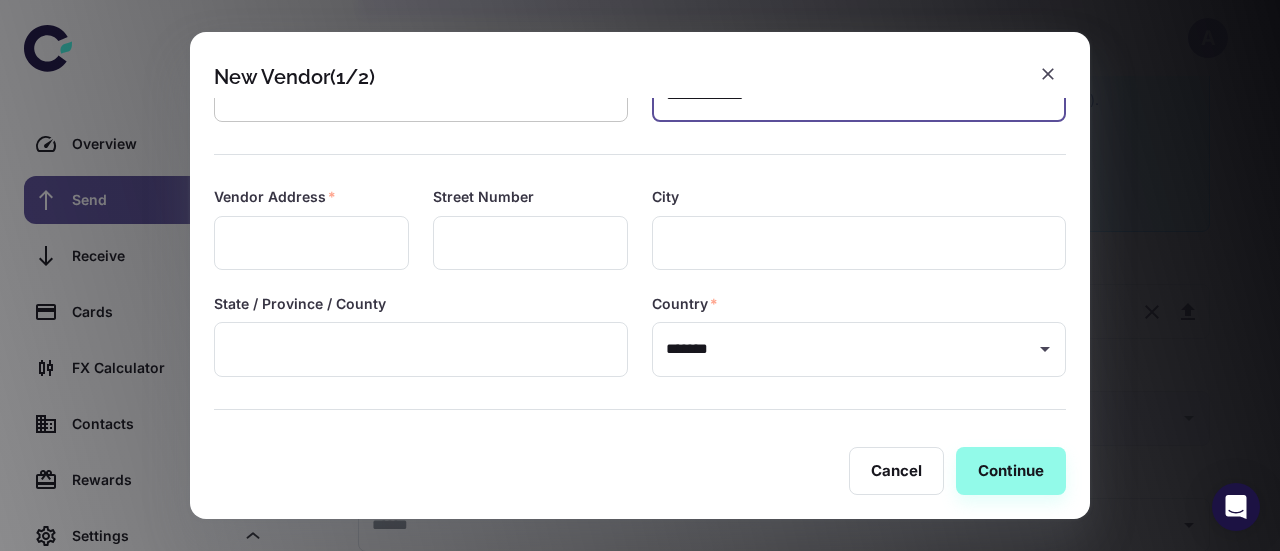 scroll, scrollTop: 190, scrollLeft: 0, axis: vertical 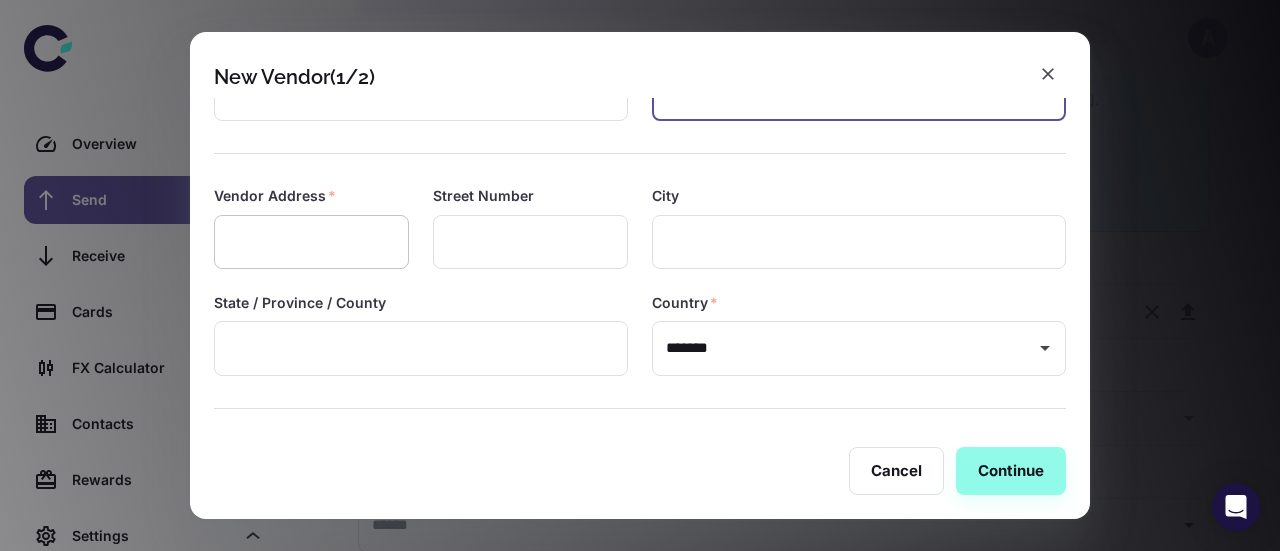 type on "**********" 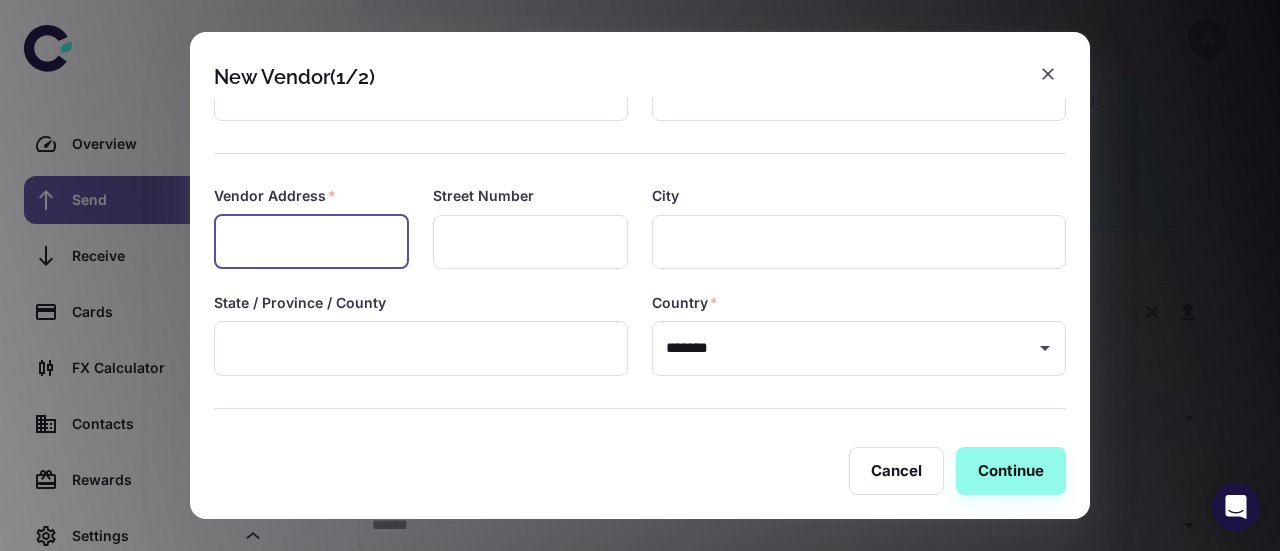 paste on "**********" 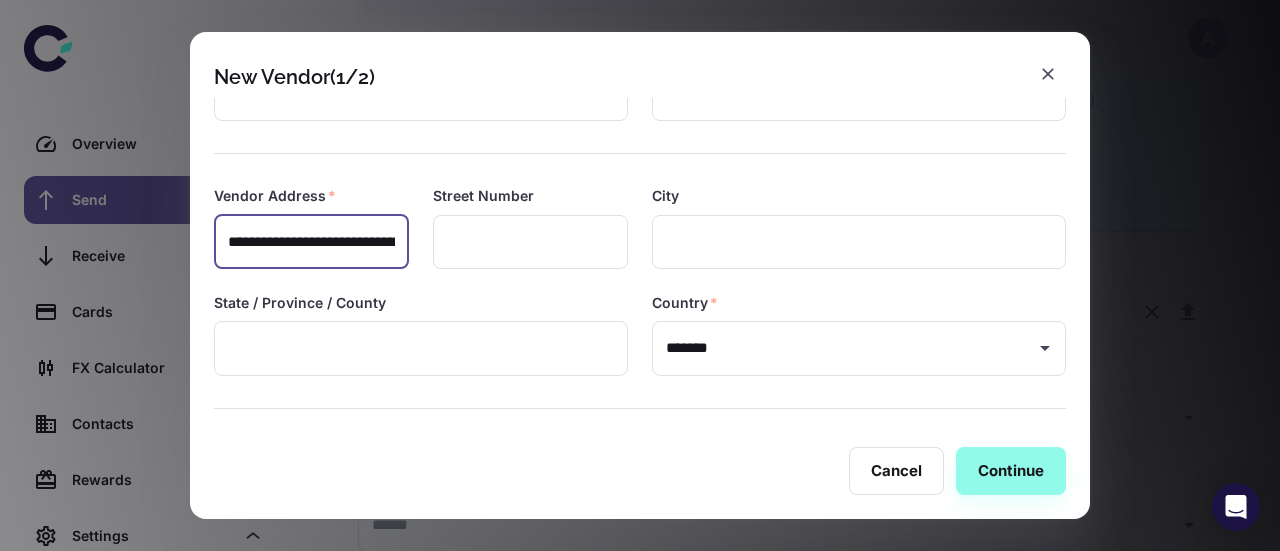 scroll, scrollTop: 0, scrollLeft: 430, axis: horizontal 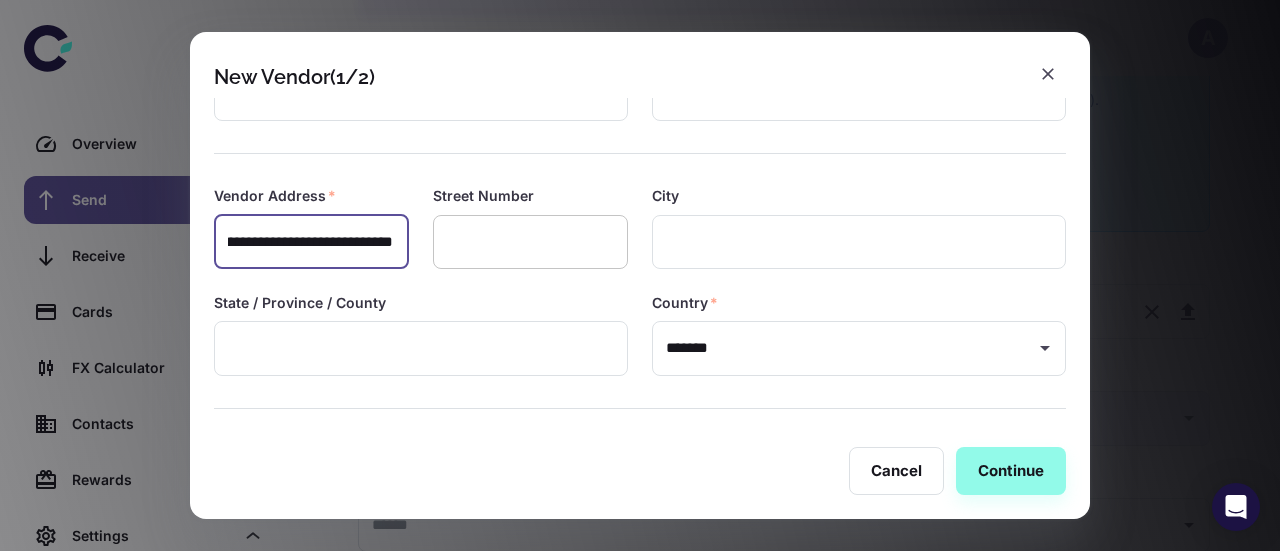 type on "**********" 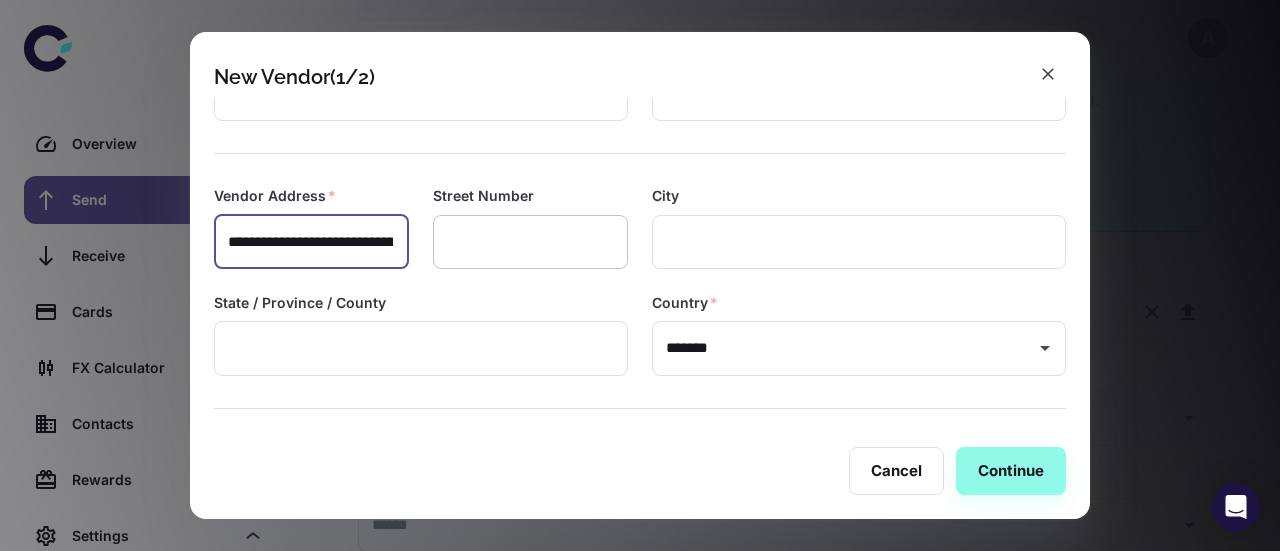 click at bounding box center (530, 242) 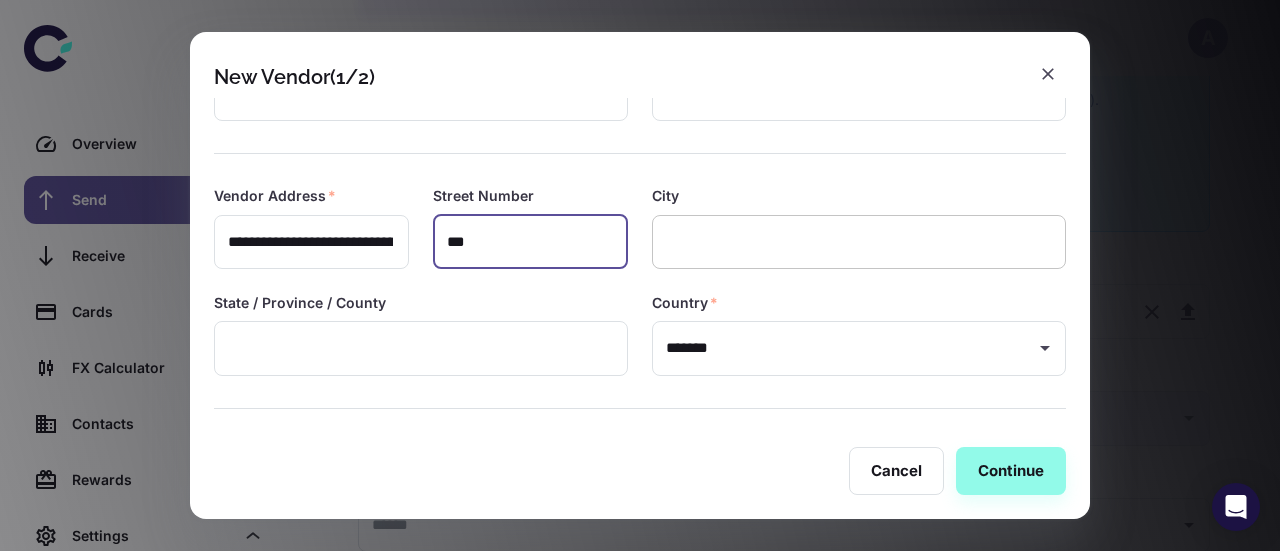 type on "***" 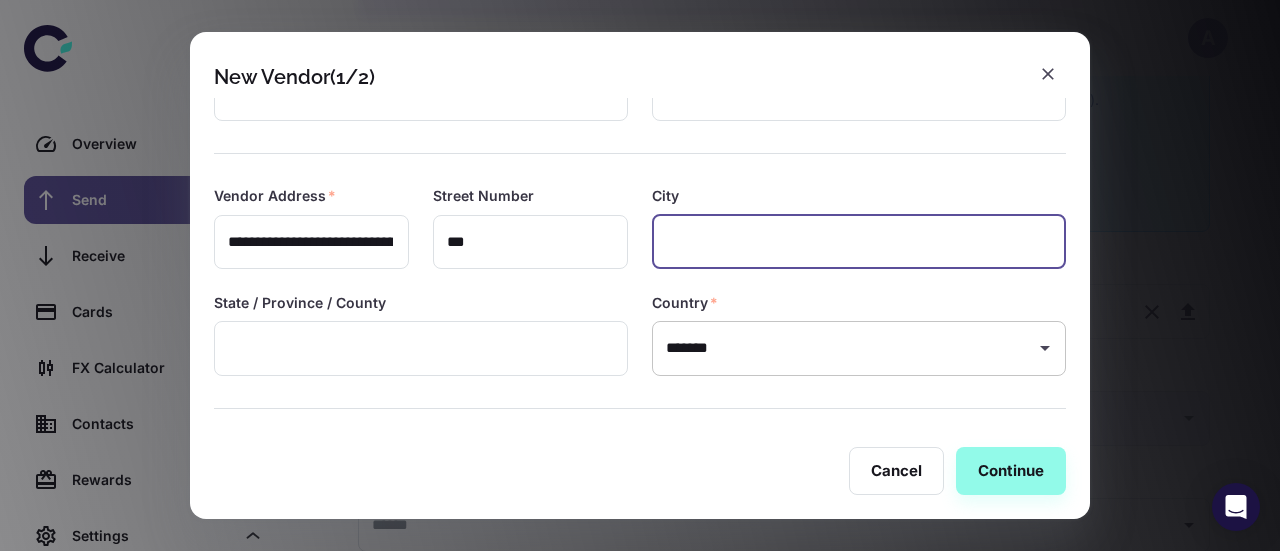 paste on "********" 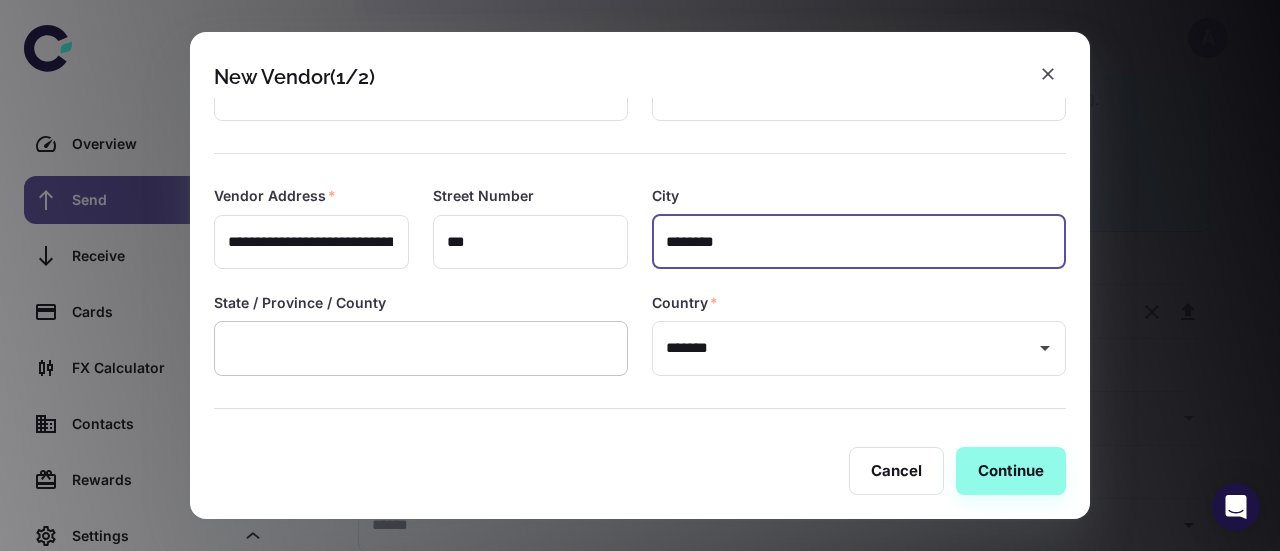 type on "********" 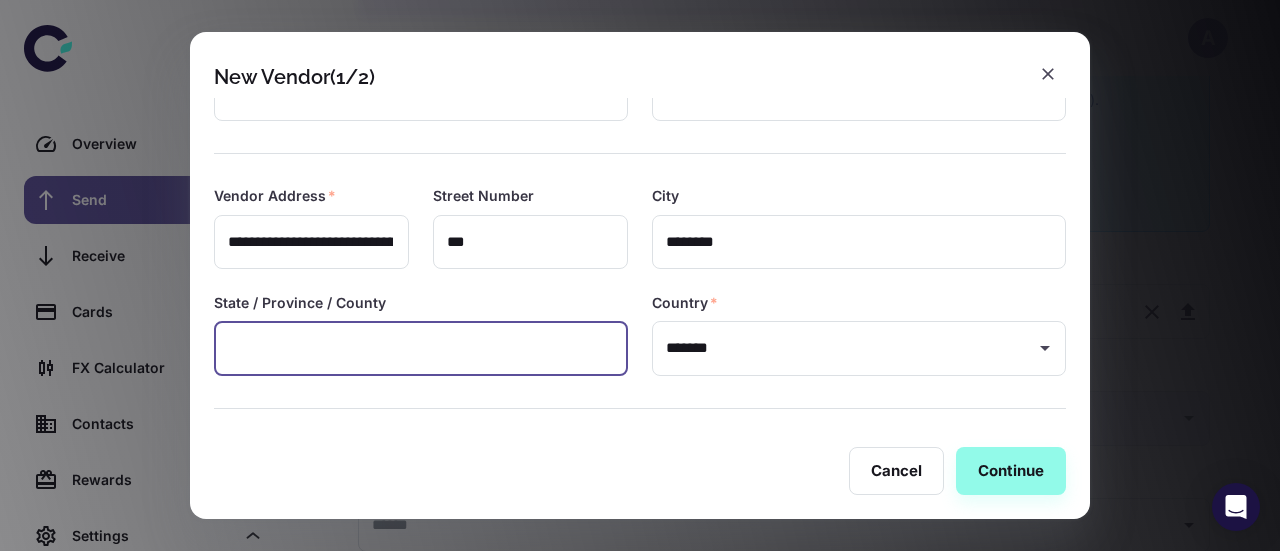 paste on "********" 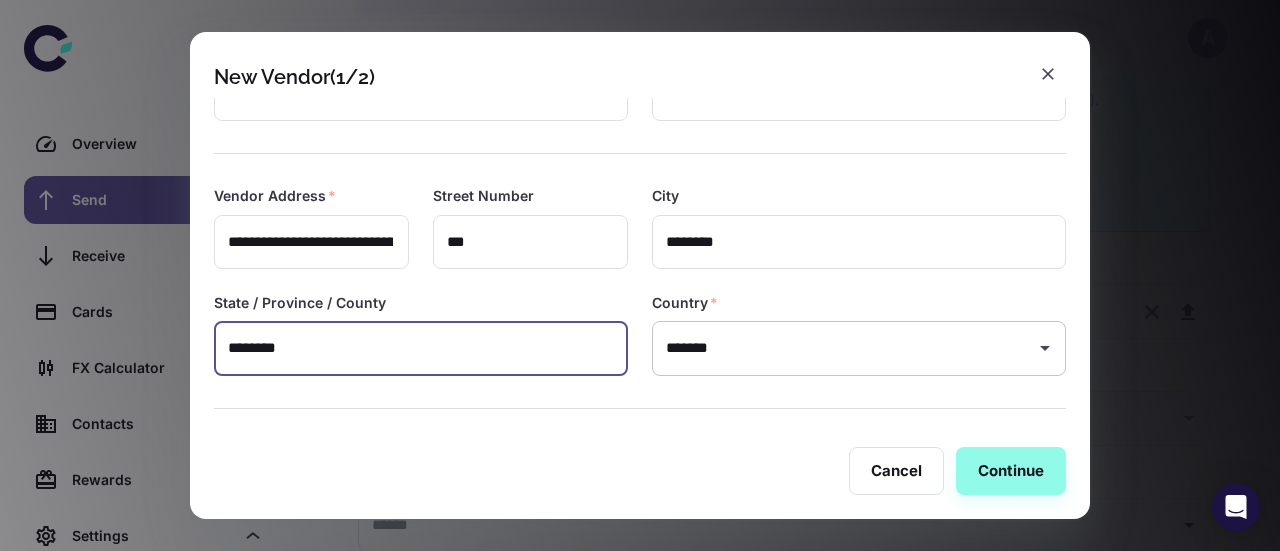 type on "********" 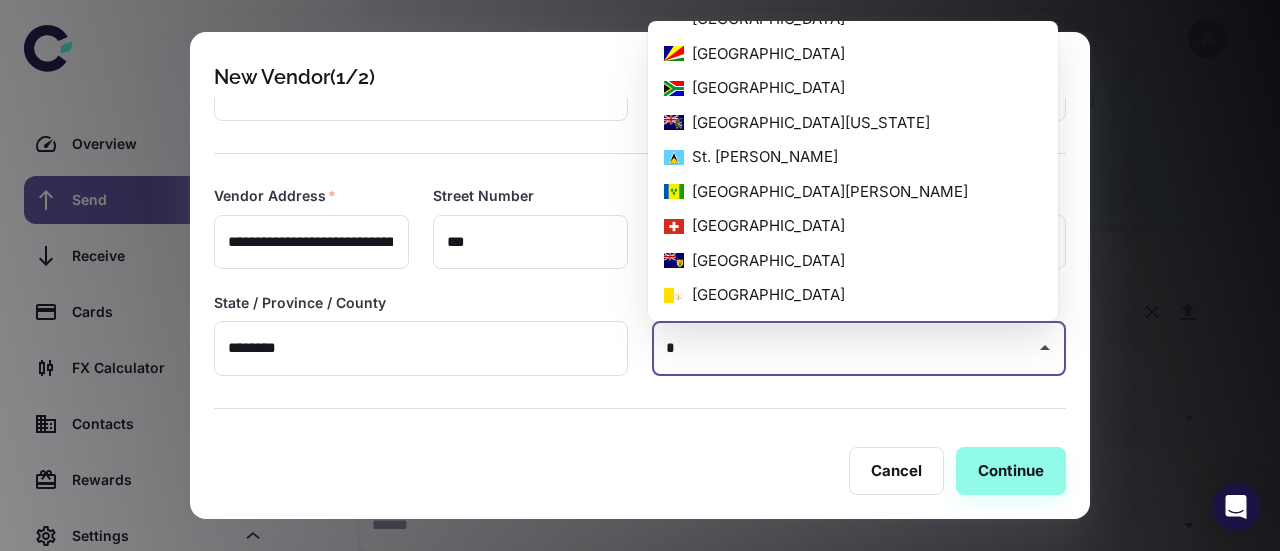 scroll, scrollTop: 0, scrollLeft: 0, axis: both 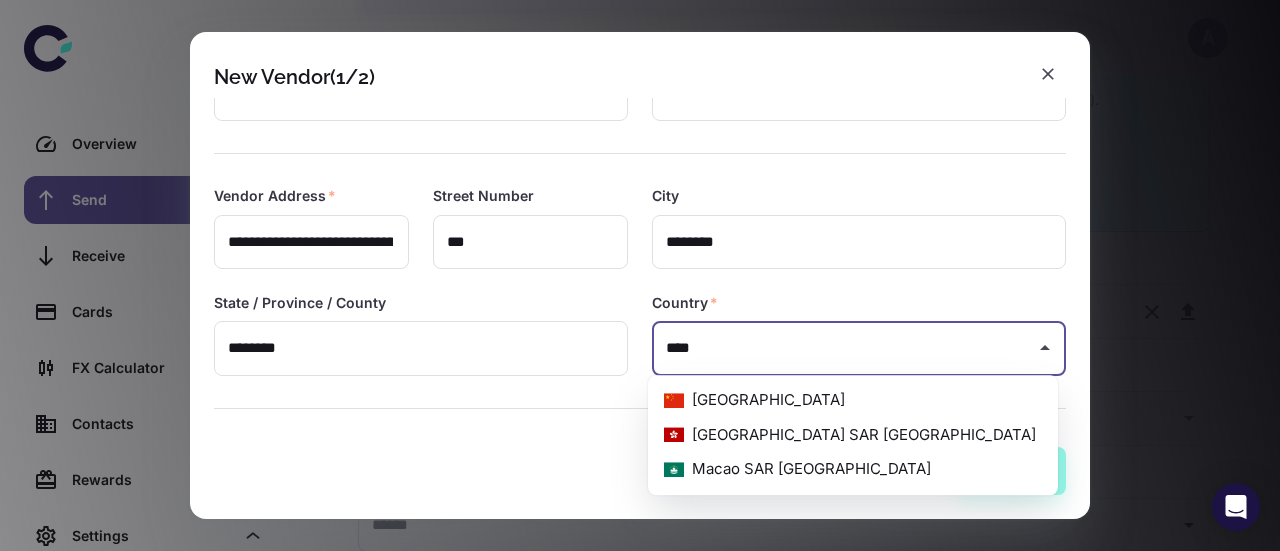 click on "[GEOGRAPHIC_DATA]" at bounding box center (853, 400) 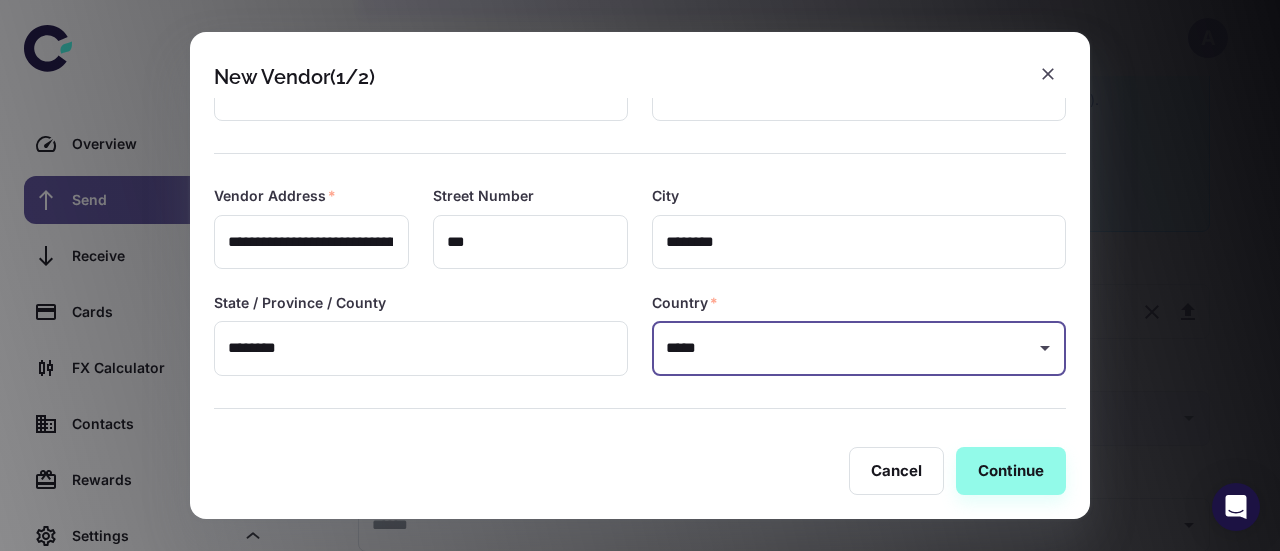 scroll, scrollTop: 313, scrollLeft: 0, axis: vertical 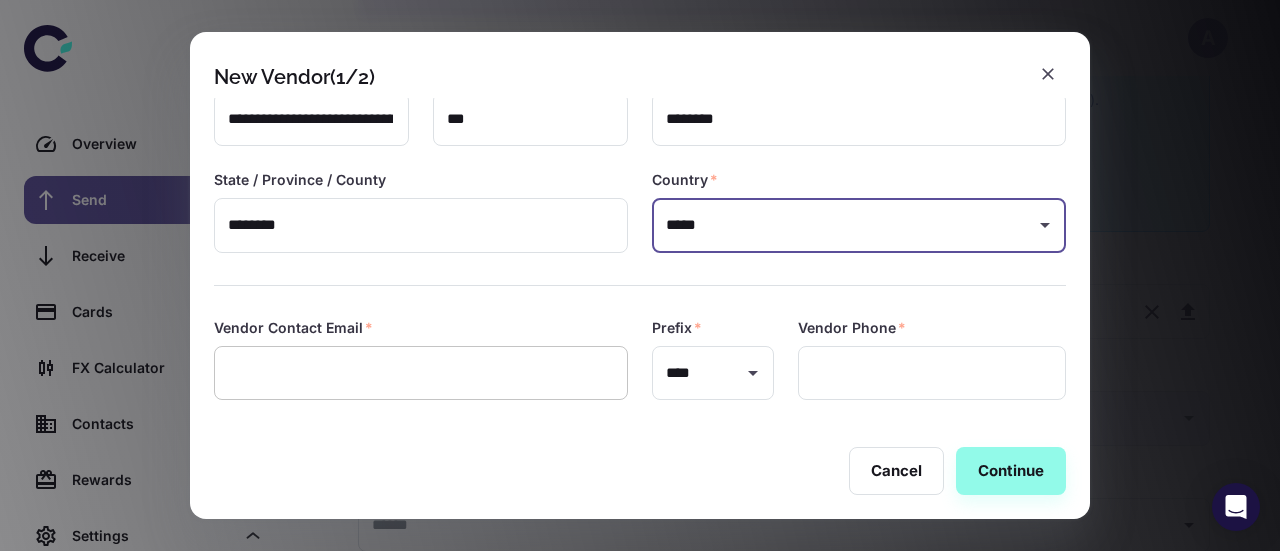 type on "*****" 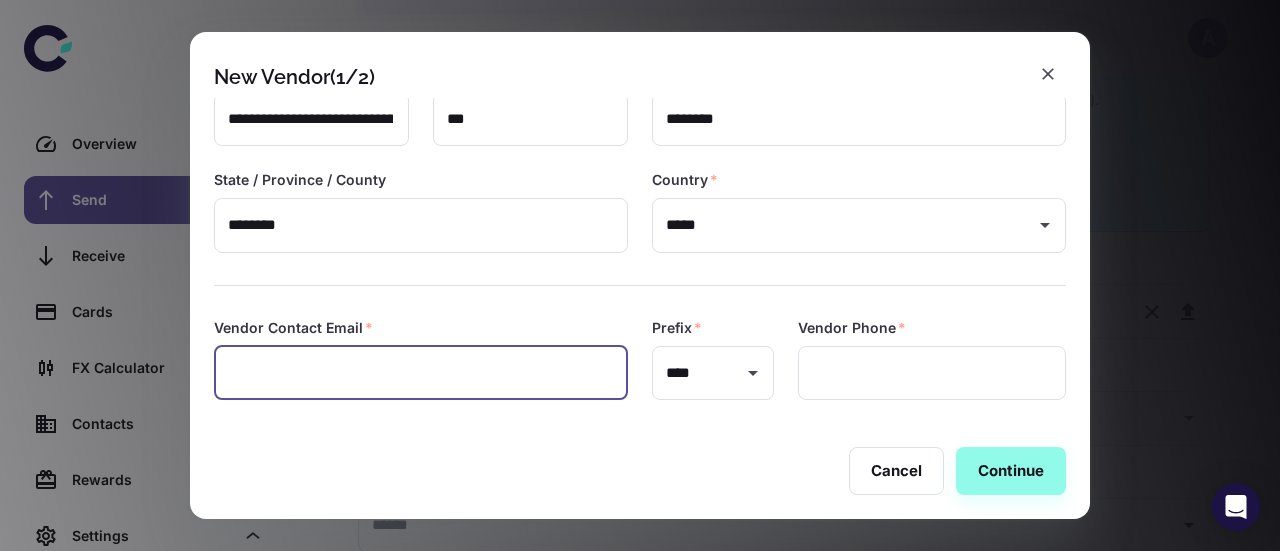 click at bounding box center (421, 373) 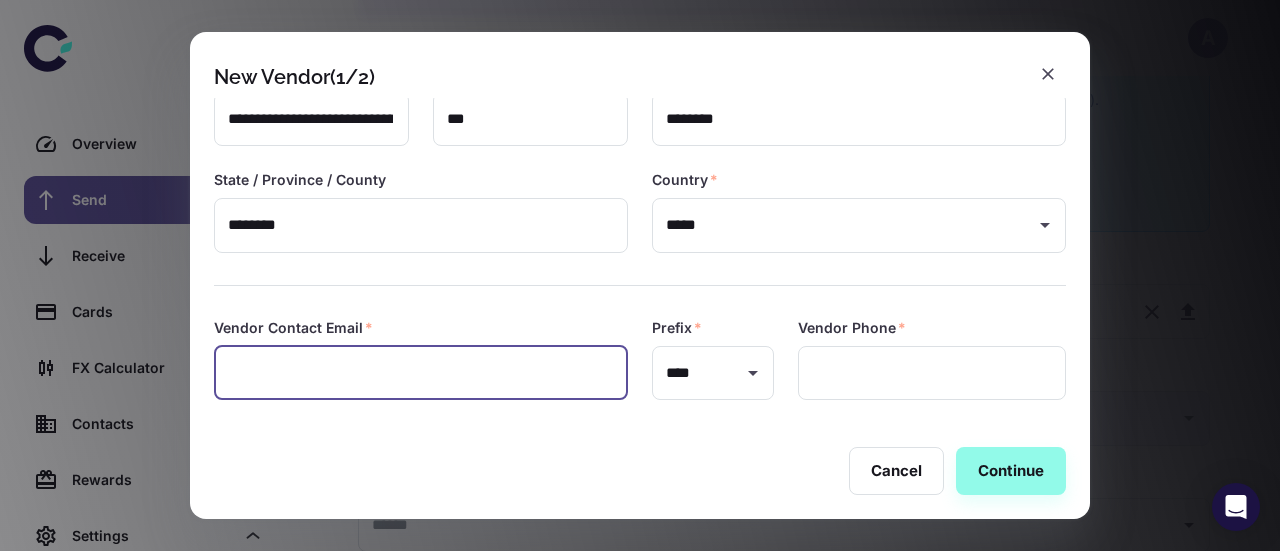 paste on "**********" 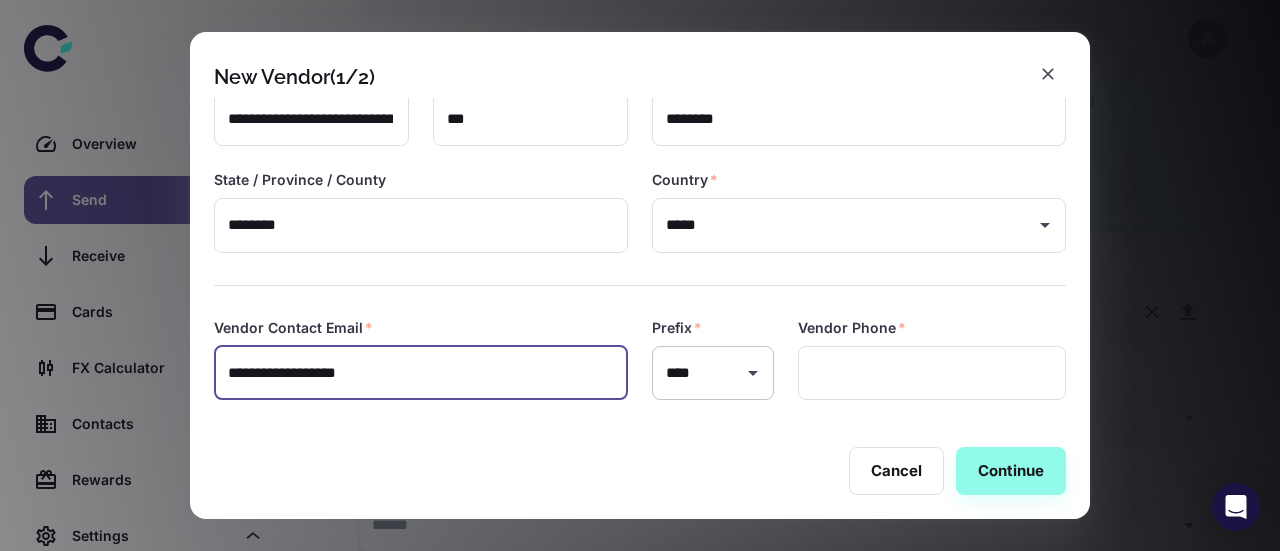 type on "**********" 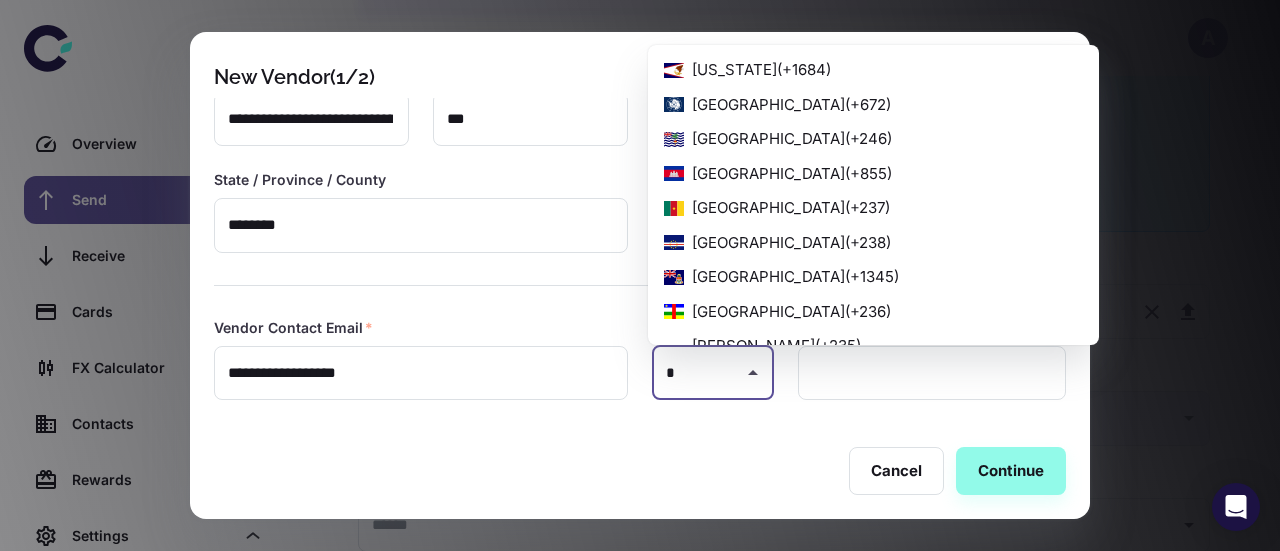 scroll, scrollTop: 0, scrollLeft: 0, axis: both 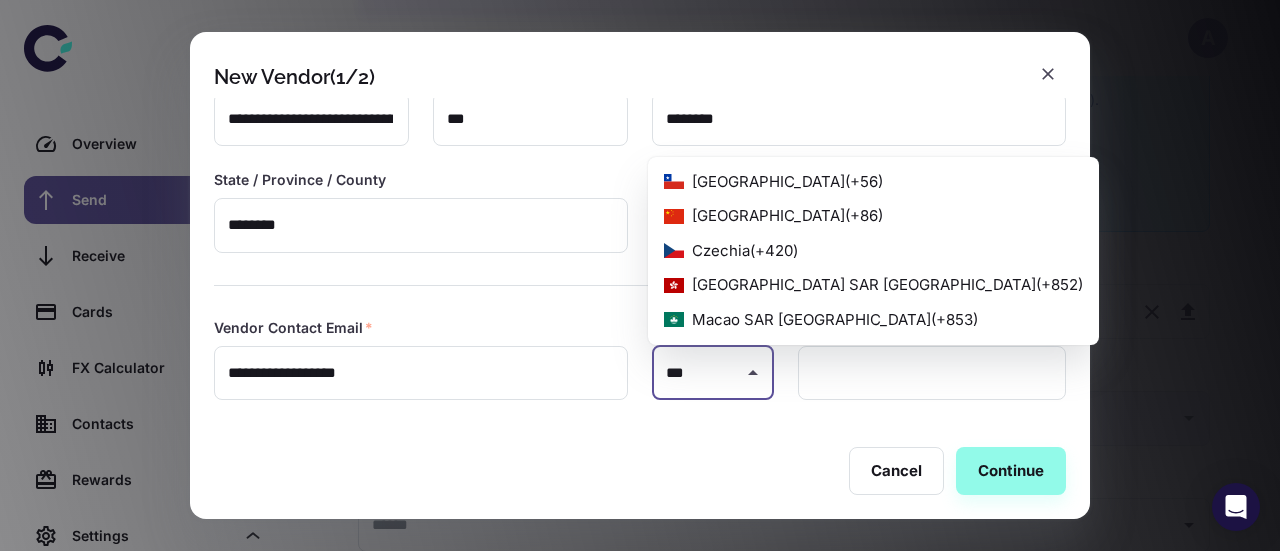 click on "China  ( +86 )" at bounding box center [873, 216] 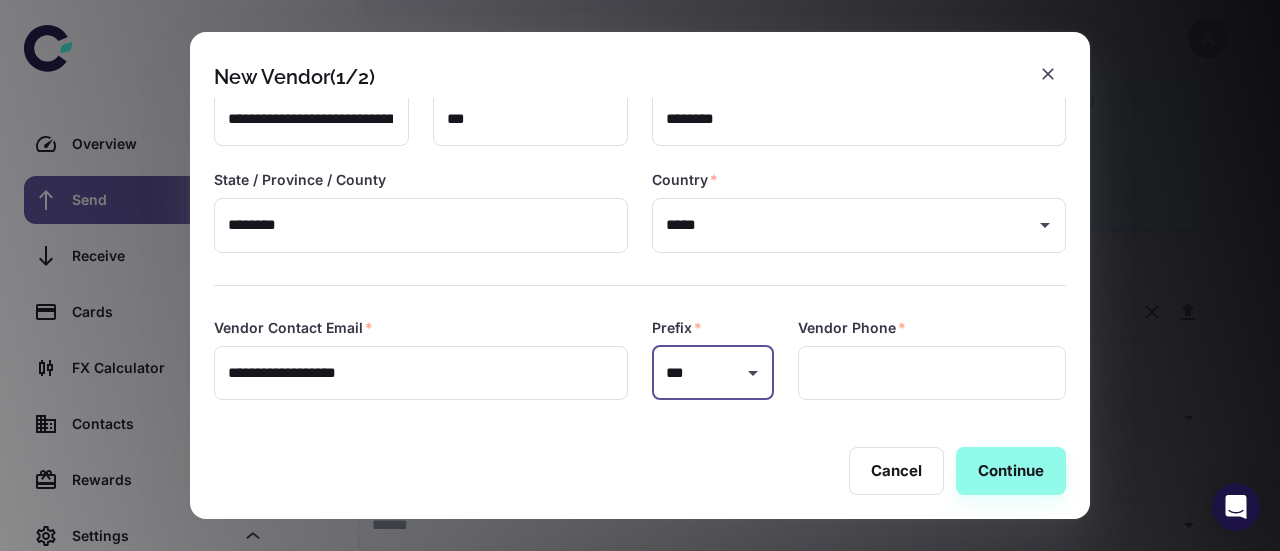 type on "***" 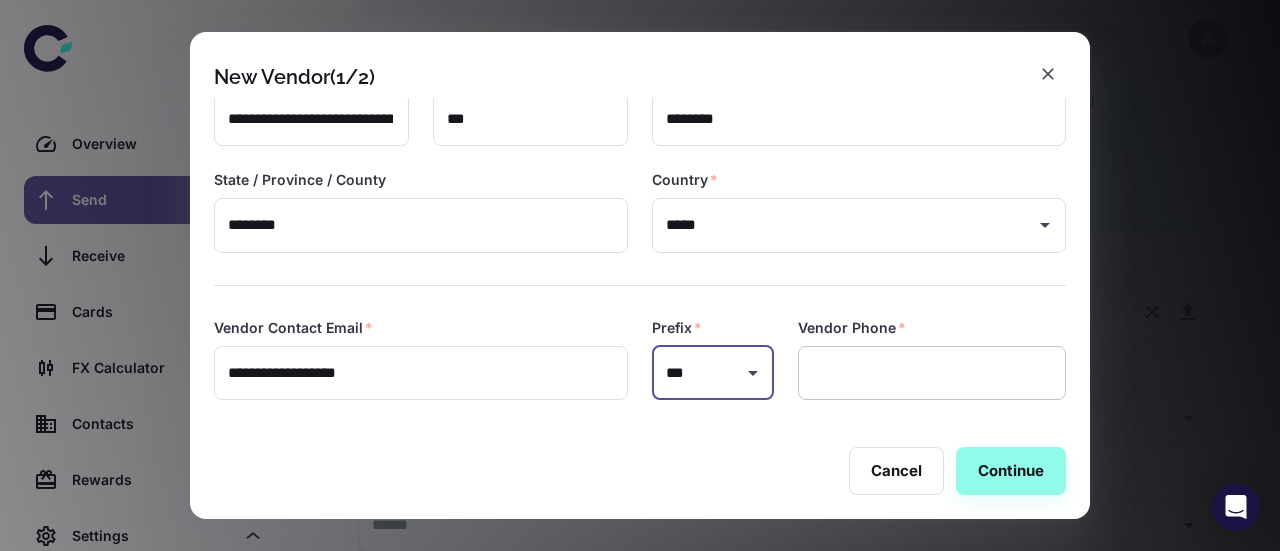 click at bounding box center [932, 373] 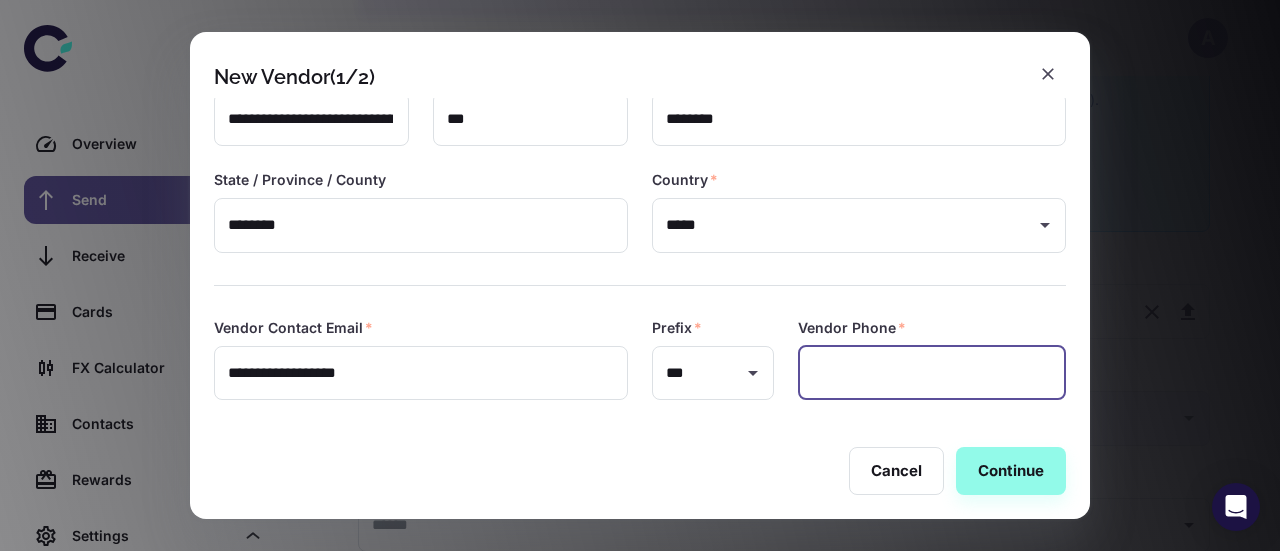 paste on "**********" 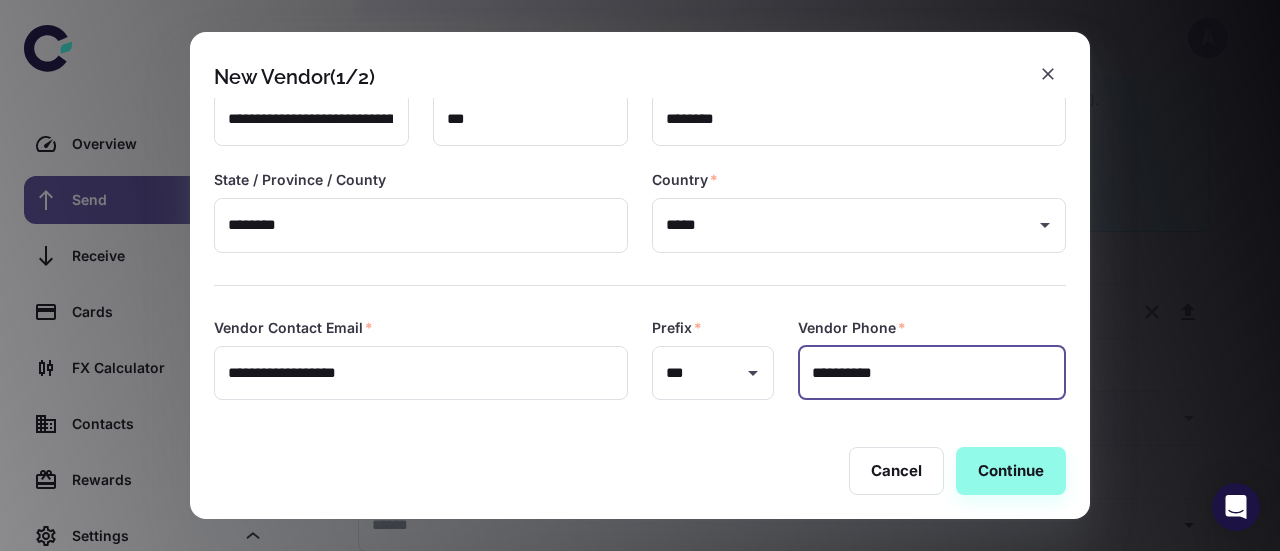 type on "**********" 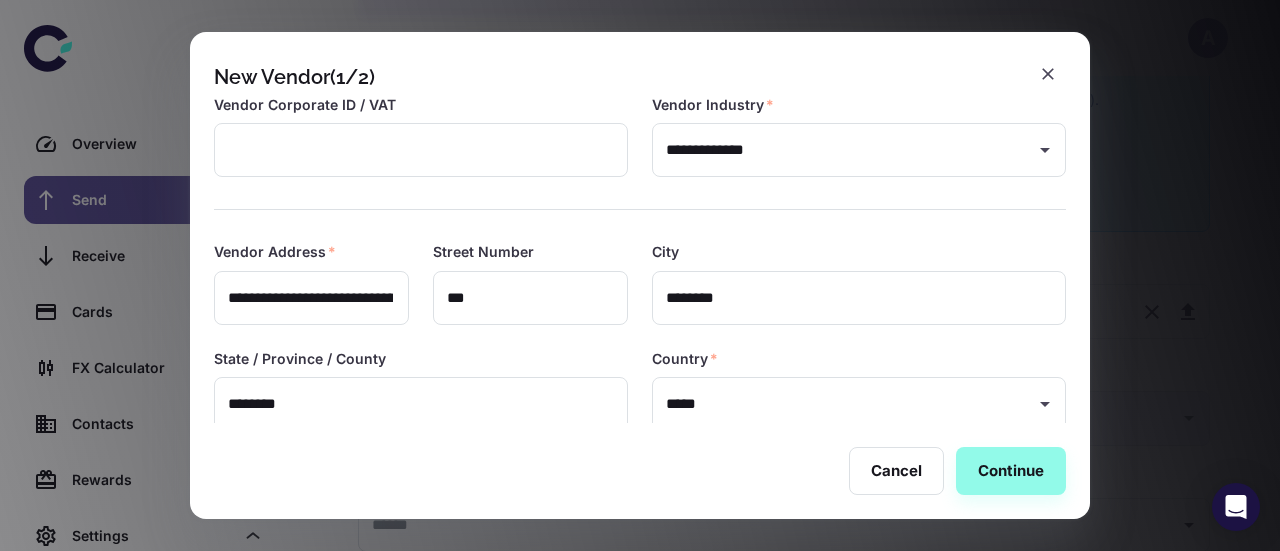 scroll, scrollTop: 313, scrollLeft: 0, axis: vertical 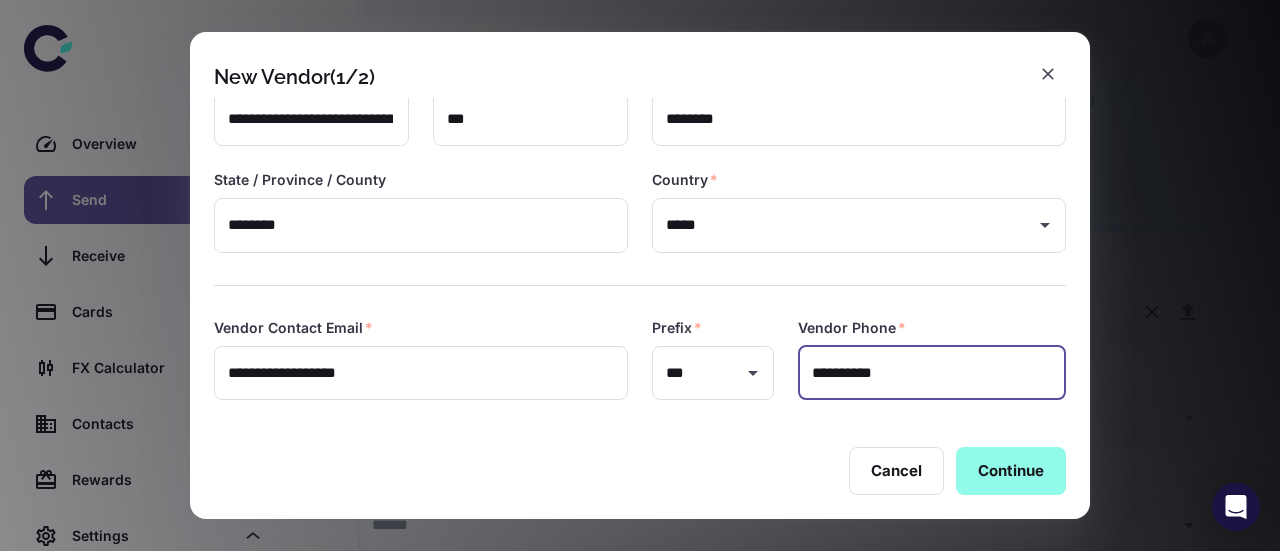 click on "Continue" at bounding box center (1011, 471) 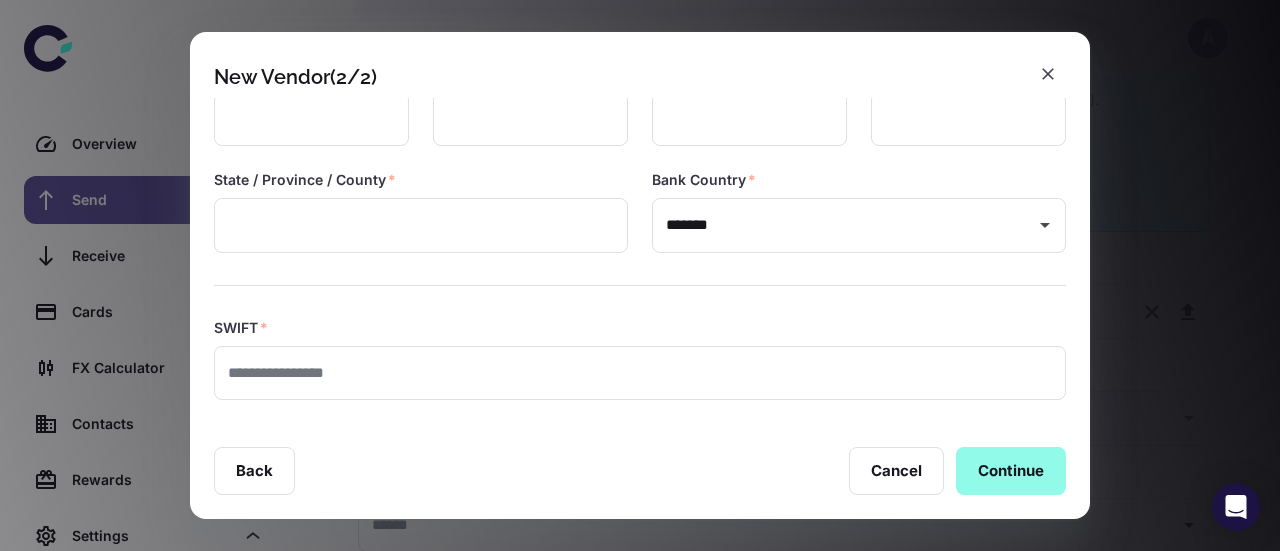 type on "**********" 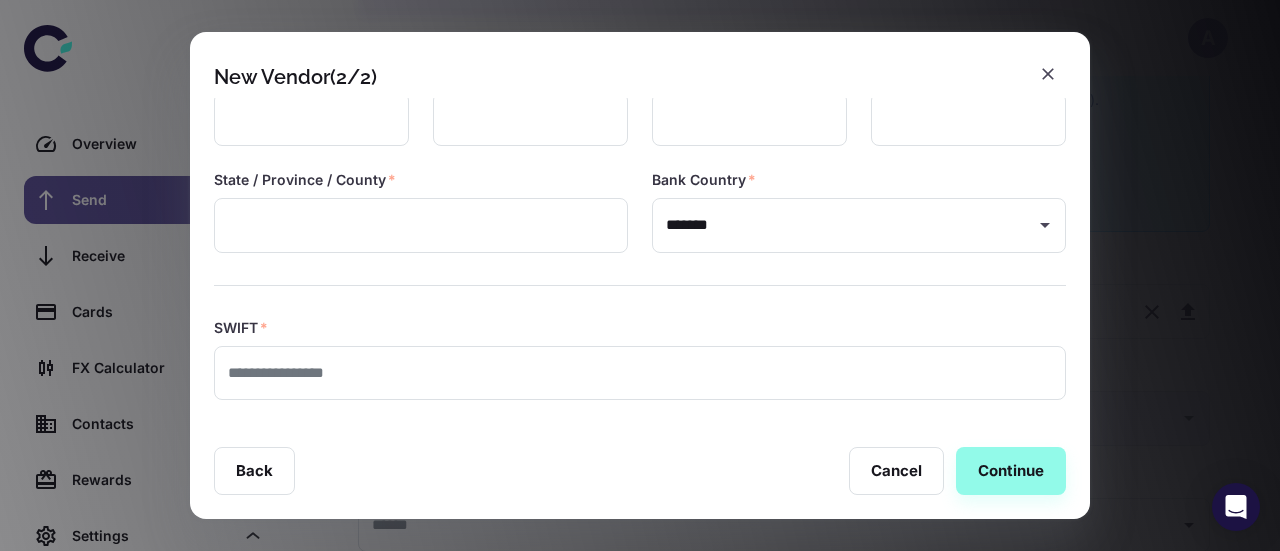 scroll, scrollTop: 0, scrollLeft: 0, axis: both 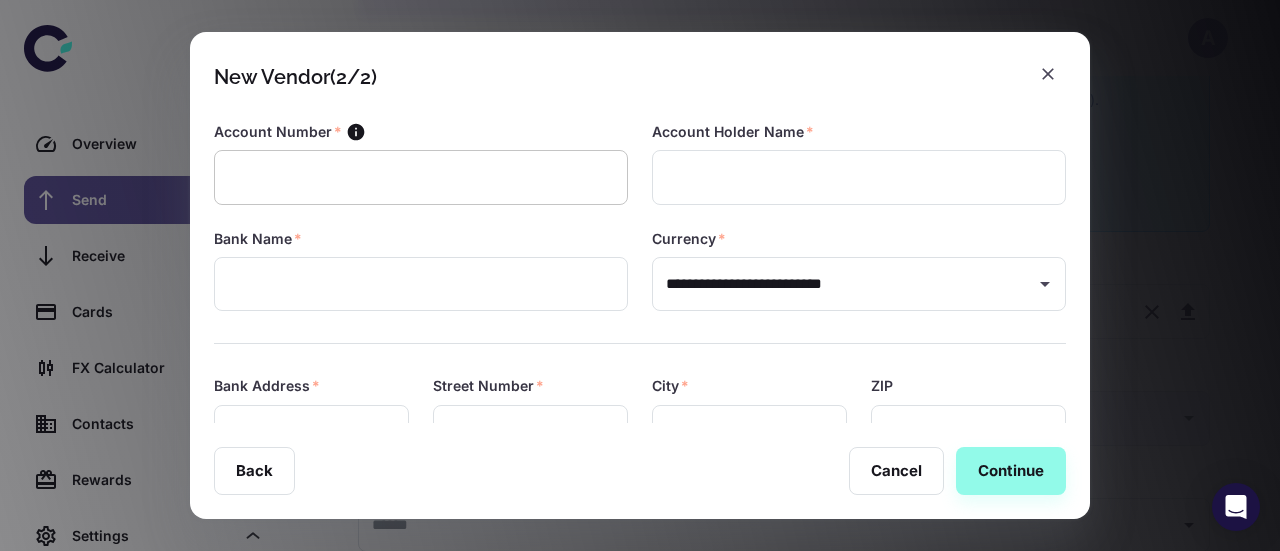 click at bounding box center (421, 177) 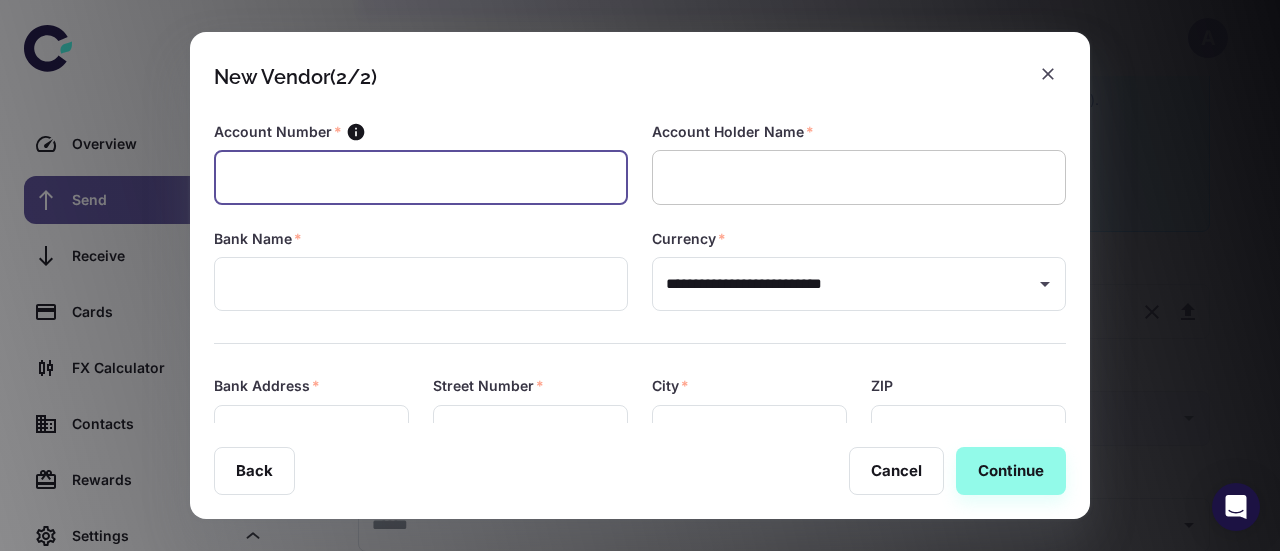 click at bounding box center [859, 177] 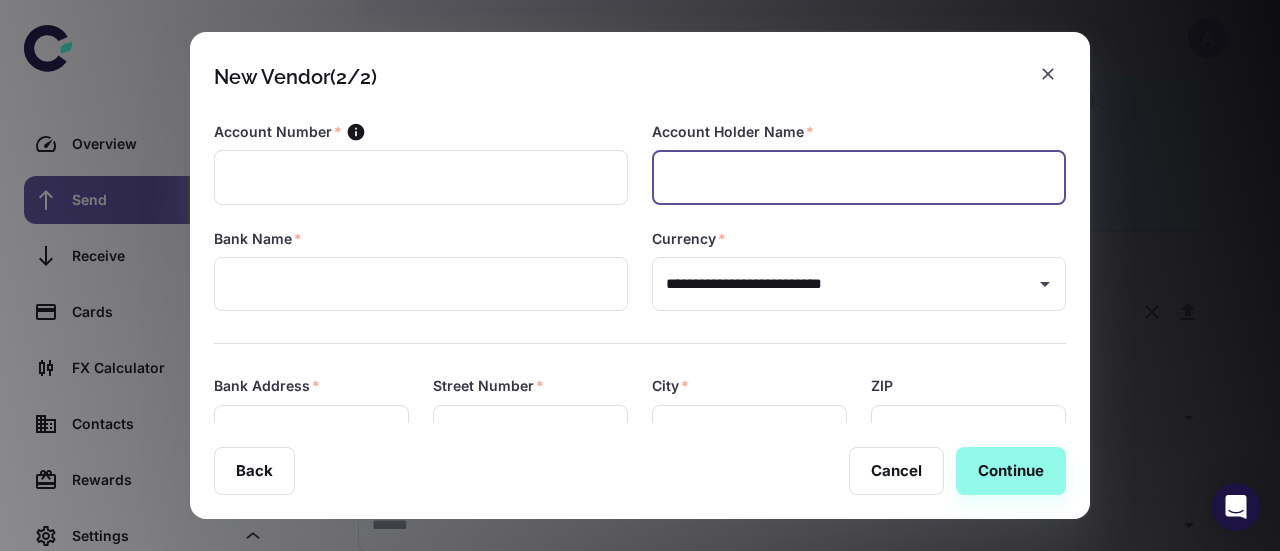 paste on "**********" 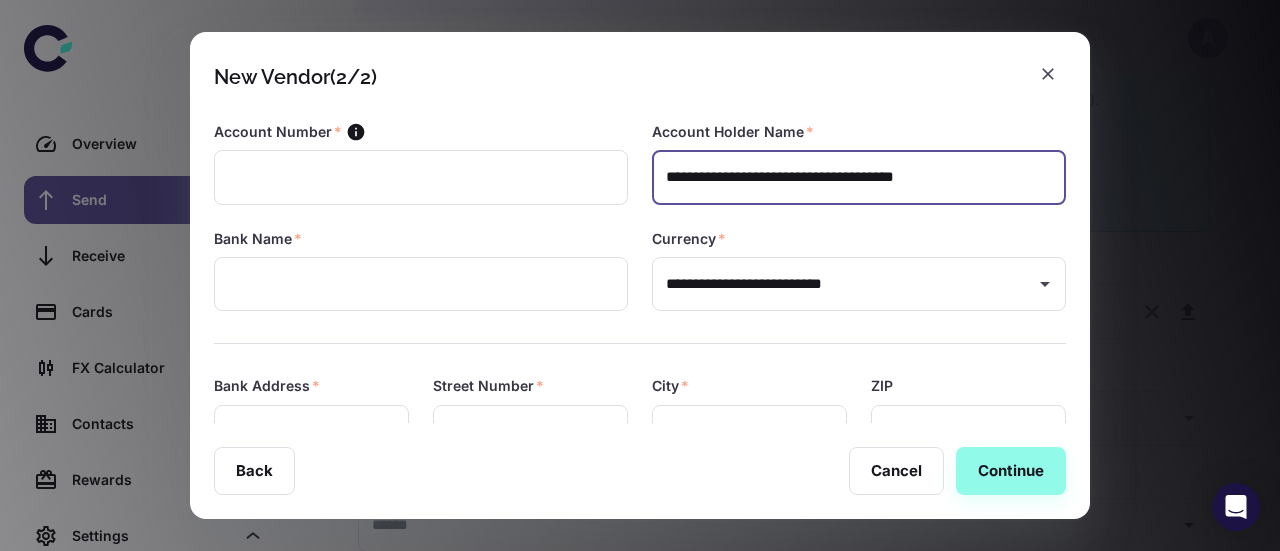 type on "**********" 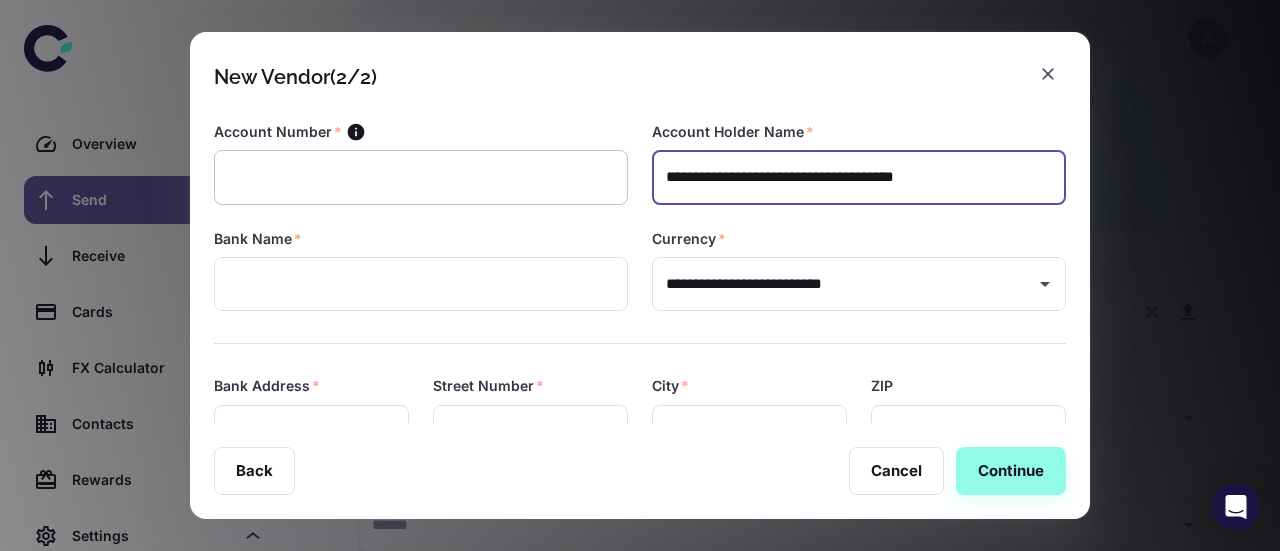 click at bounding box center [421, 177] 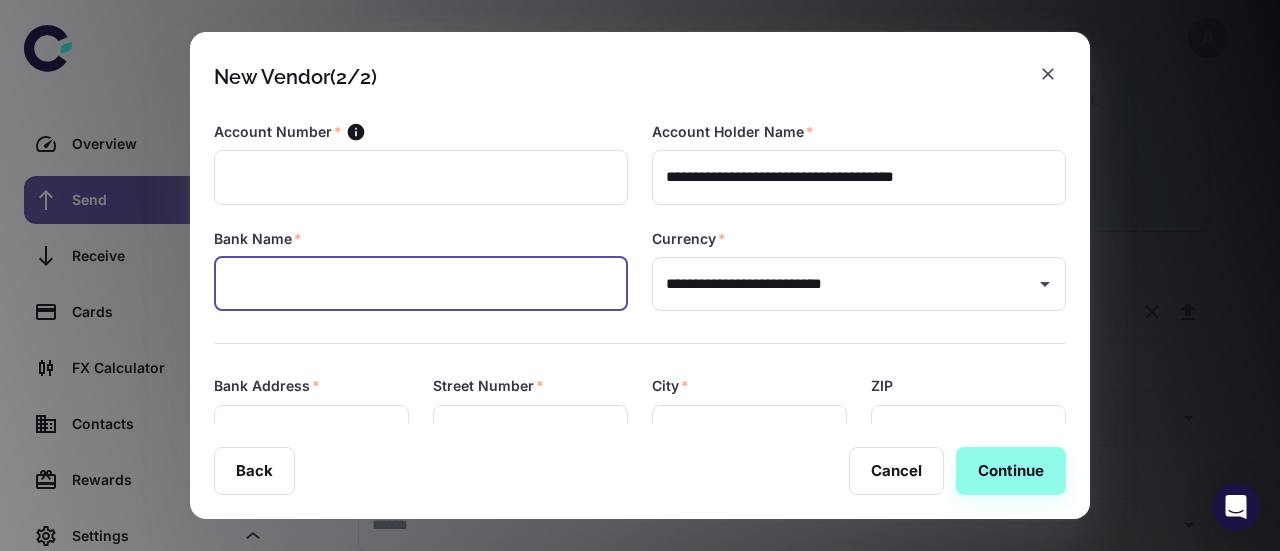 click at bounding box center [421, 284] 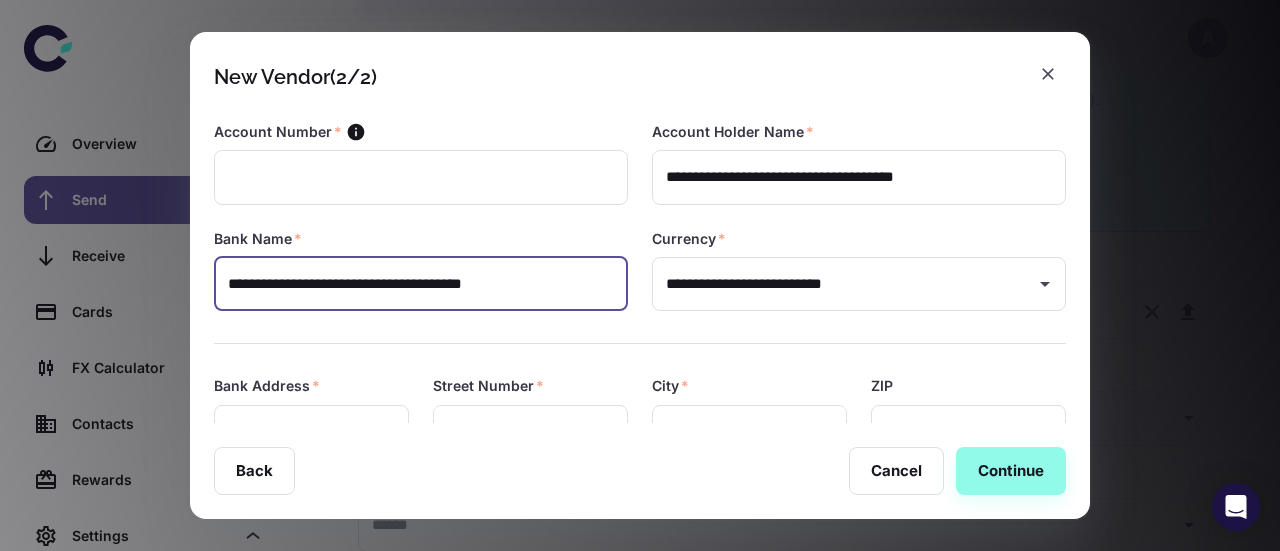type on "**********" 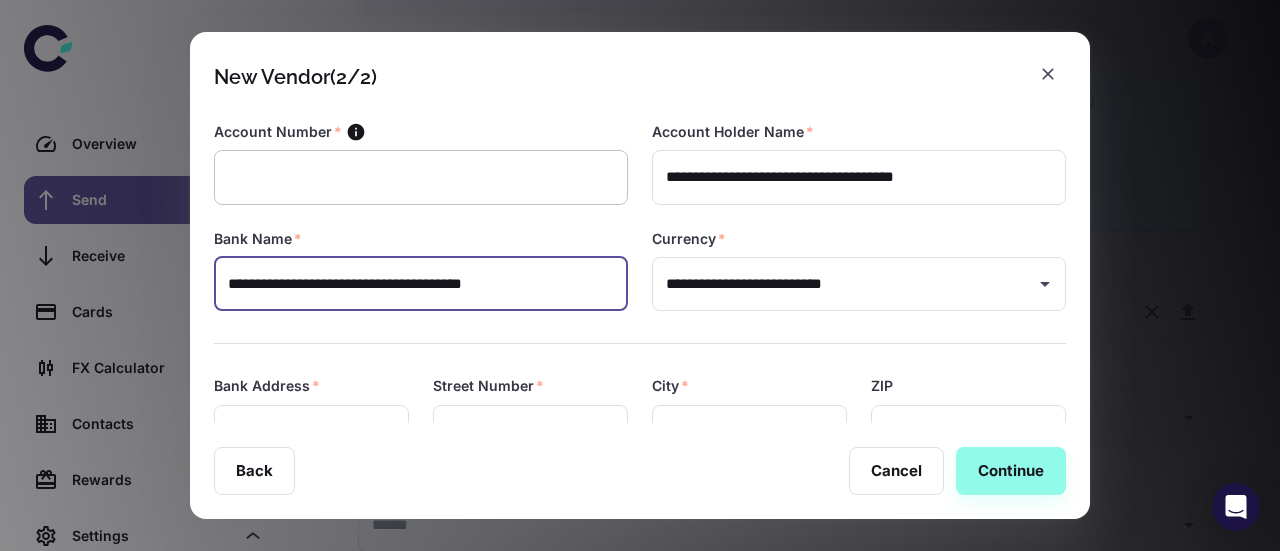 click at bounding box center [421, 177] 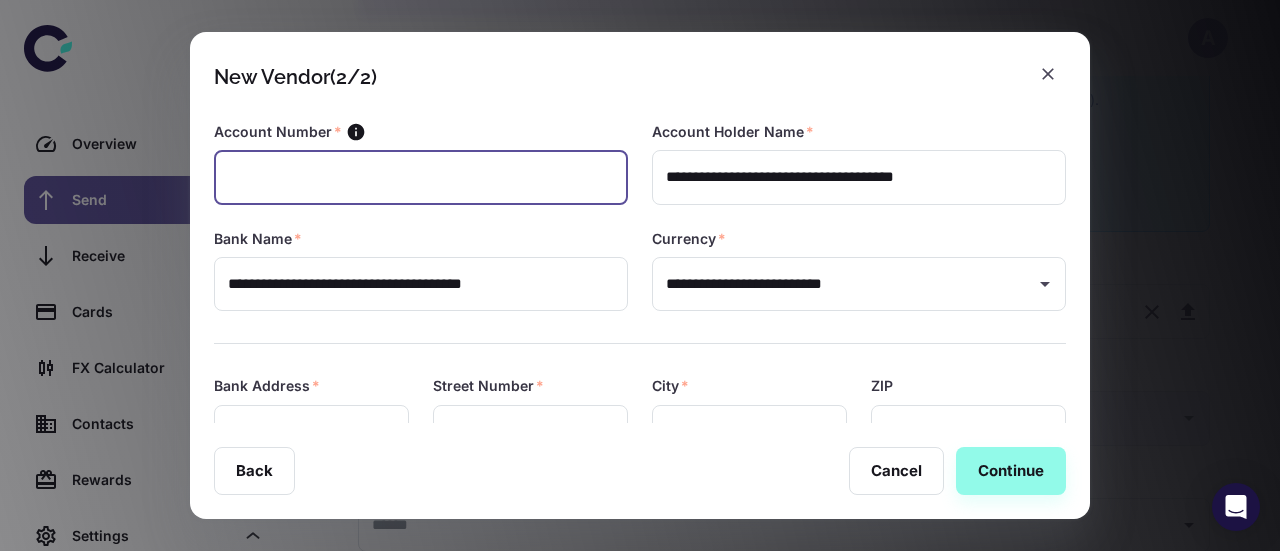 paste on "**********" 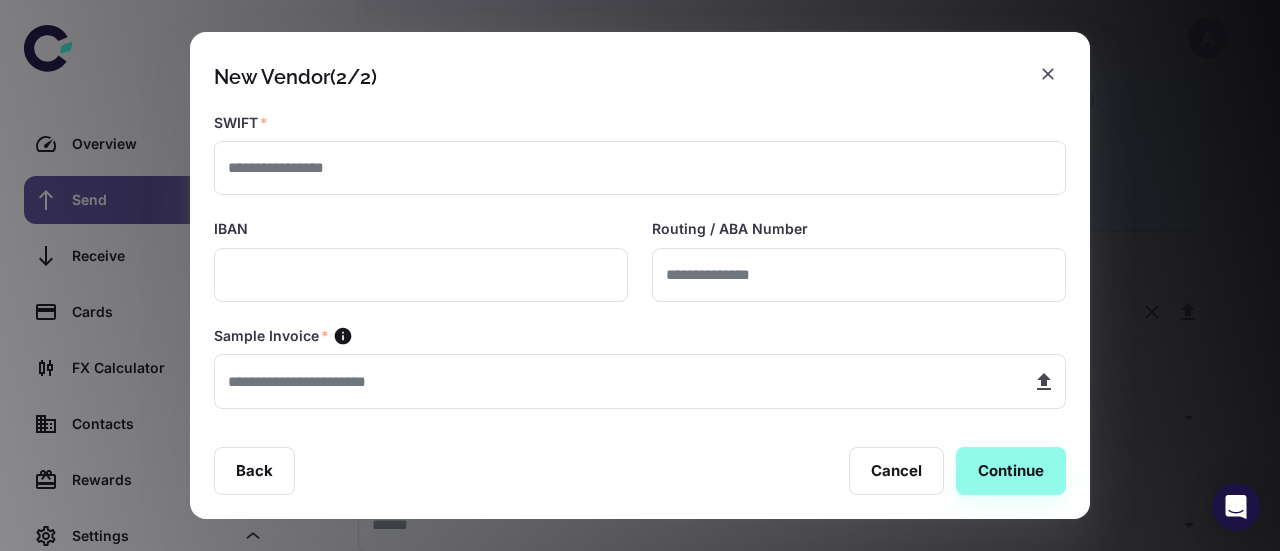 scroll, scrollTop: 519, scrollLeft: 0, axis: vertical 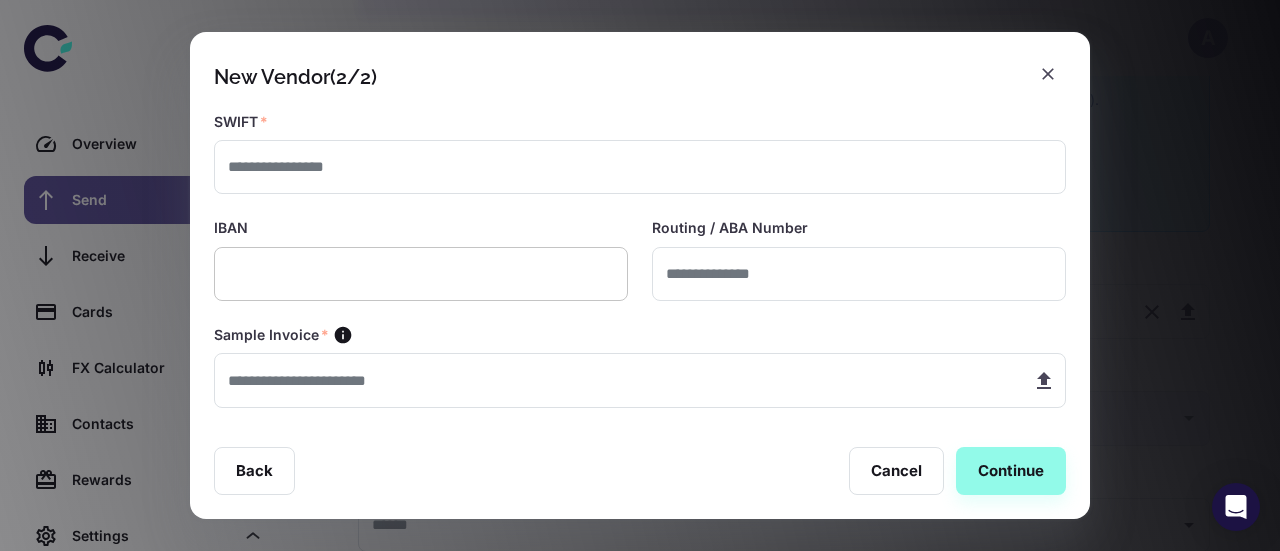 type on "**********" 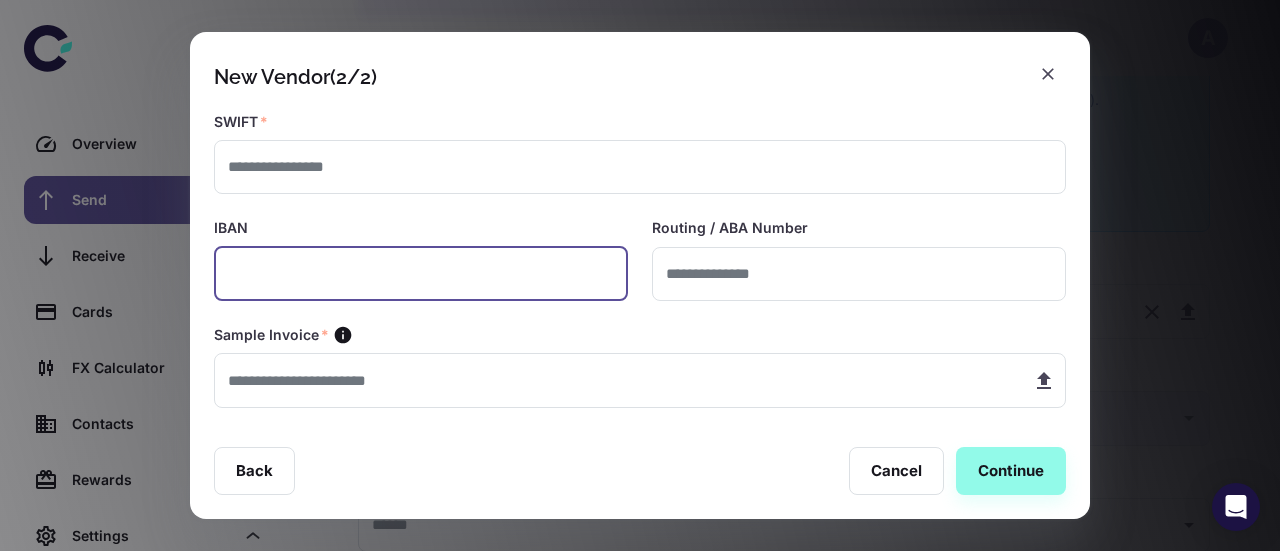 paste on "**********" 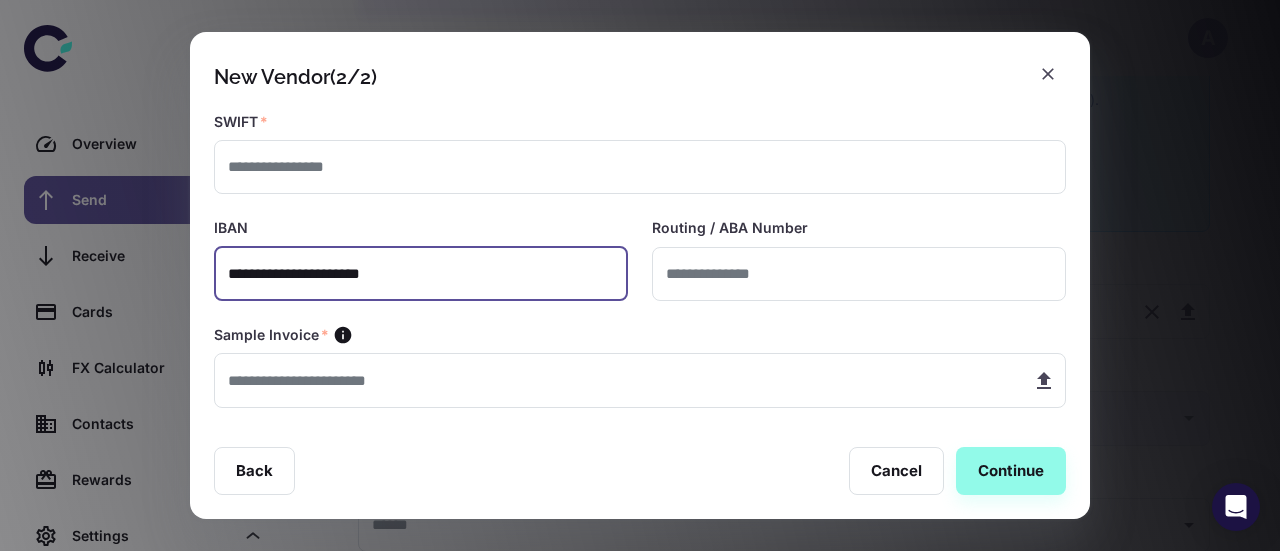 type on "**********" 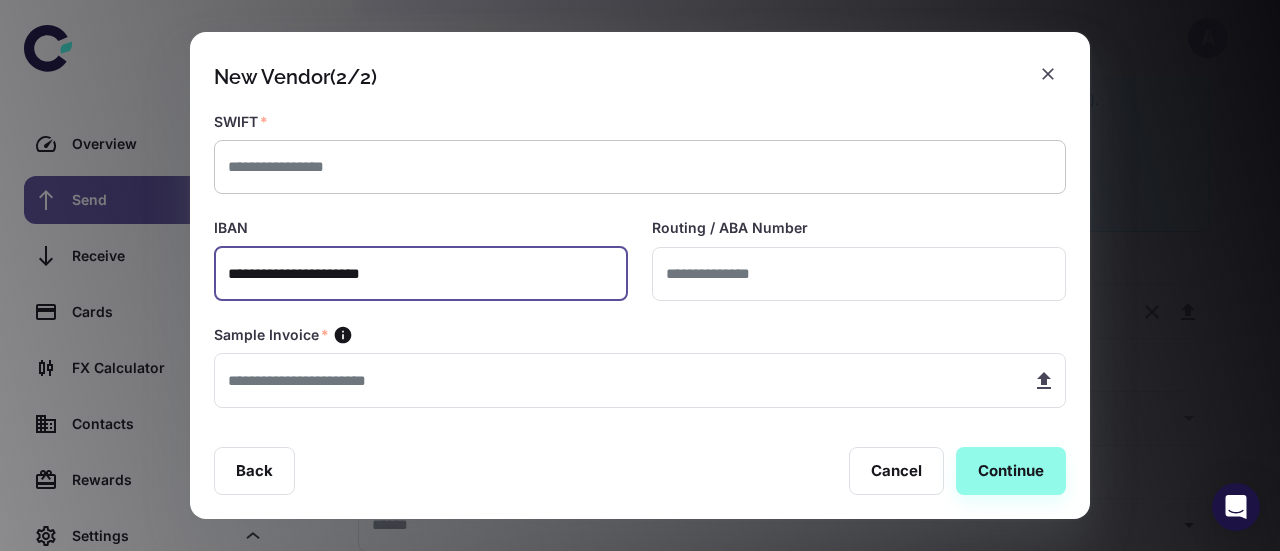 click at bounding box center (640, 167) 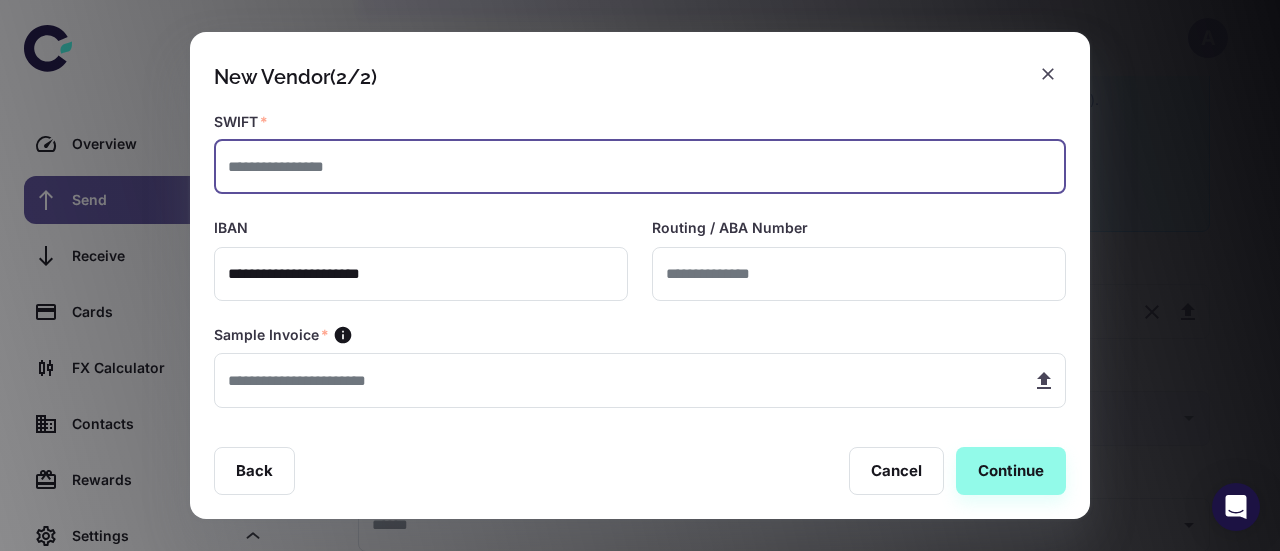 paste on "**********" 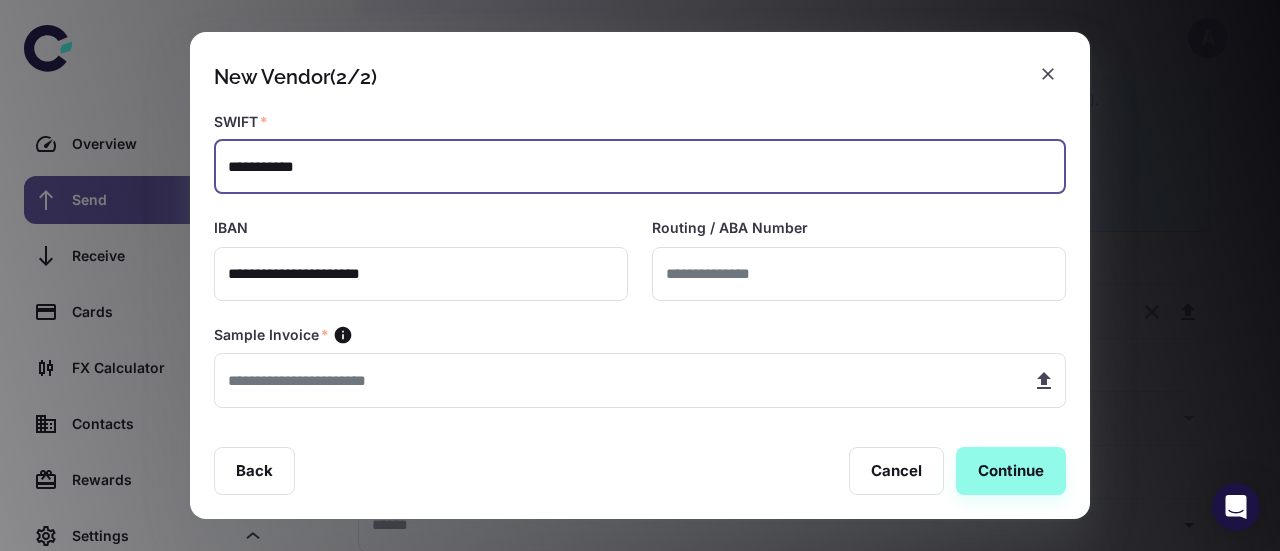 type on "**********" 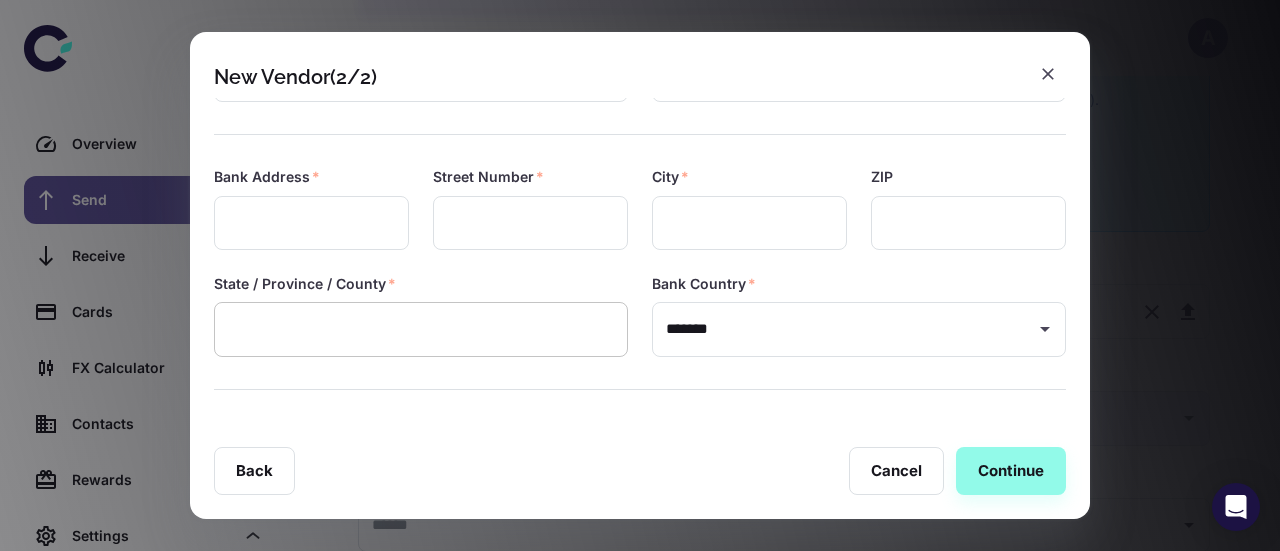 scroll, scrollTop: 202, scrollLeft: 0, axis: vertical 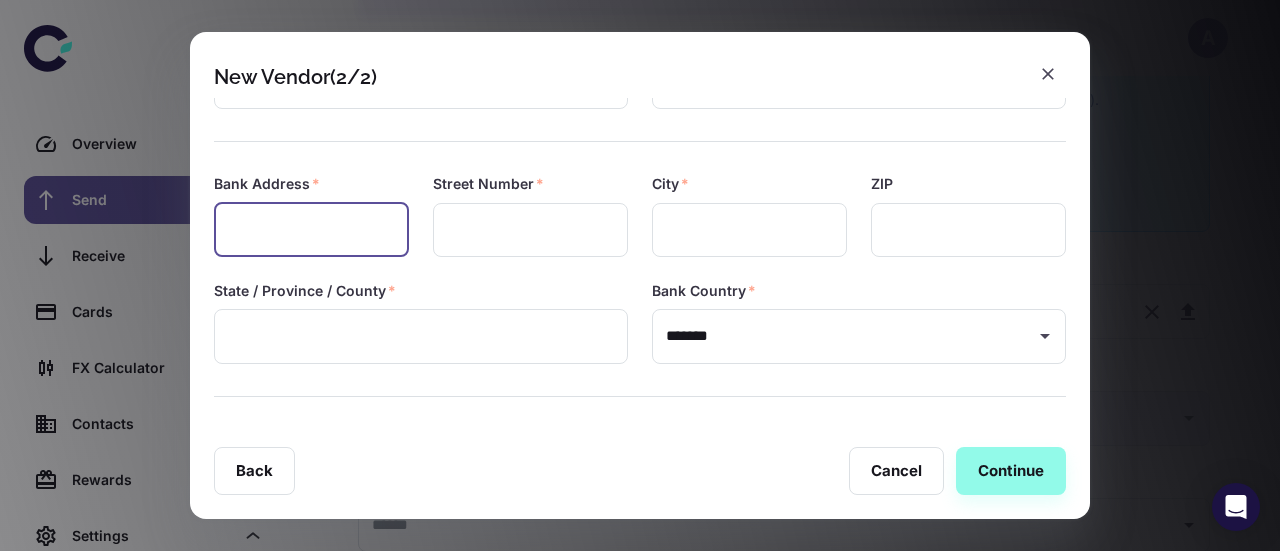 click at bounding box center (311, 230) 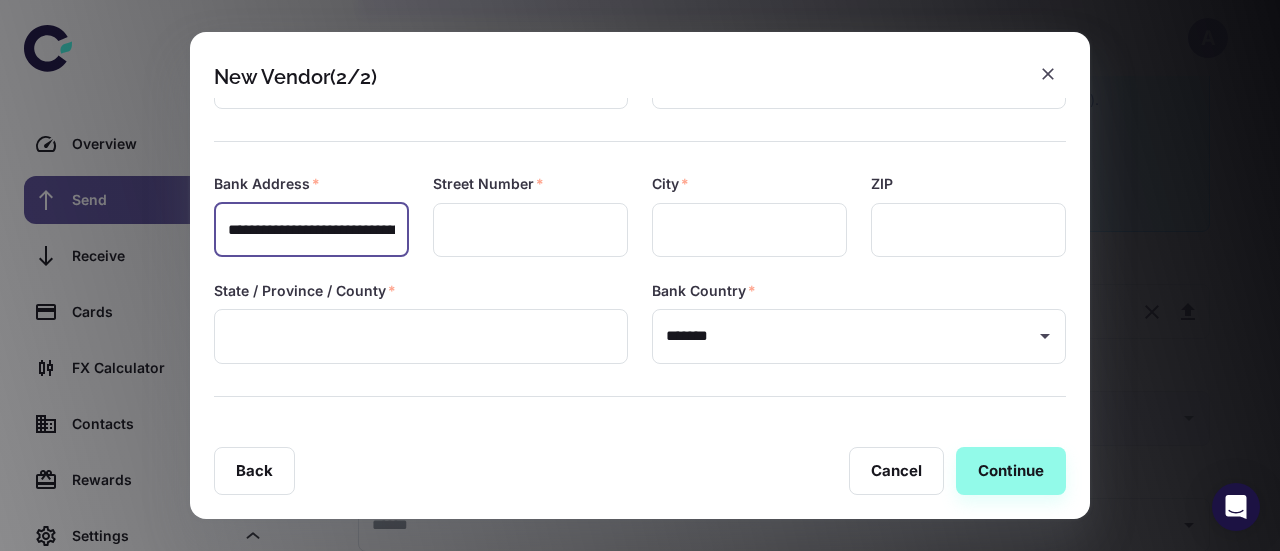 scroll, scrollTop: 0, scrollLeft: 239, axis: horizontal 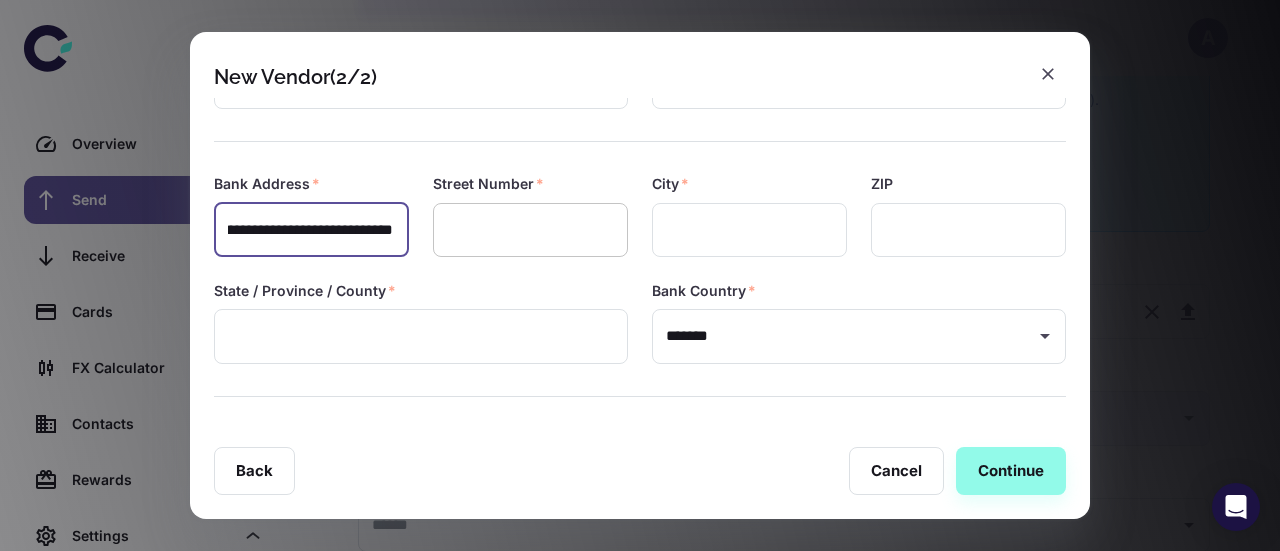 type on "**********" 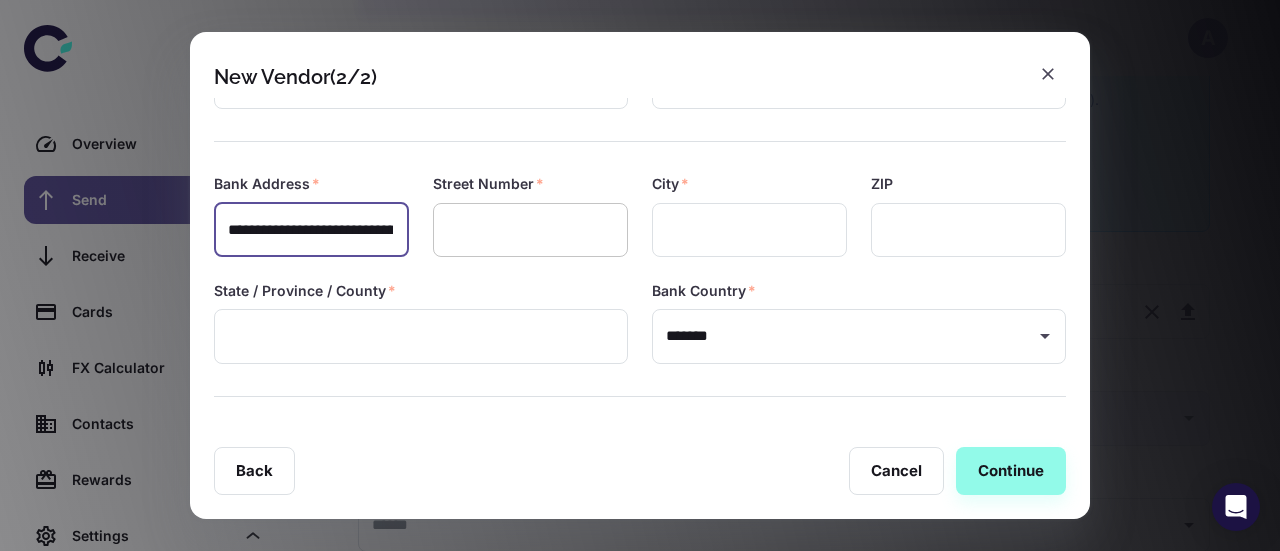 click at bounding box center (530, 230) 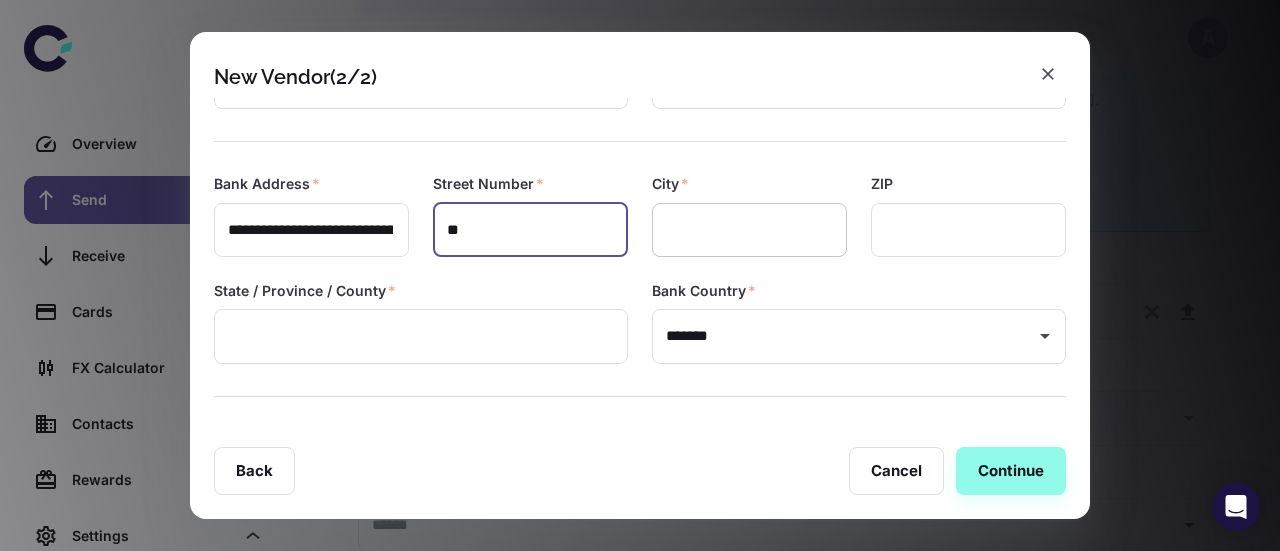 type on "**" 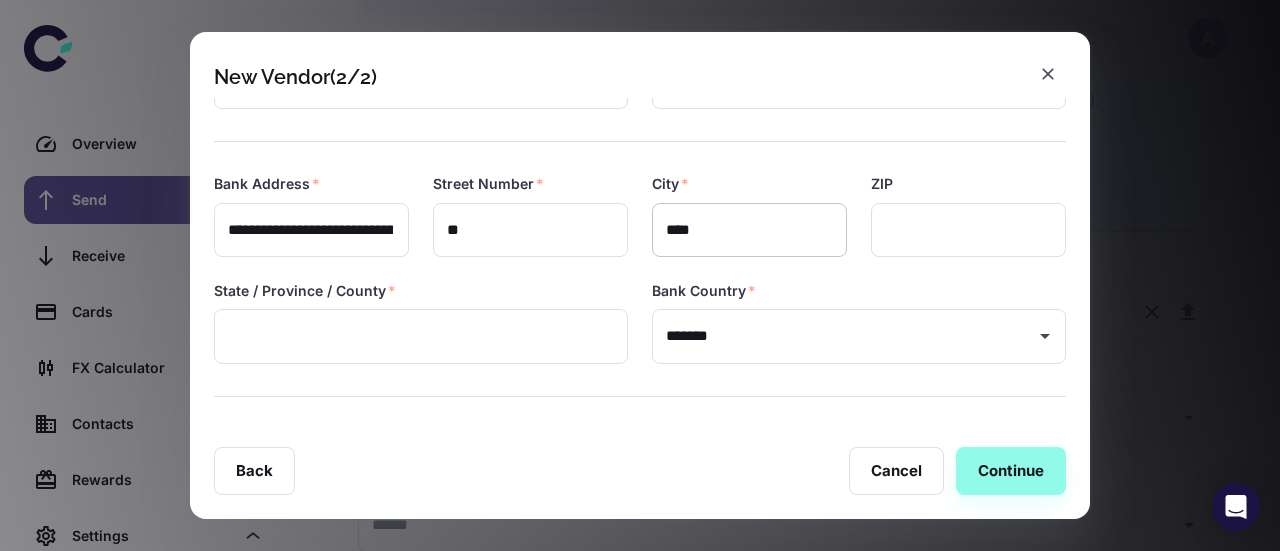click on "****" at bounding box center (749, 230) 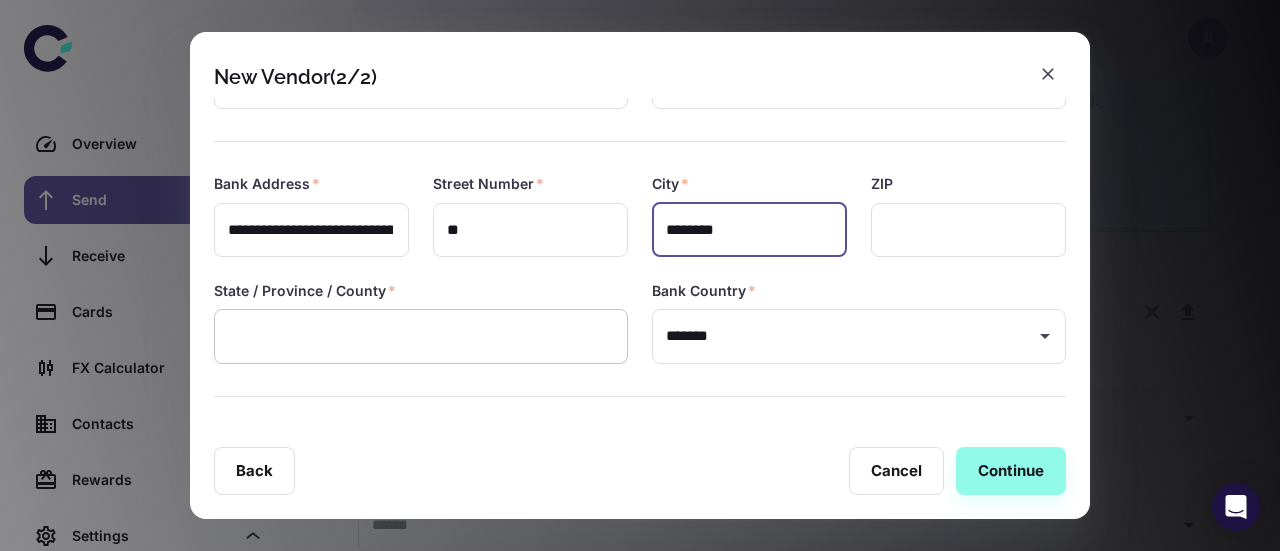type on "********" 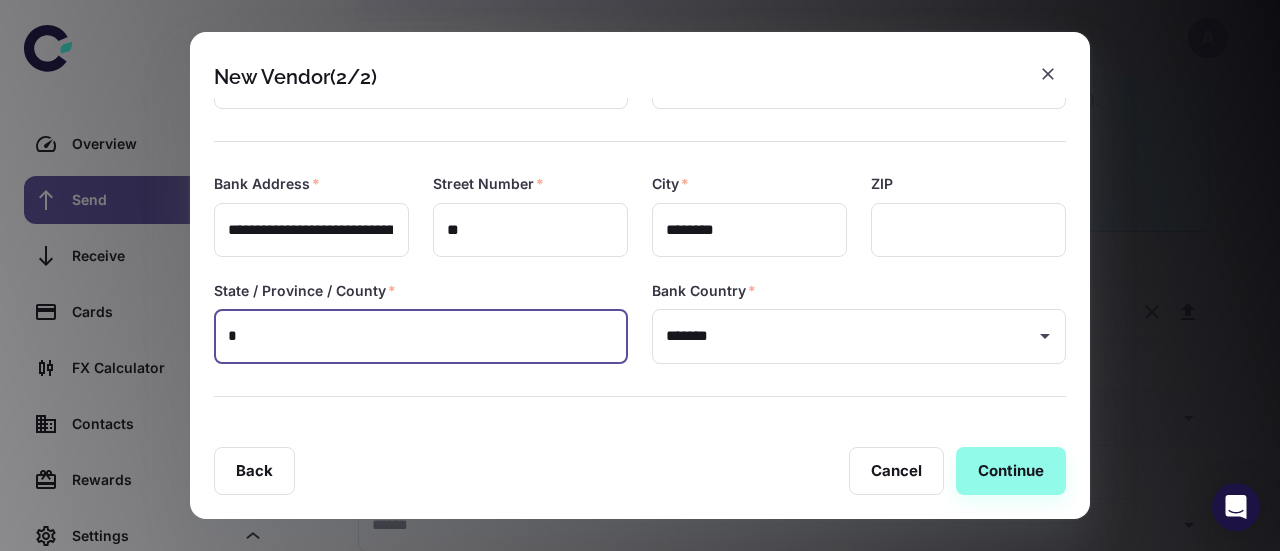 click on "*" at bounding box center [421, 336] 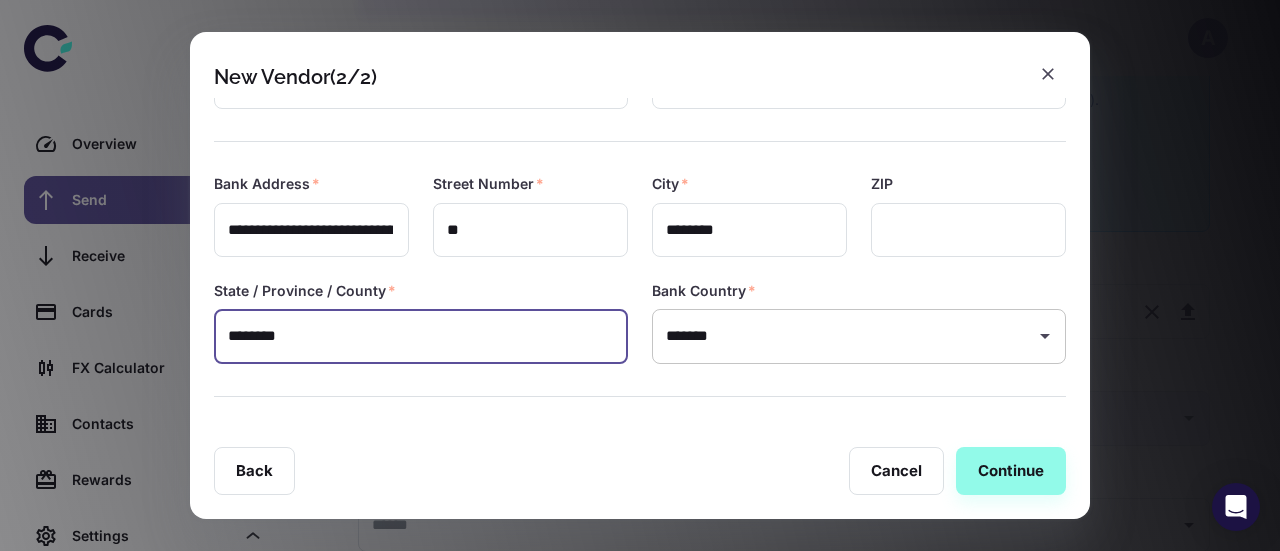 type on "********" 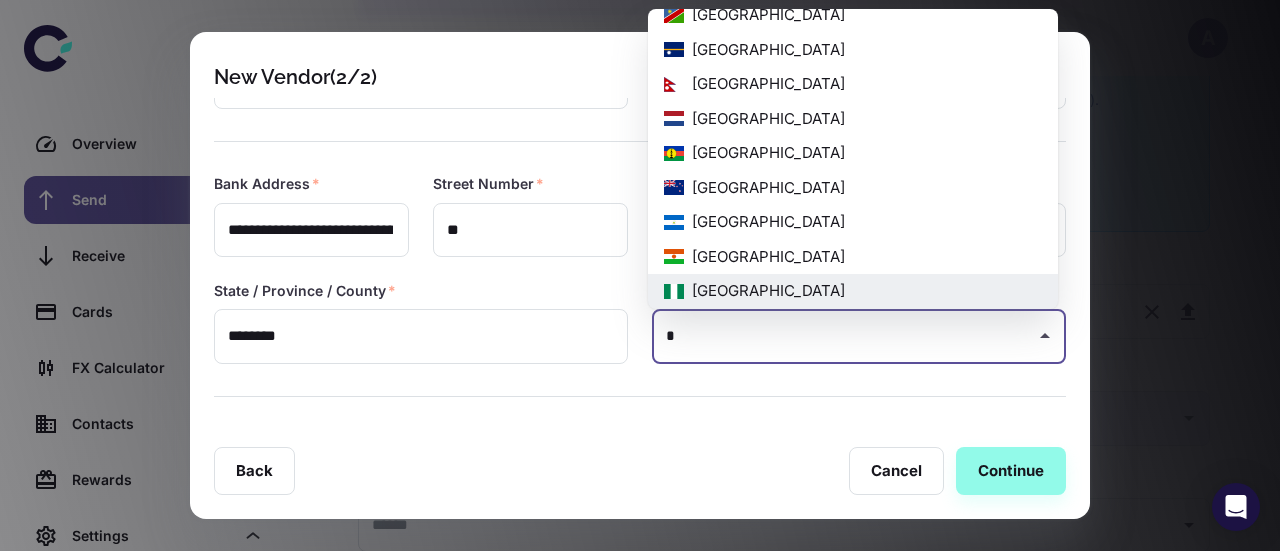 scroll, scrollTop: 0, scrollLeft: 0, axis: both 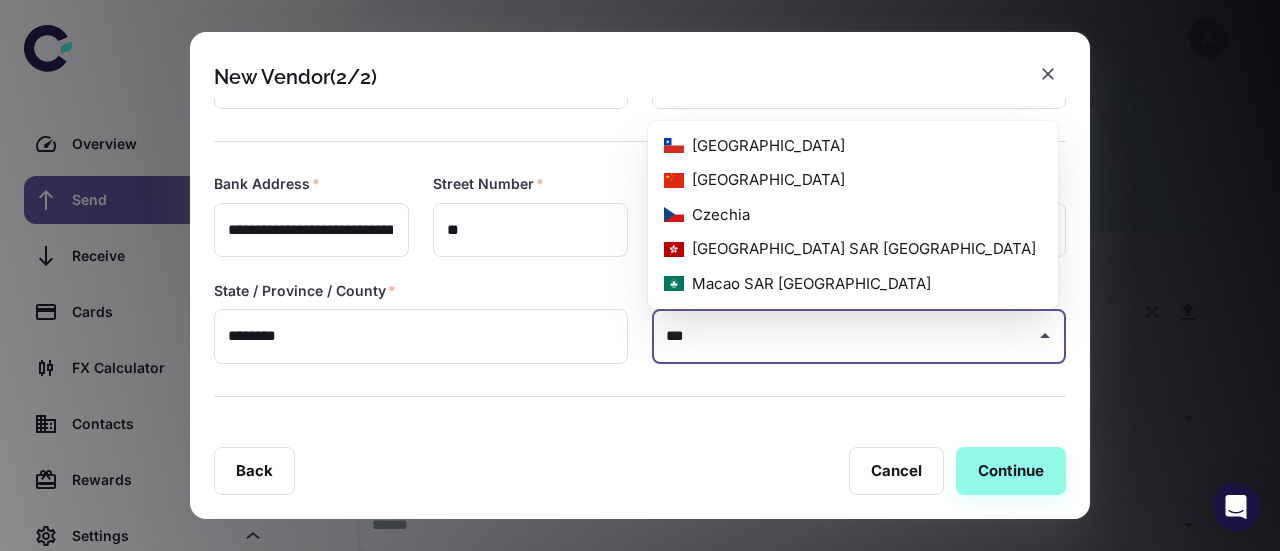 click on "[GEOGRAPHIC_DATA]" at bounding box center [853, 180] 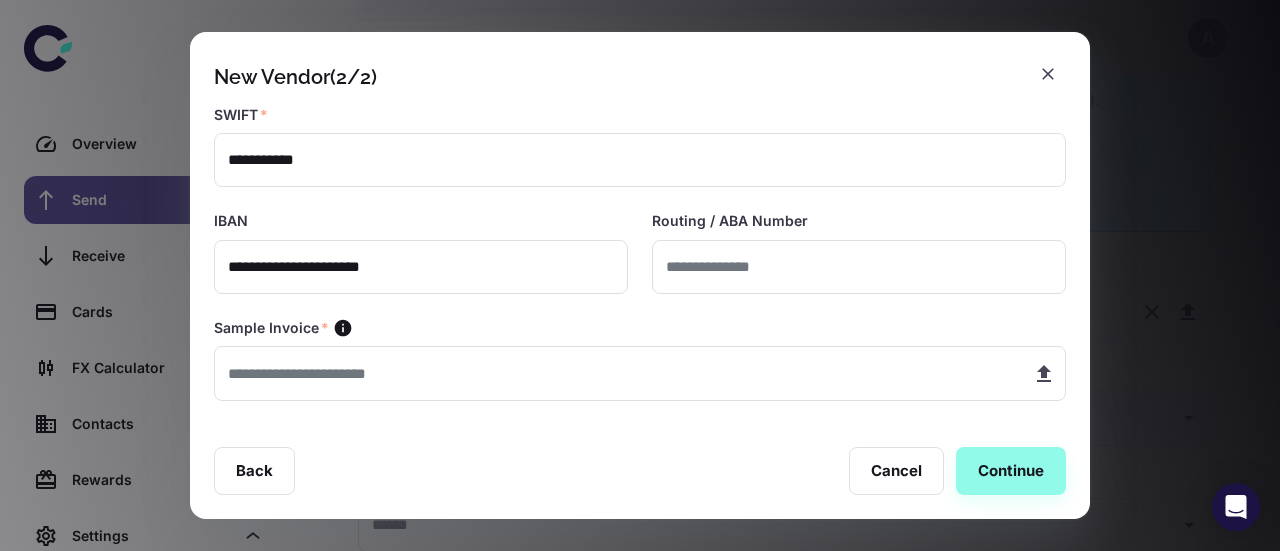 scroll, scrollTop: 526, scrollLeft: 0, axis: vertical 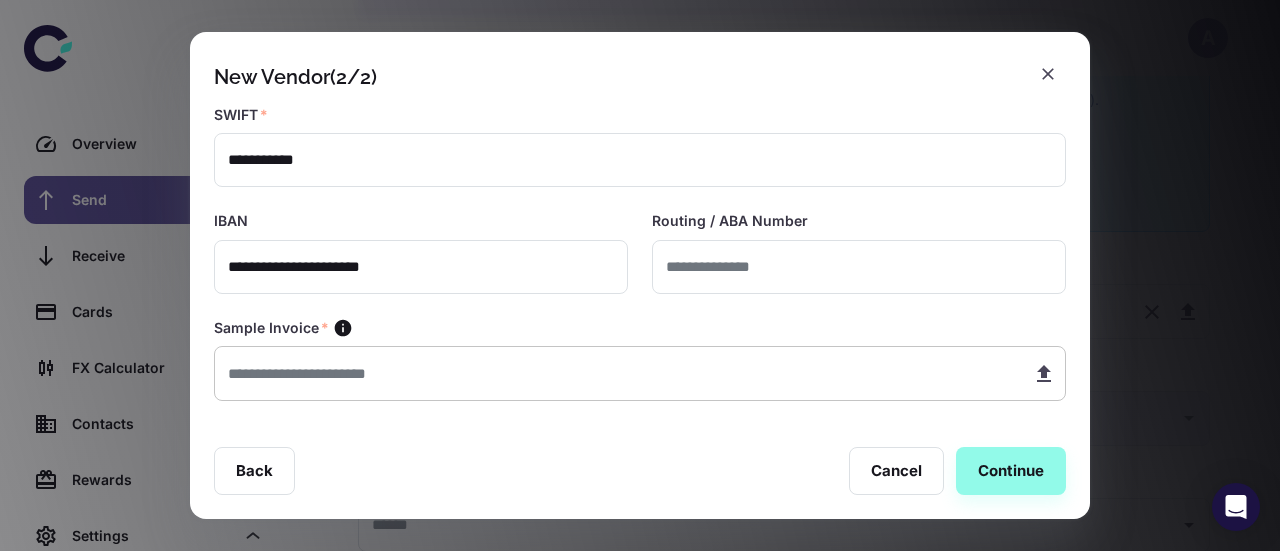 type on "*****" 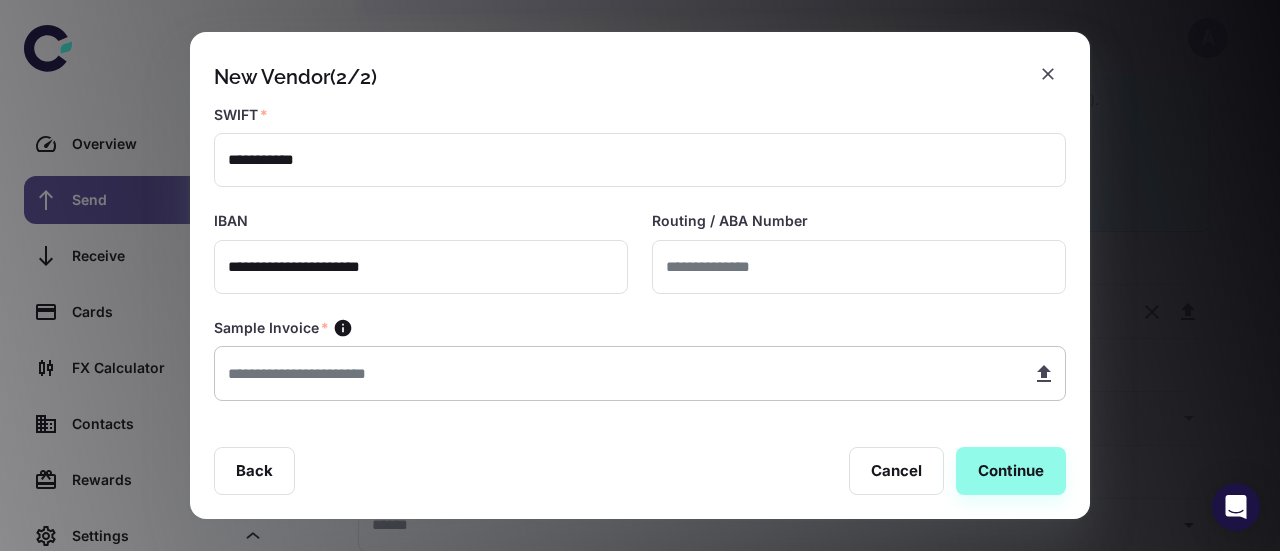 type on "**********" 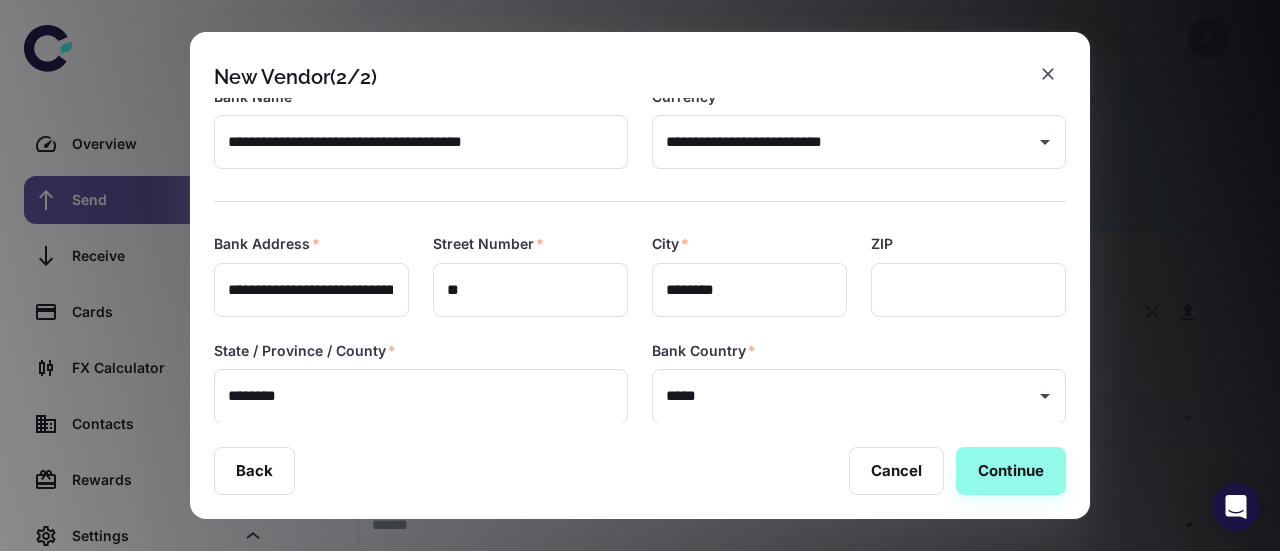 scroll, scrollTop: 0, scrollLeft: 0, axis: both 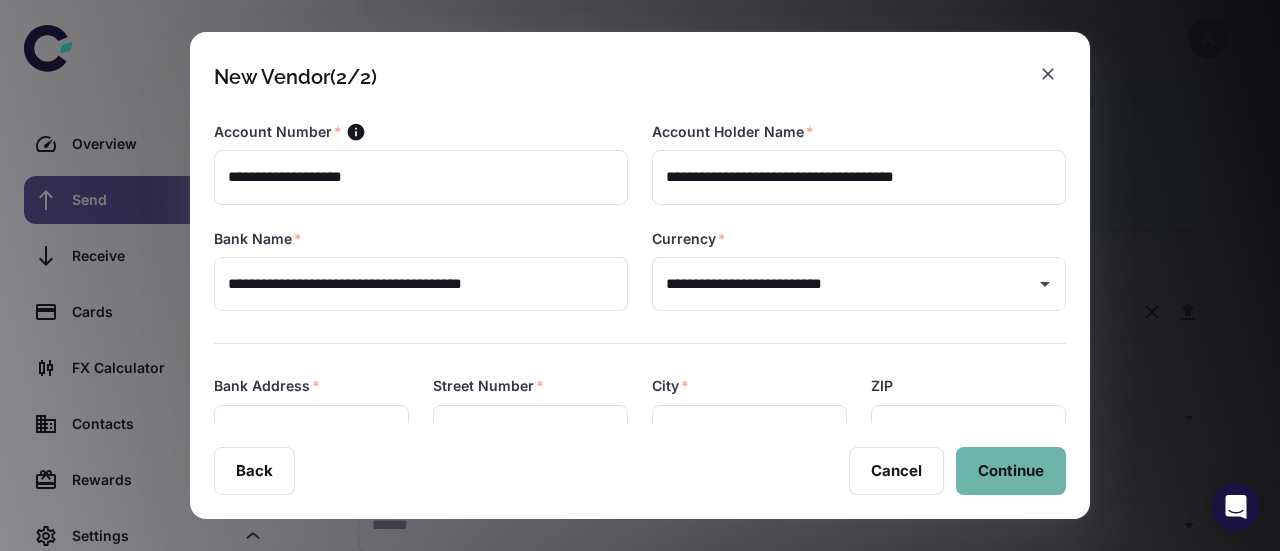 click on "Continue" at bounding box center [1011, 471] 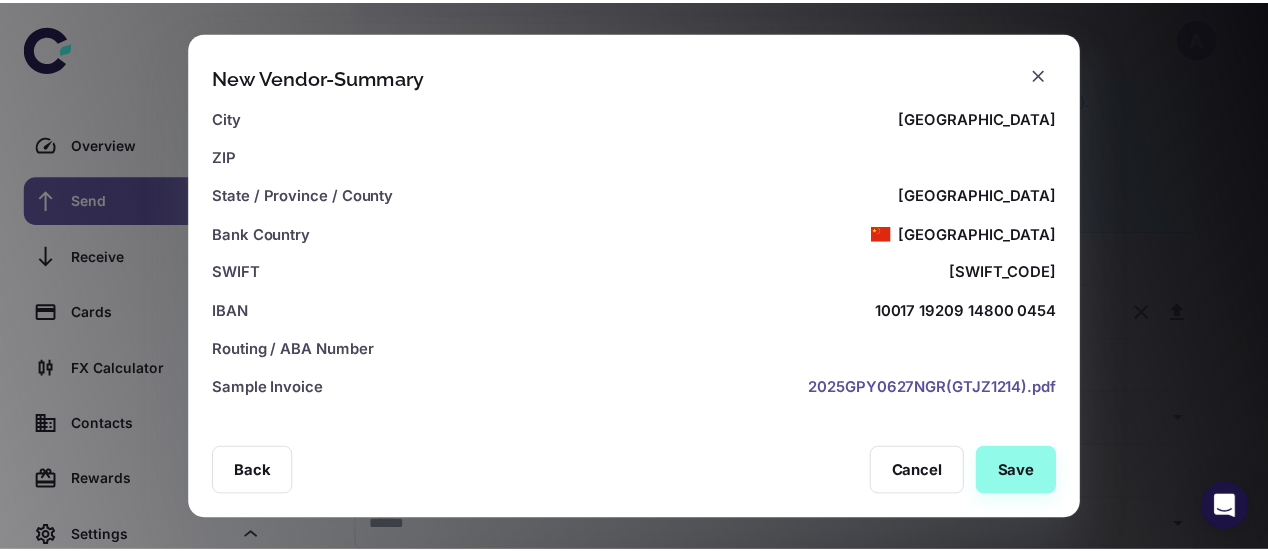 scroll, scrollTop: 639, scrollLeft: 0, axis: vertical 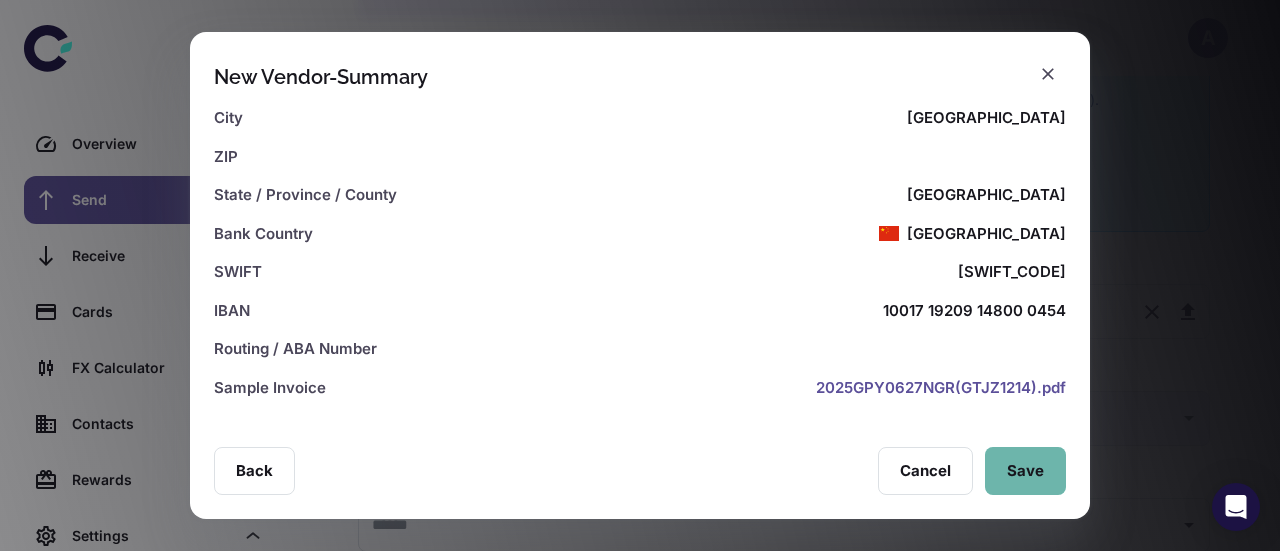 click on "Save" at bounding box center (1025, 471) 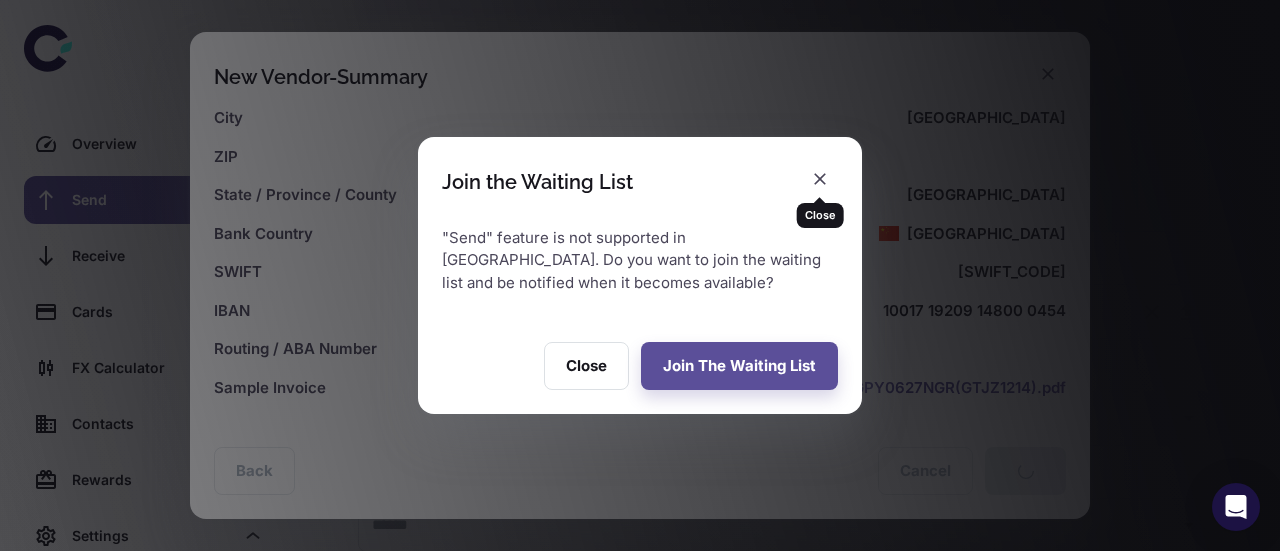 click 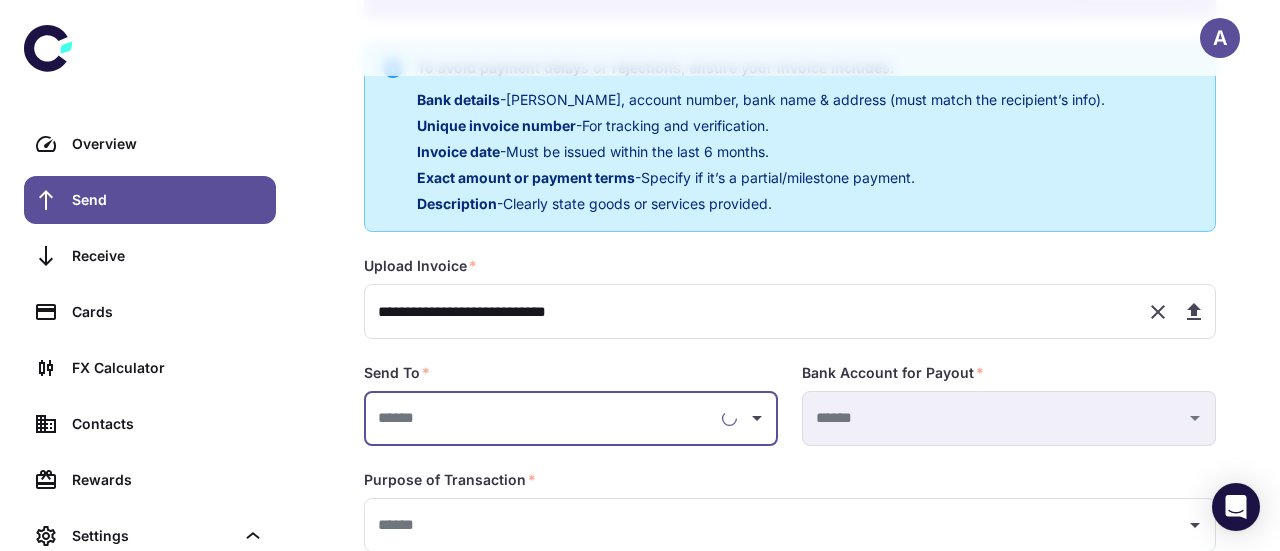 type on "**********" 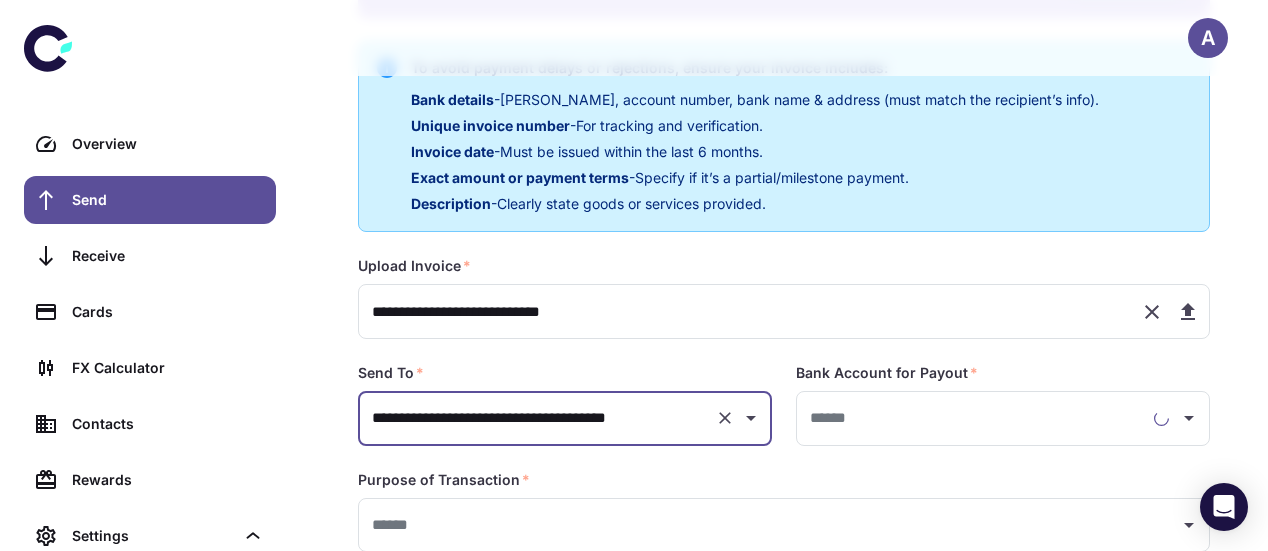 type on "**********" 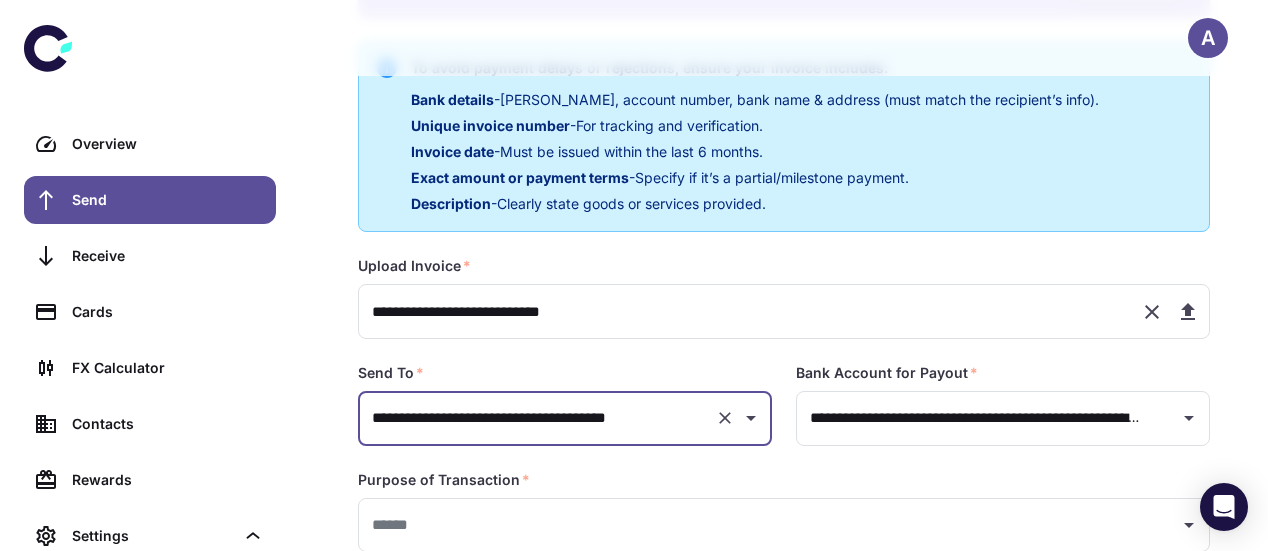 scroll, scrollTop: 515, scrollLeft: 0, axis: vertical 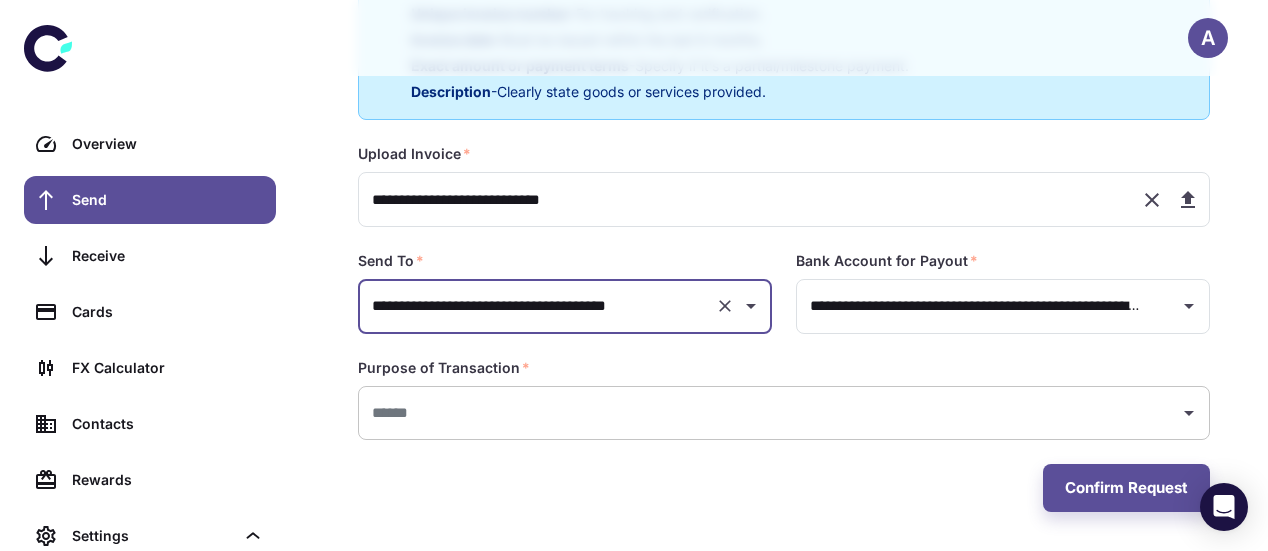 click at bounding box center (769, 413) 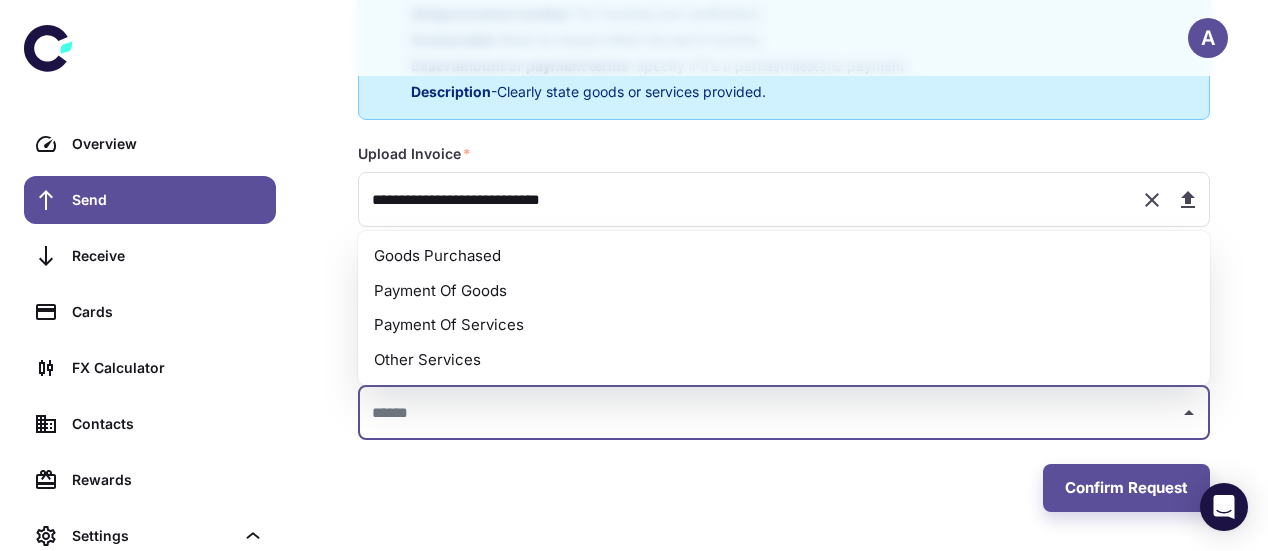 click on "Payment Of Goods" at bounding box center [784, 291] 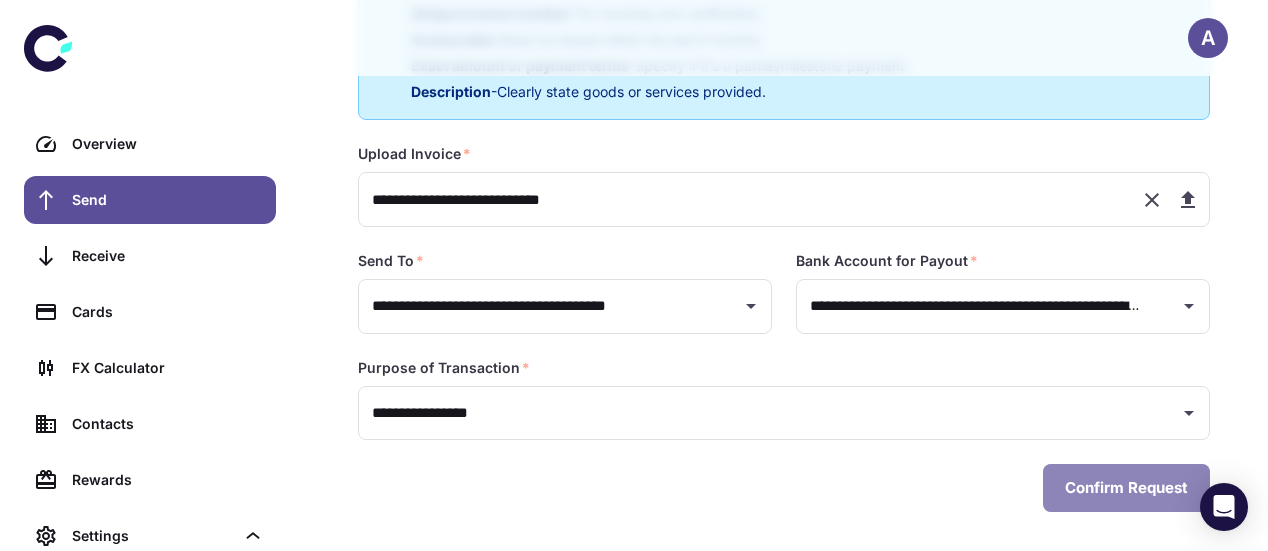 click on "Confirm Request" at bounding box center [1126, 488] 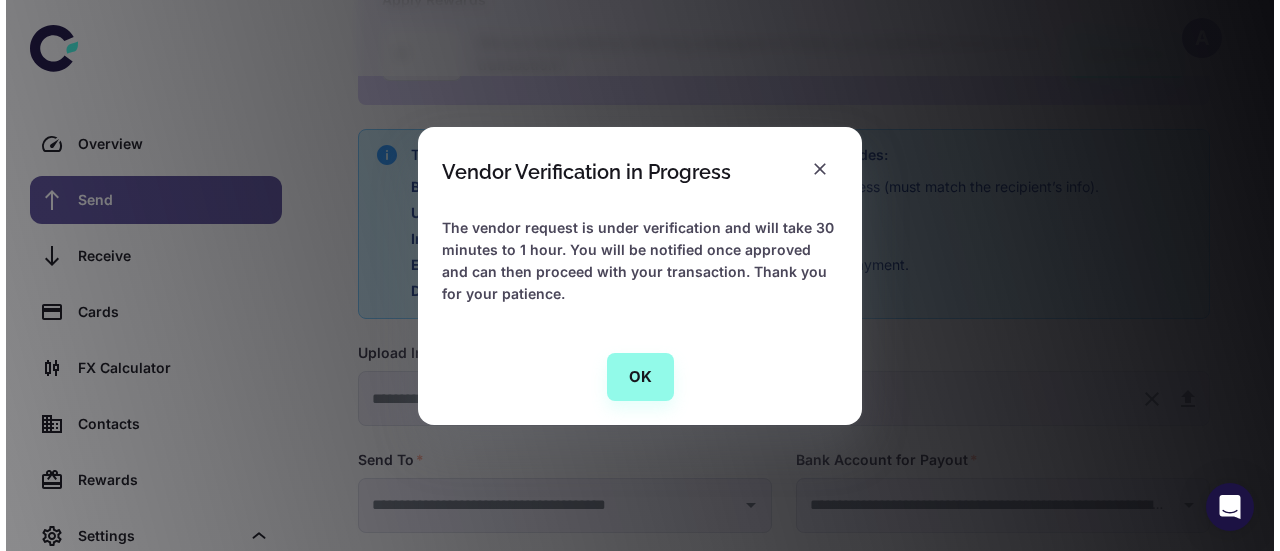 scroll, scrollTop: 139, scrollLeft: 0, axis: vertical 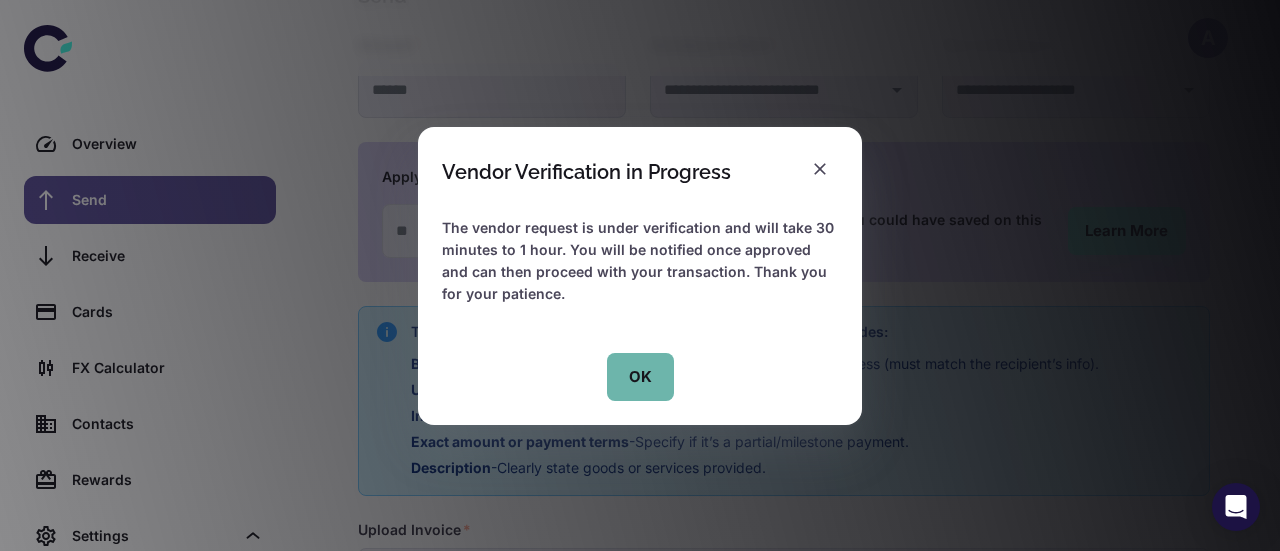 click on "OK" at bounding box center [640, 377] 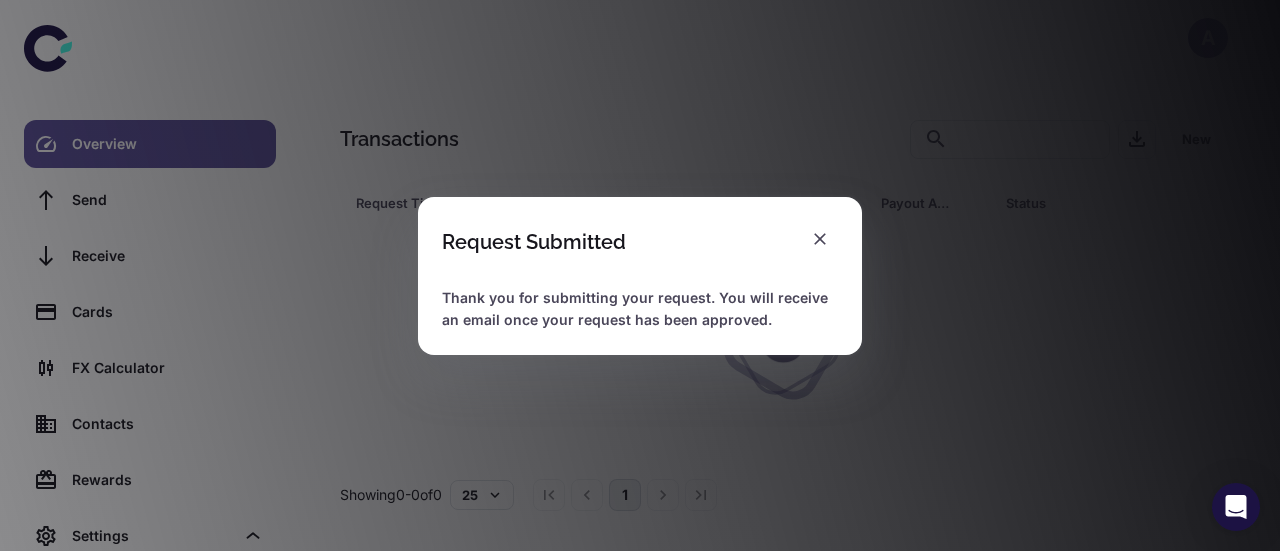 scroll, scrollTop: 0, scrollLeft: 0, axis: both 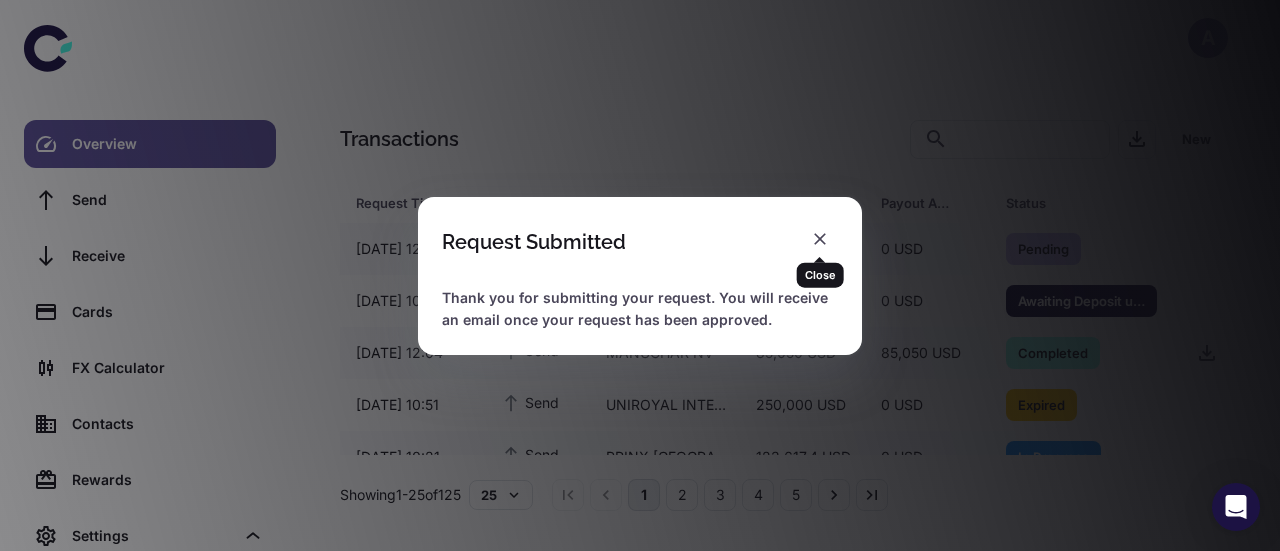 click 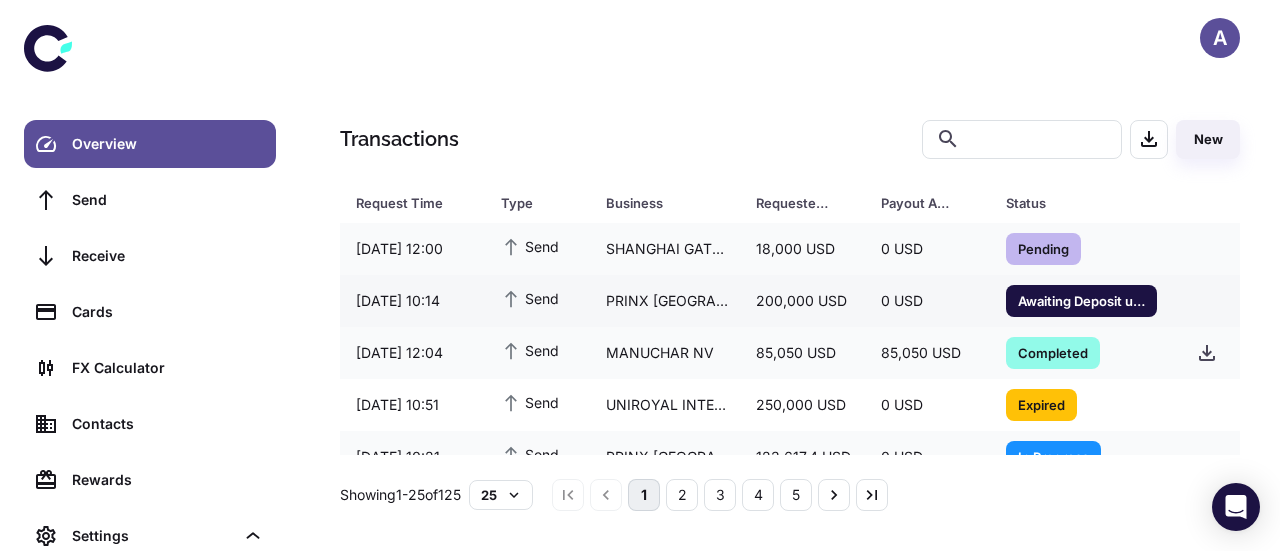 click on "Awaiting Deposit until [DATE] 13:18" at bounding box center (1081, 300) 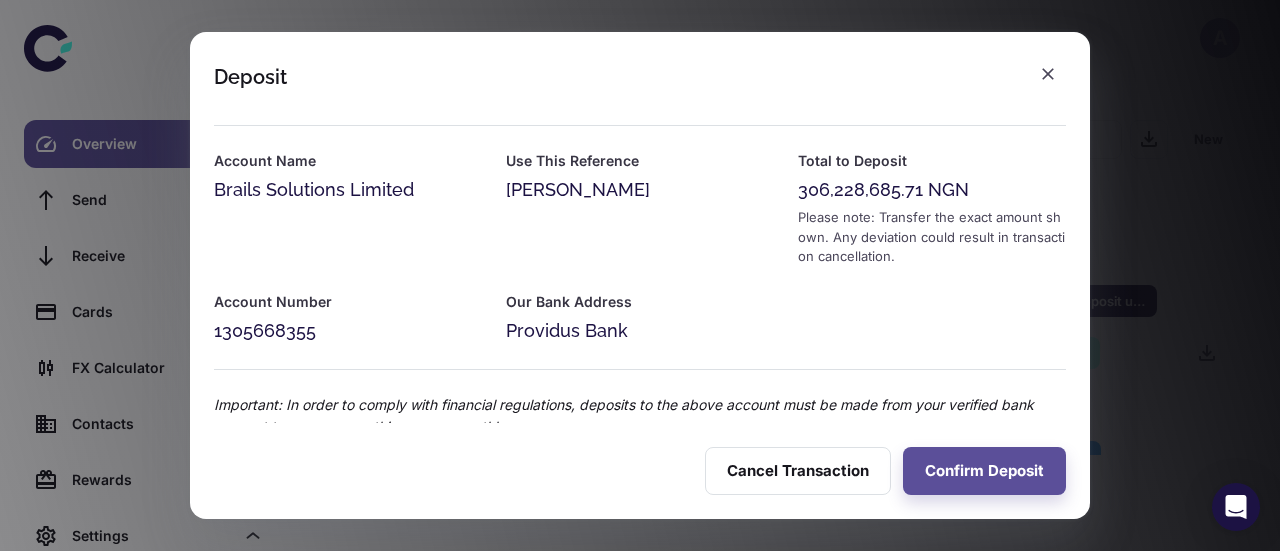 scroll, scrollTop: 68, scrollLeft: 0, axis: vertical 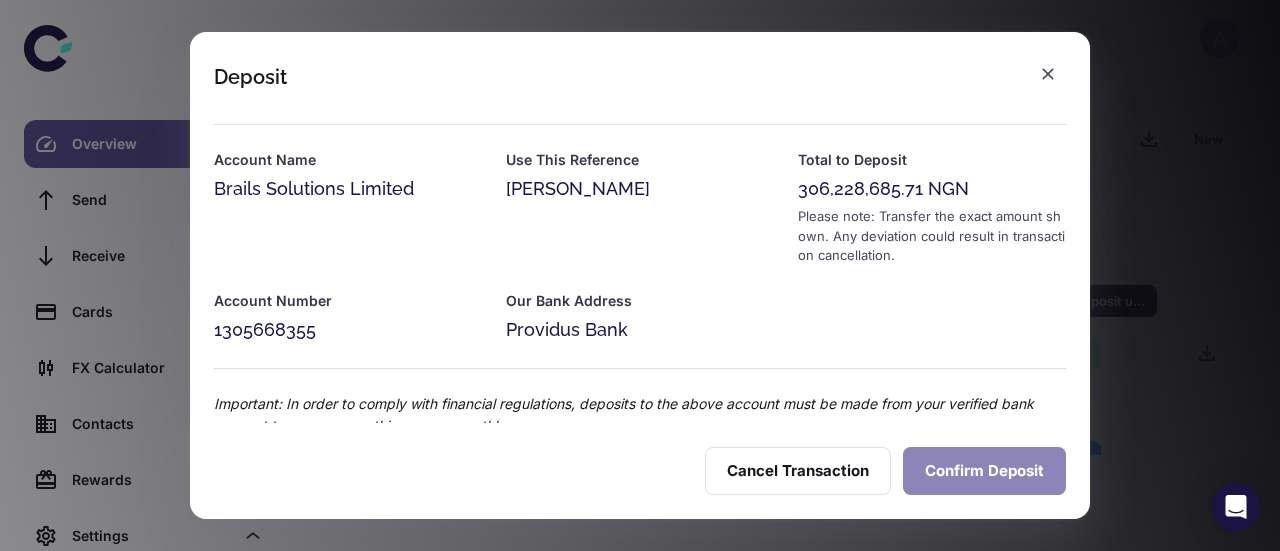 click on "Confirm Deposit" at bounding box center [984, 471] 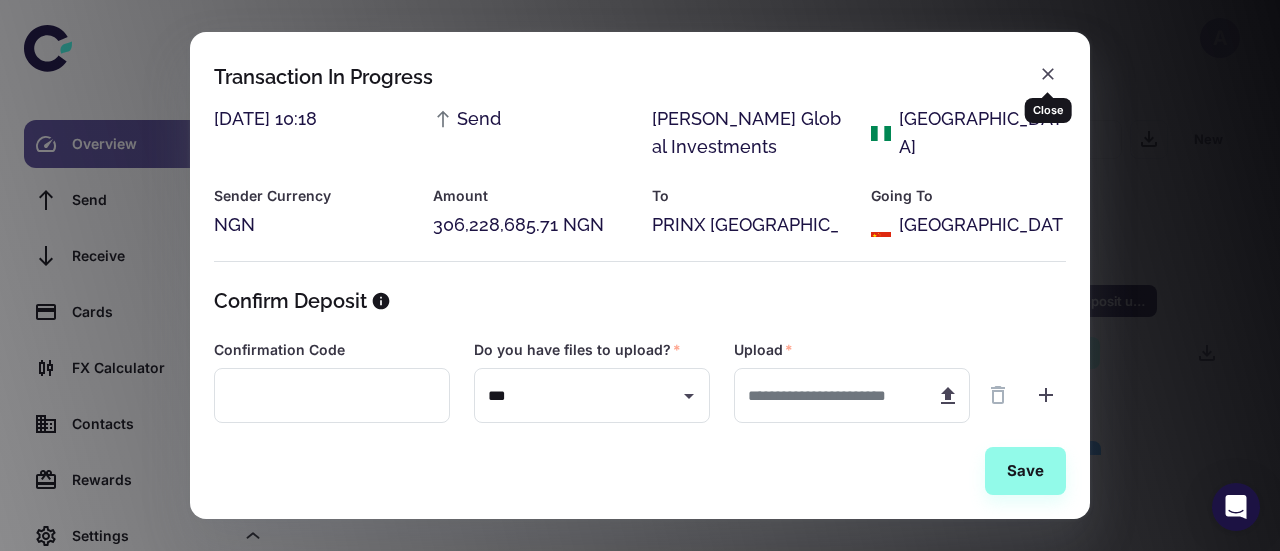 click 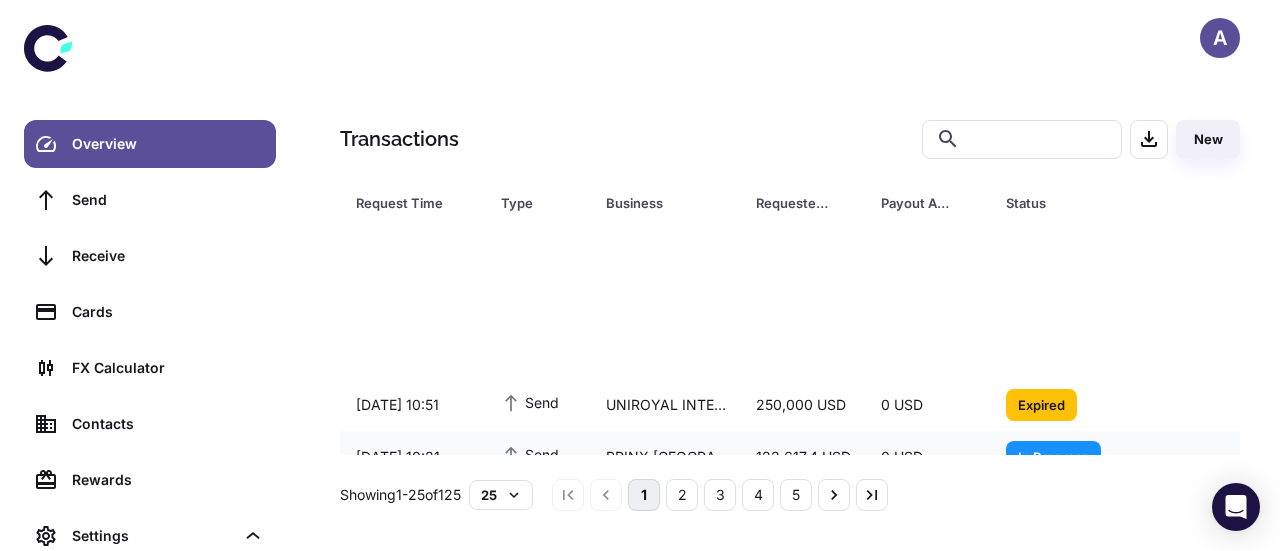 scroll, scrollTop: 234, scrollLeft: 8, axis: both 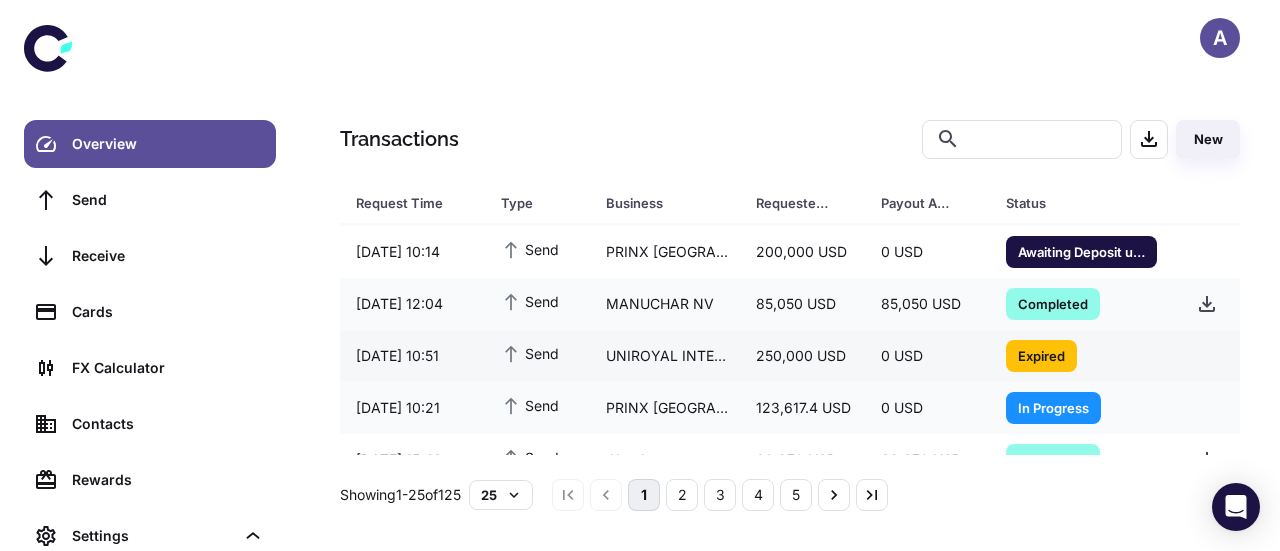click on "250,000 USD" at bounding box center [802, 356] 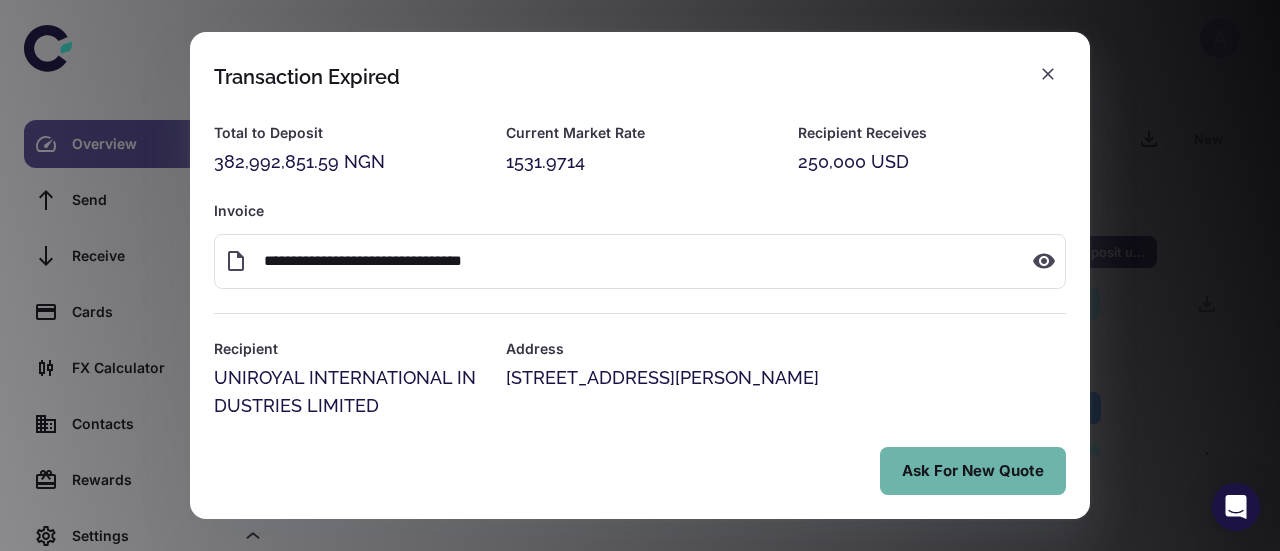 click on "Ask for New Quote" at bounding box center [973, 471] 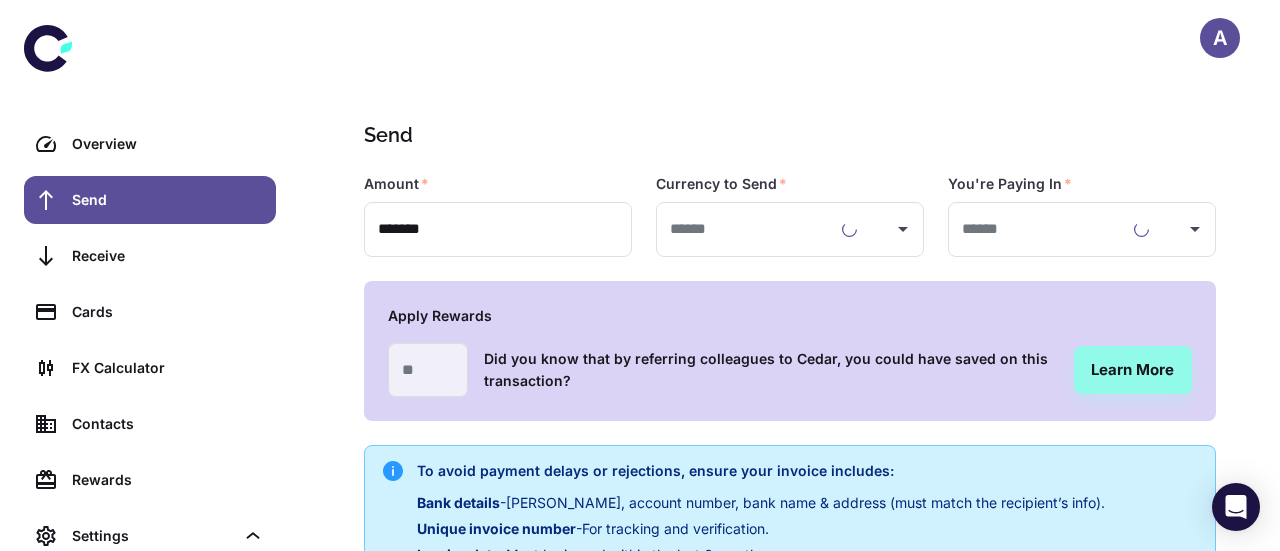 type on "**********" 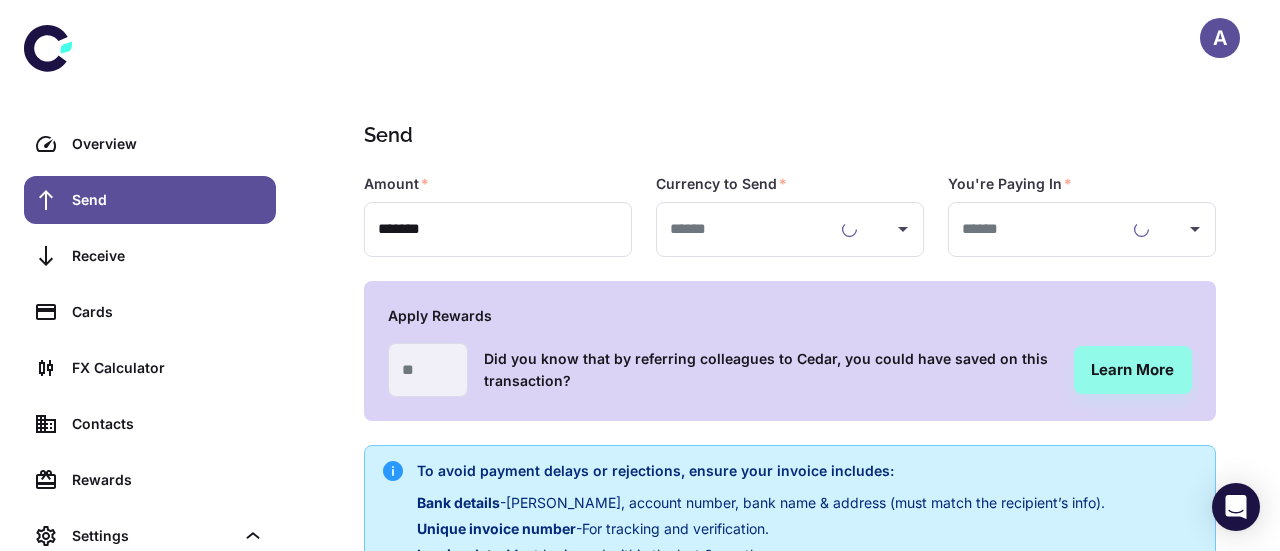 type on "**********" 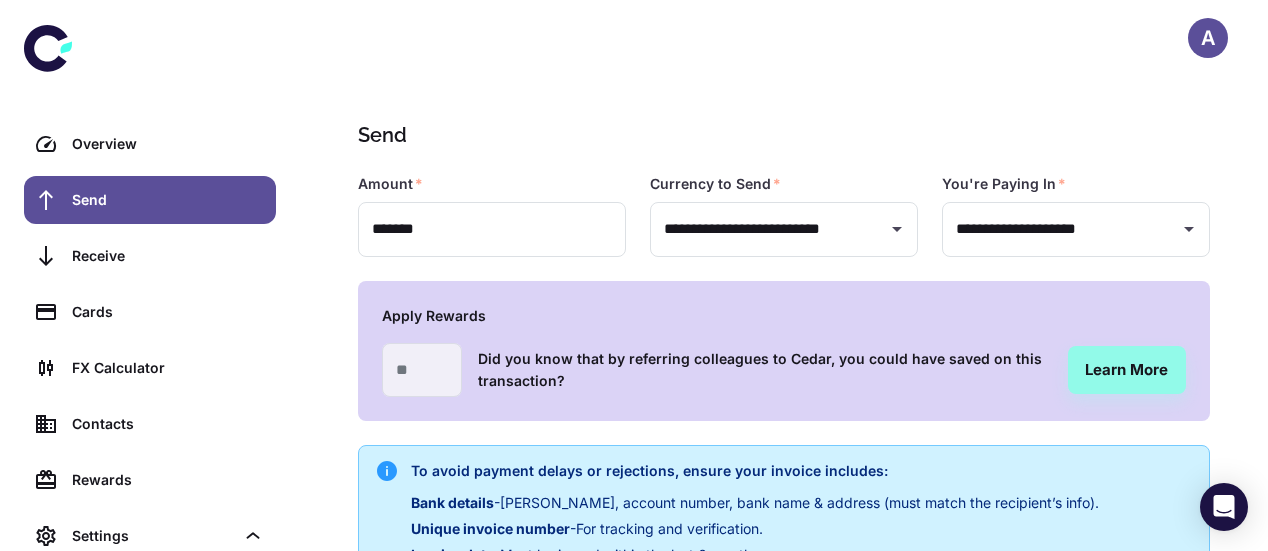 type on "**********" 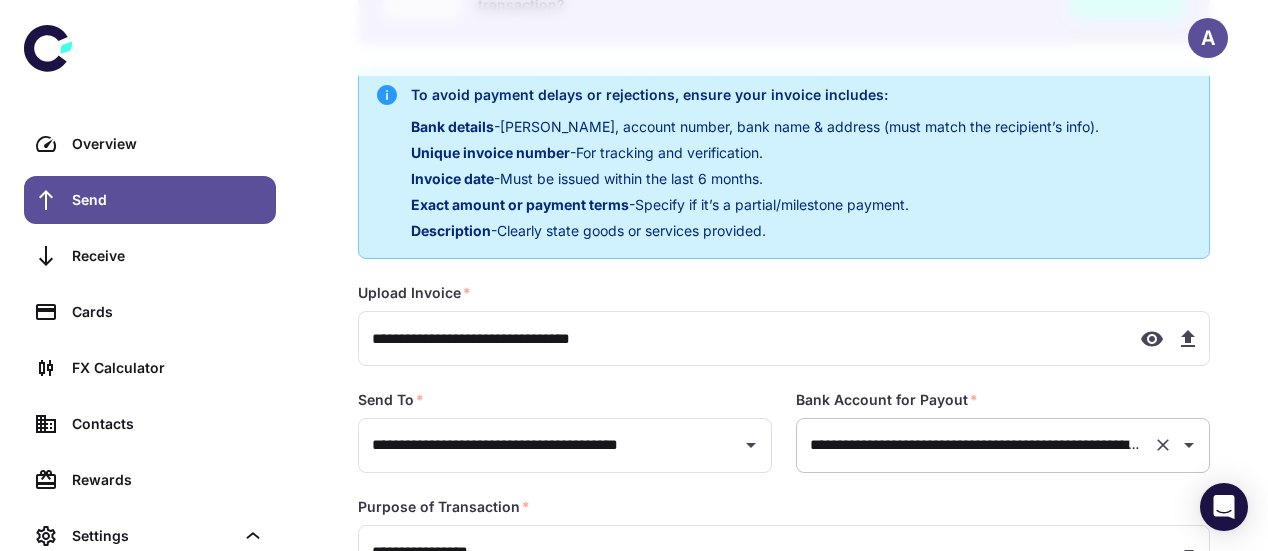scroll, scrollTop: 515, scrollLeft: 0, axis: vertical 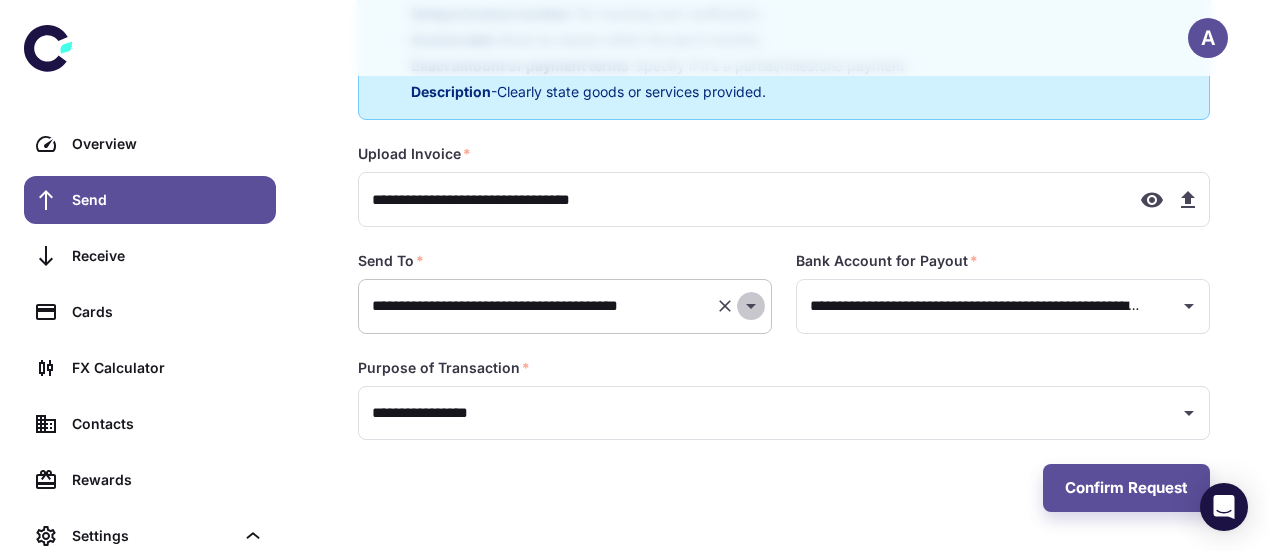click 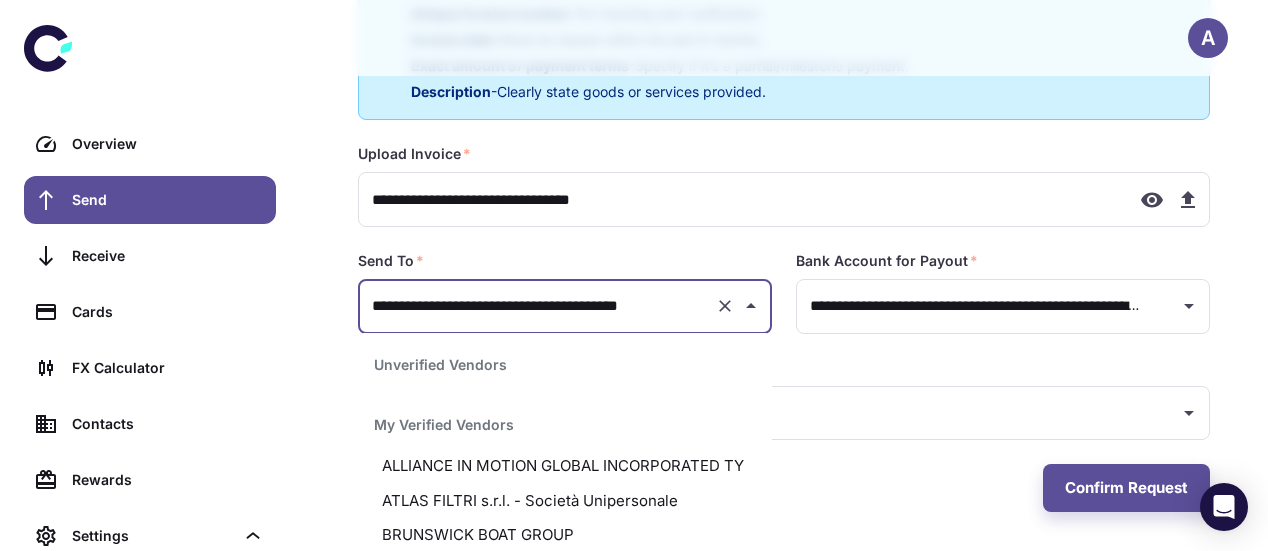 scroll, scrollTop: 0, scrollLeft: 24, axis: horizontal 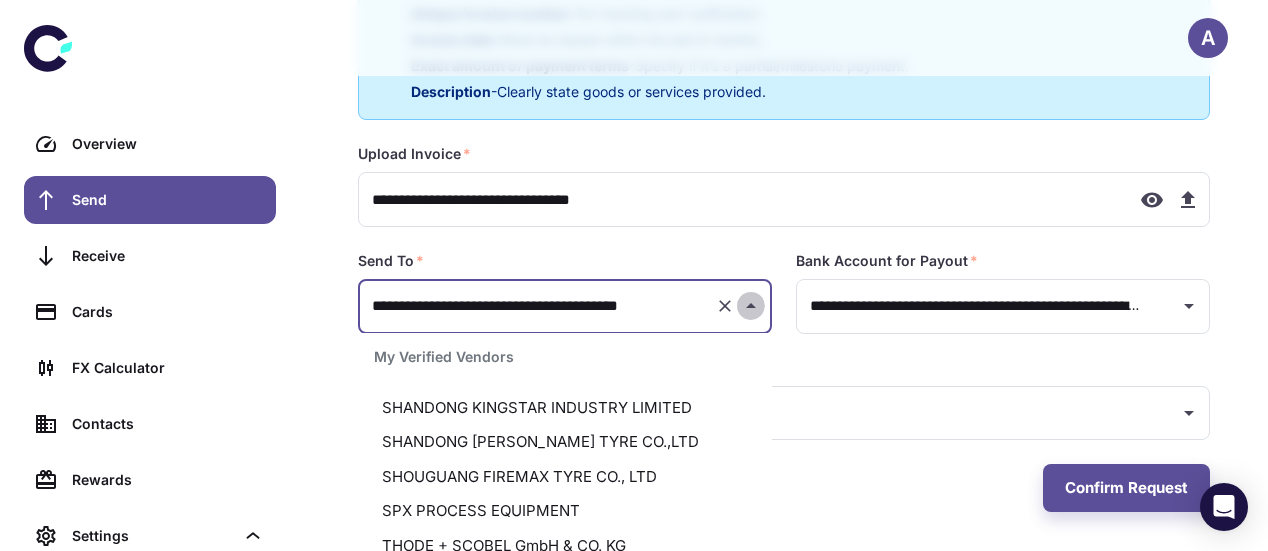 click 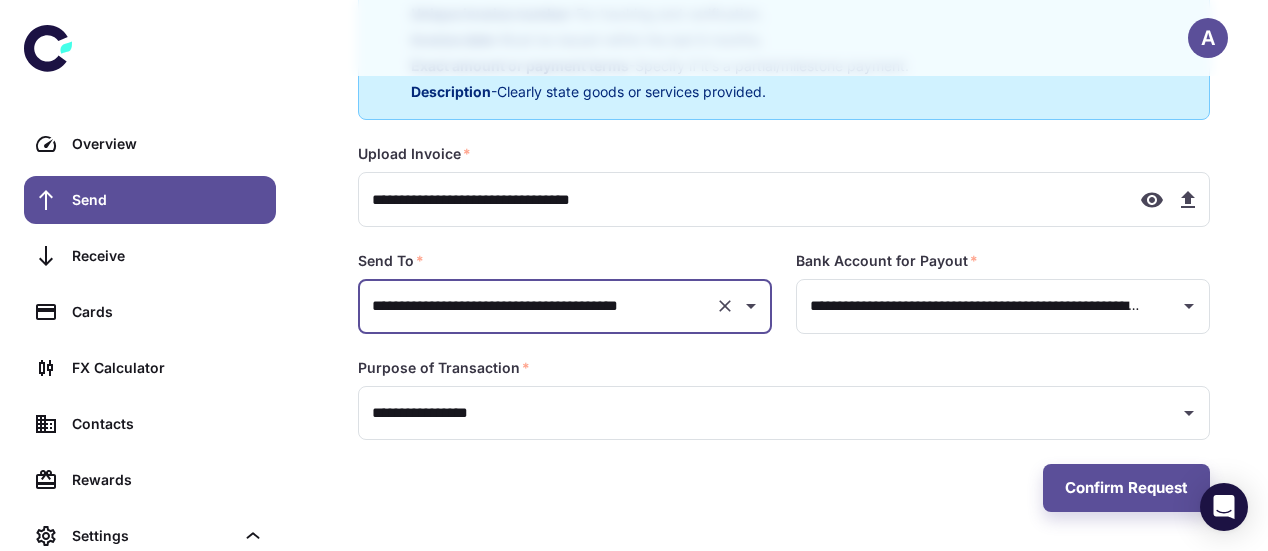 scroll, scrollTop: 514, scrollLeft: 0, axis: vertical 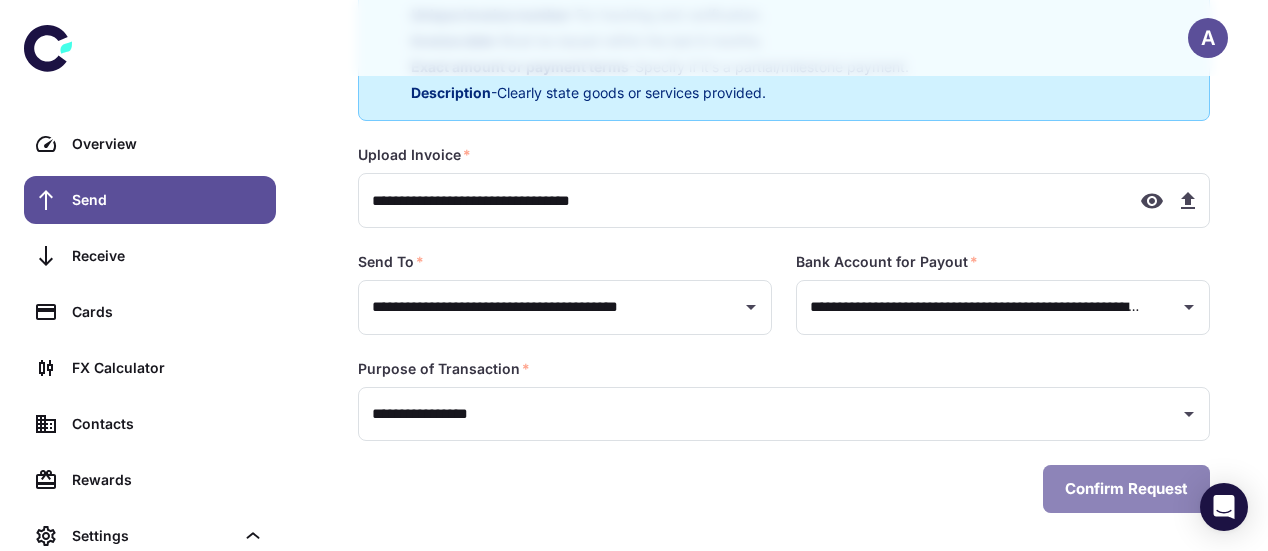 click on "Confirm Request" at bounding box center (1126, 489) 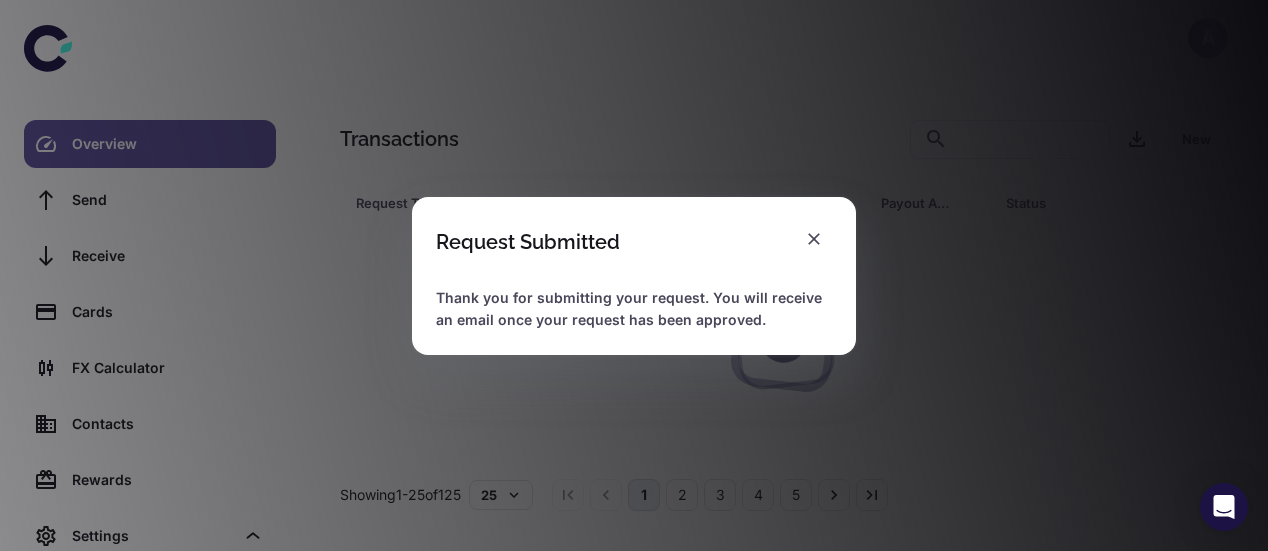 scroll, scrollTop: 0, scrollLeft: 0, axis: both 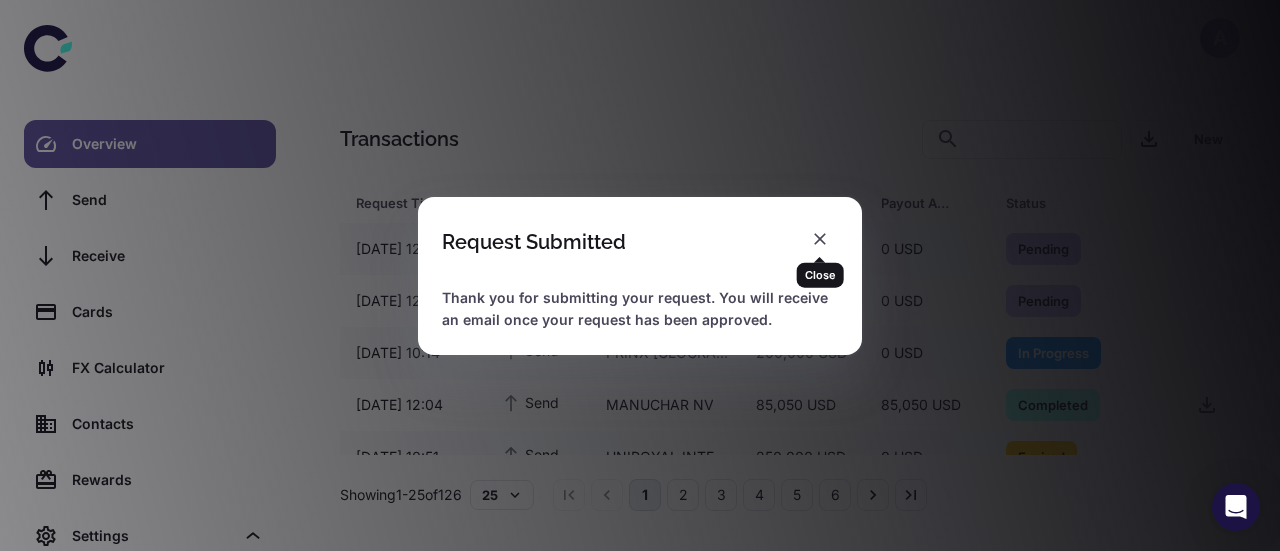 click on "Close" at bounding box center (820, 268) 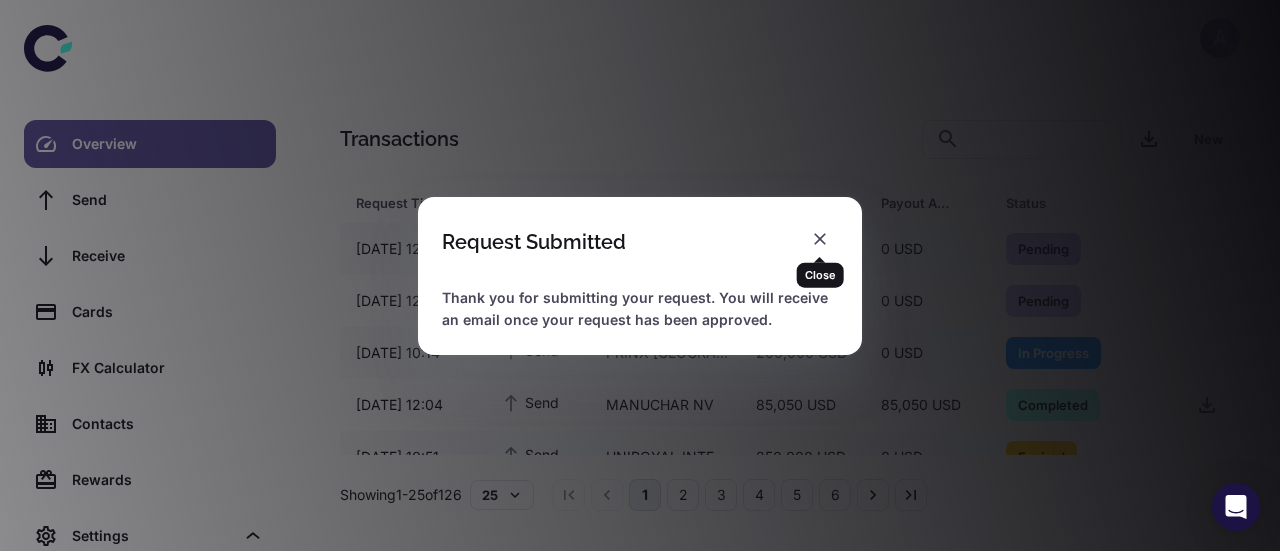 click 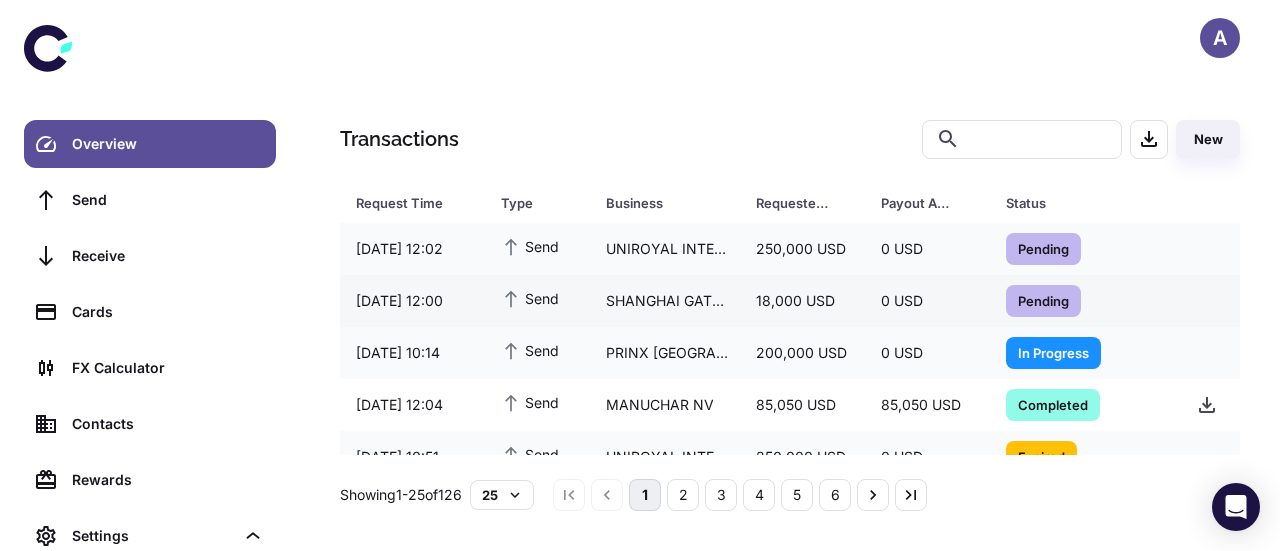 click on "18,000 USD" at bounding box center (802, 301) 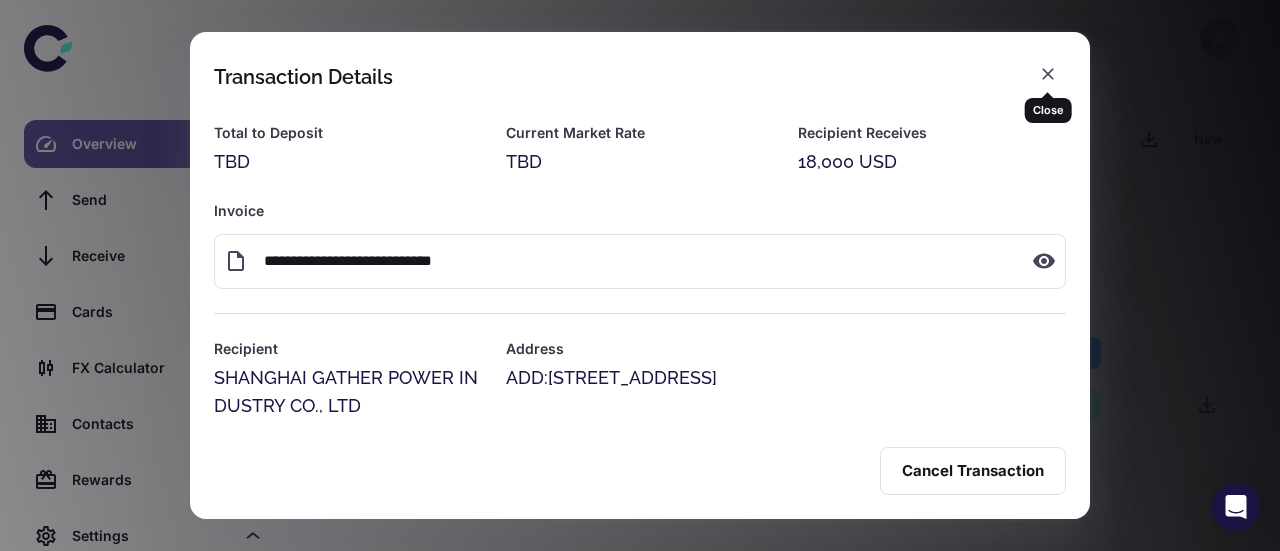 click 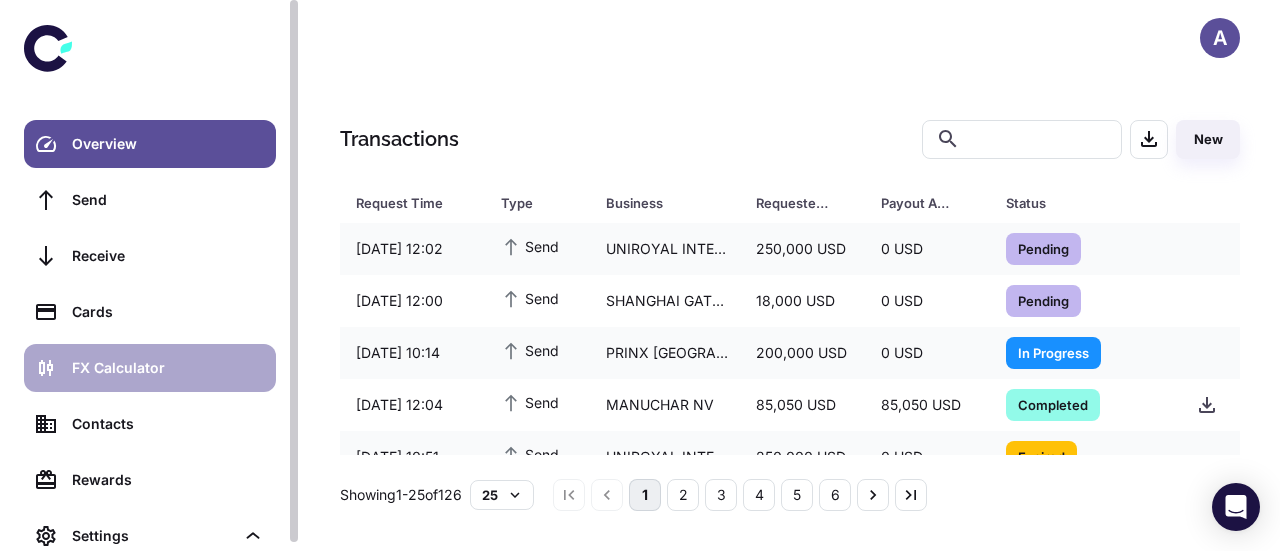 click on "FX Calculator" at bounding box center (168, 368) 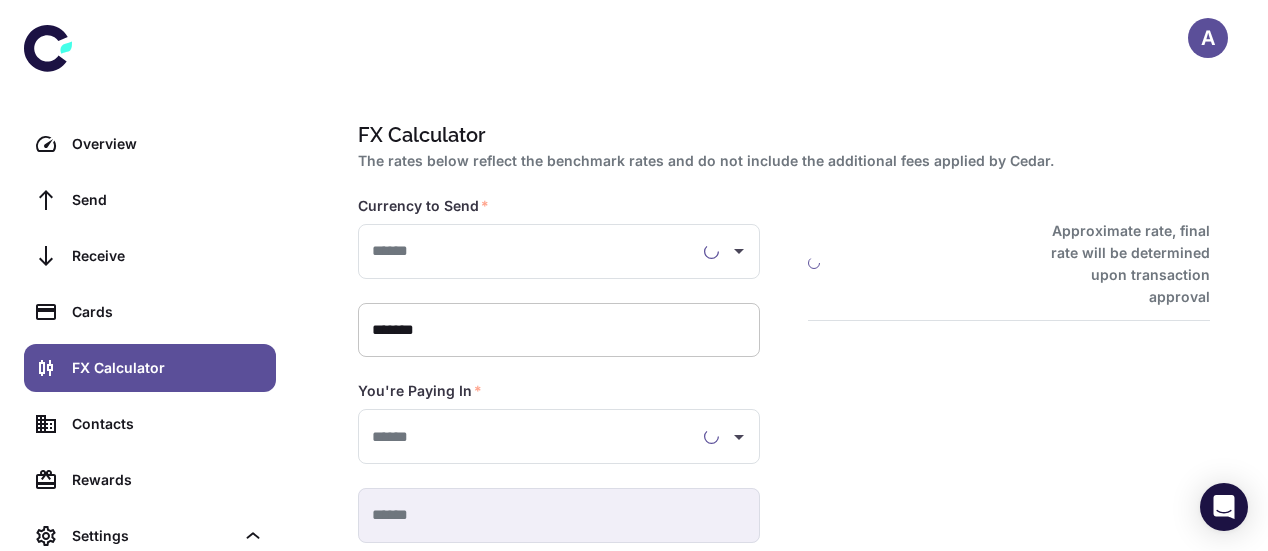 type on "**********" 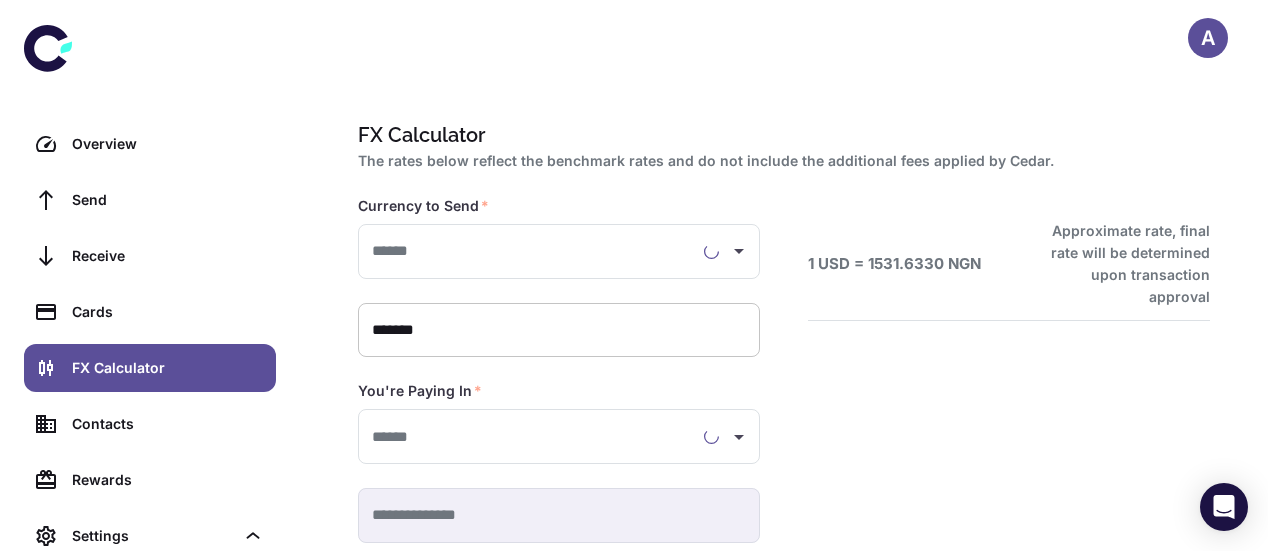 type on "**********" 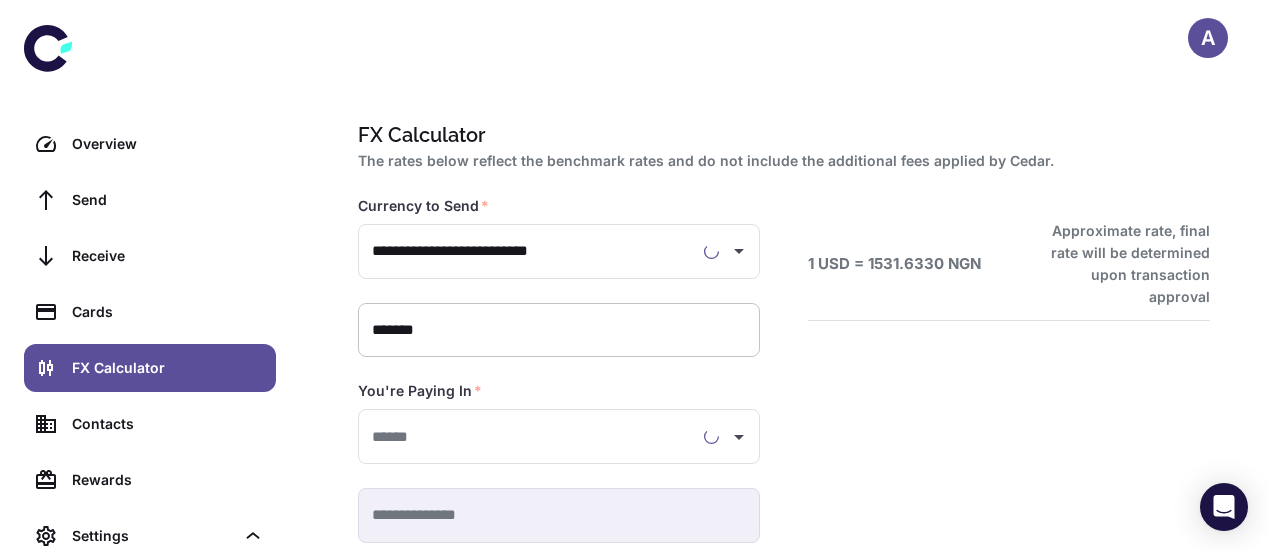 type on "**********" 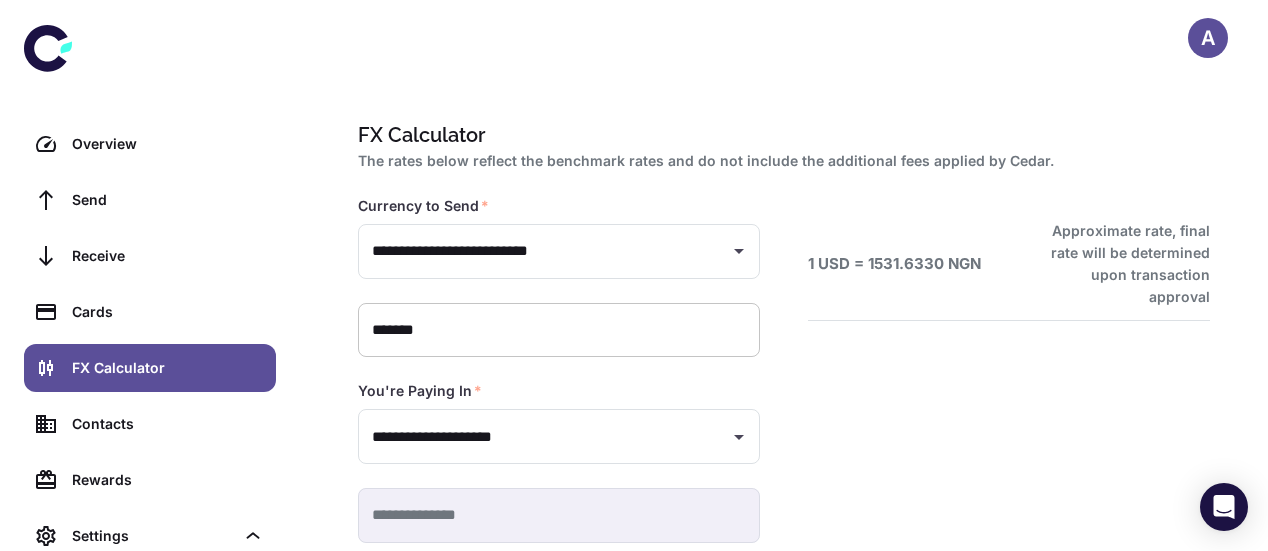 click on "*******" at bounding box center (559, 330) 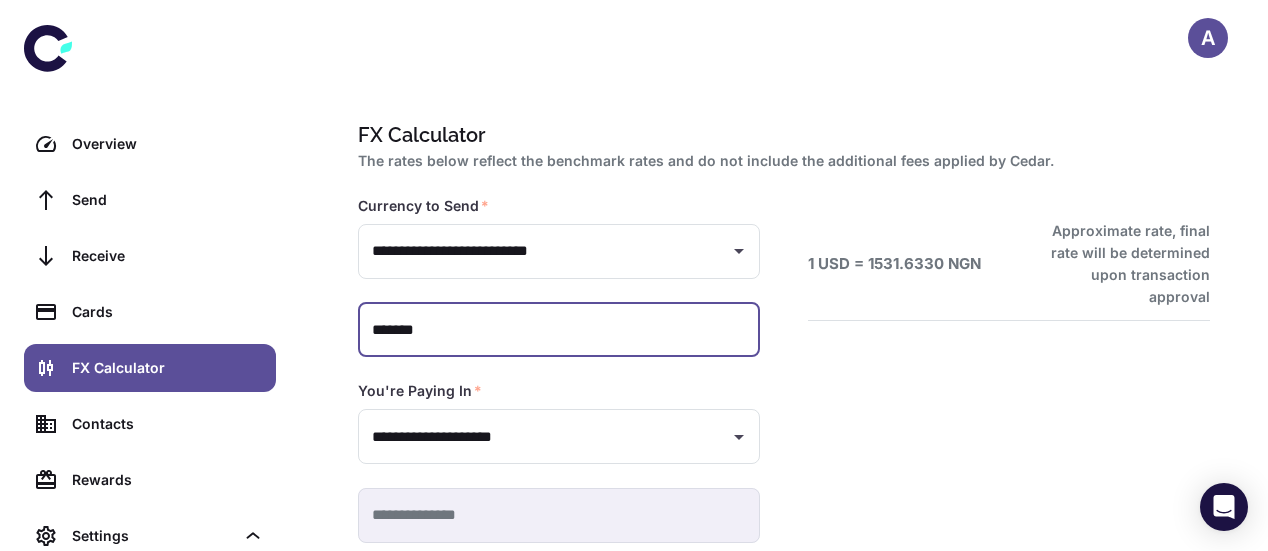 scroll, scrollTop: 103, scrollLeft: 0, axis: vertical 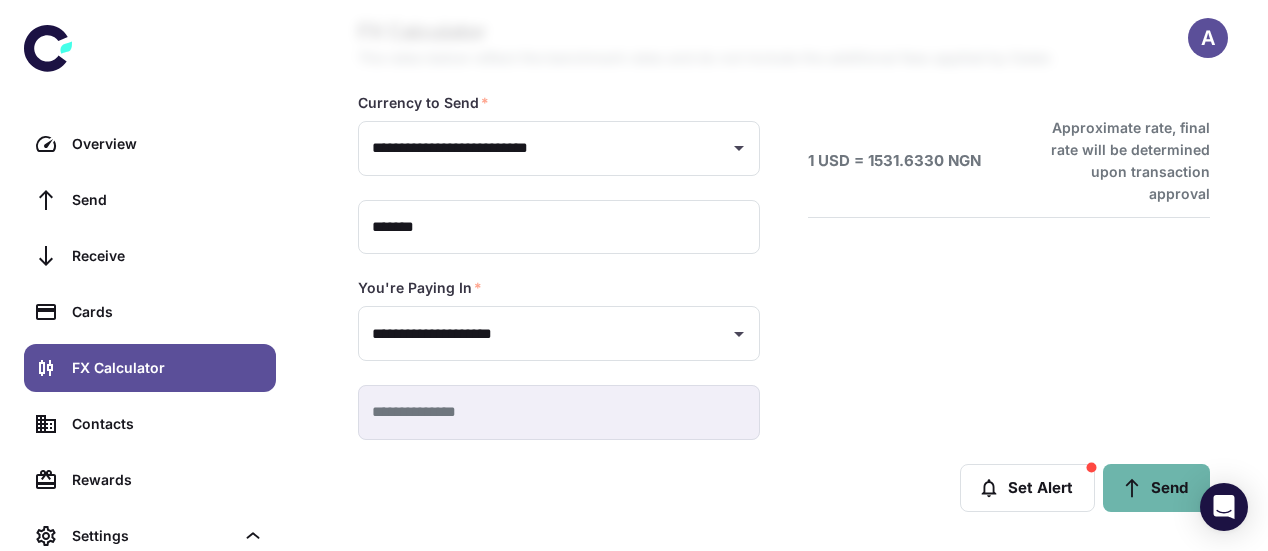 click 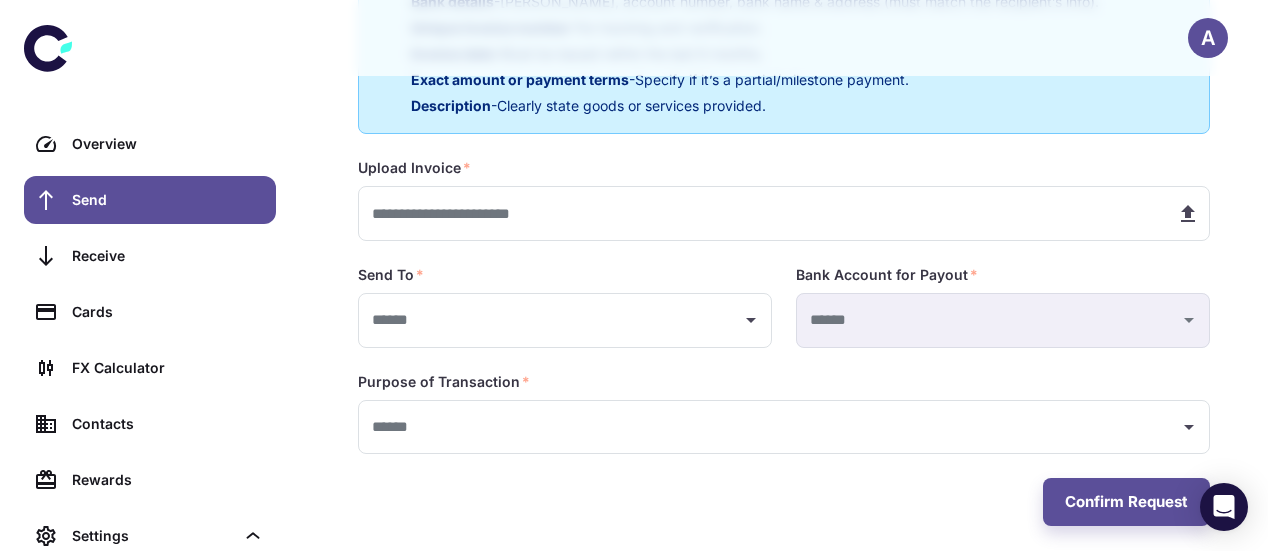 scroll, scrollTop: 502, scrollLeft: 0, axis: vertical 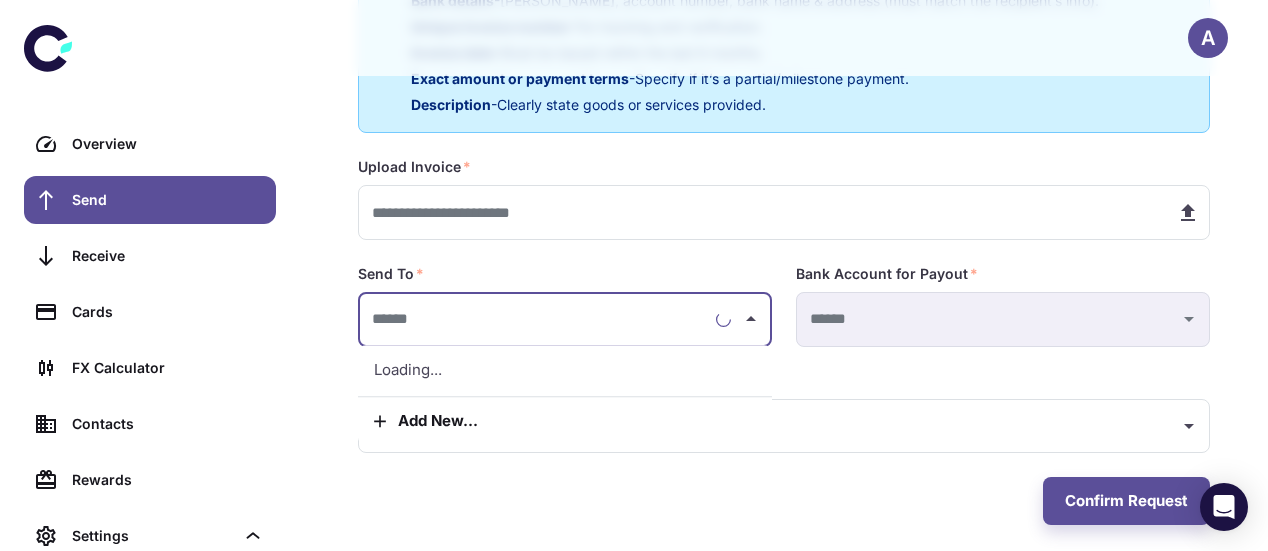 click at bounding box center (537, 319) 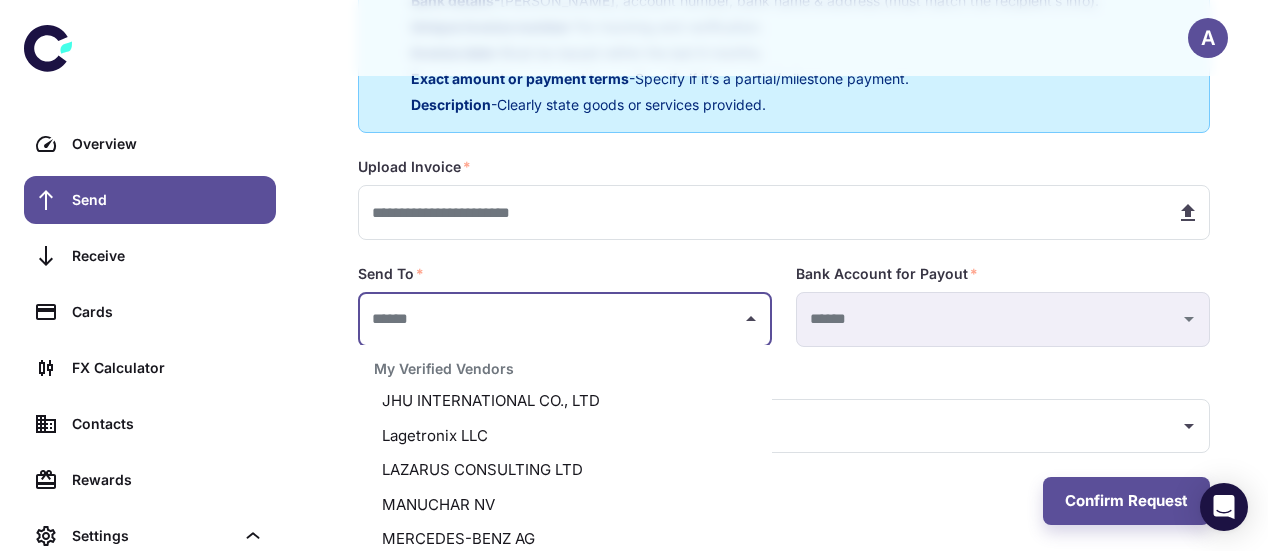 scroll, scrollTop: 618, scrollLeft: 0, axis: vertical 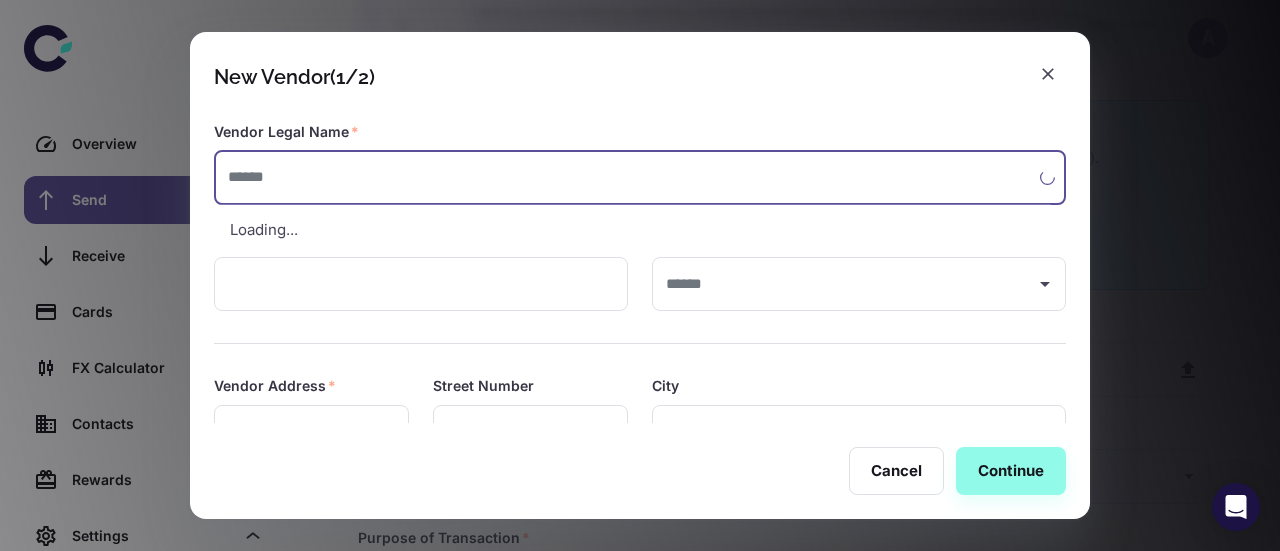 click at bounding box center [627, 177] 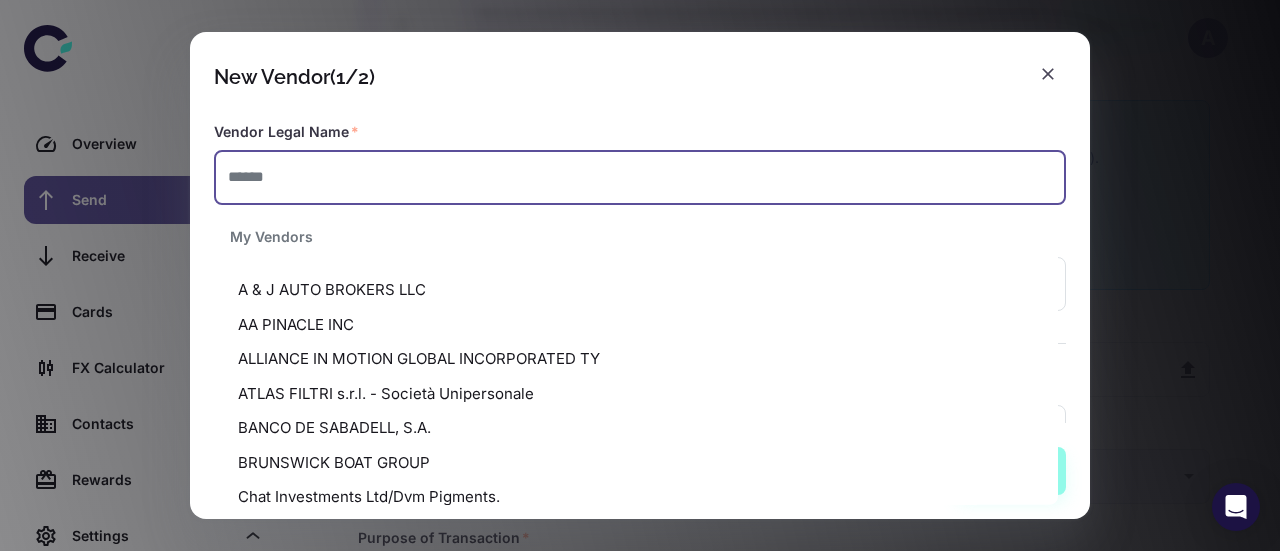 paste on "**********" 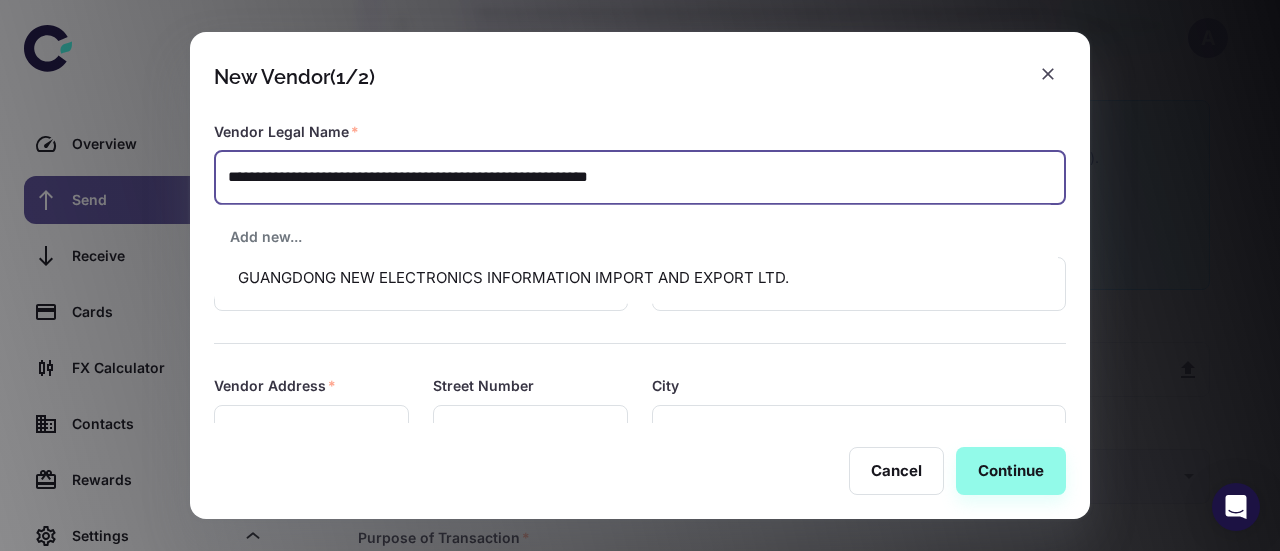 click on "GUANGDONG NEW ELECTRONICS INFORMATION IMPORT AND EXPORT LTD." at bounding box center [636, 278] 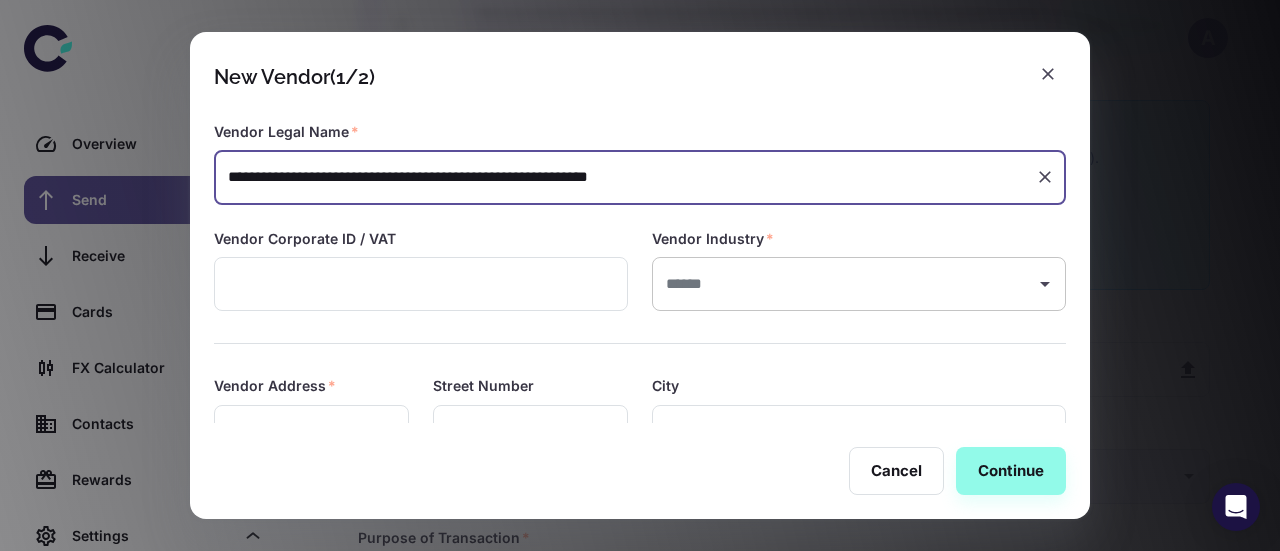 type on "**********" 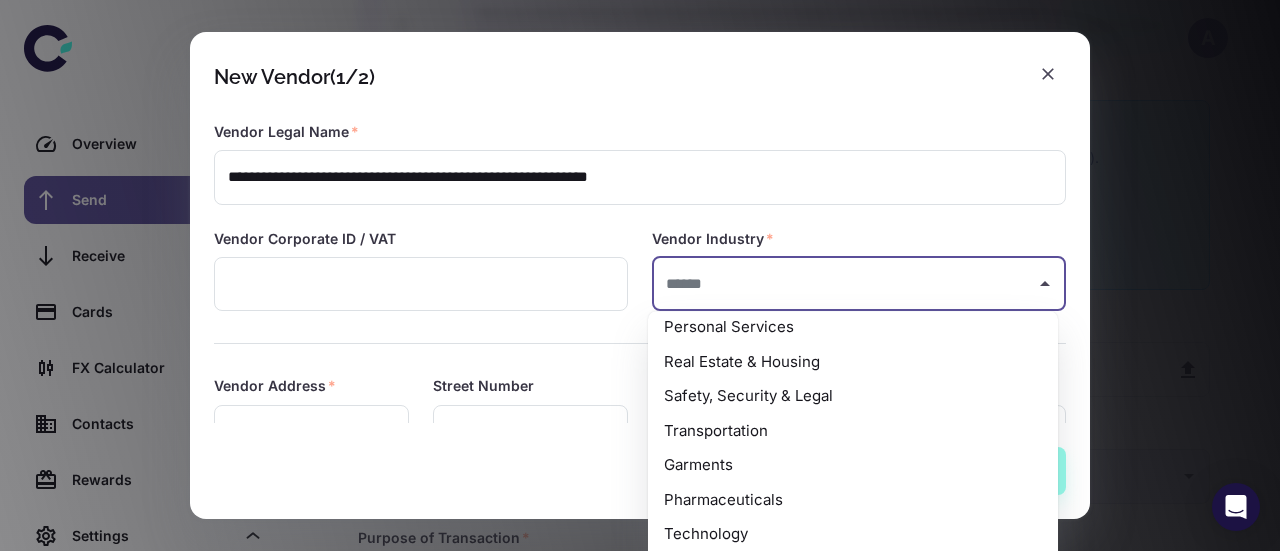 scroll, scrollTop: 406, scrollLeft: 0, axis: vertical 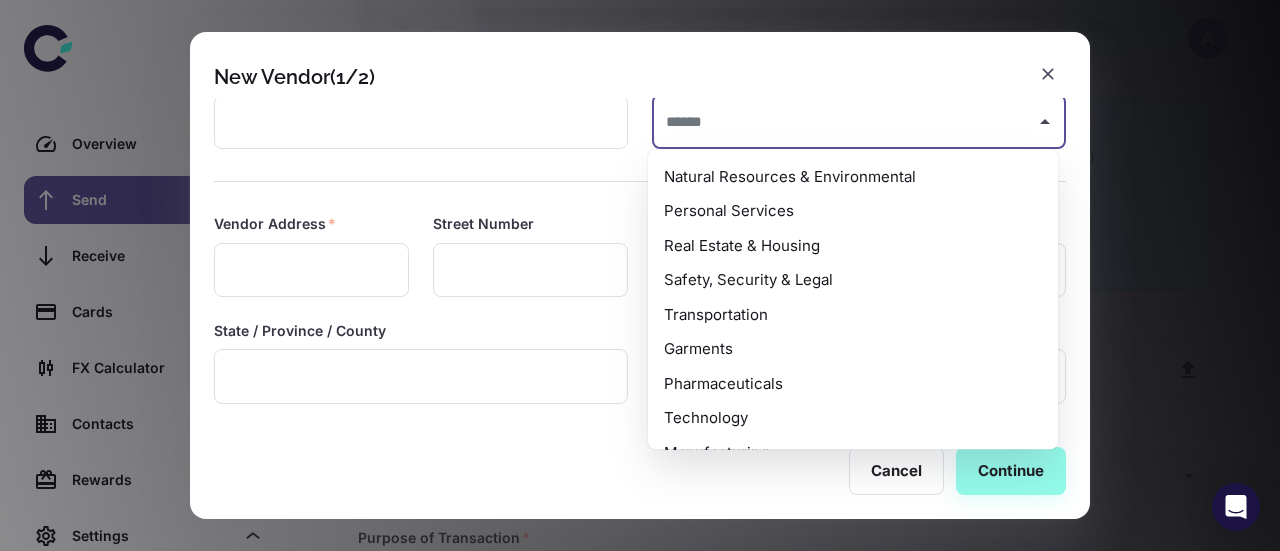 click on "Transportation" at bounding box center [853, 315] 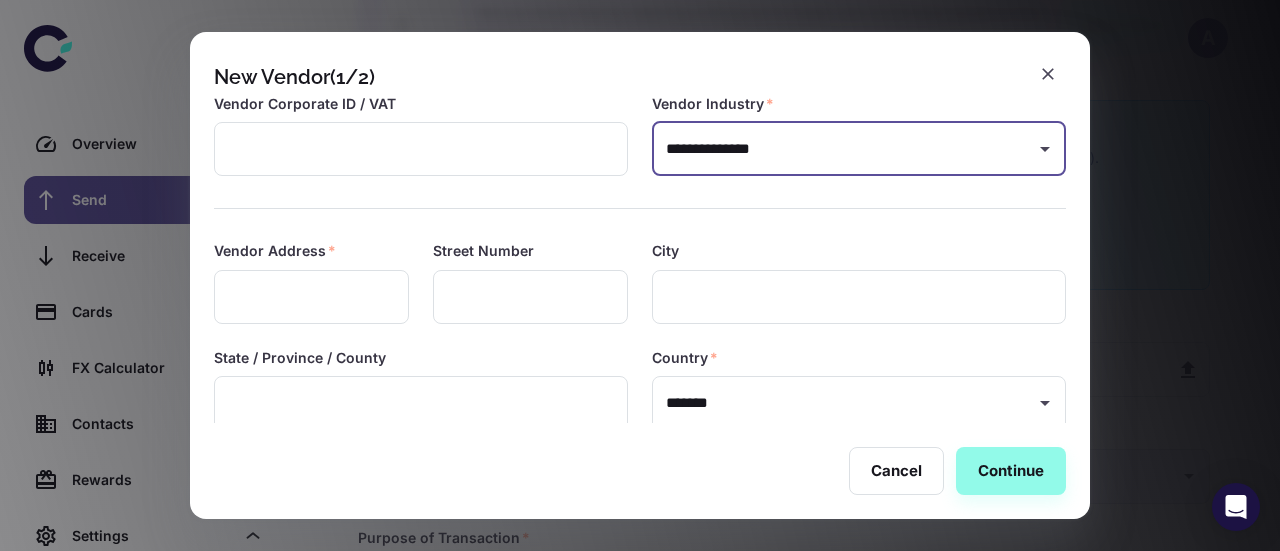 scroll, scrollTop: 136, scrollLeft: 0, axis: vertical 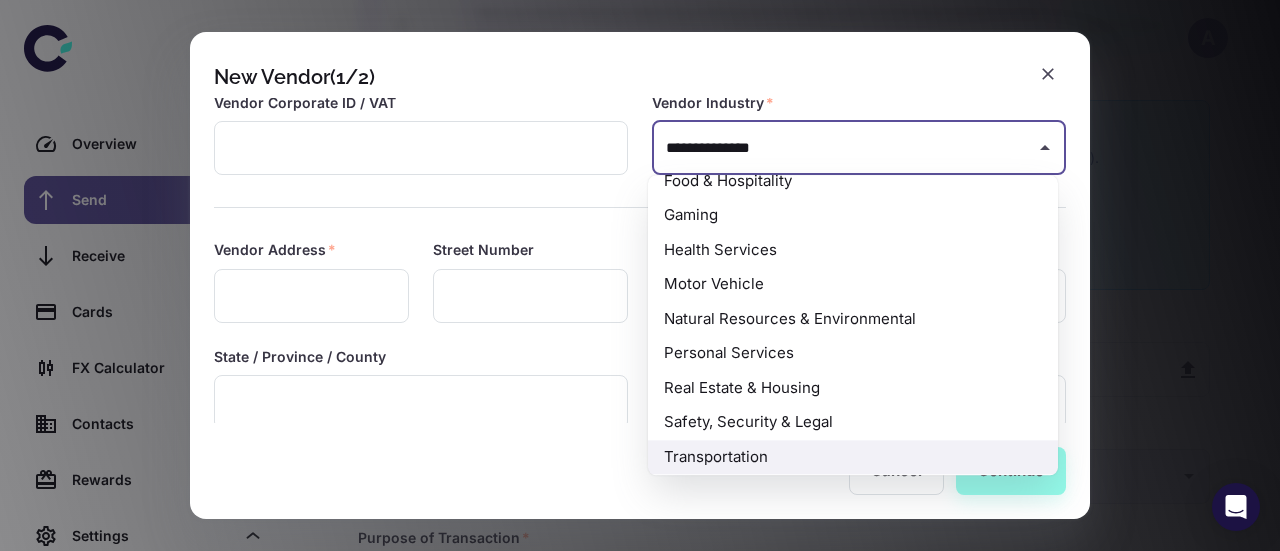 click on "Street Number ​" at bounding box center [518, 269] 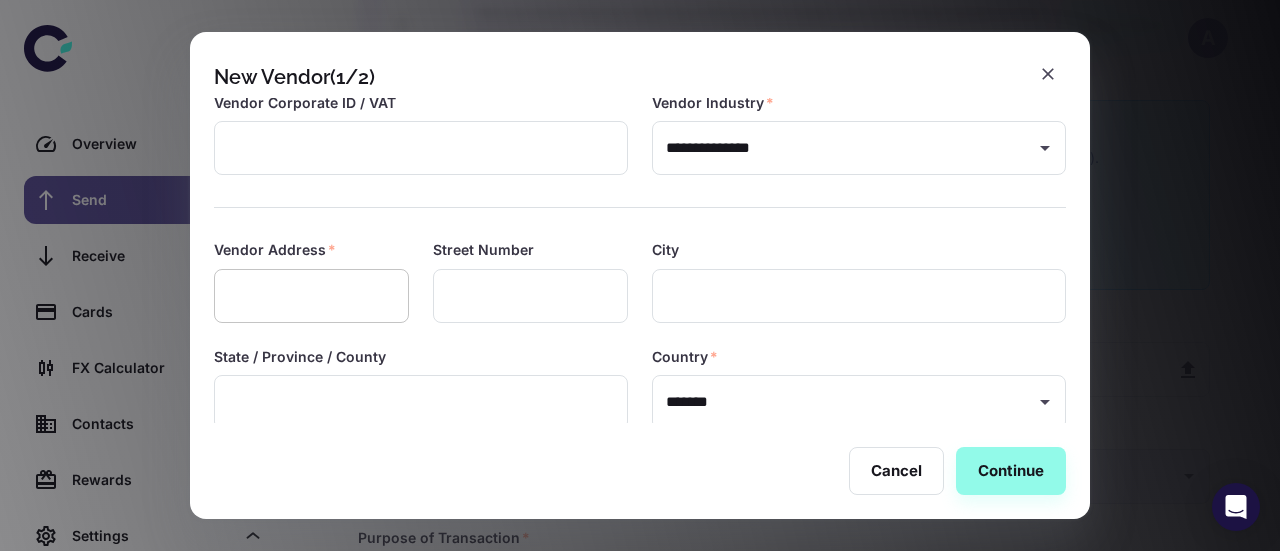 click at bounding box center (311, 296) 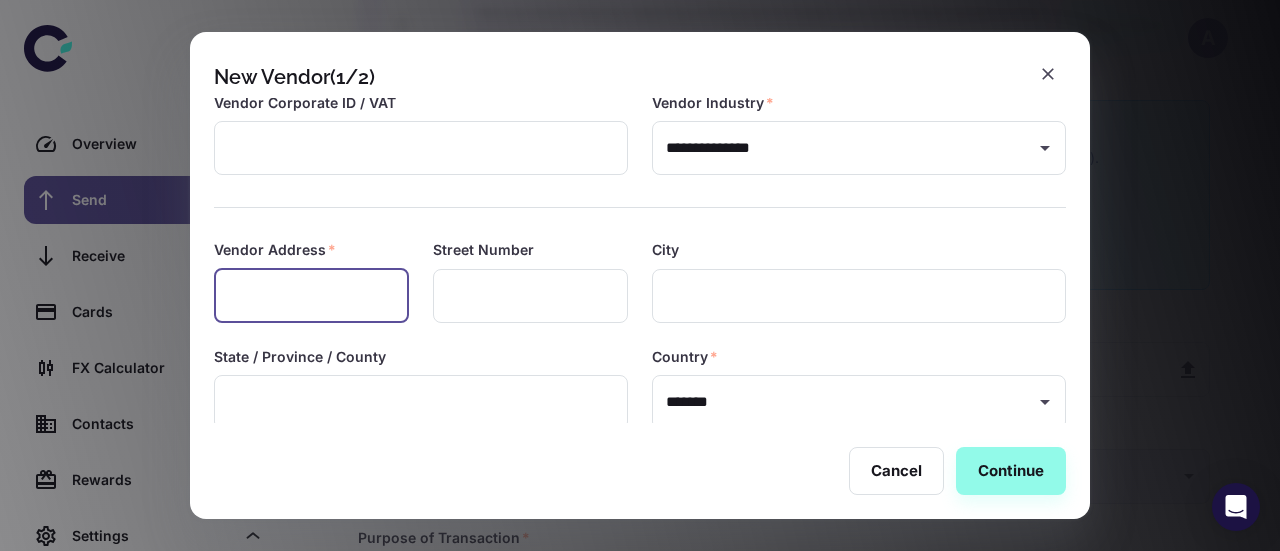 paste on "**********" 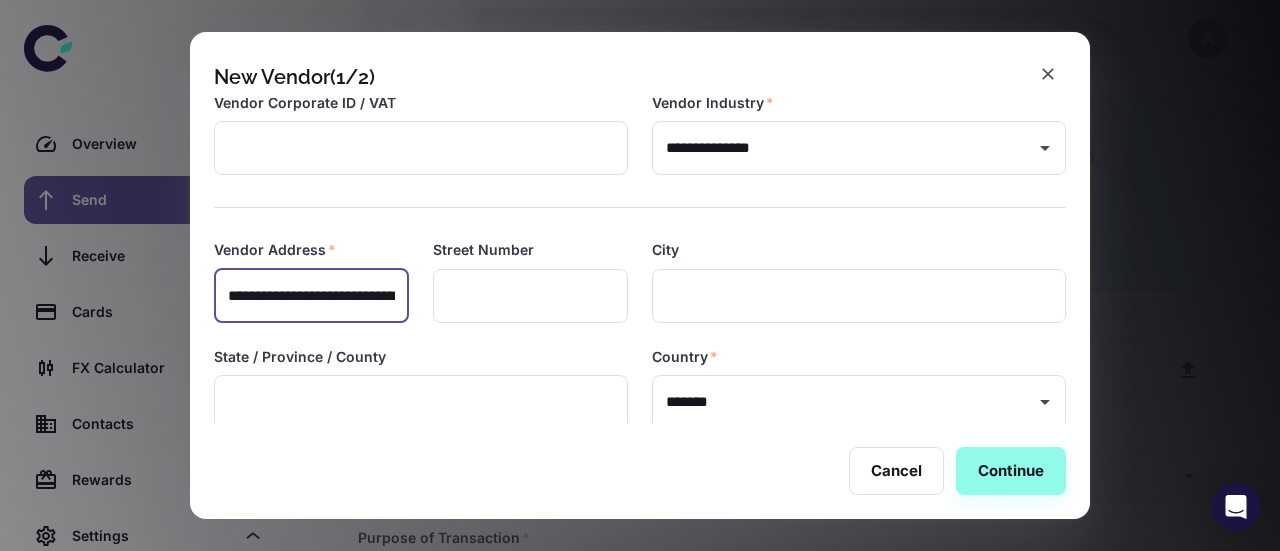 scroll, scrollTop: 0, scrollLeft: 578, axis: horizontal 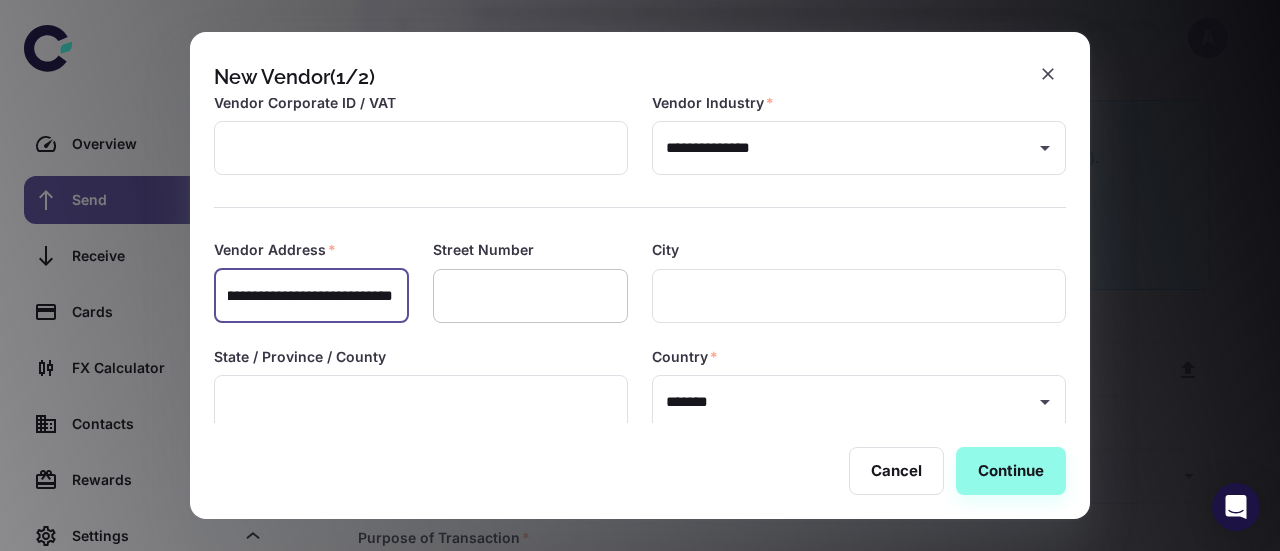 type on "**********" 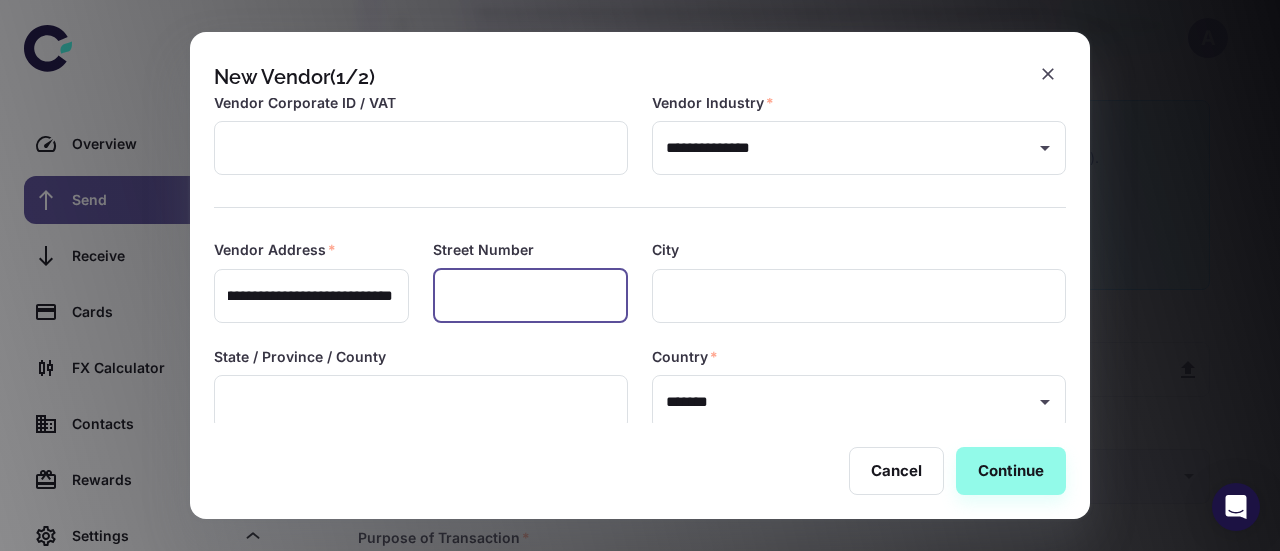 scroll, scrollTop: 0, scrollLeft: 0, axis: both 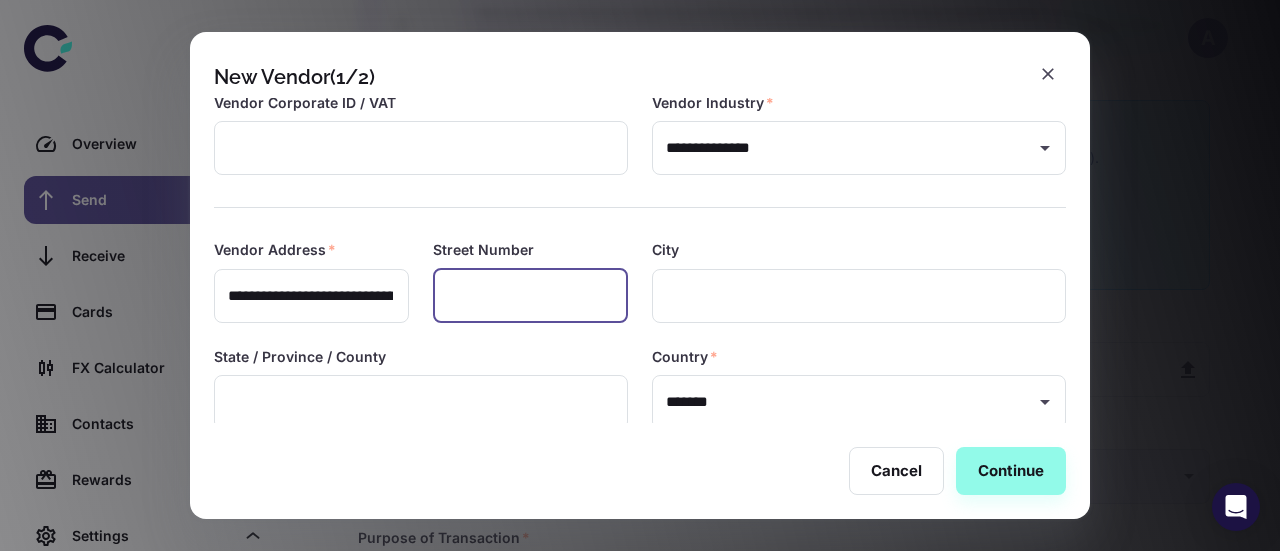 click at bounding box center (530, 296) 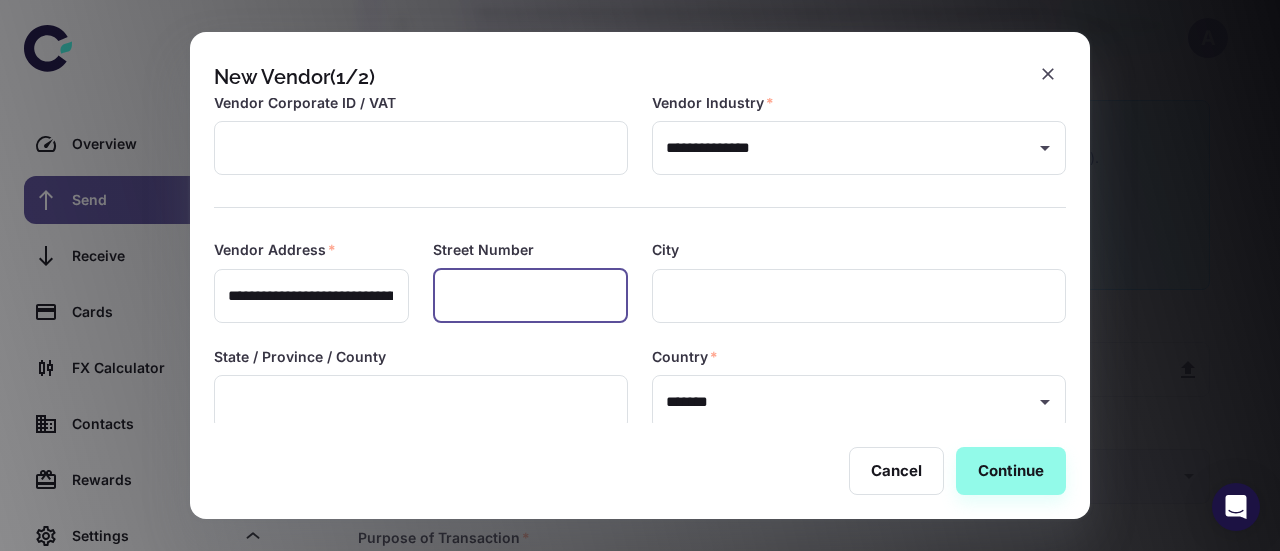 click at bounding box center [530, 296] 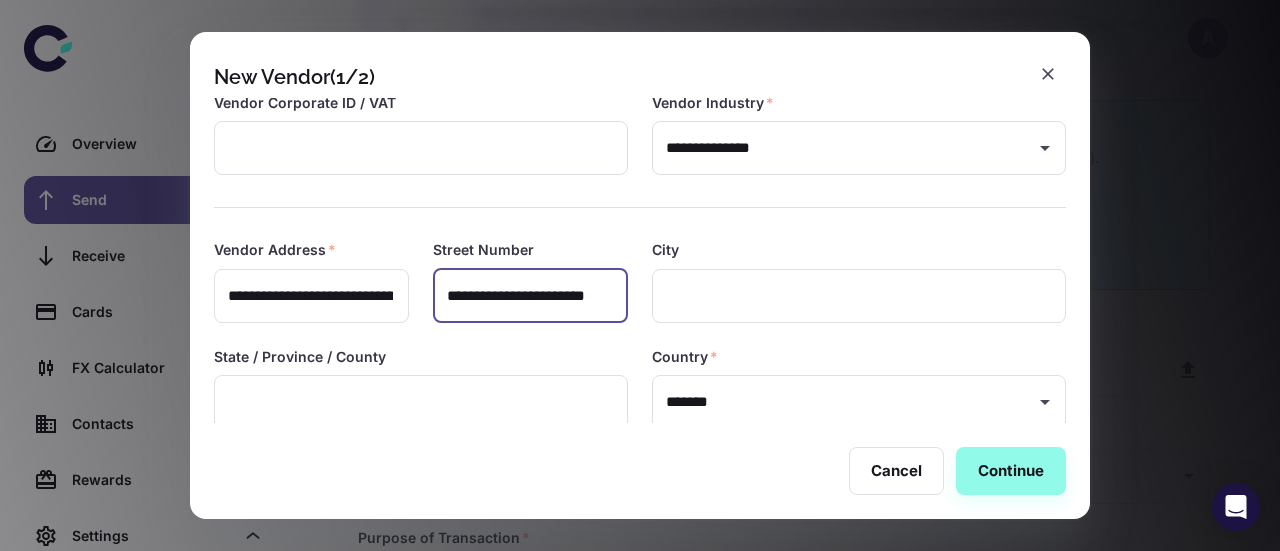 scroll, scrollTop: 0, scrollLeft: 6, axis: horizontal 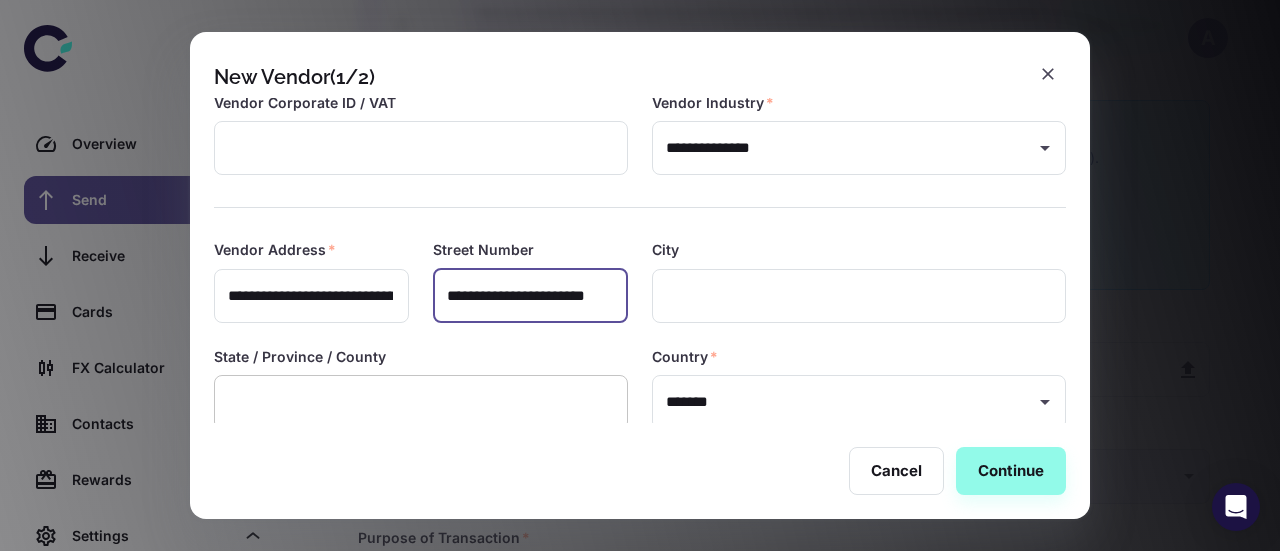 type on "**********" 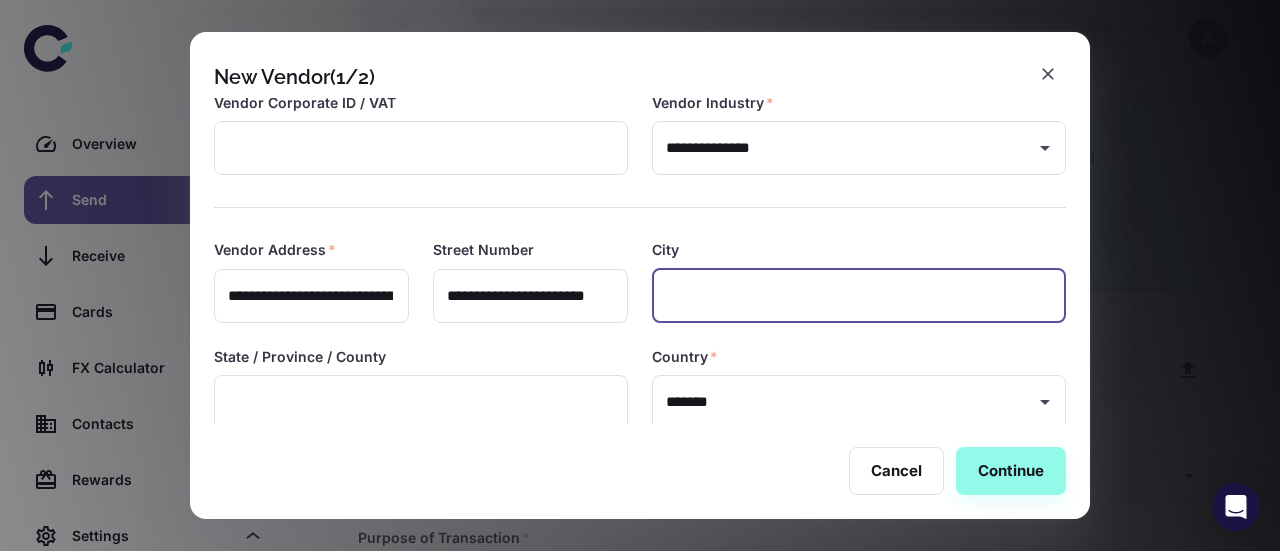 click at bounding box center [859, 296] 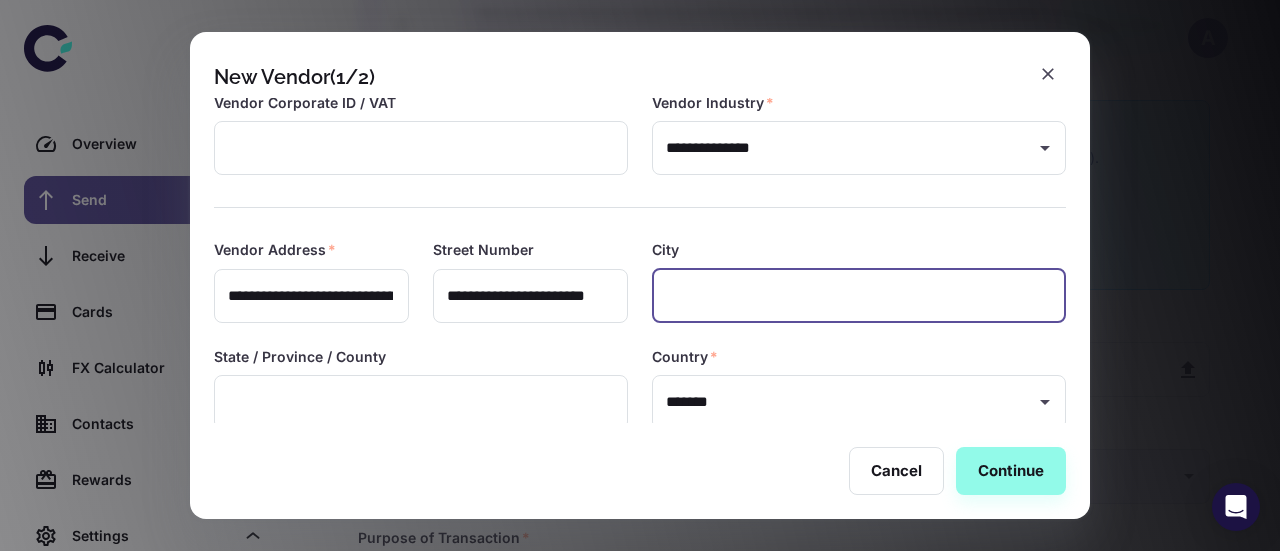 paste on "*********" 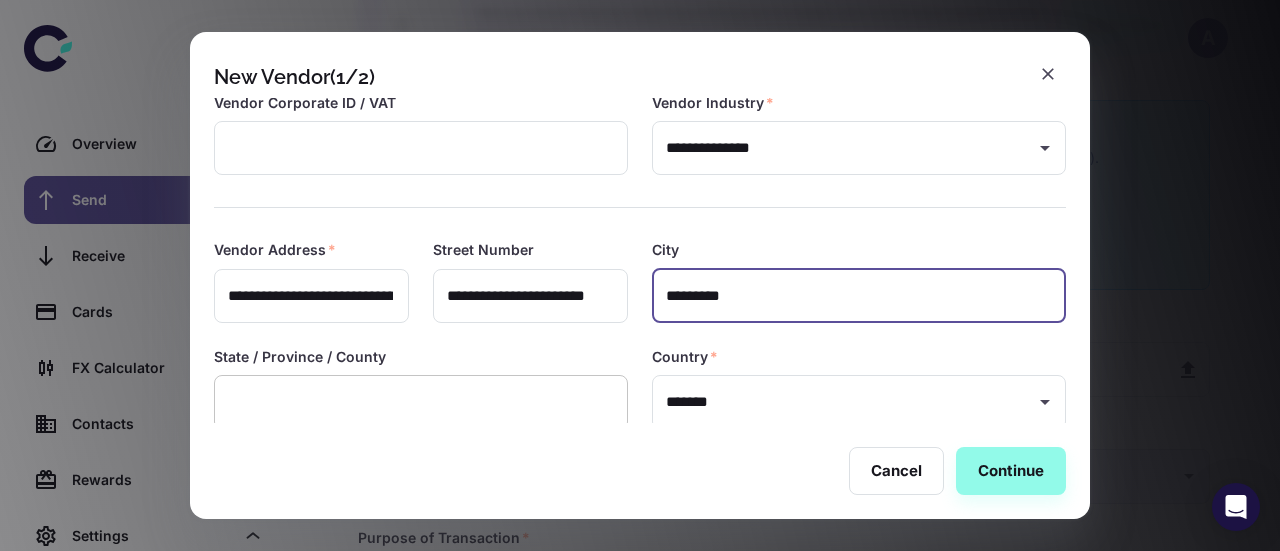 type on "*********" 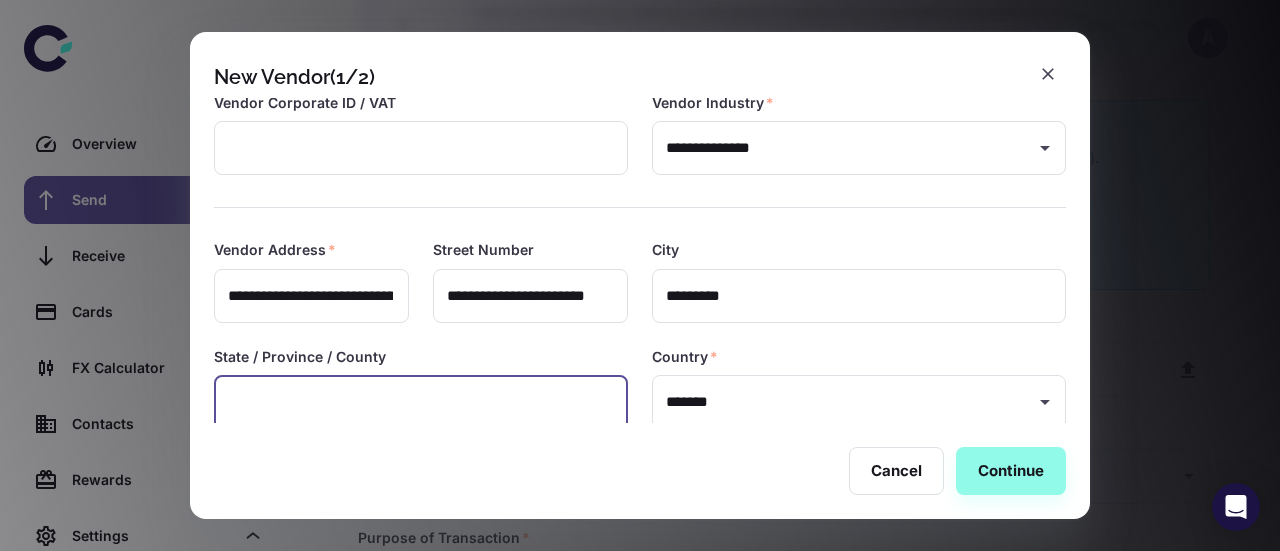 paste on "*********" 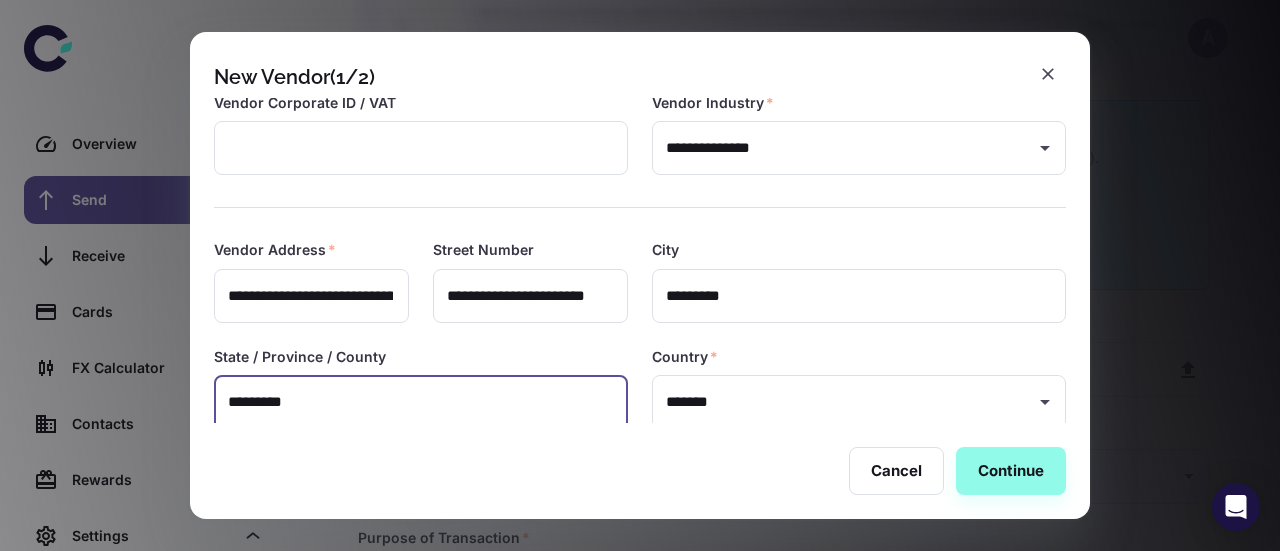 scroll, scrollTop: 256, scrollLeft: 0, axis: vertical 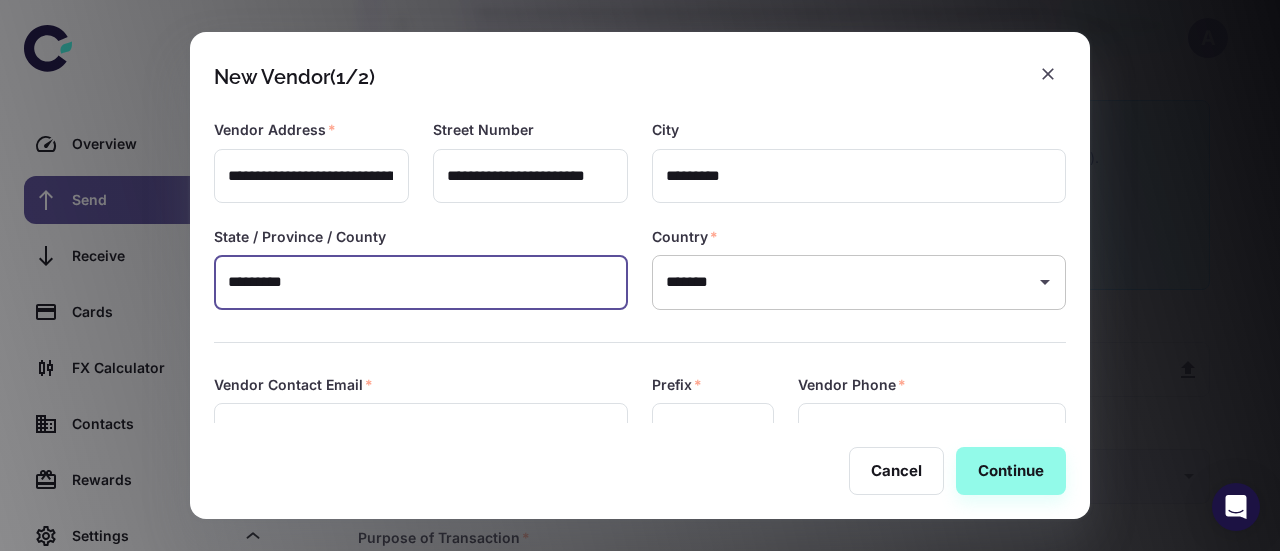 click on "******* ​" at bounding box center [859, 282] 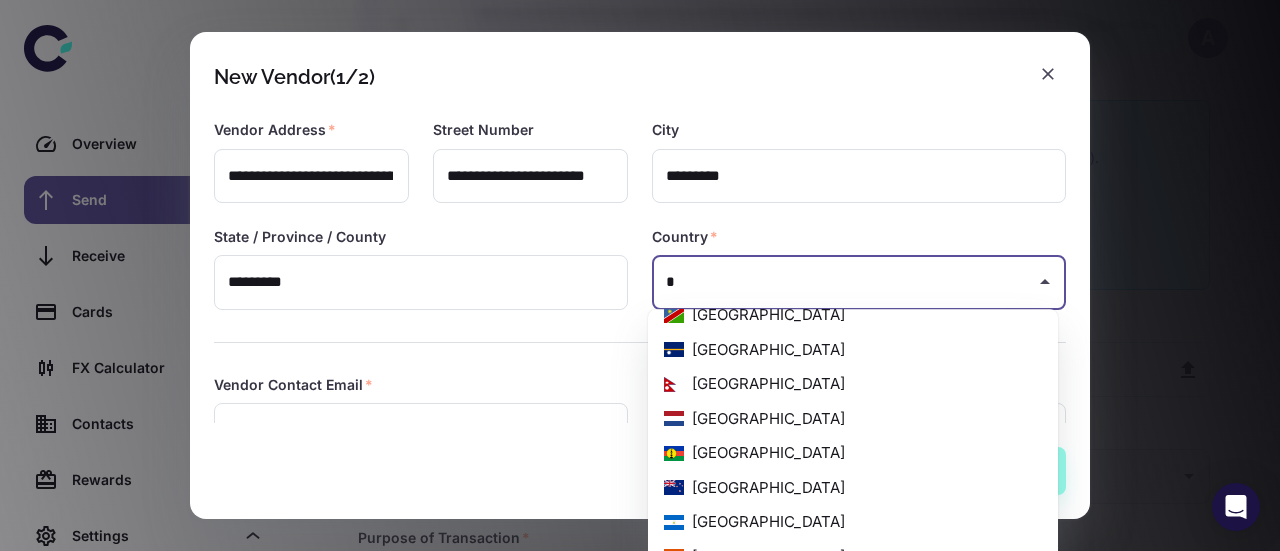 scroll, scrollTop: 0, scrollLeft: 0, axis: both 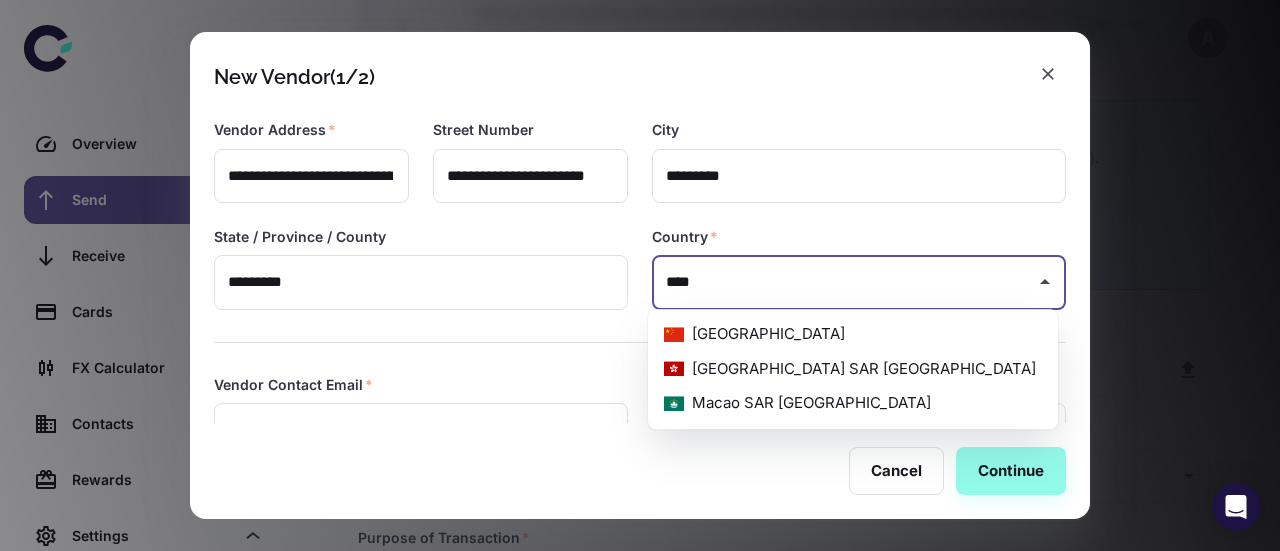 click on "[GEOGRAPHIC_DATA]" at bounding box center (853, 334) 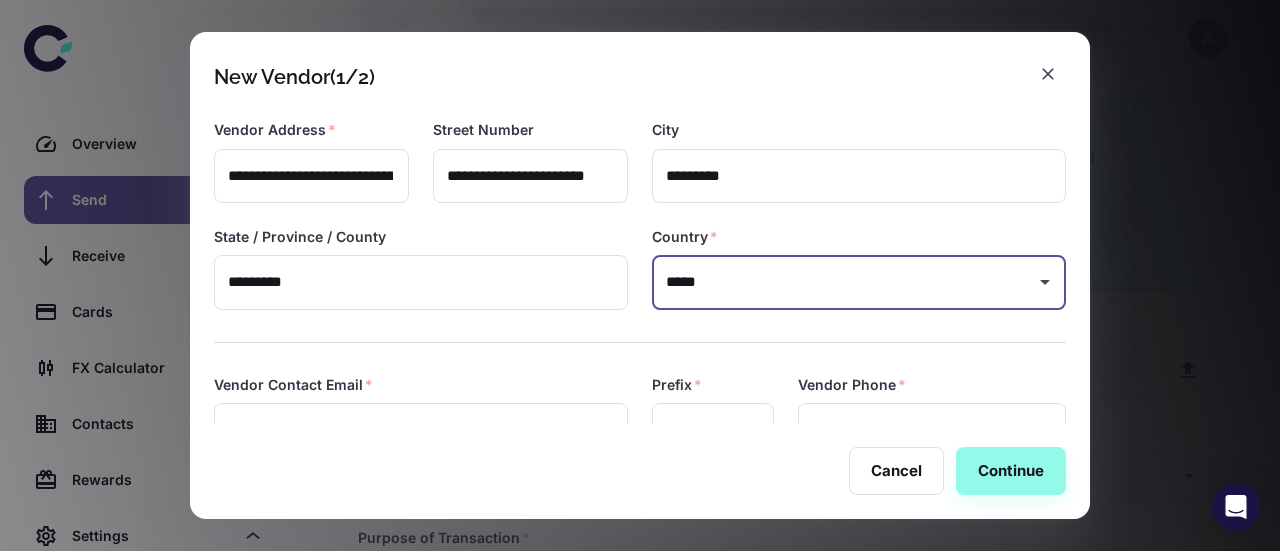 scroll, scrollTop: 313, scrollLeft: 0, axis: vertical 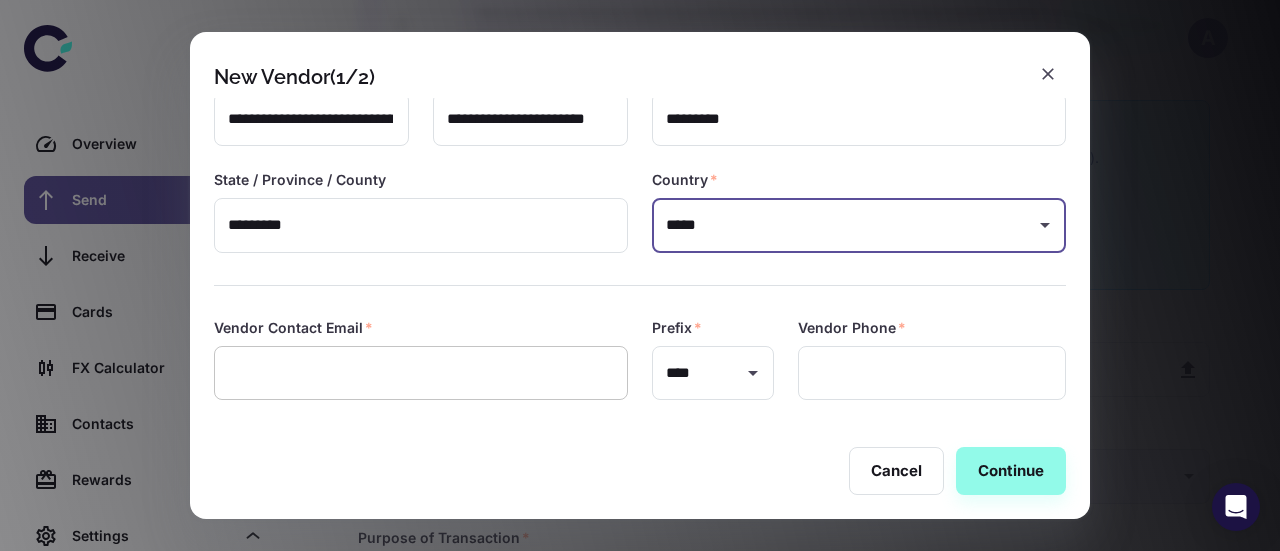 type on "*****" 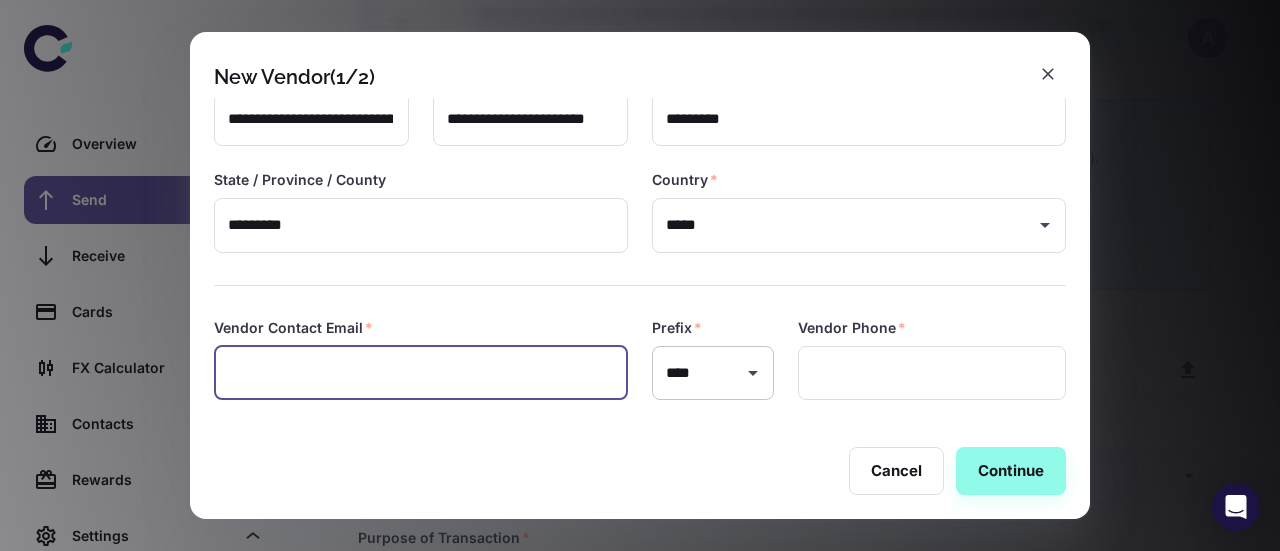paste on "**********" 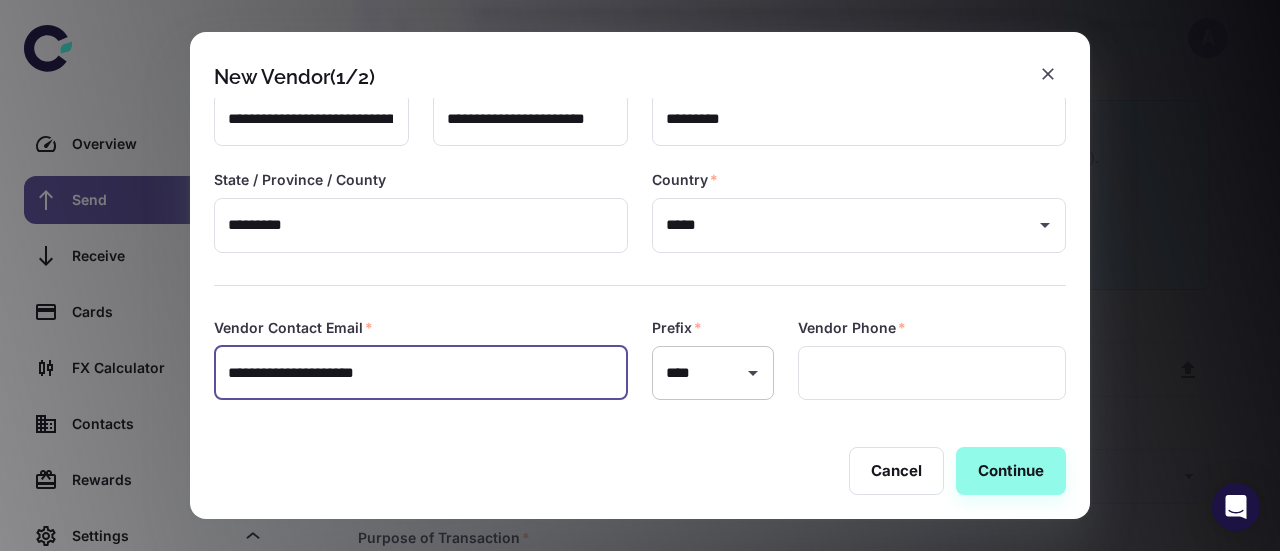 click at bounding box center [752, 373] 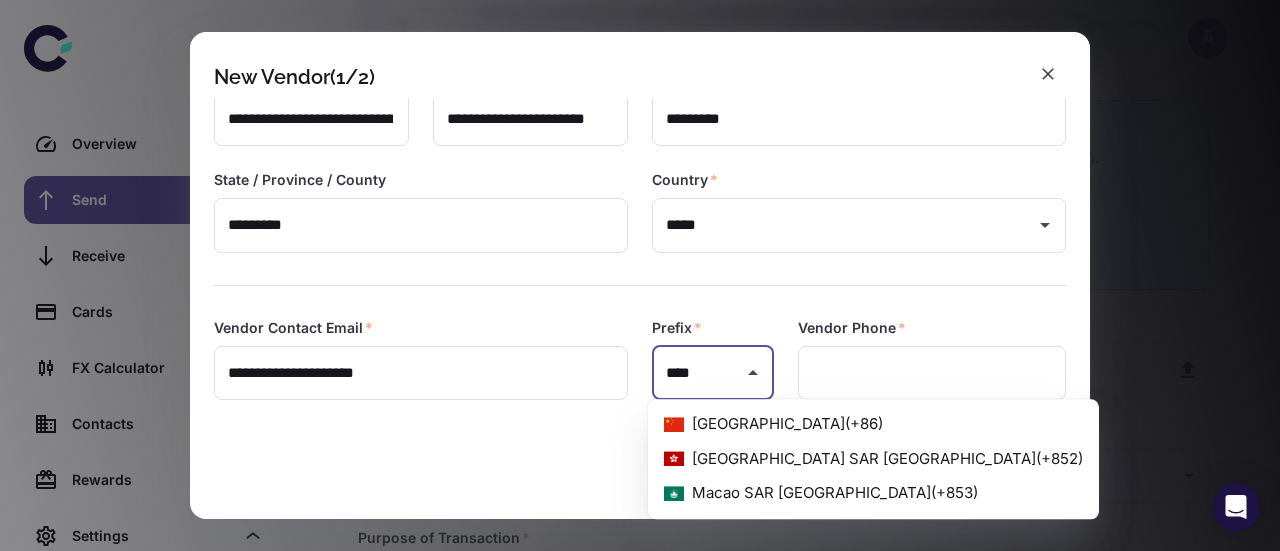 click on "China  ( +86 )" at bounding box center [873, 424] 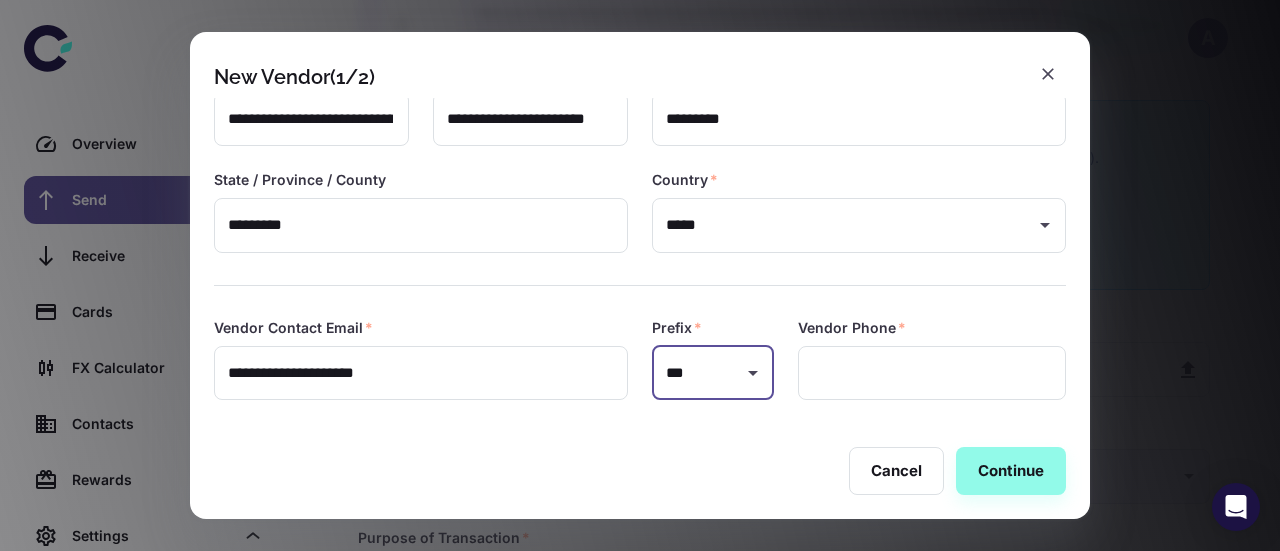 type on "***" 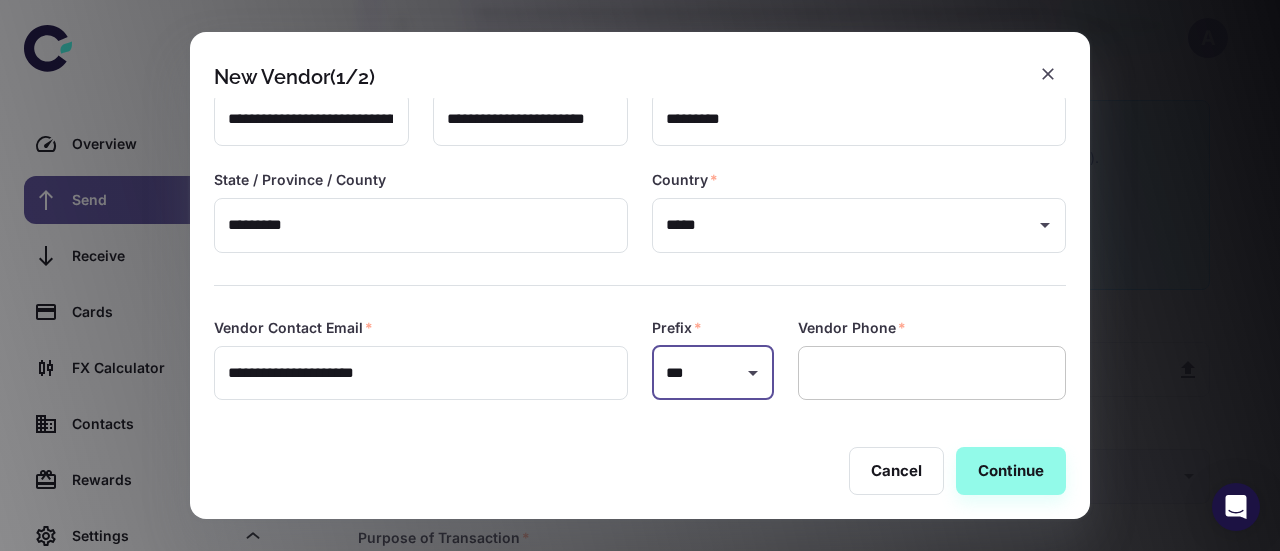 click at bounding box center (932, 373) 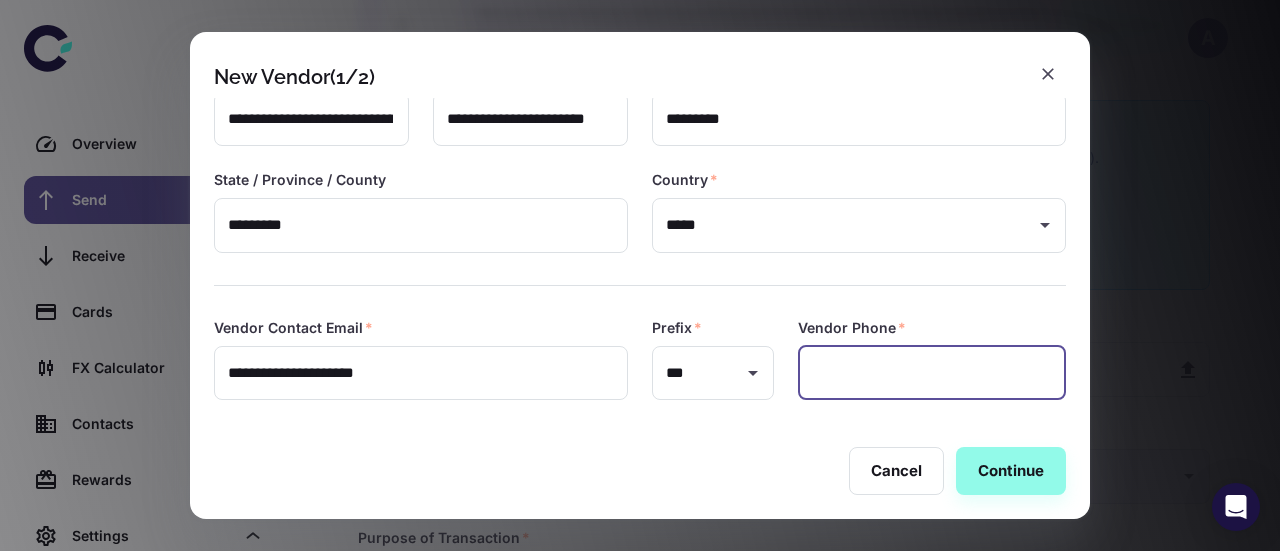 paste on "**********" 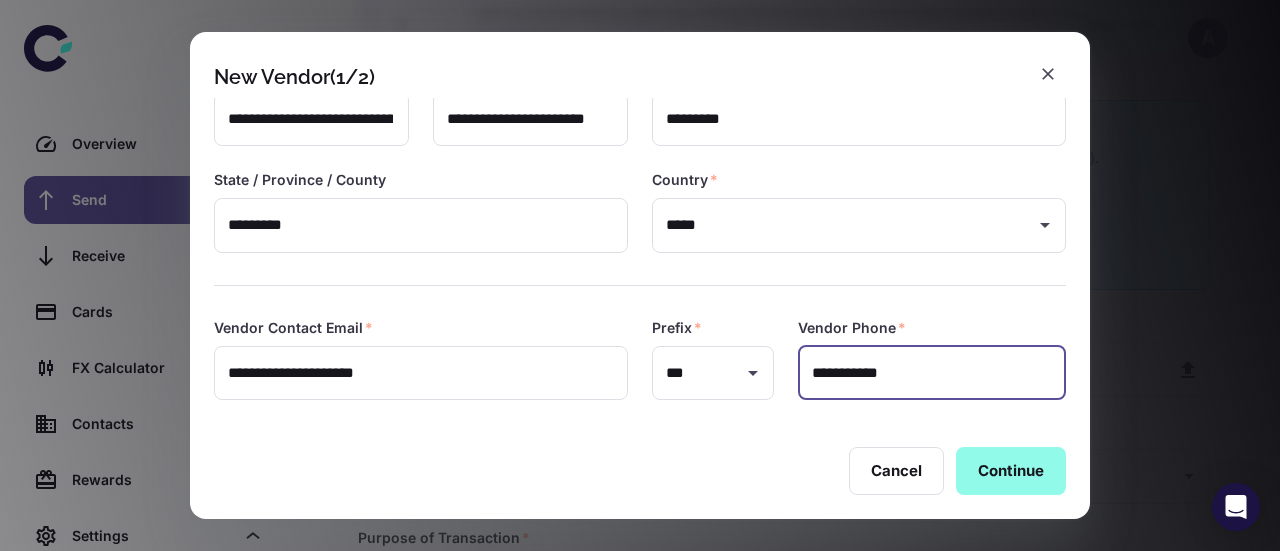 type on "**********" 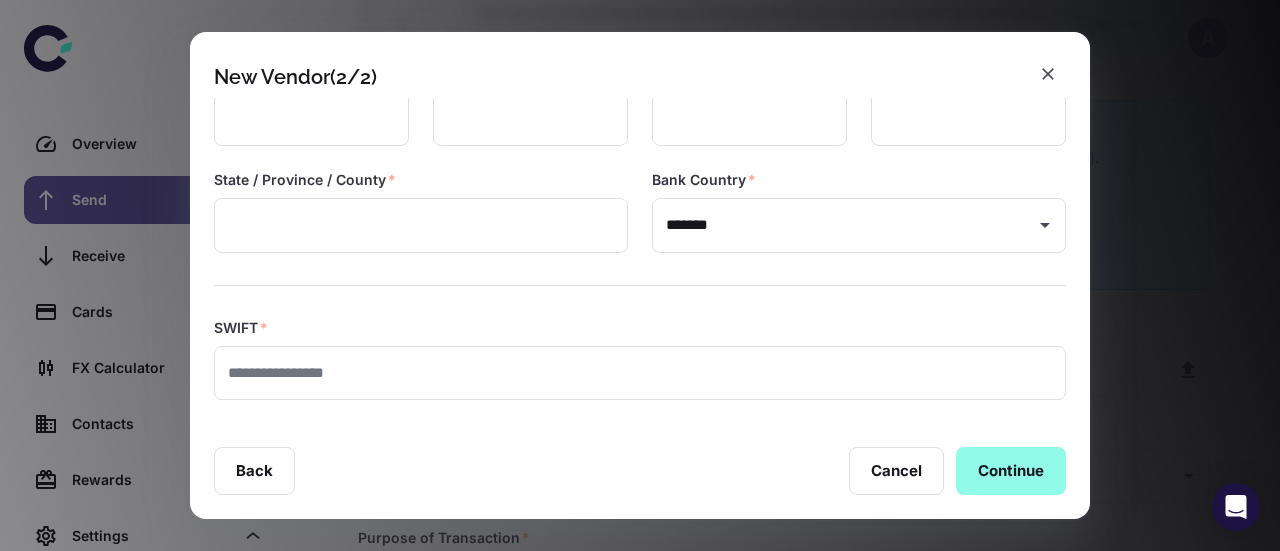 type on "**********" 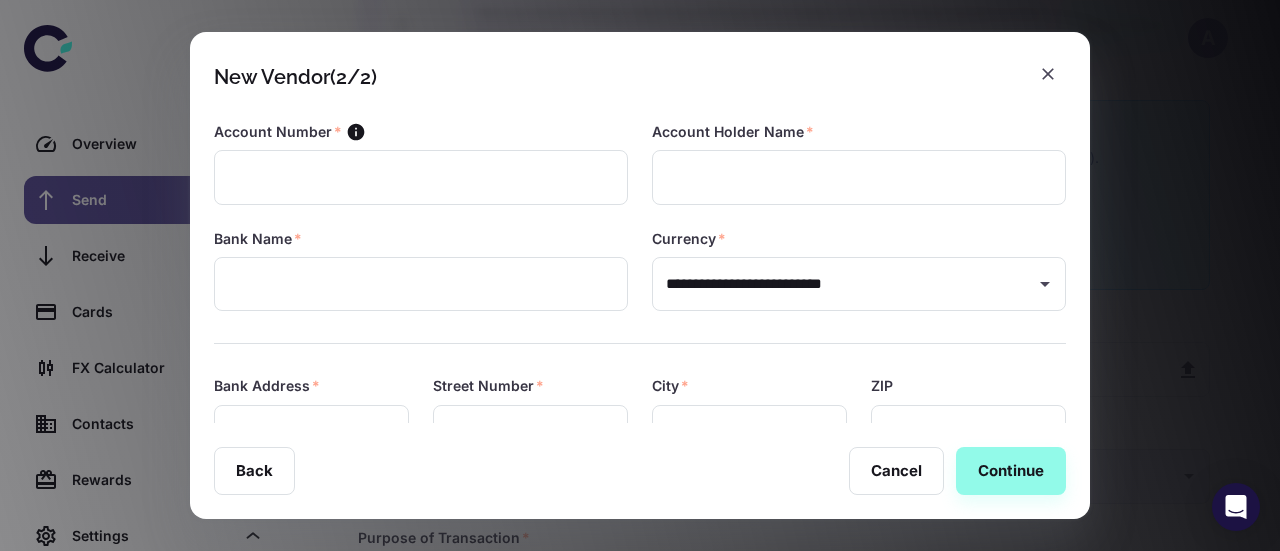 scroll, scrollTop: 0, scrollLeft: 0, axis: both 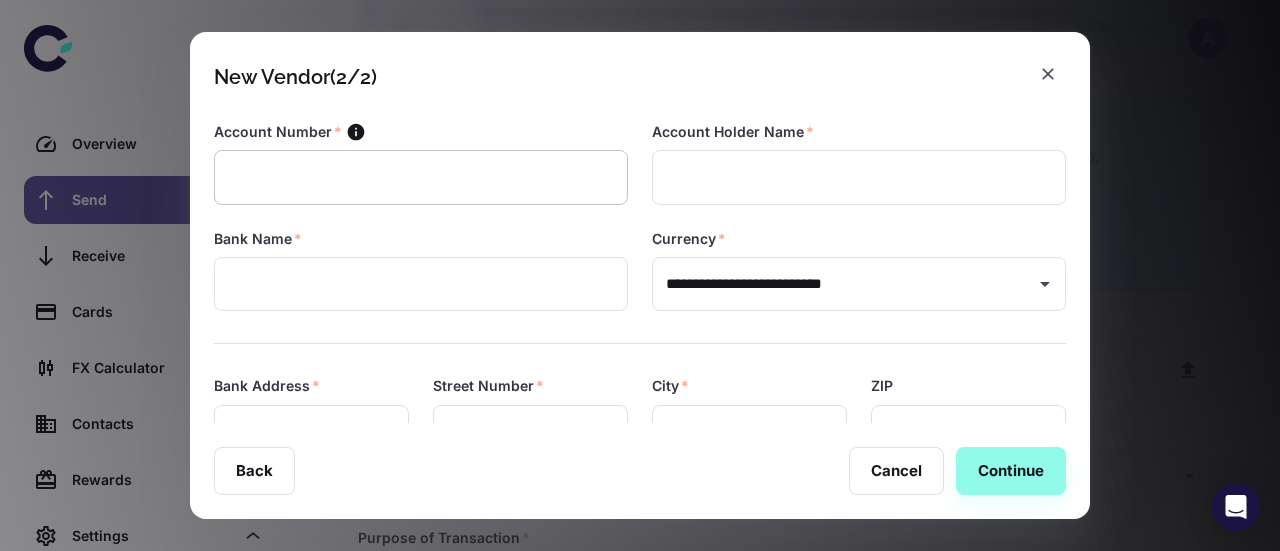 click at bounding box center [421, 177] 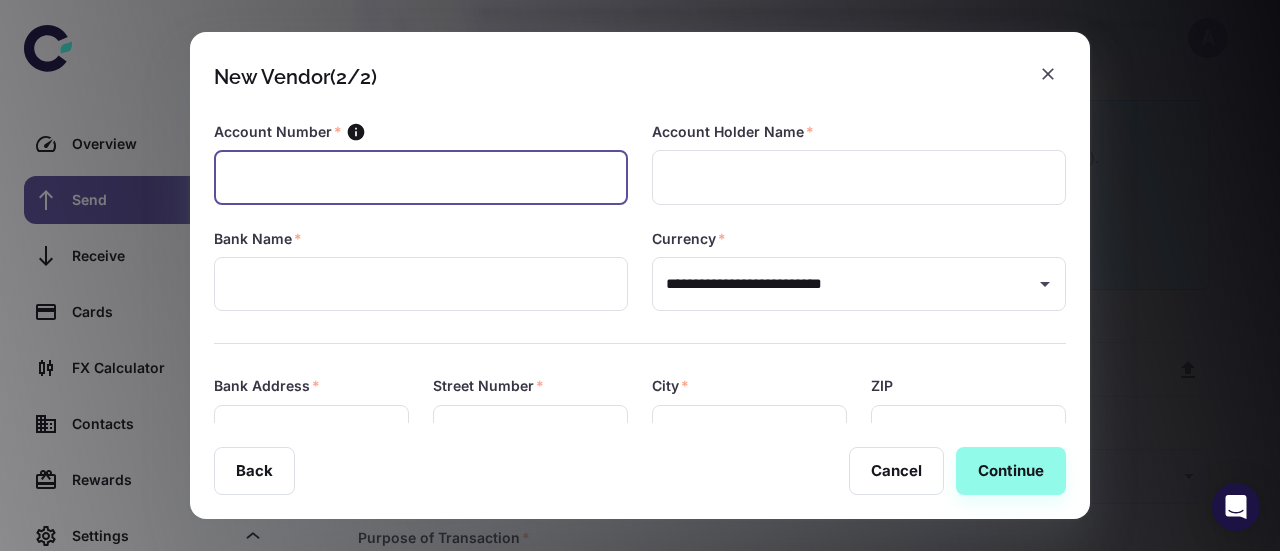 paste on "**********" 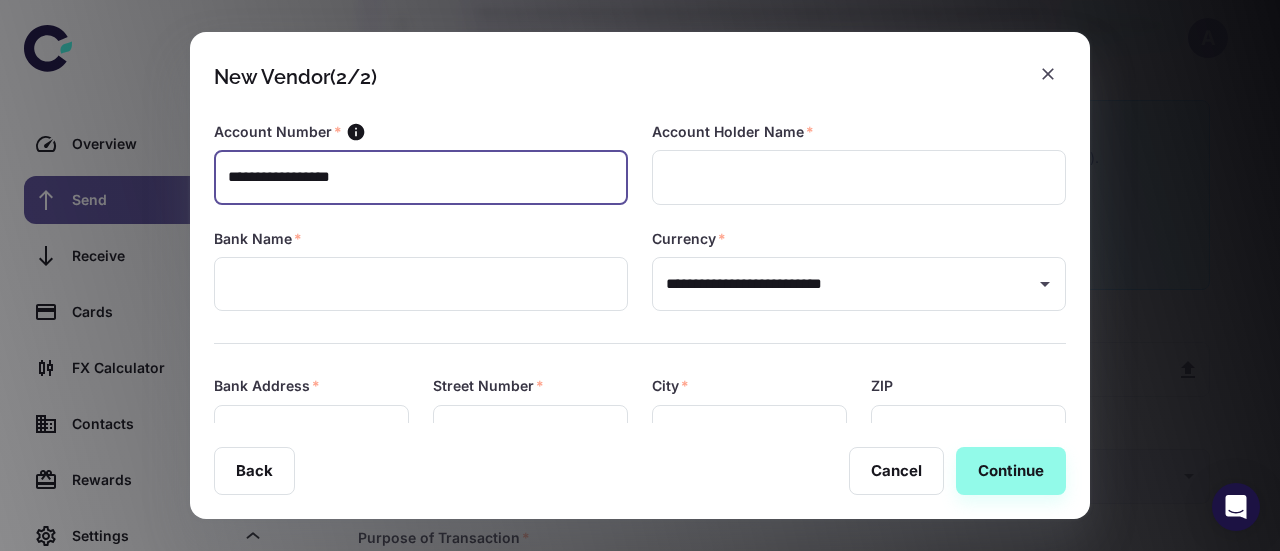 type on "**********" 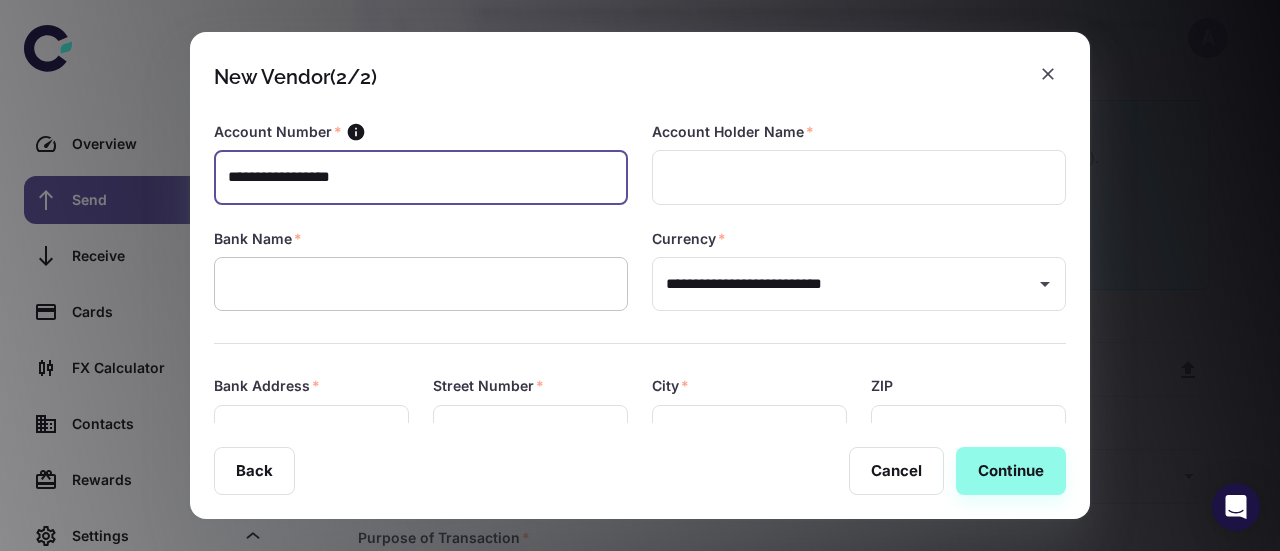 click at bounding box center (421, 284) 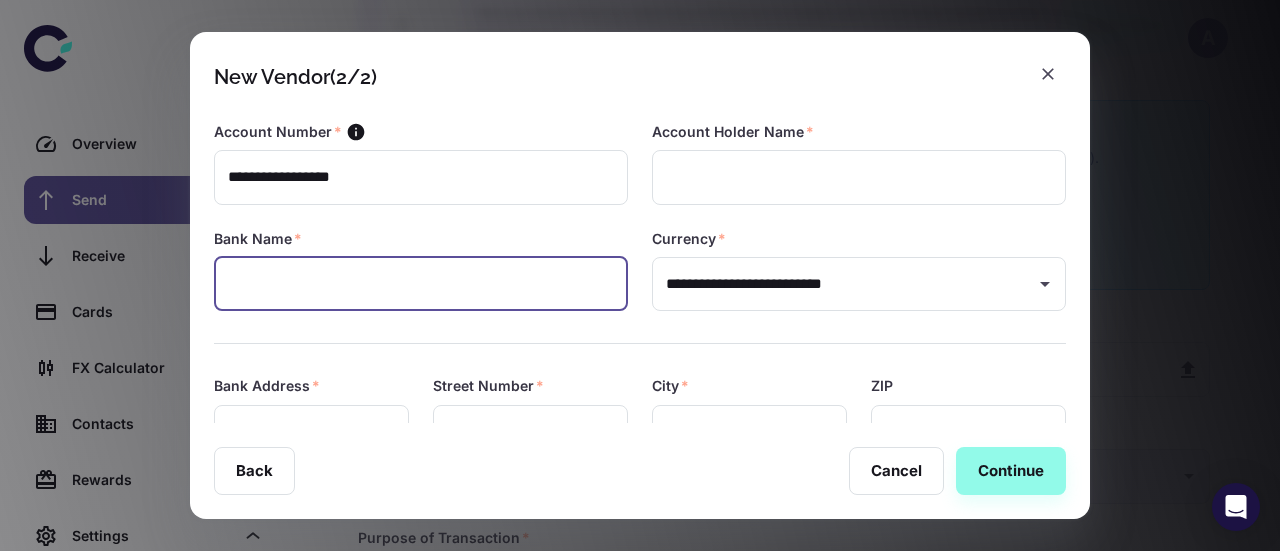 paste on "**********" 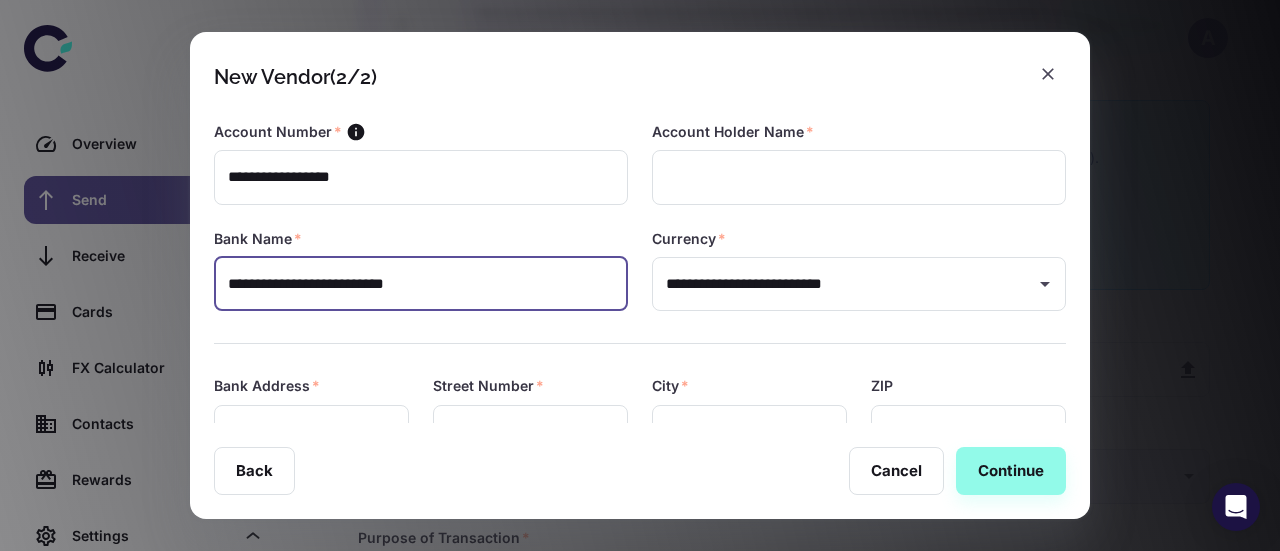 type on "**********" 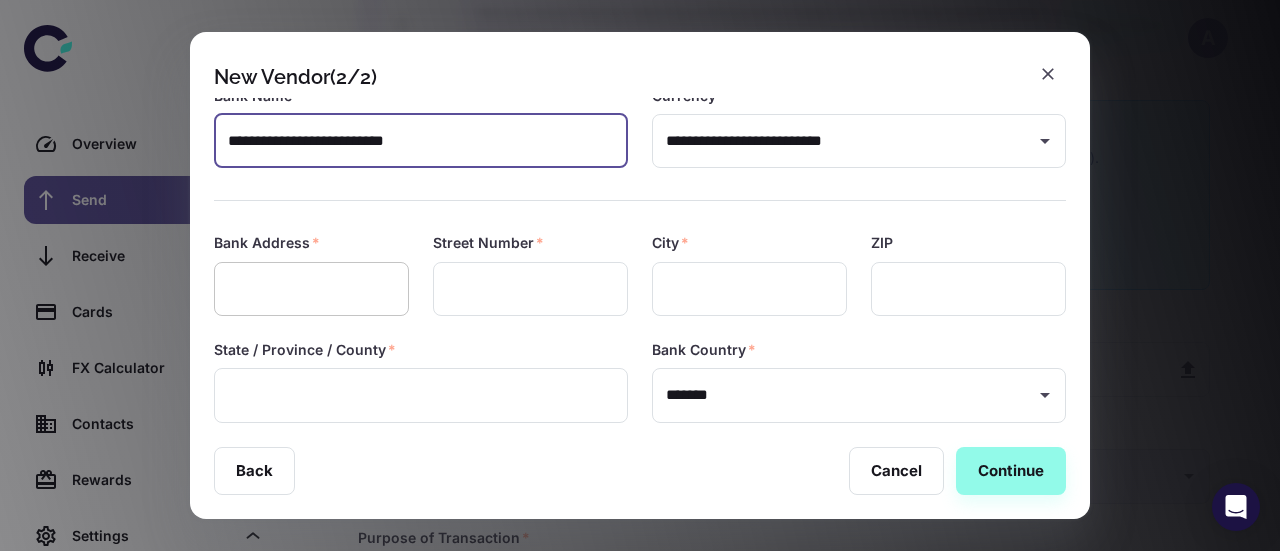 scroll, scrollTop: 144, scrollLeft: 0, axis: vertical 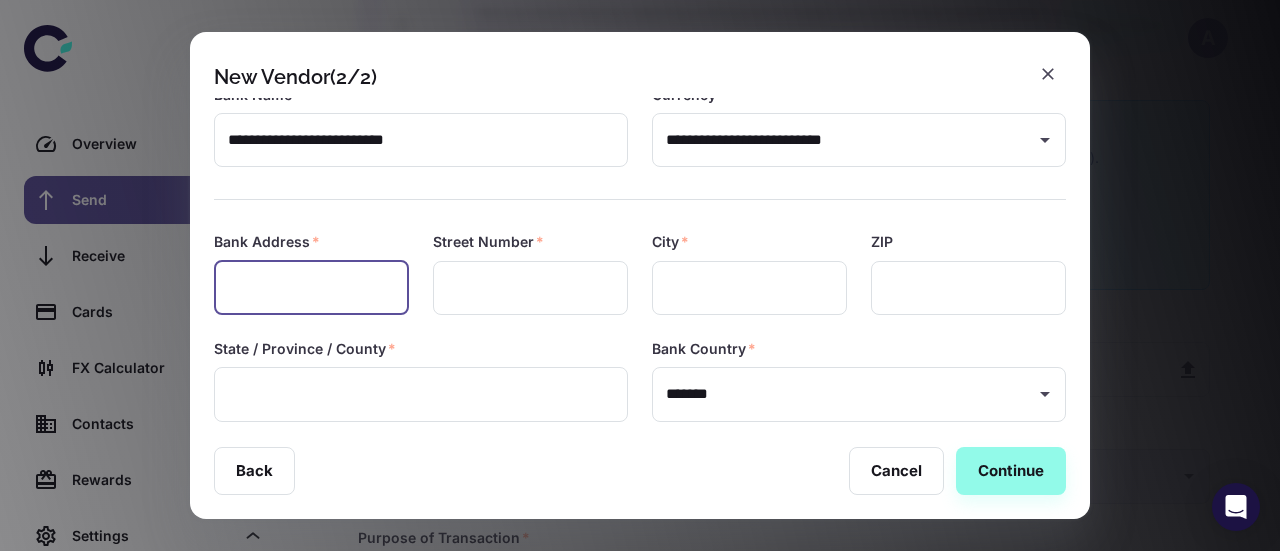 click at bounding box center (311, 288) 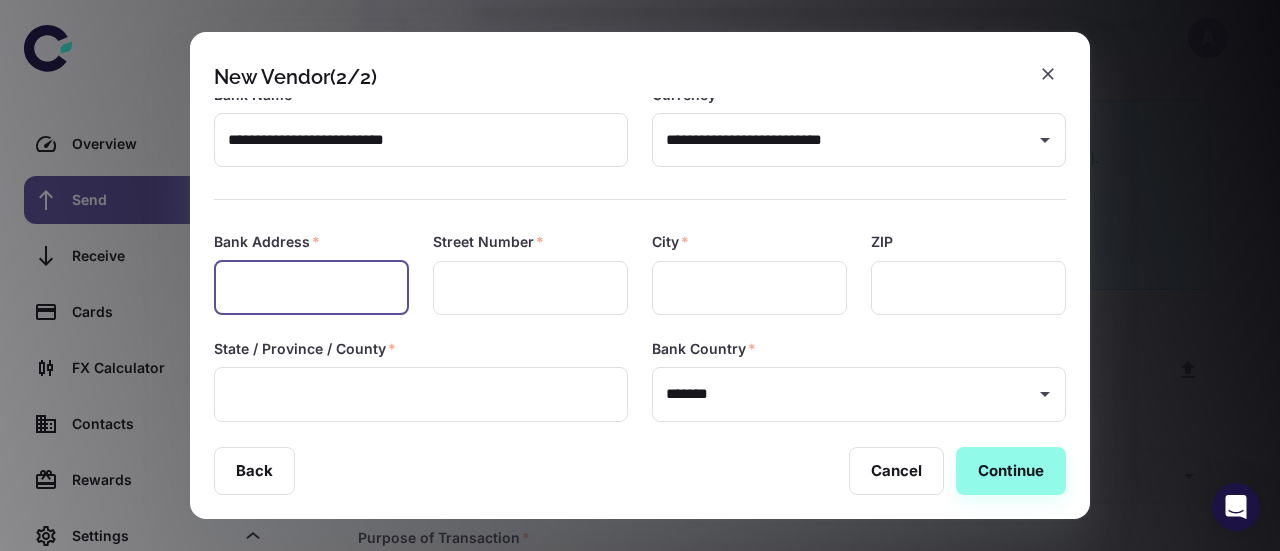 paste on "**********" 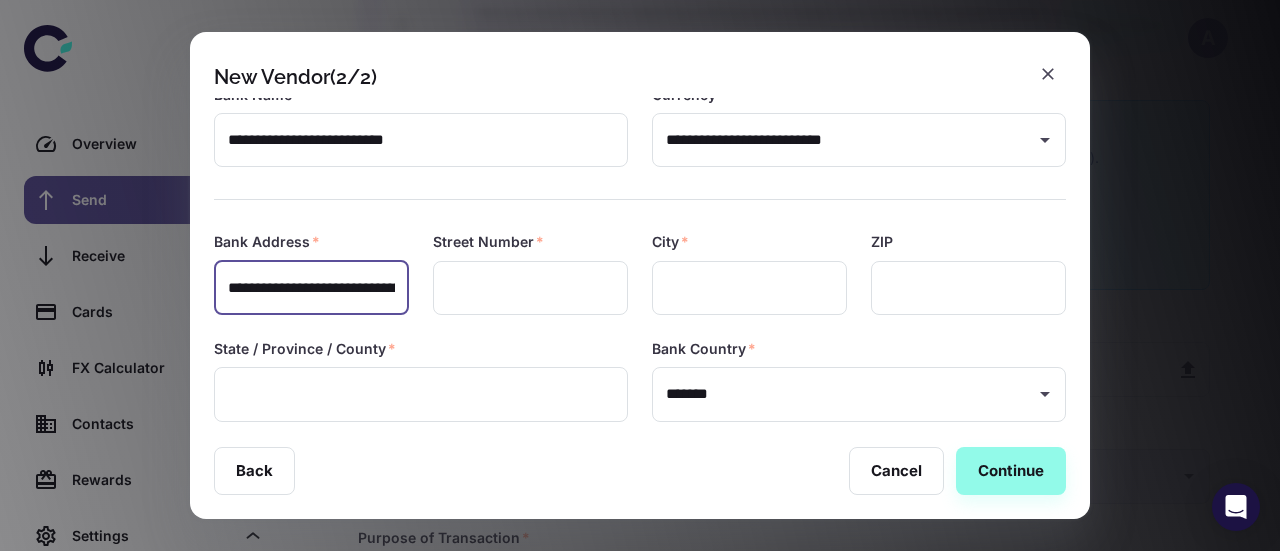 scroll, scrollTop: 0, scrollLeft: 228, axis: horizontal 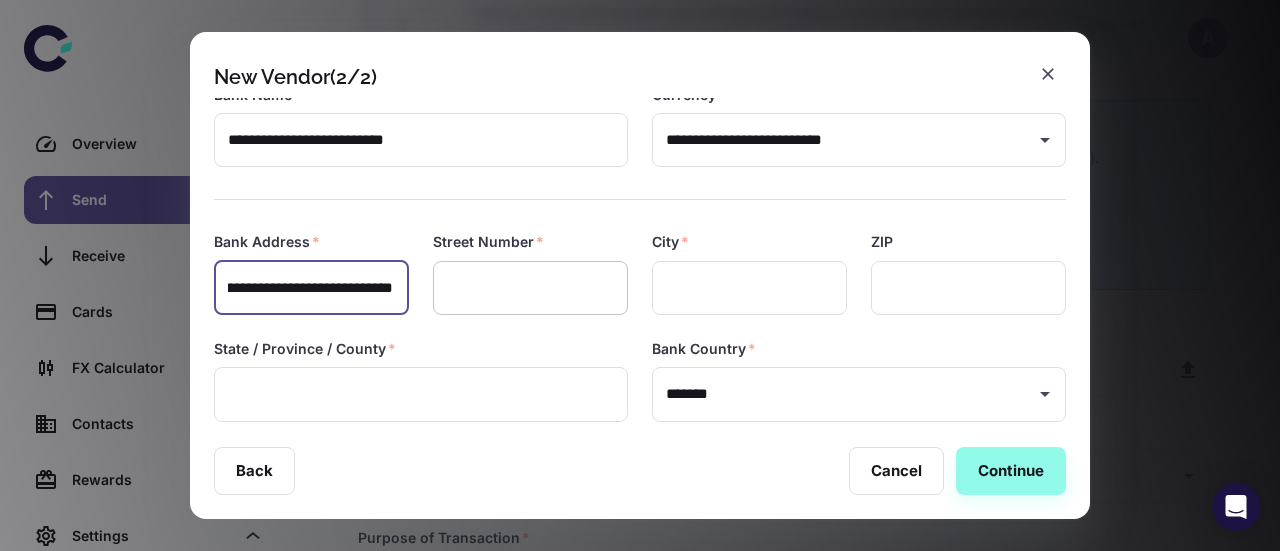 type on "**********" 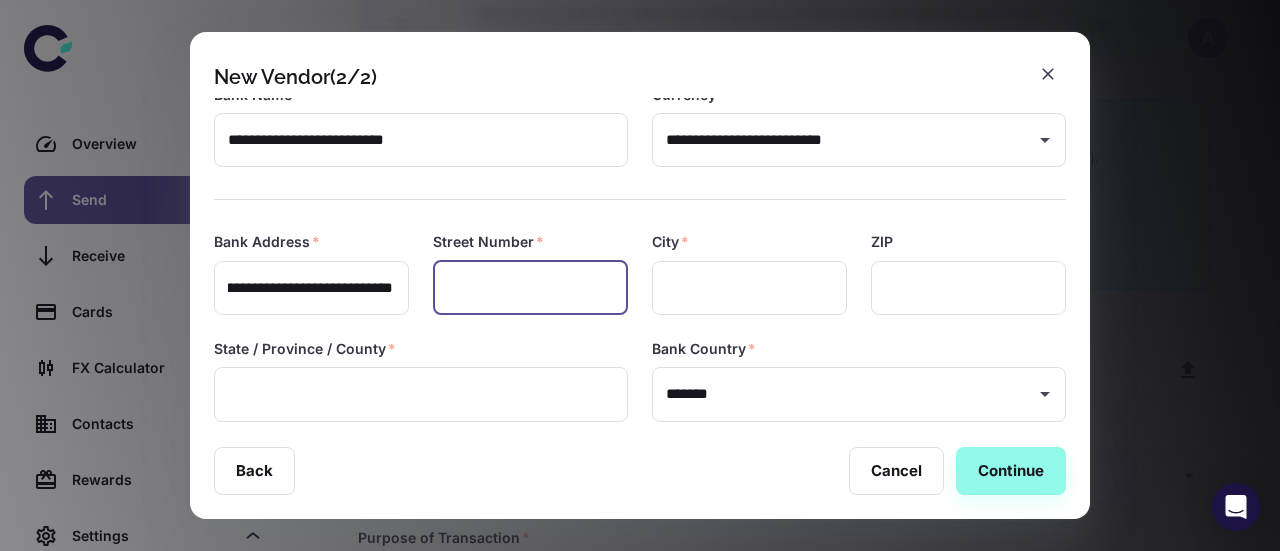 scroll, scrollTop: 0, scrollLeft: 0, axis: both 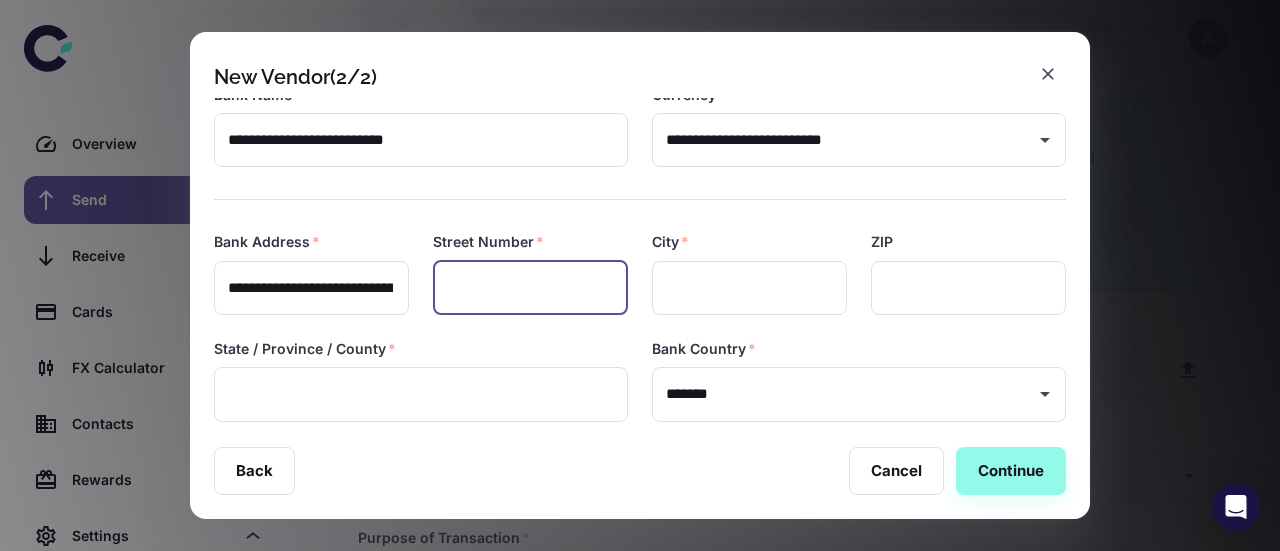 click at bounding box center (530, 288) 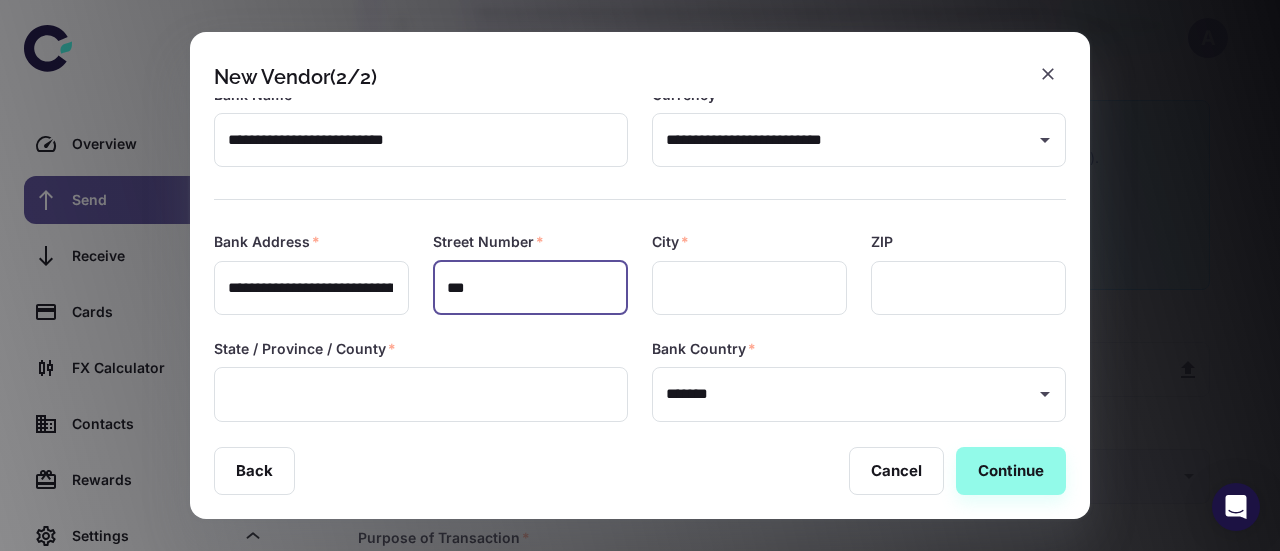 type on "***" 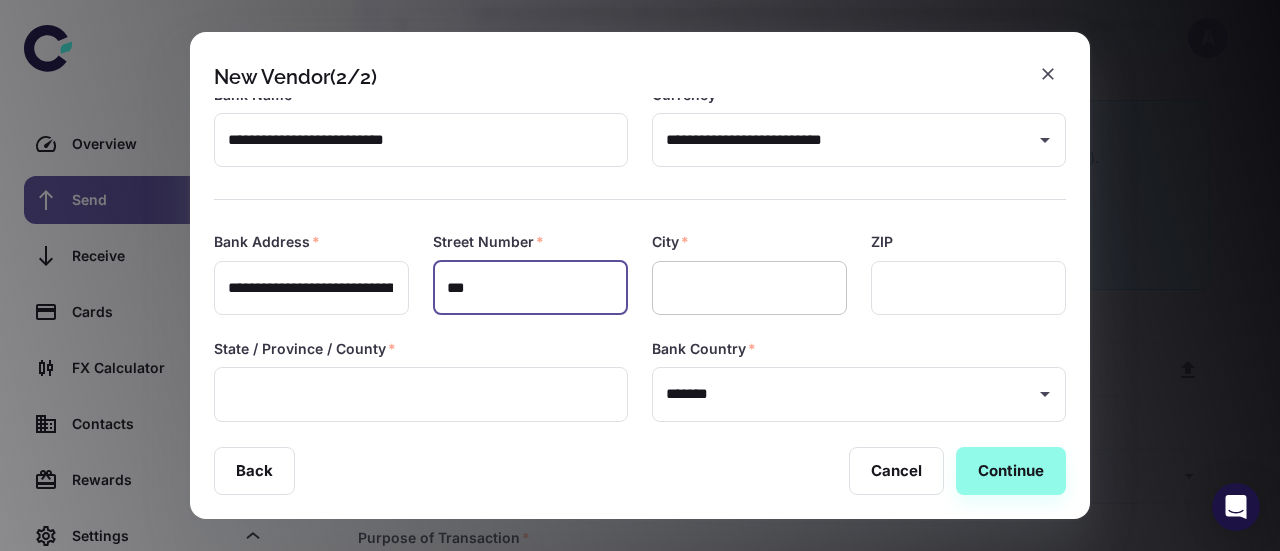 click at bounding box center (749, 288) 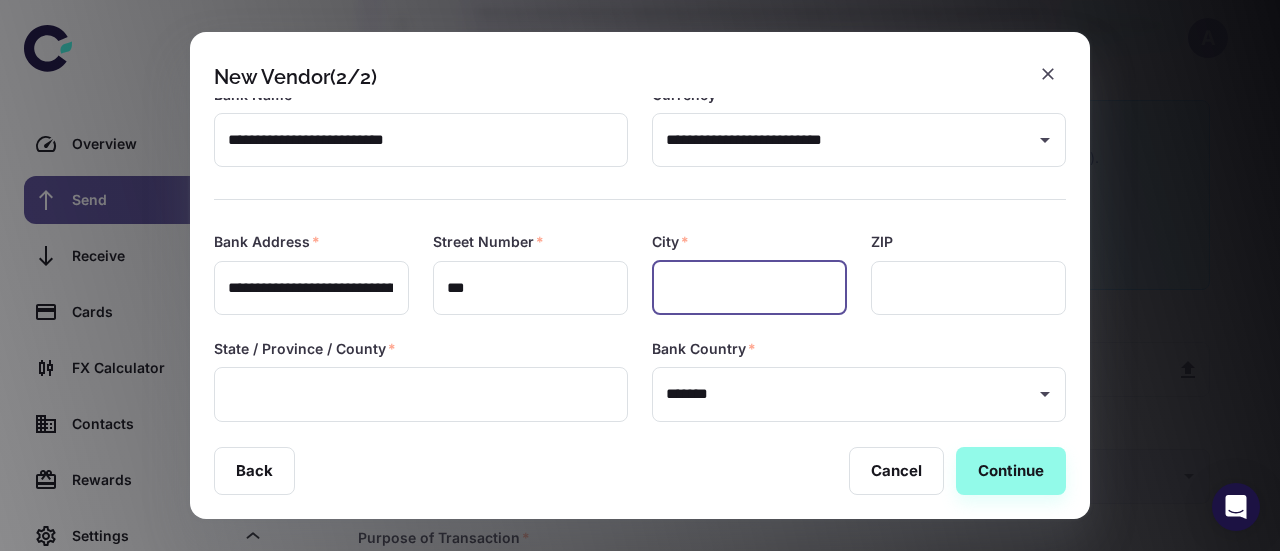 paste on "**********" 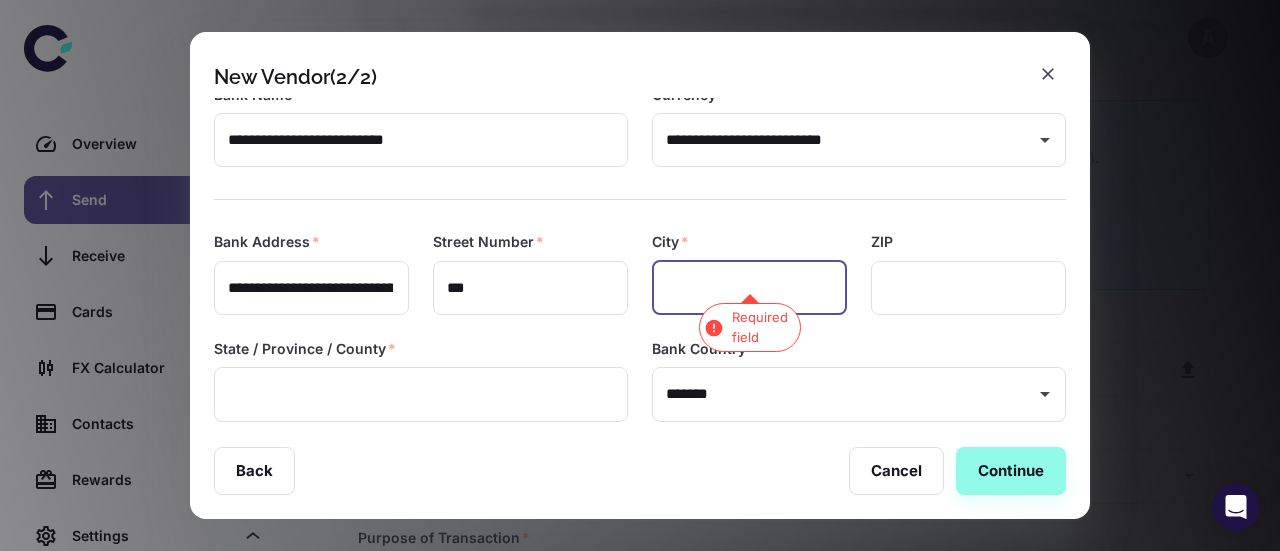 scroll, scrollTop: 0, scrollLeft: 0, axis: both 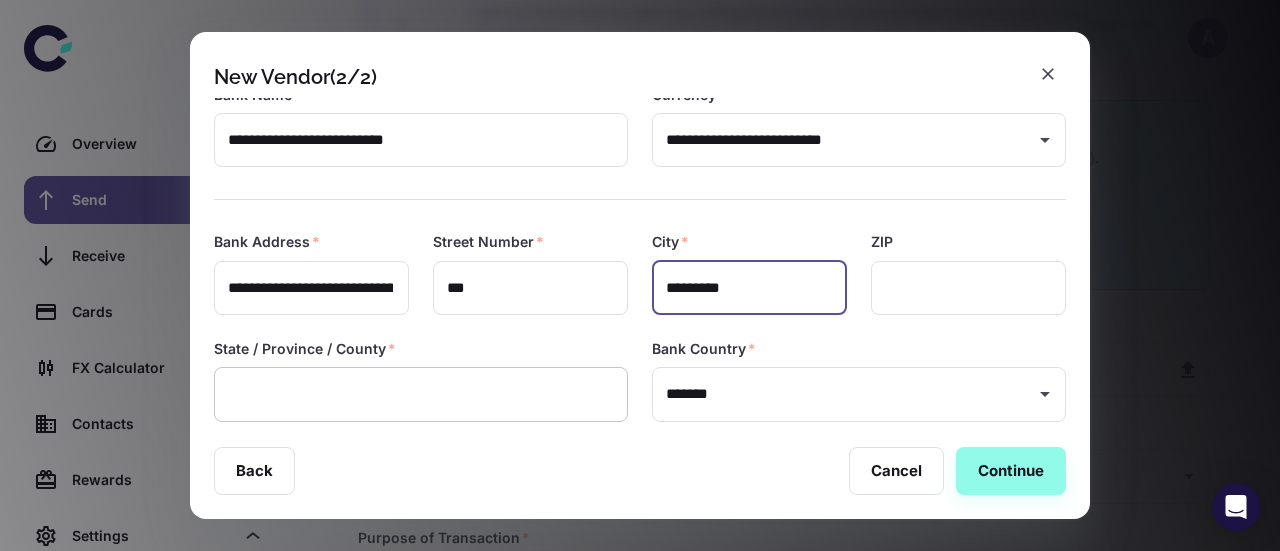 type on "*********" 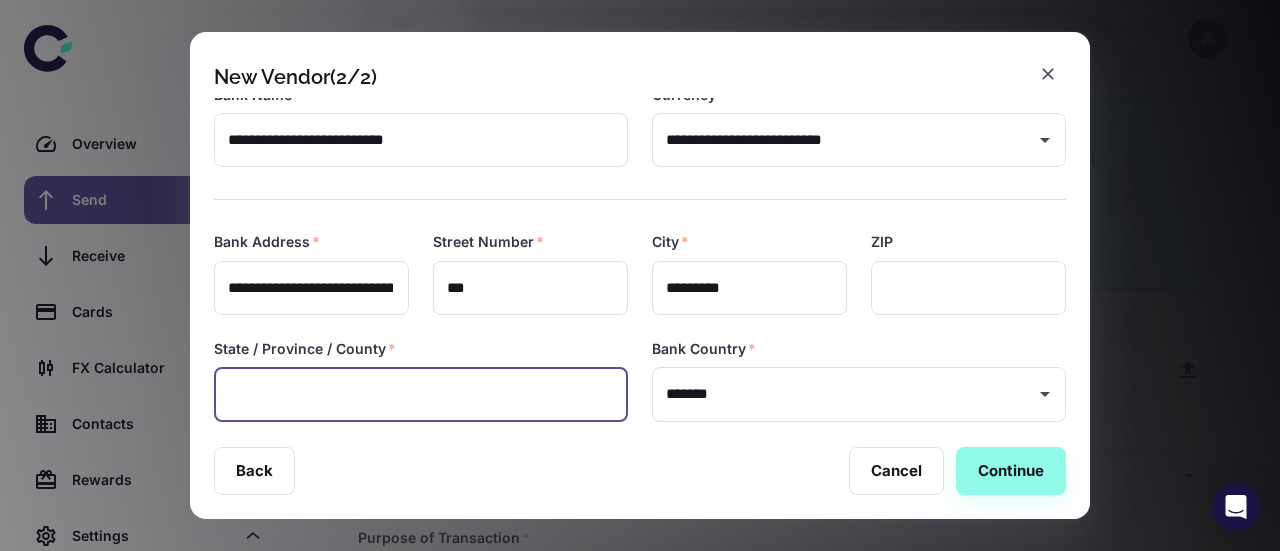 paste on "*********" 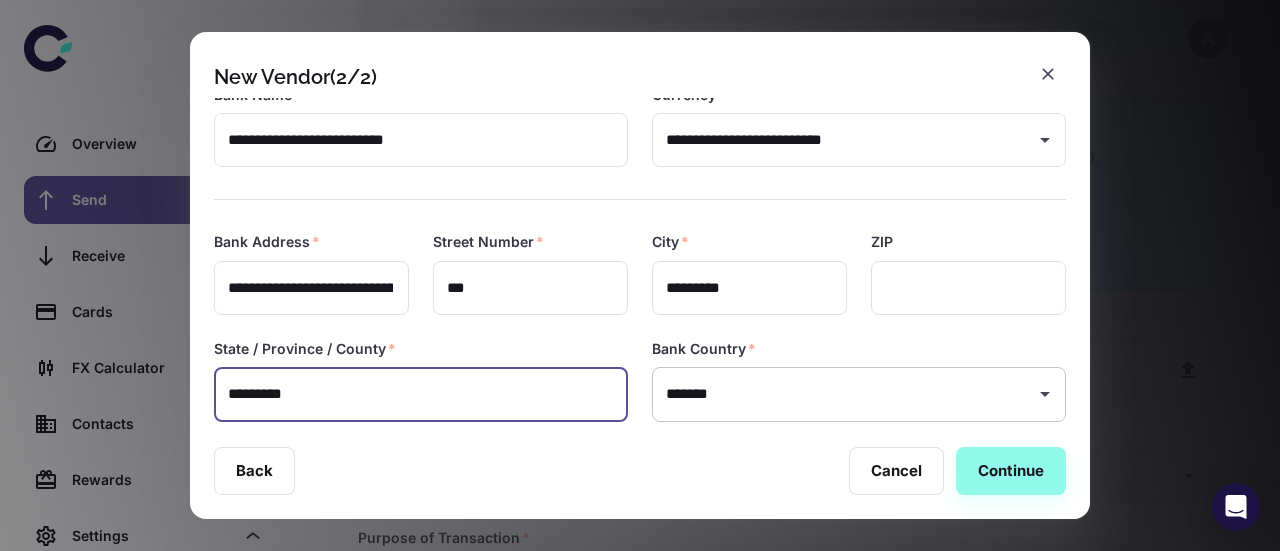 type on "*********" 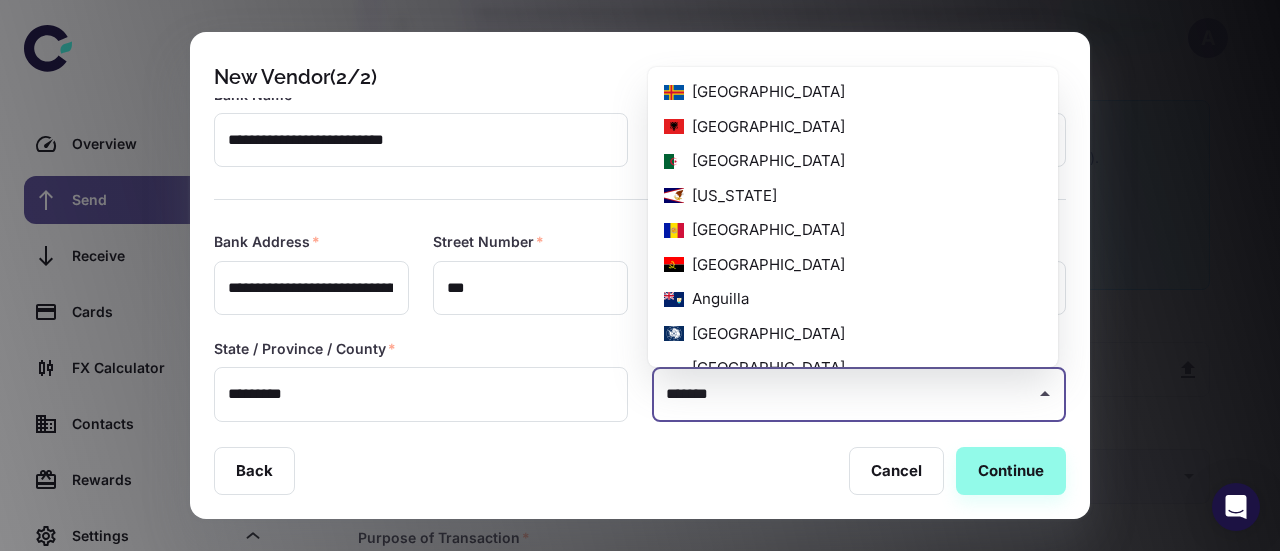 scroll, scrollTop: 5056, scrollLeft: 0, axis: vertical 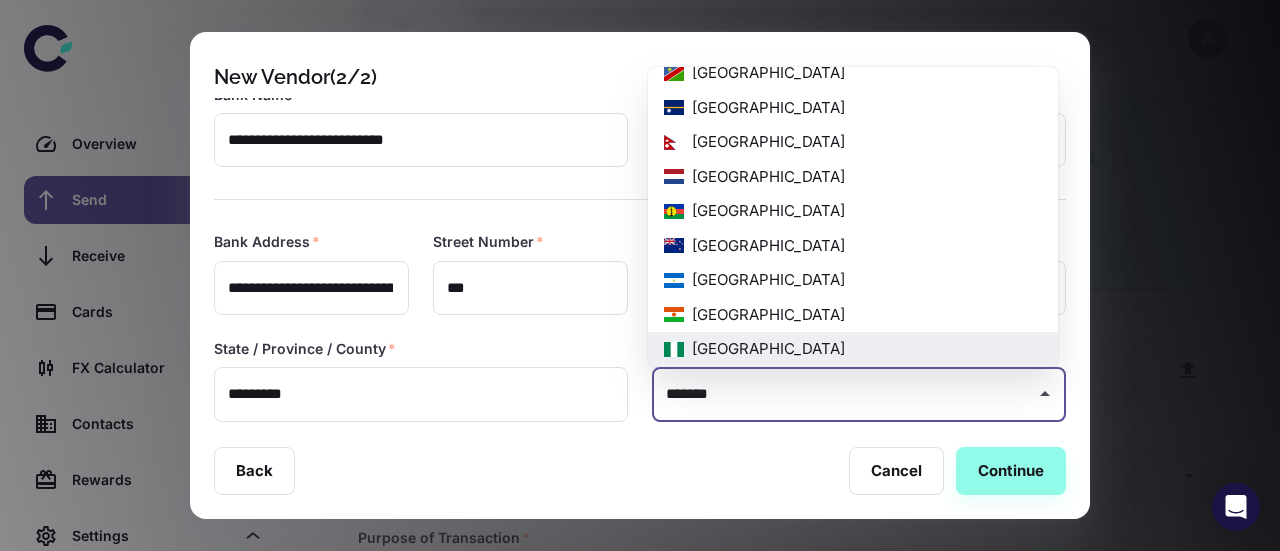 type on "*" 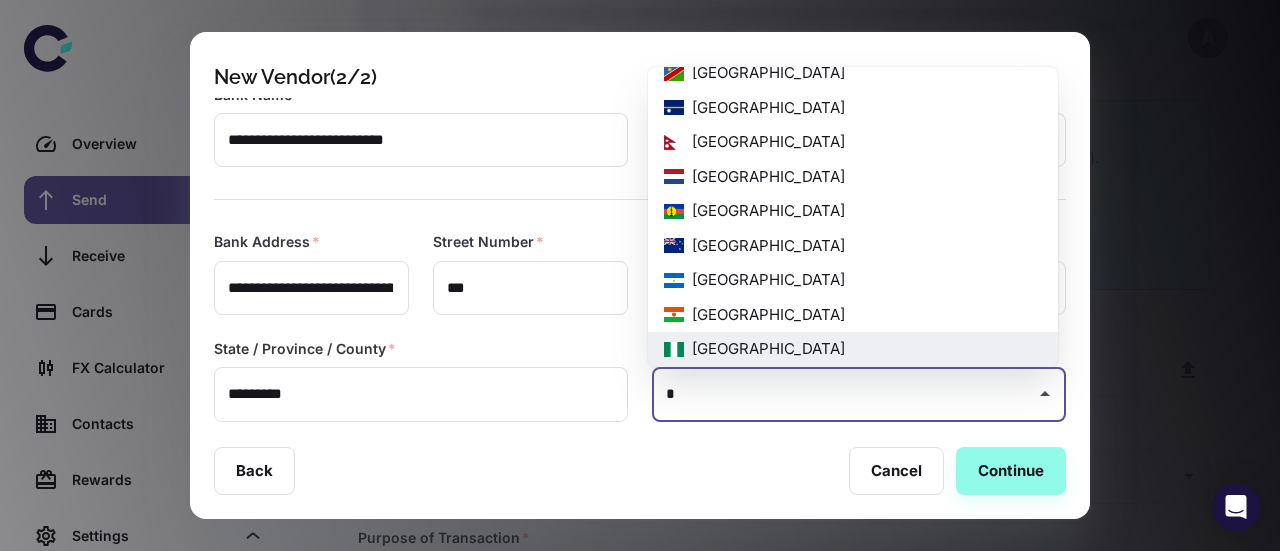scroll, scrollTop: 0, scrollLeft: 0, axis: both 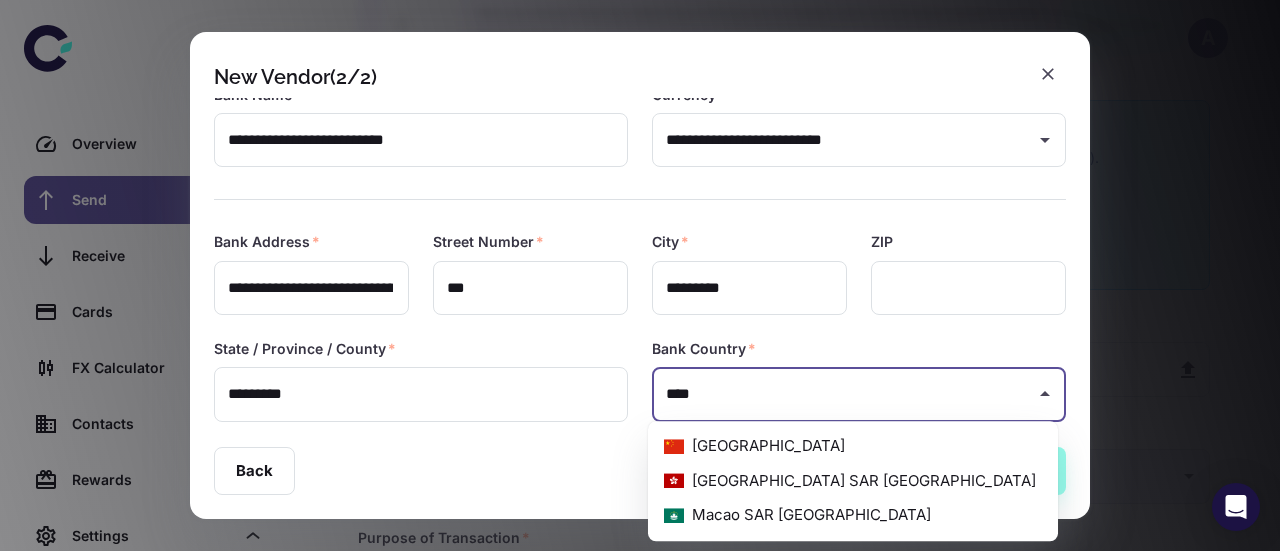 click on "[GEOGRAPHIC_DATA]" at bounding box center [853, 446] 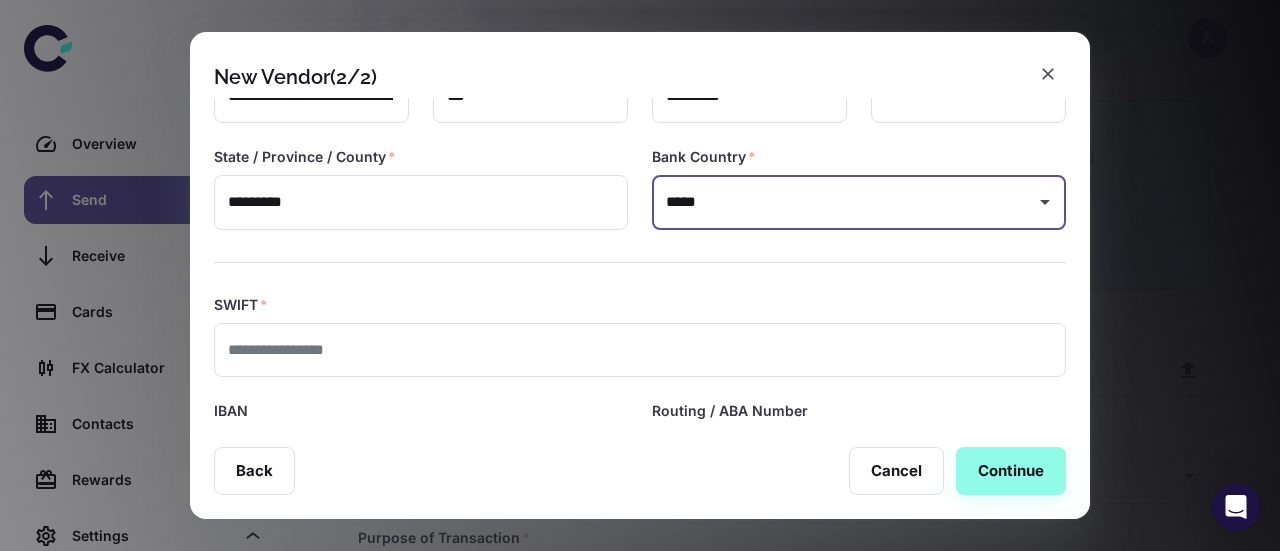 scroll, scrollTop: 342, scrollLeft: 0, axis: vertical 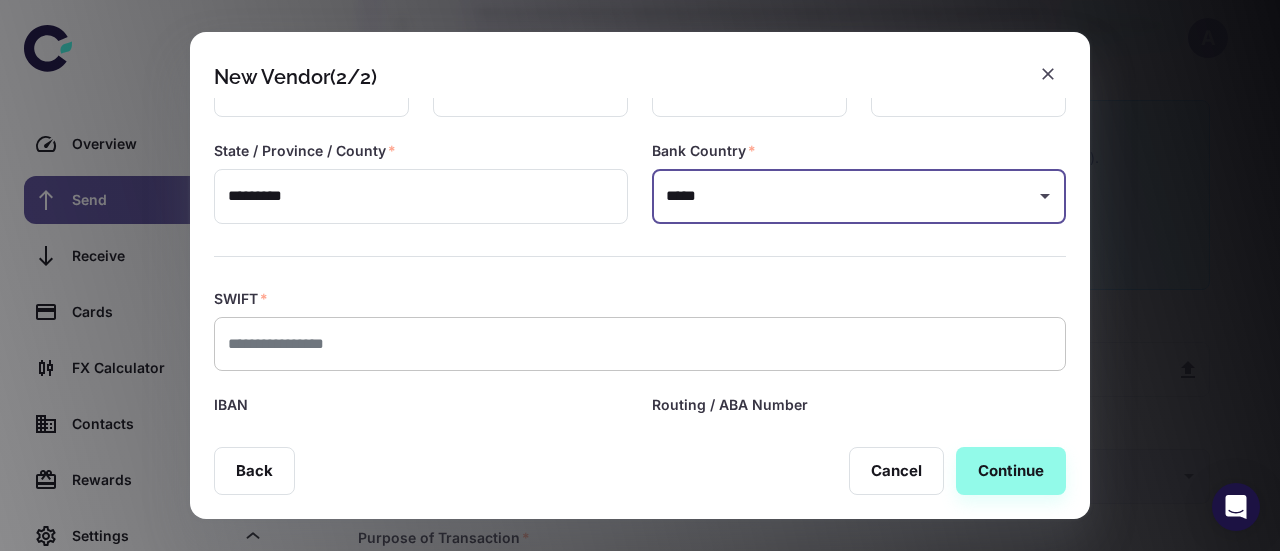 type on "*****" 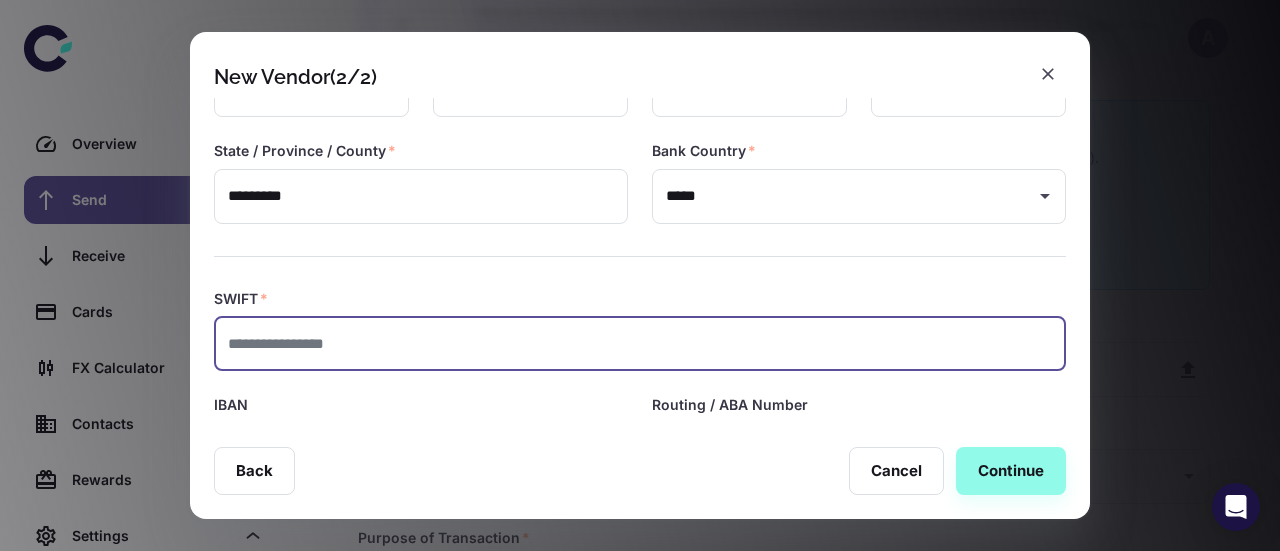 paste on "**********" 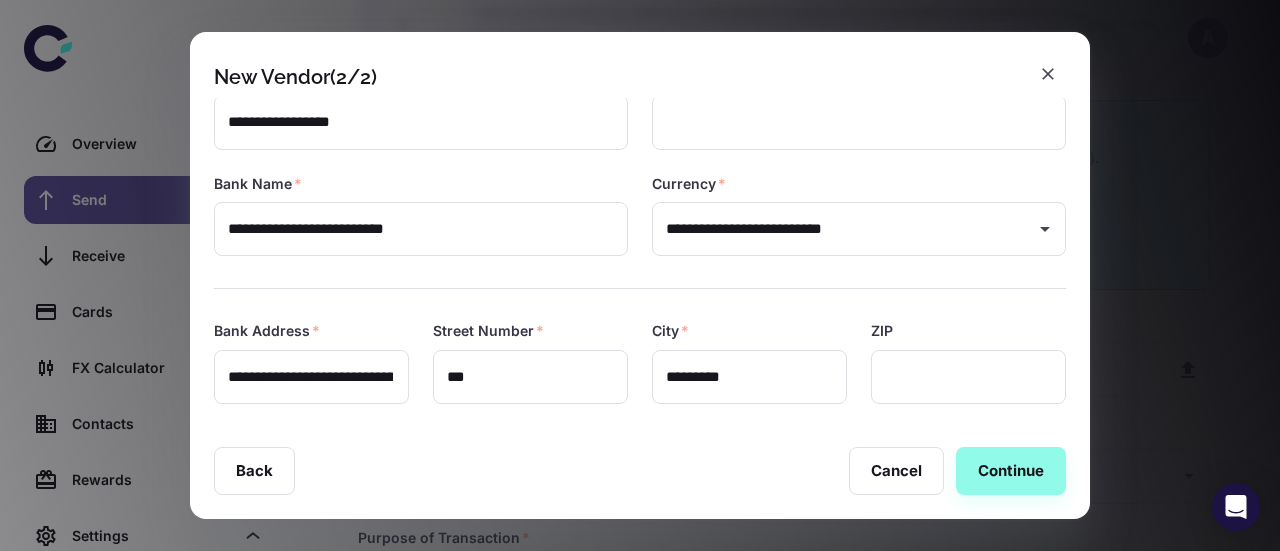 scroll, scrollTop: 0, scrollLeft: 0, axis: both 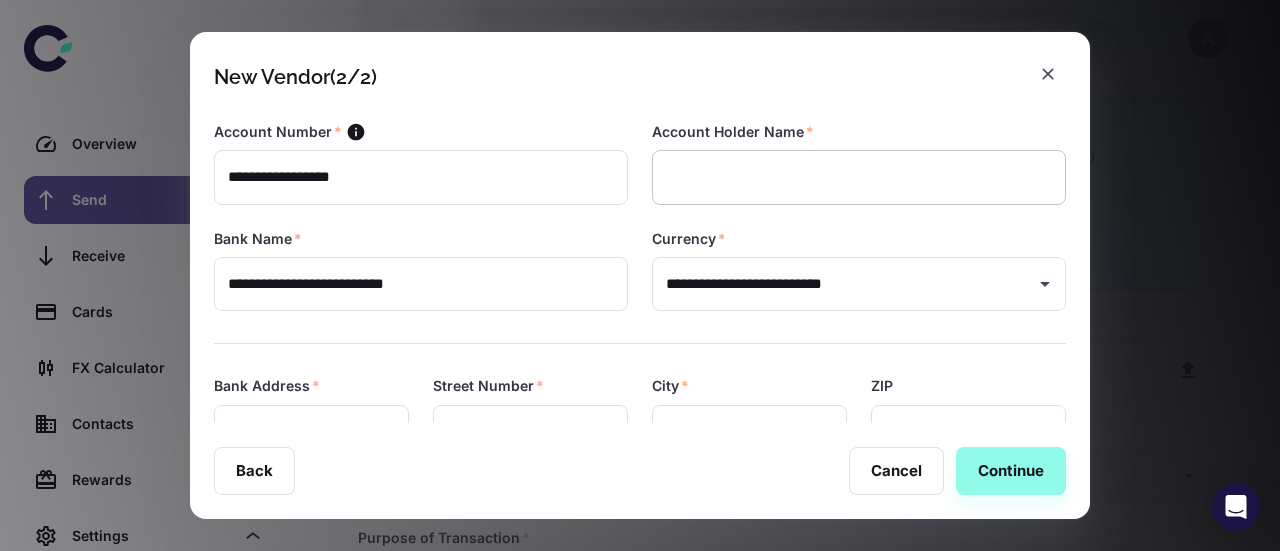type on "**********" 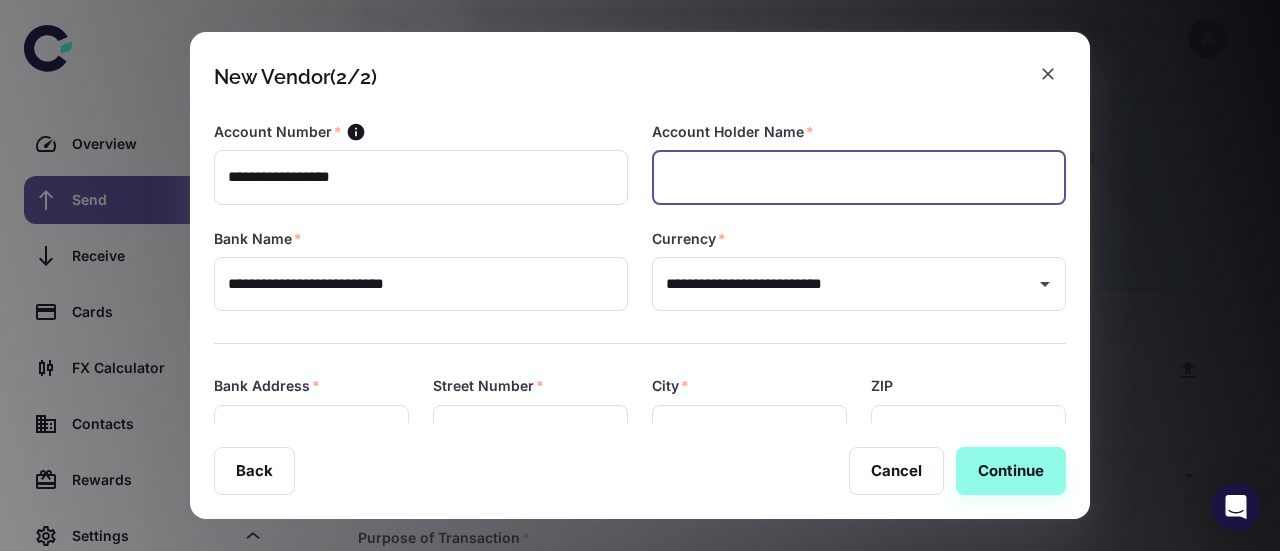 click at bounding box center [859, 177] 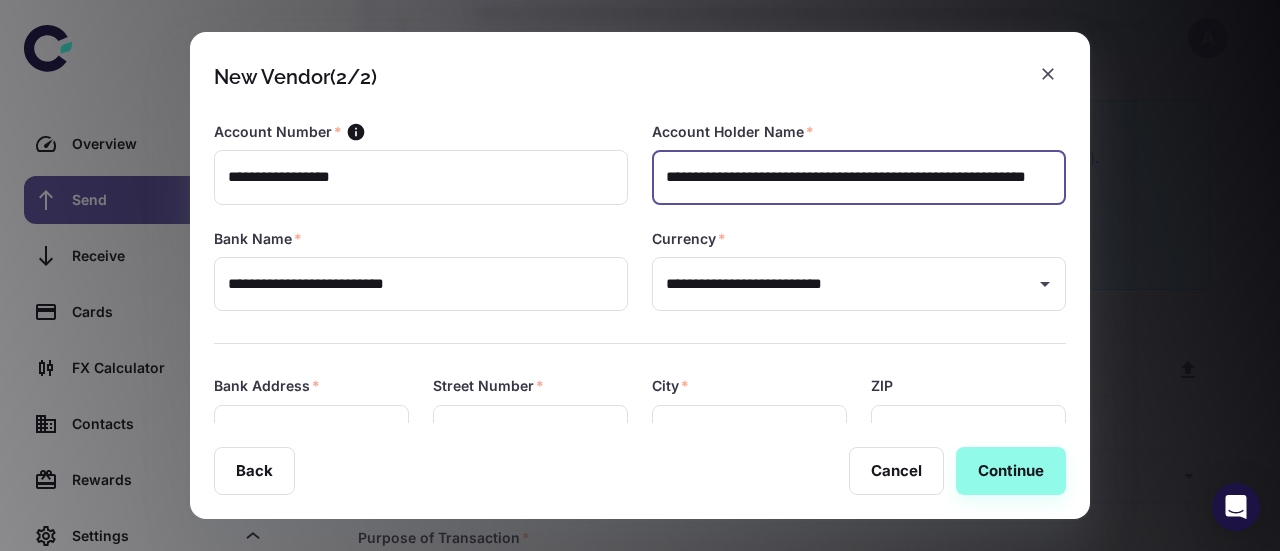 scroll, scrollTop: 0, scrollLeft: 172, axis: horizontal 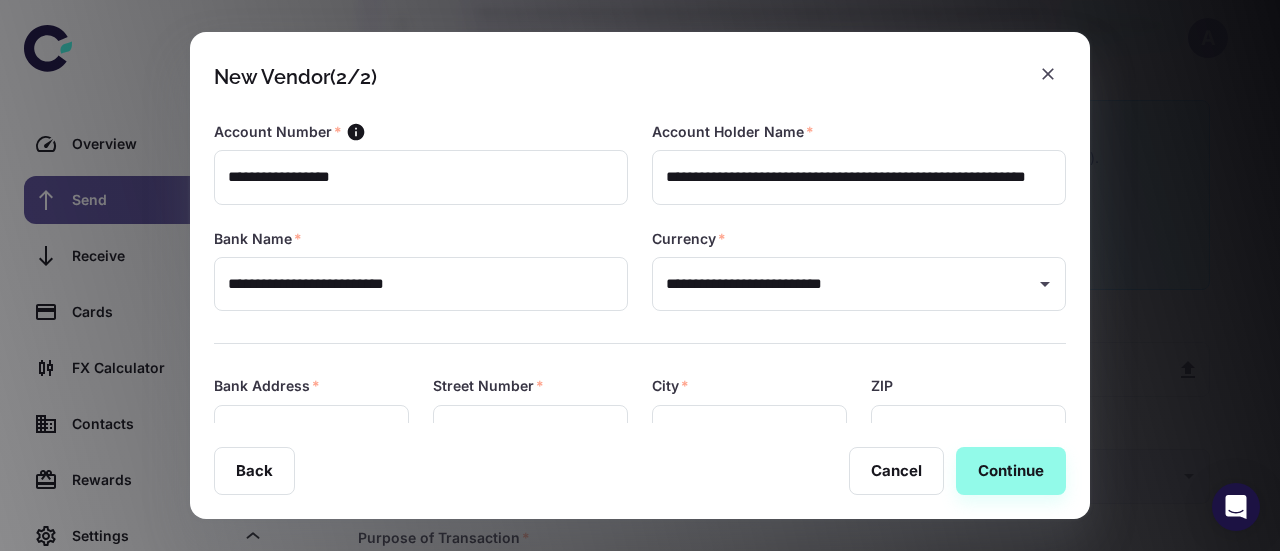 click on "Bank Name   *" at bounding box center (421, 239) 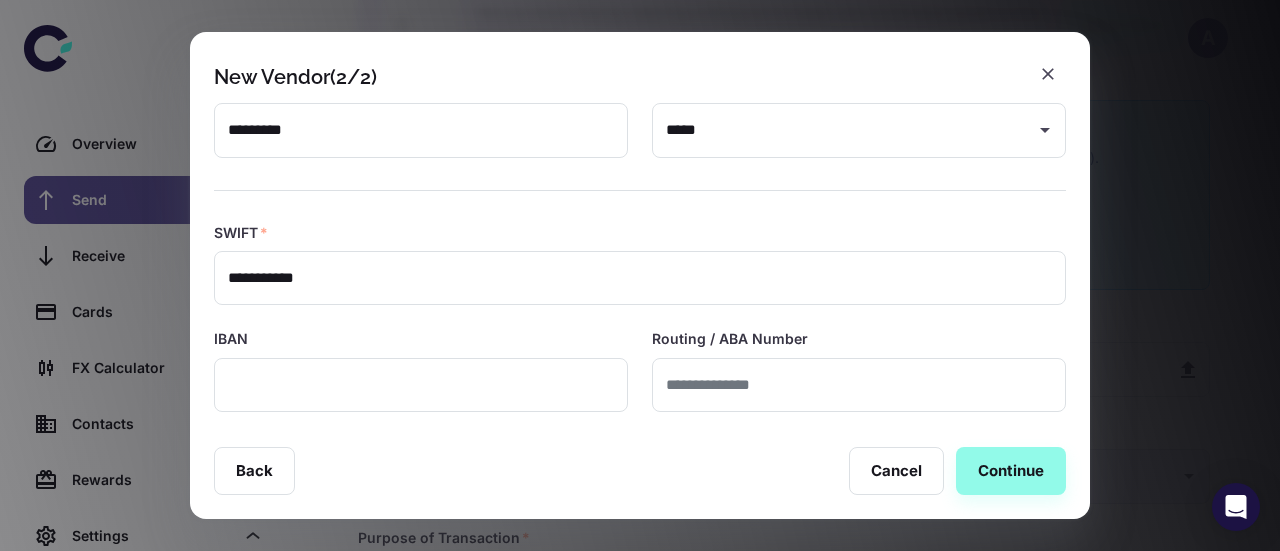 scroll, scrollTop: 409, scrollLeft: 0, axis: vertical 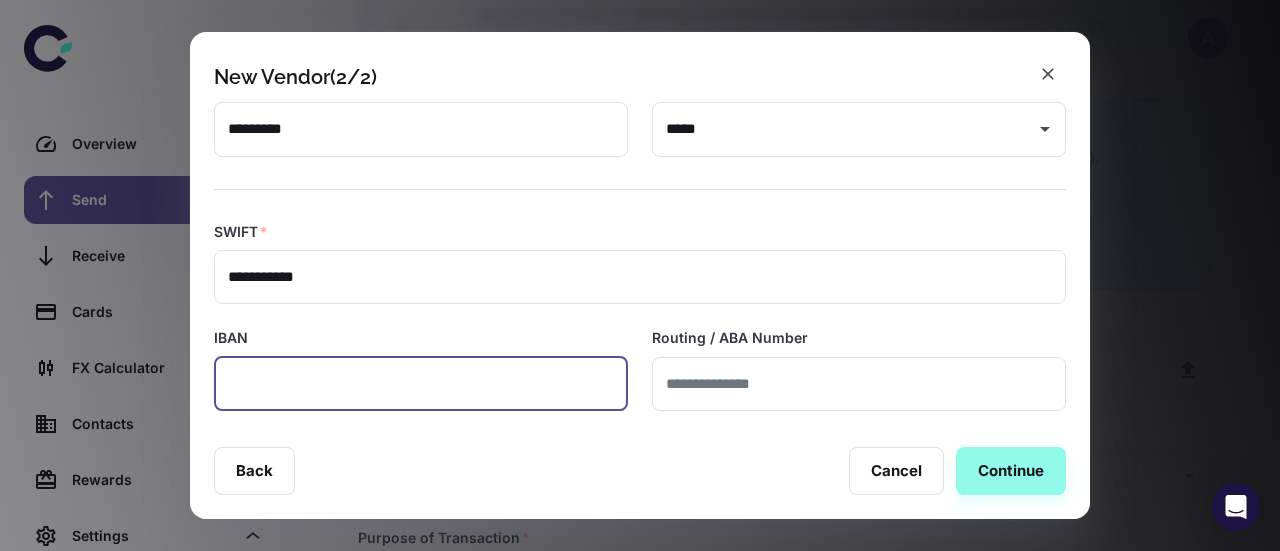 click at bounding box center (421, 384) 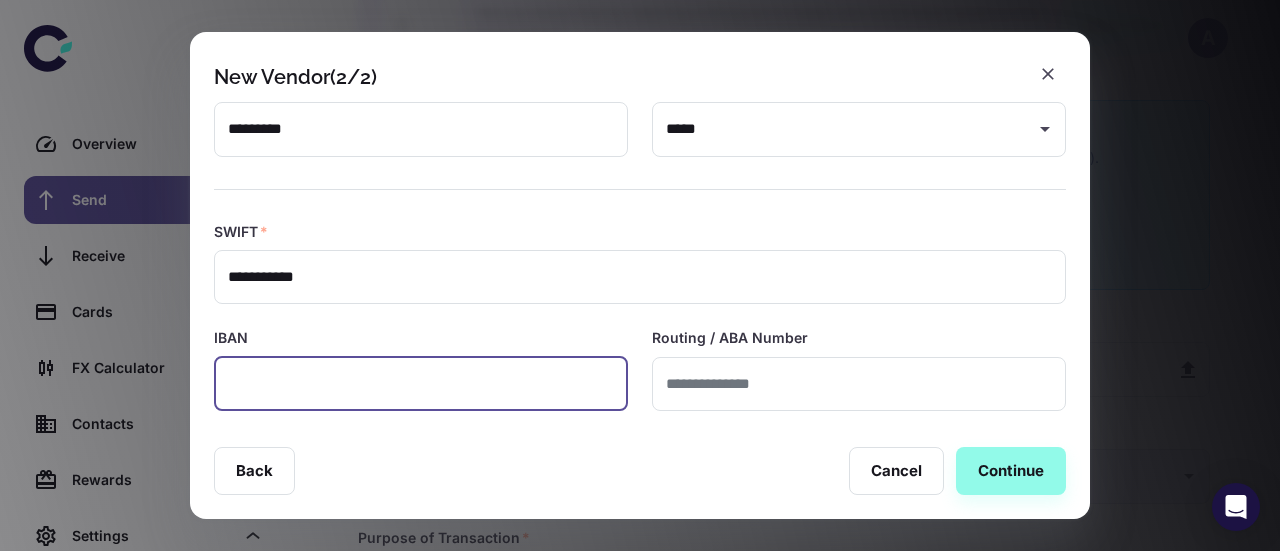 click at bounding box center [421, 384] 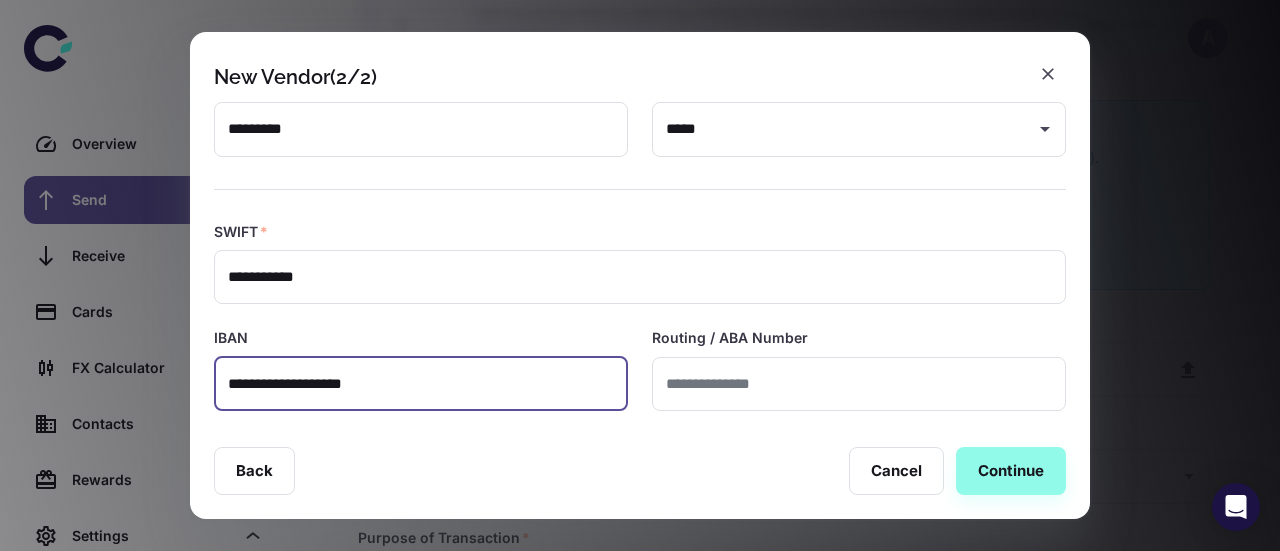 type on "**********" 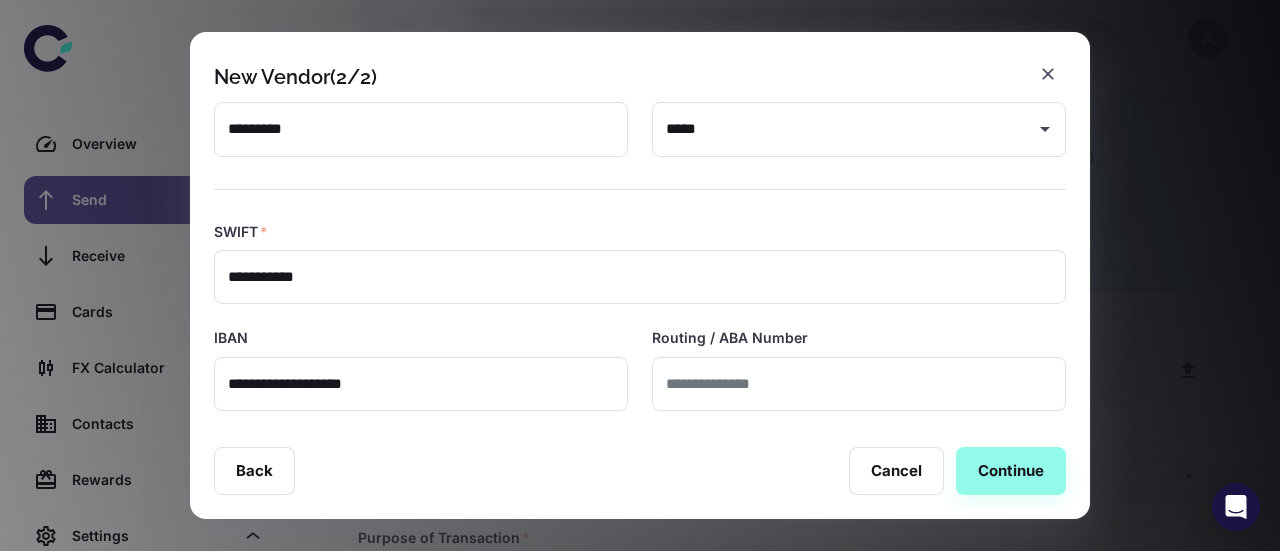 click on "IBAN" at bounding box center [421, 338] 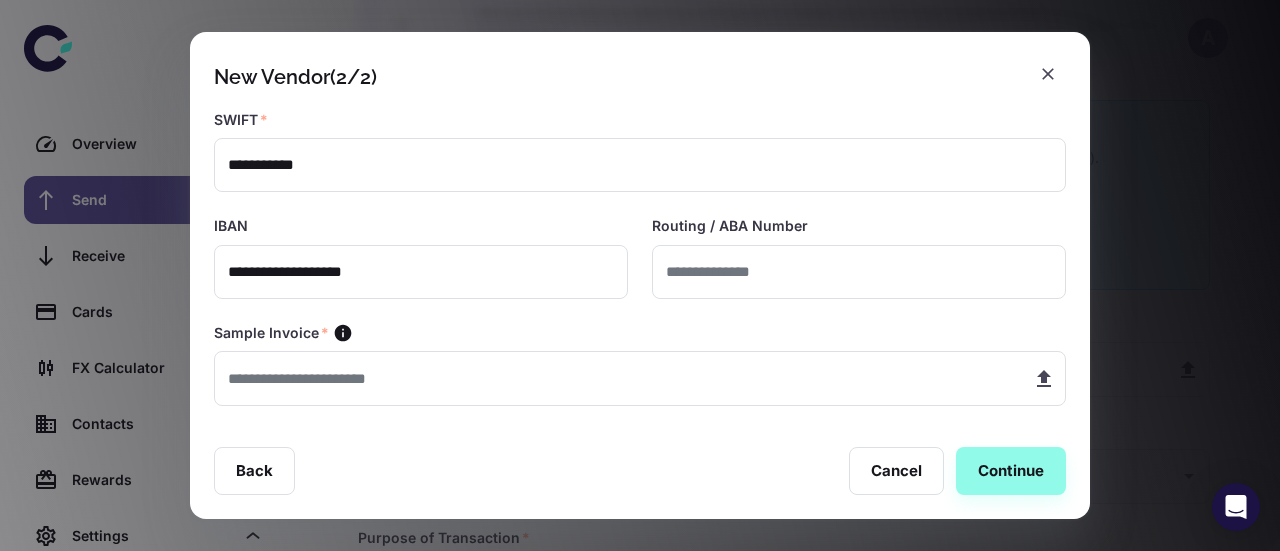 scroll, scrollTop: 526, scrollLeft: 0, axis: vertical 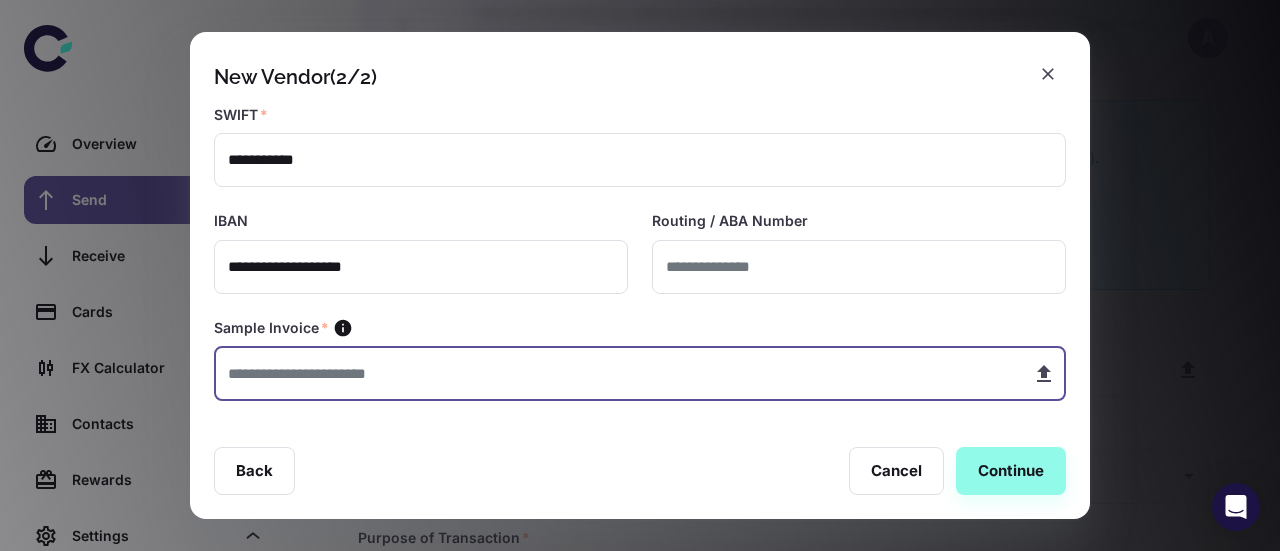 click at bounding box center [615, 373] 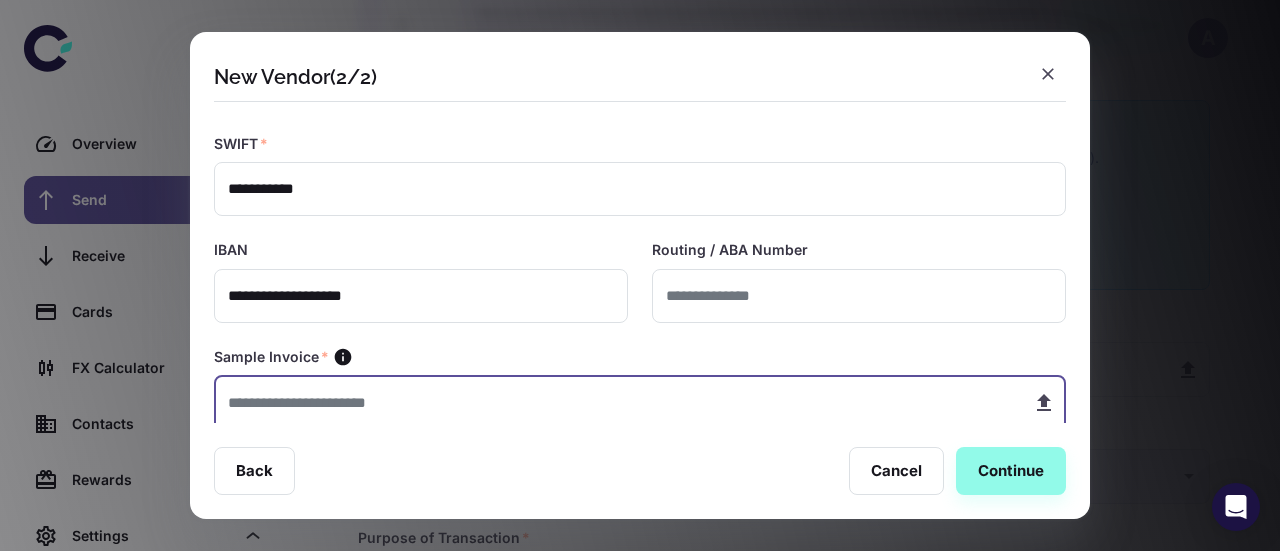 scroll, scrollTop: 526, scrollLeft: 0, axis: vertical 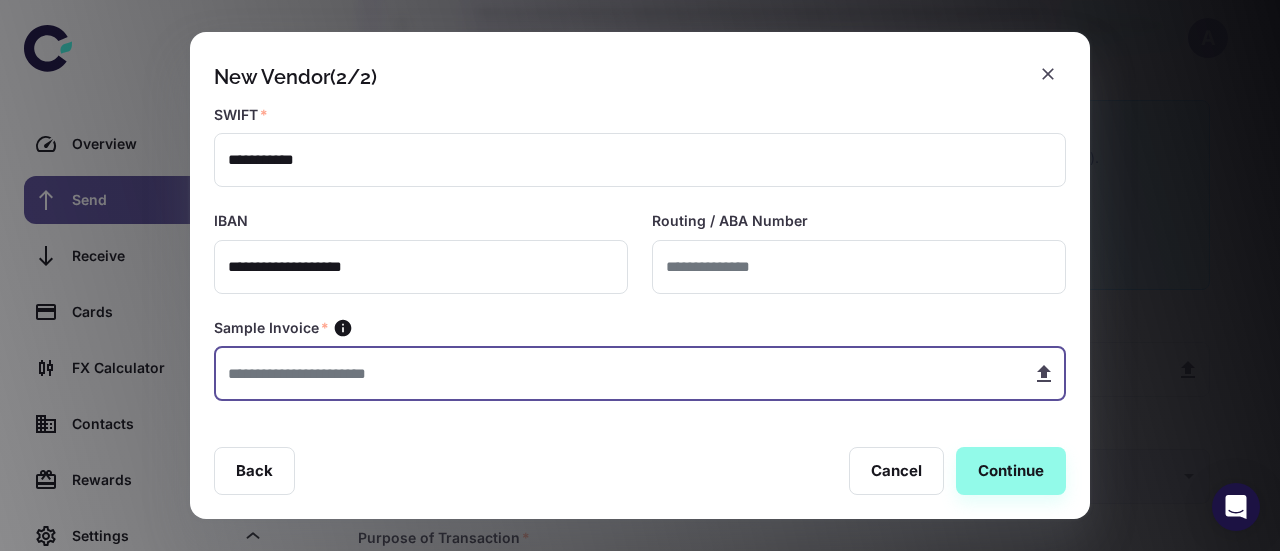 click at bounding box center (615, 373) 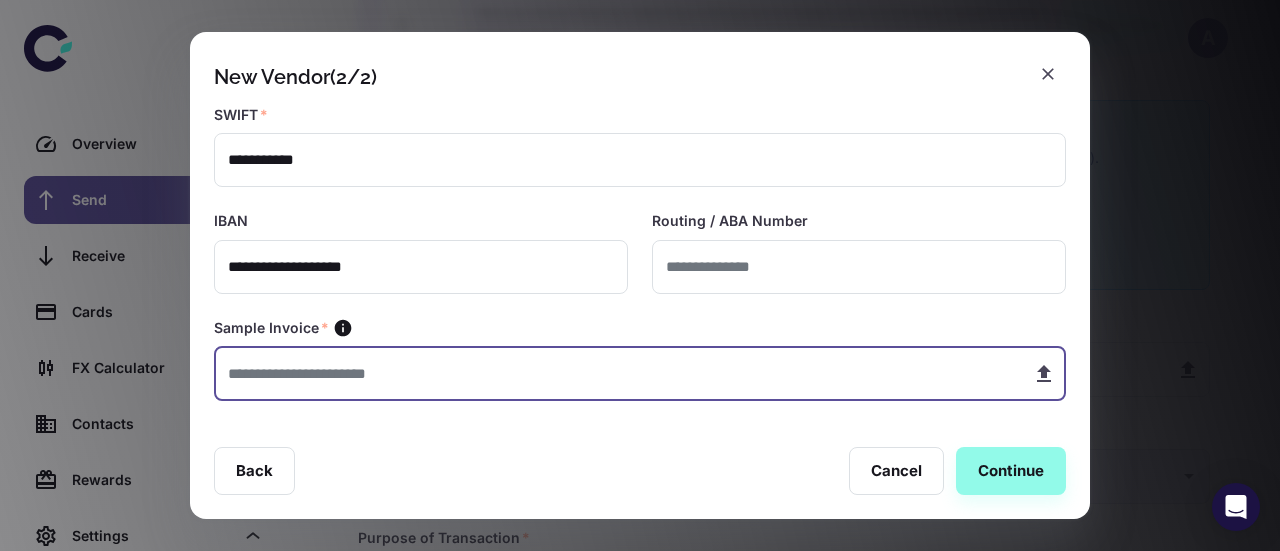 type on "**********" 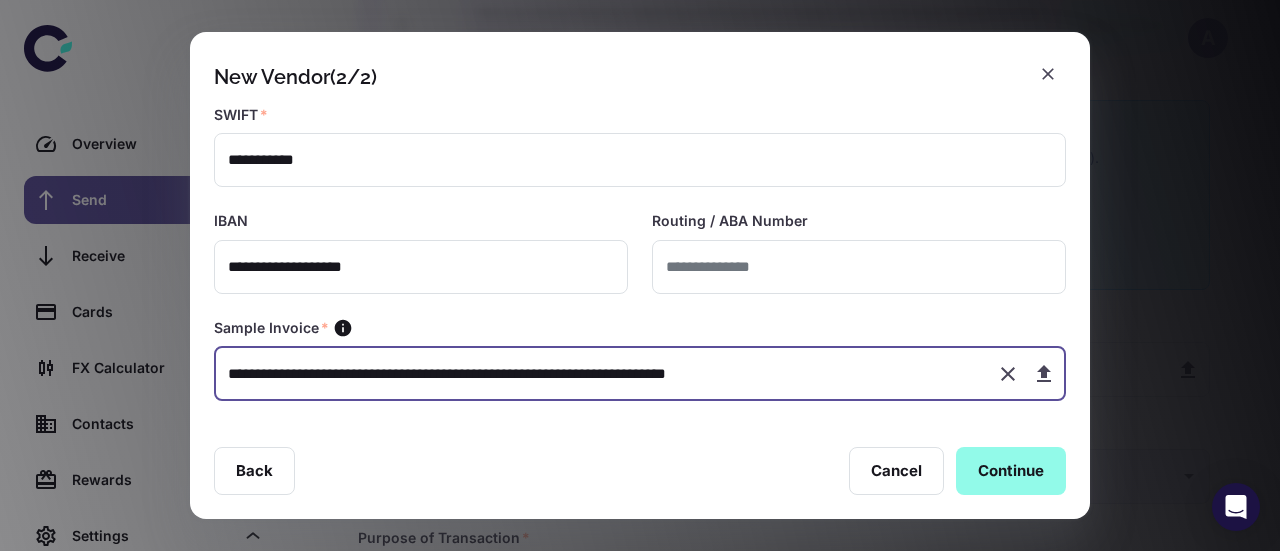 click on "Continue" at bounding box center [1011, 471] 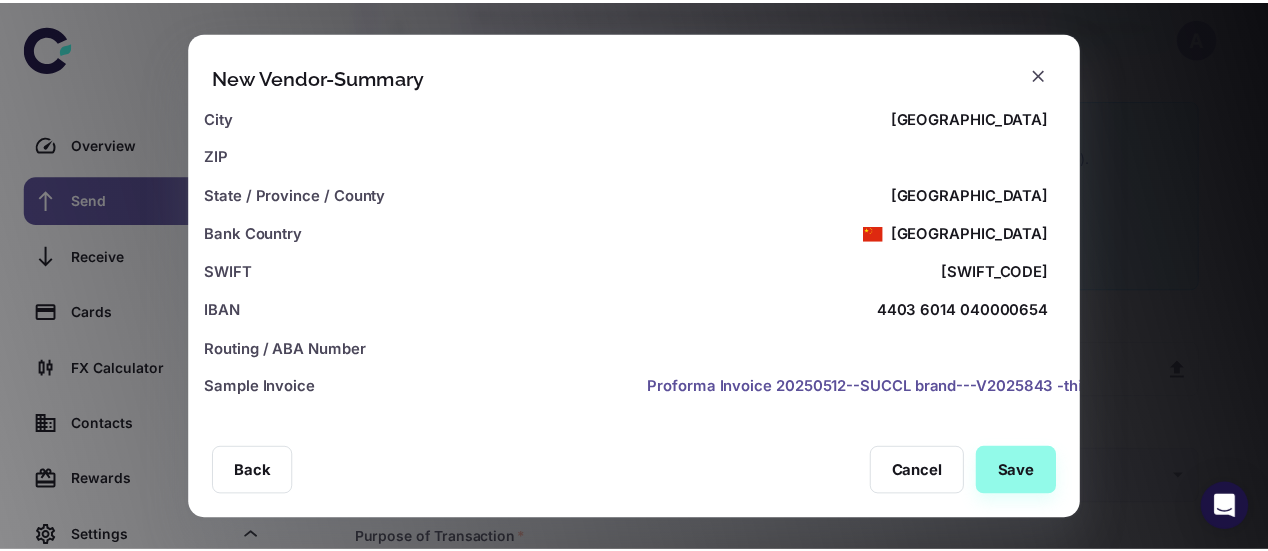 scroll, scrollTop: 714, scrollLeft: 8, axis: both 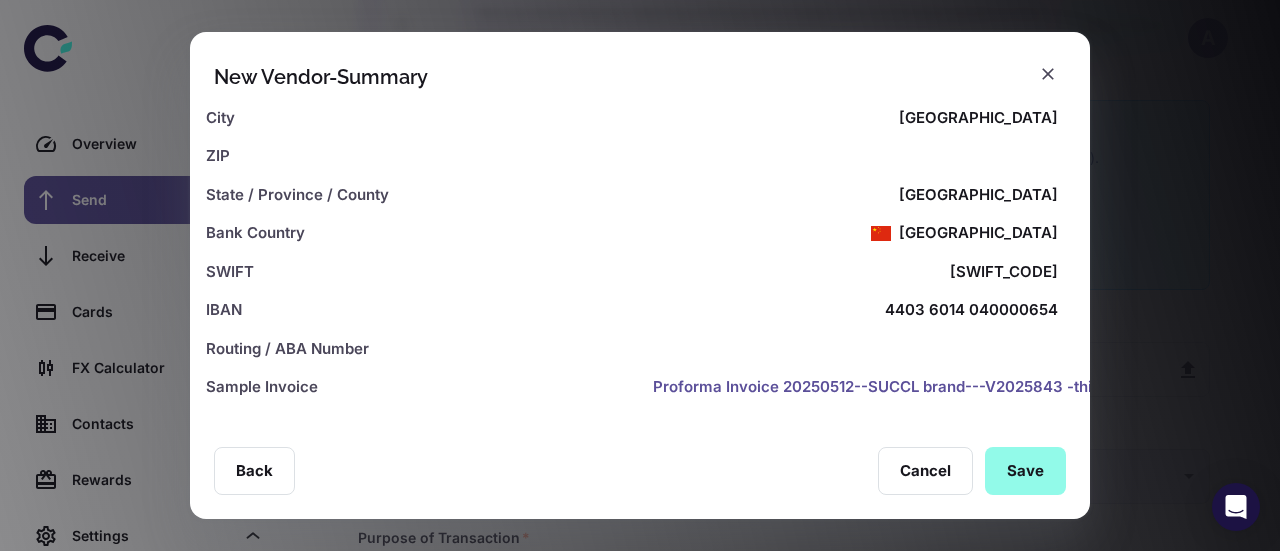 click on "Save" at bounding box center [1025, 471] 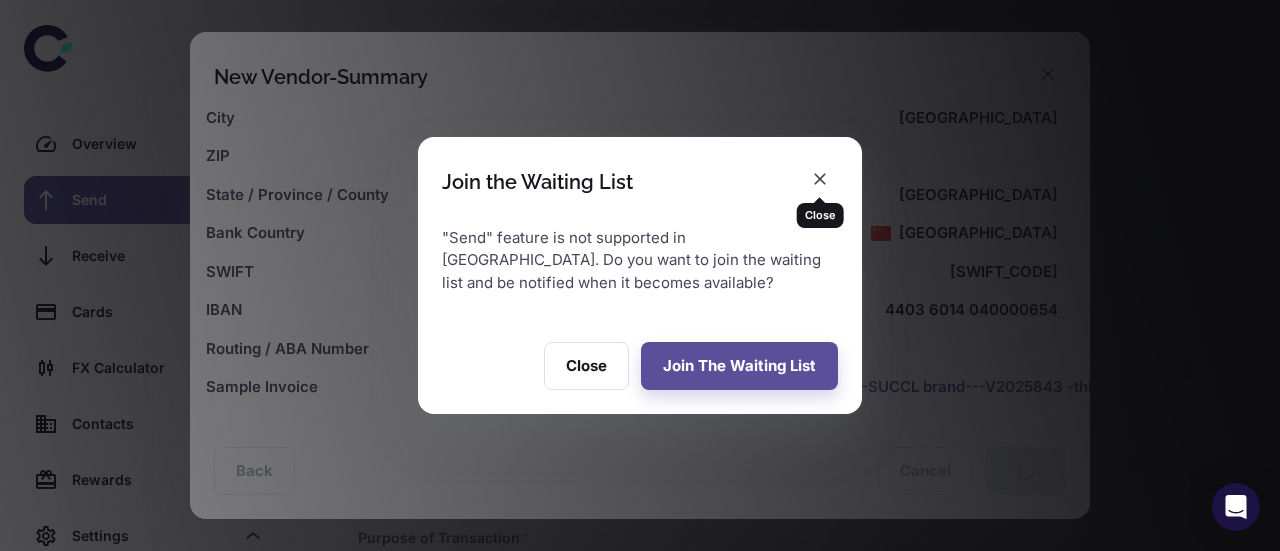 click 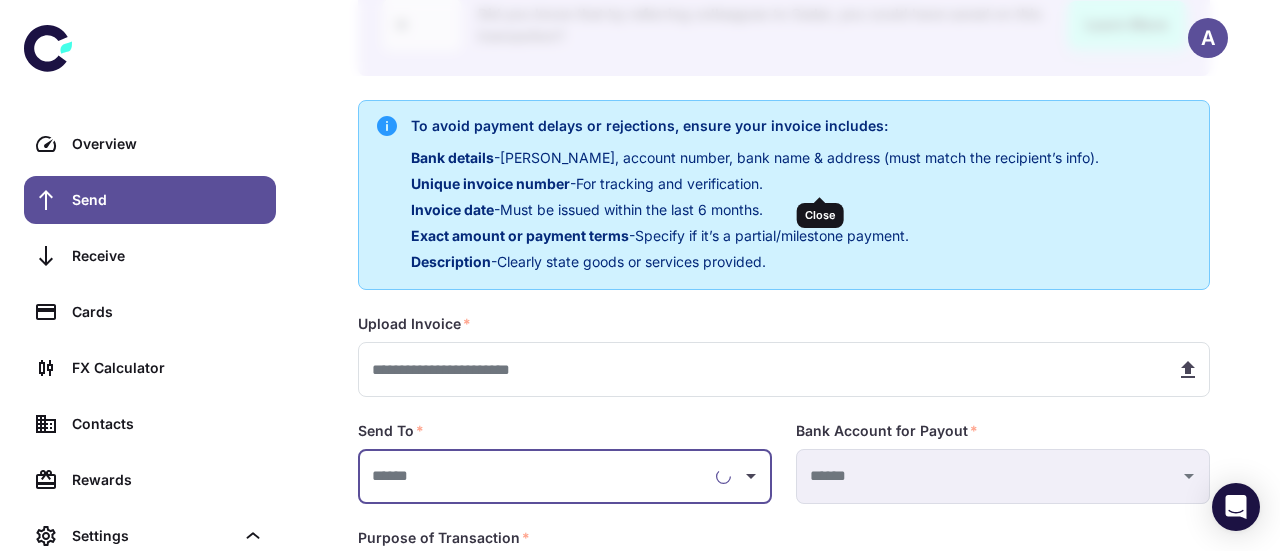 type on "**********" 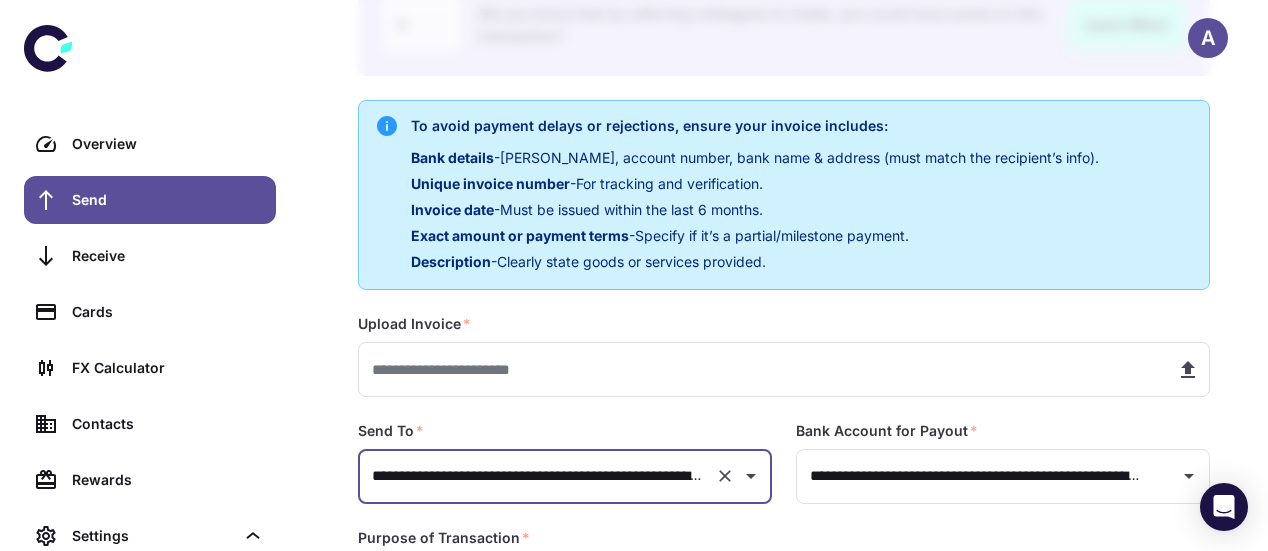 type on "**********" 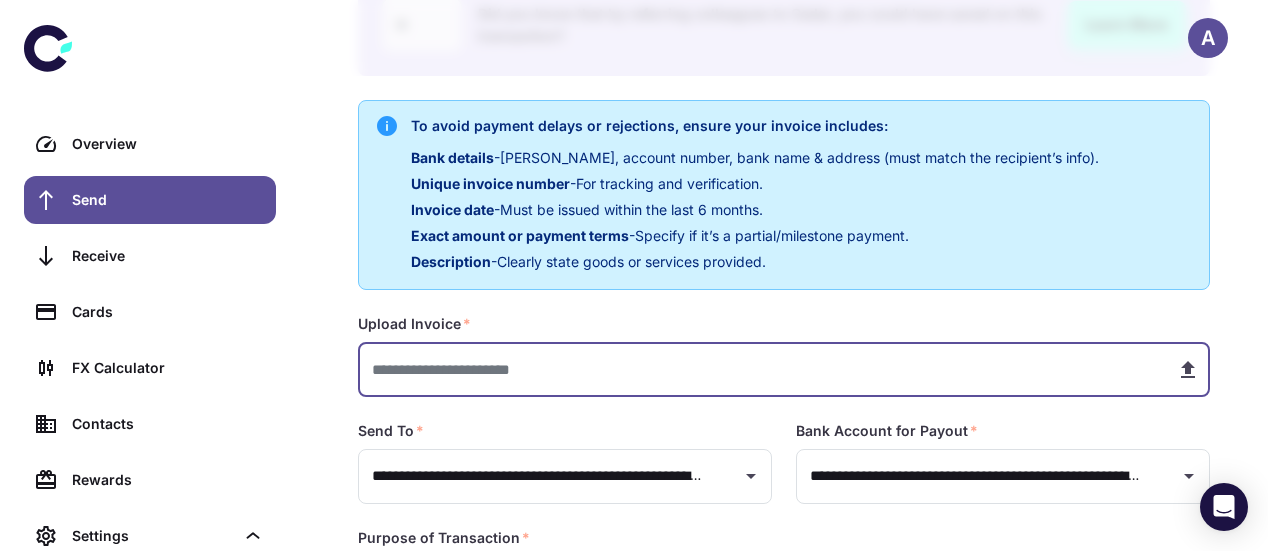 click at bounding box center [759, 369] 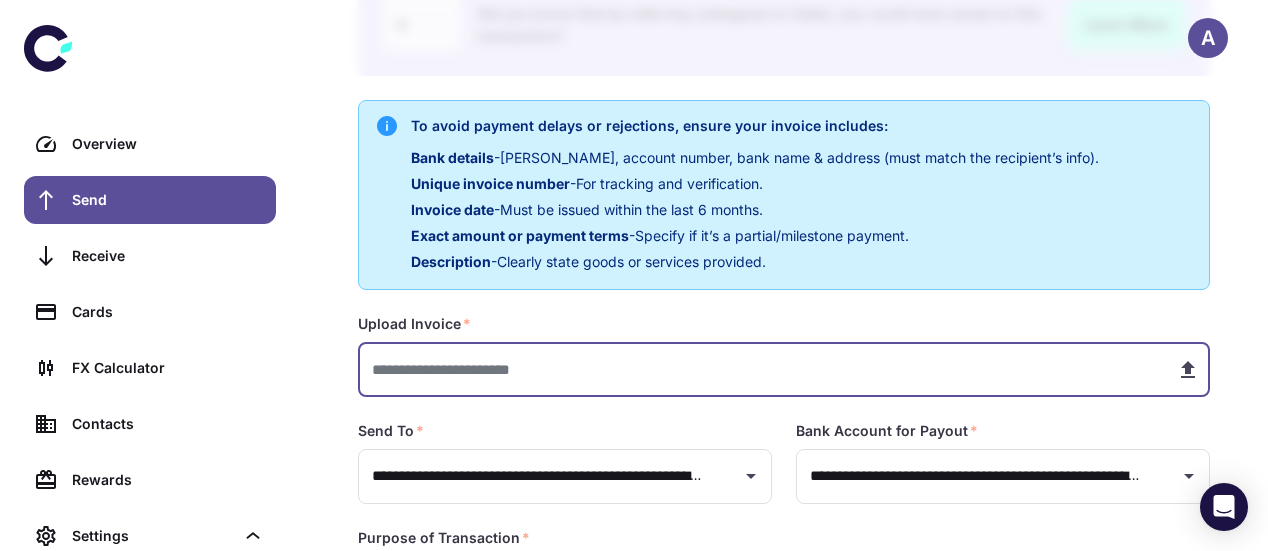 type on "**********" 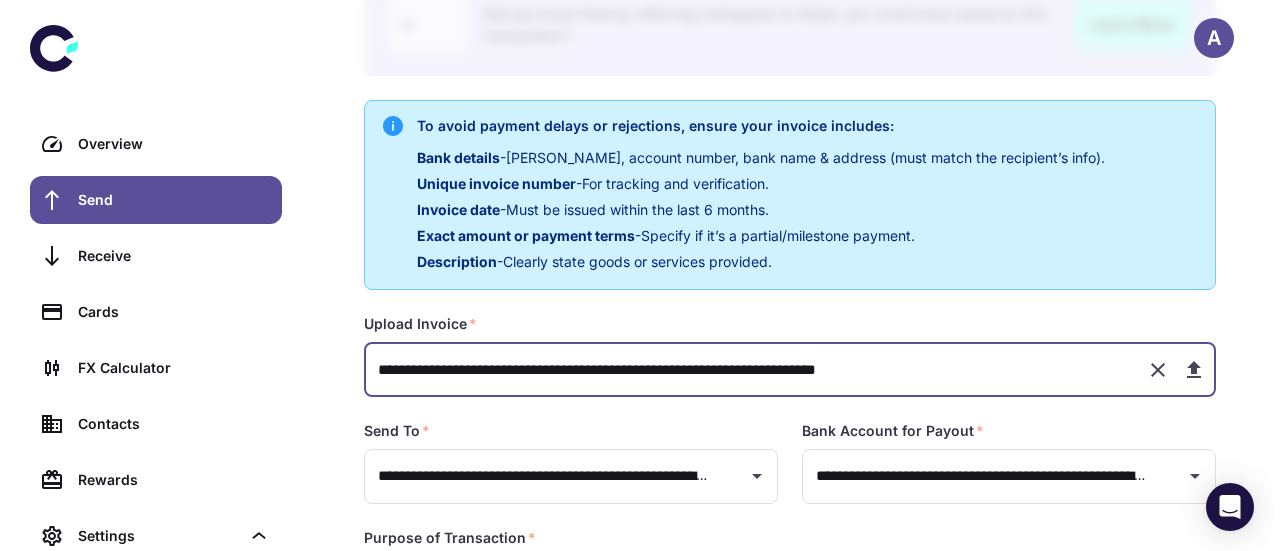 scroll, scrollTop: 515, scrollLeft: 0, axis: vertical 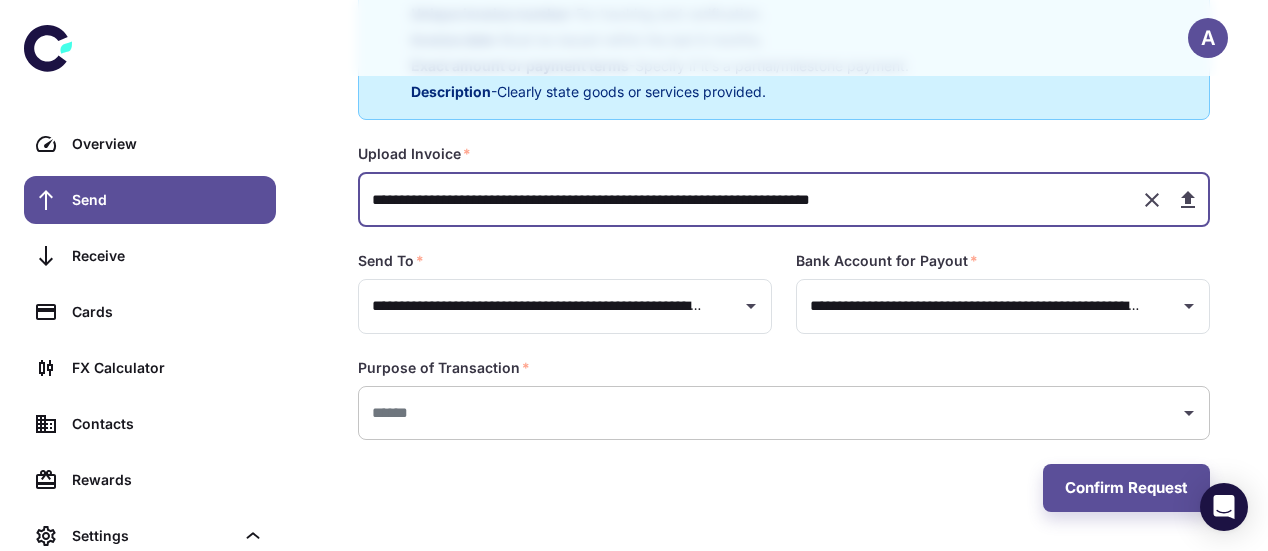 click at bounding box center [769, 413] 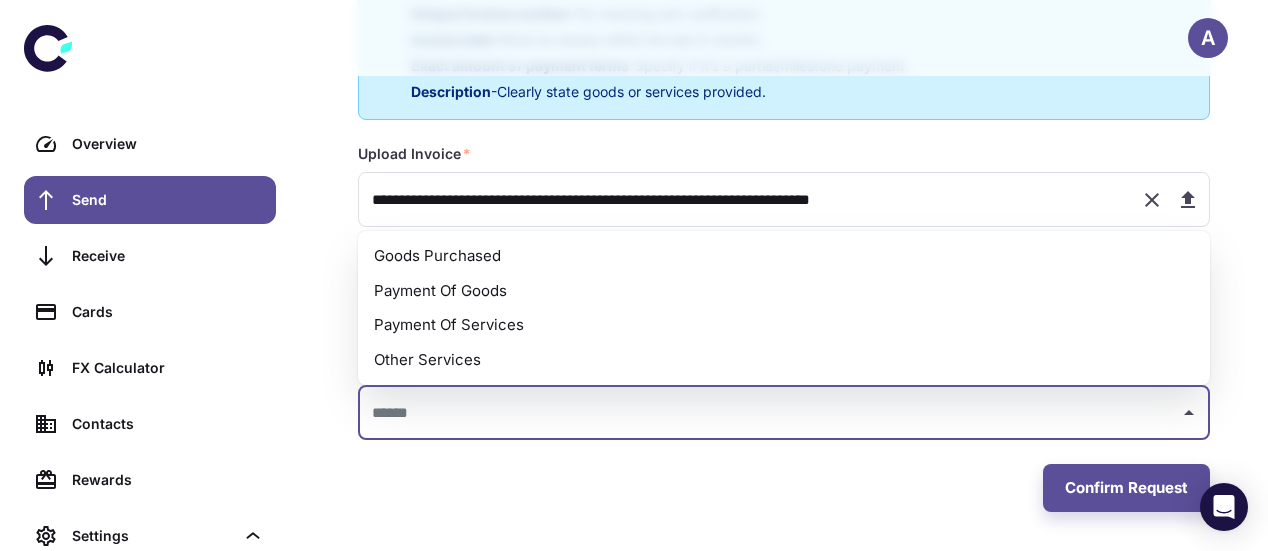 click on "Payment Of Goods" at bounding box center (784, 291) 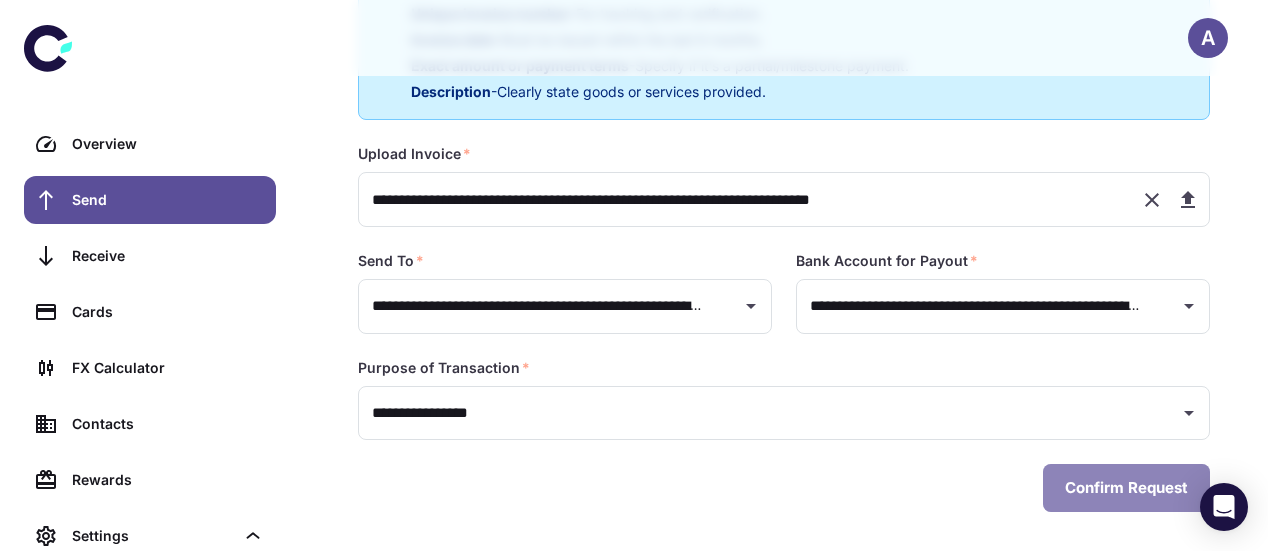 click on "Confirm Request" at bounding box center (1126, 488) 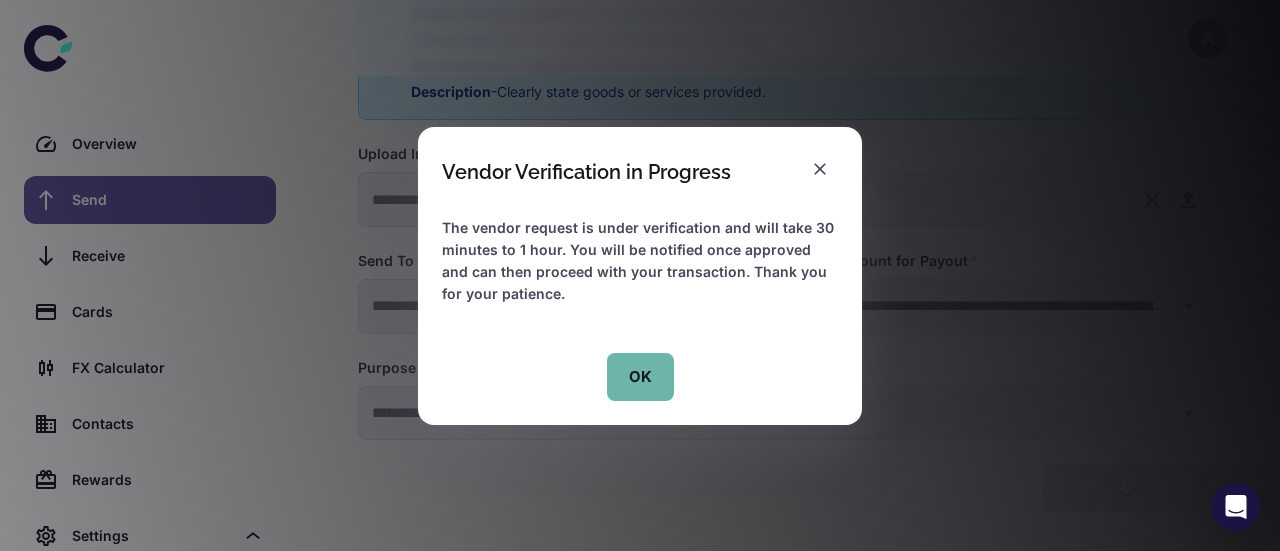 click on "OK" at bounding box center [640, 377] 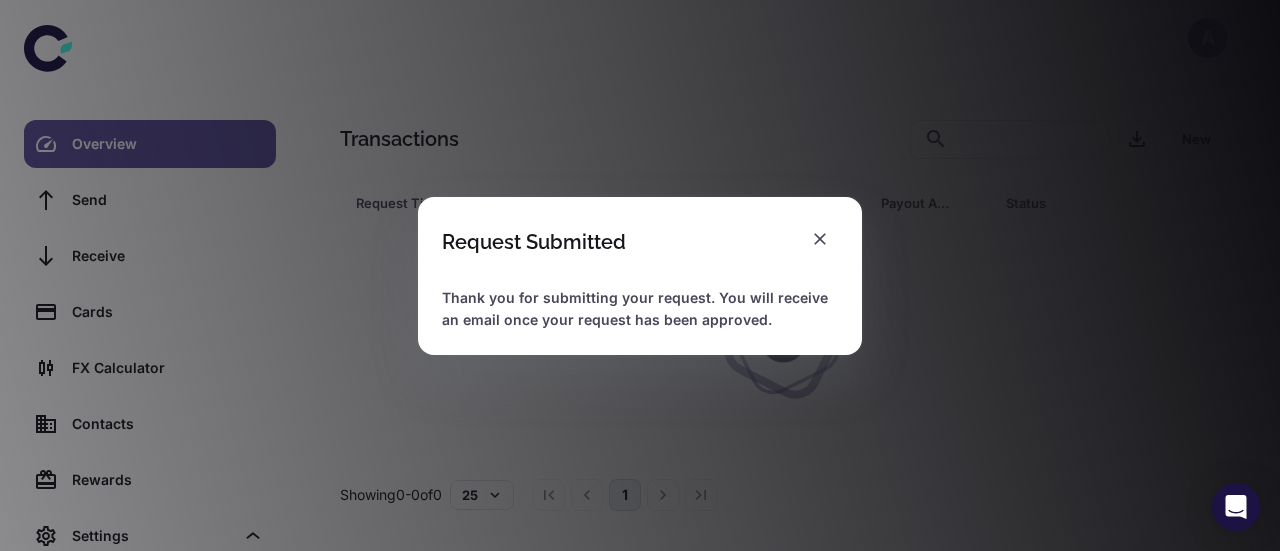 scroll, scrollTop: 0, scrollLeft: 0, axis: both 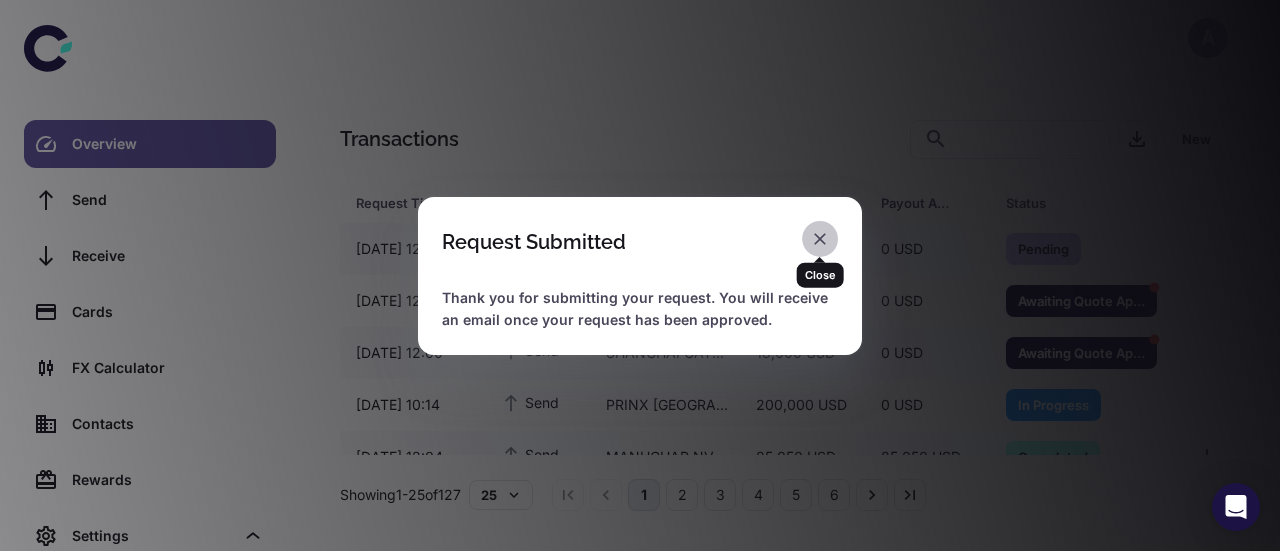 click 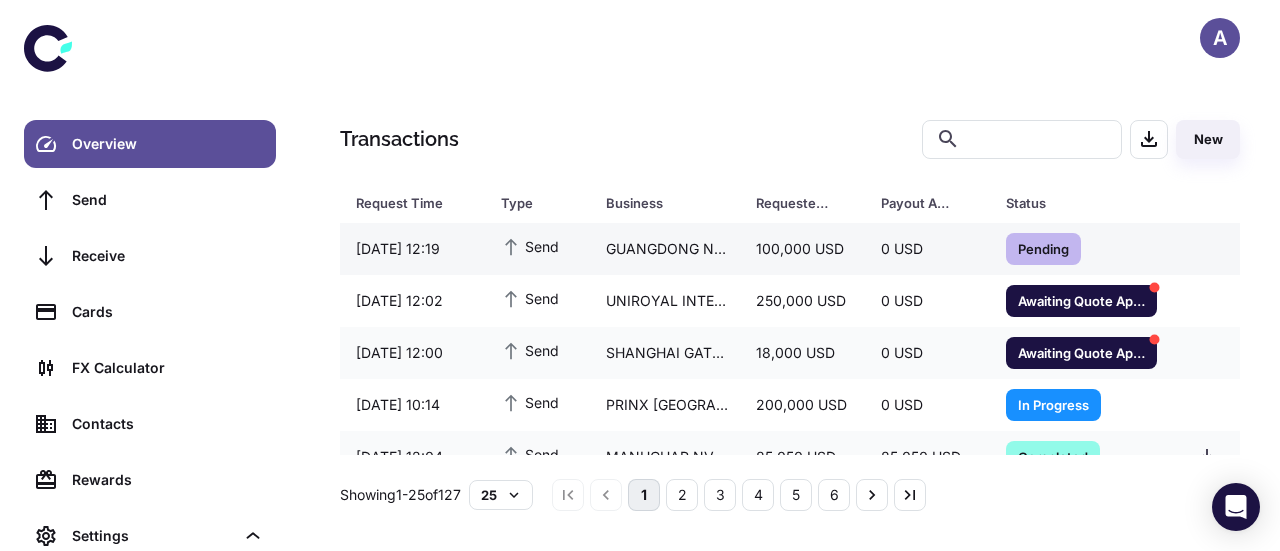 click on "Pending" at bounding box center [1043, 248] 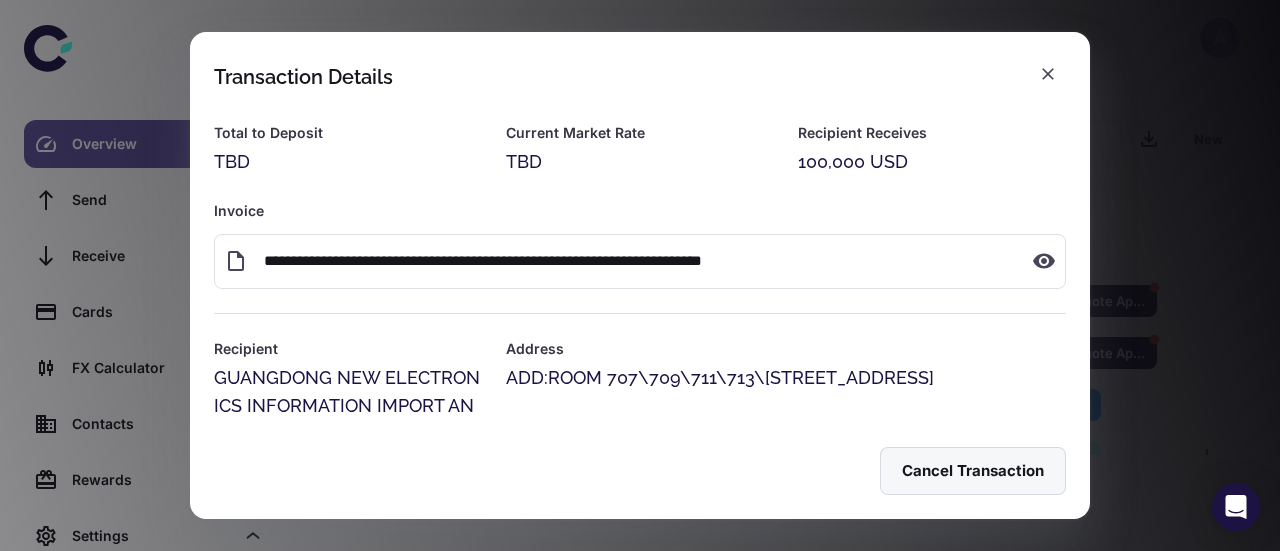 click on "Cancel Transaction" at bounding box center (973, 471) 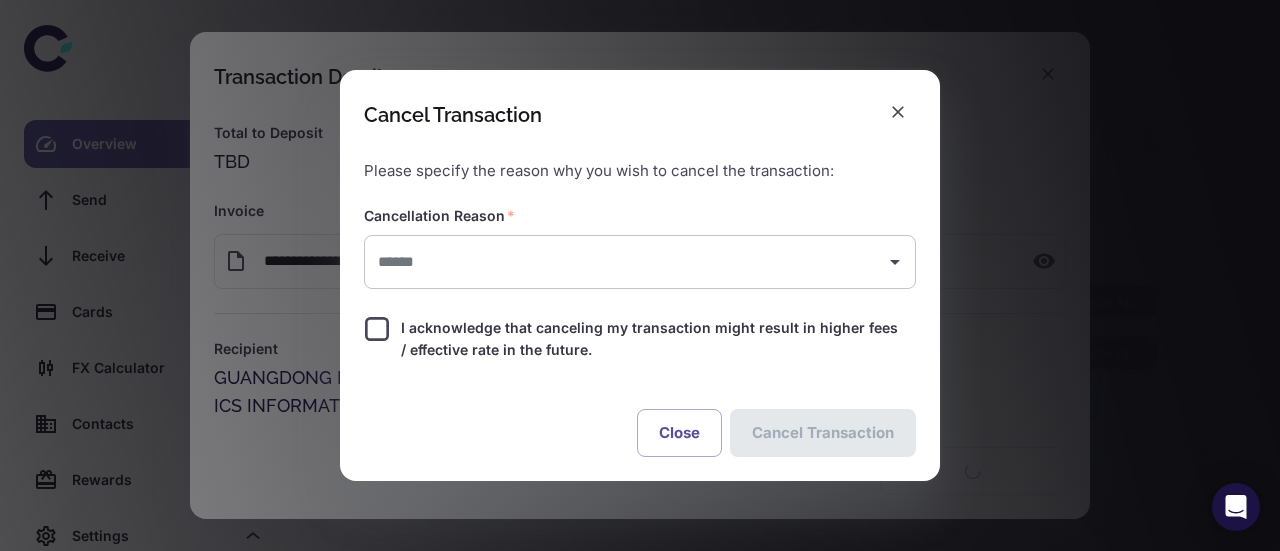 click at bounding box center (625, 262) 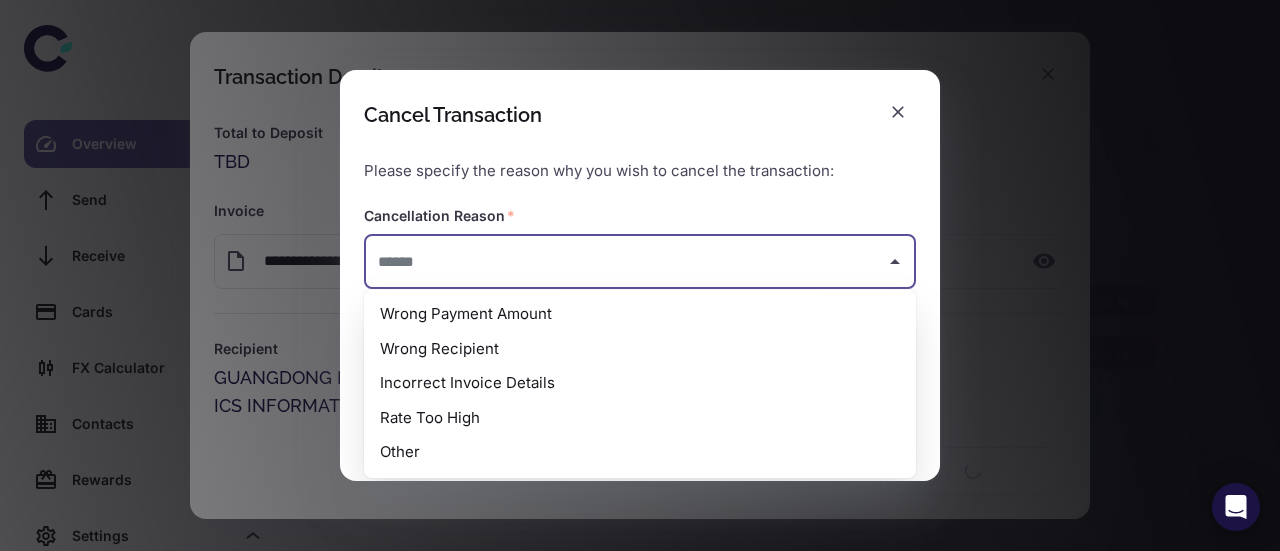 click on "Incorrect Invoice Details" at bounding box center [640, 383] 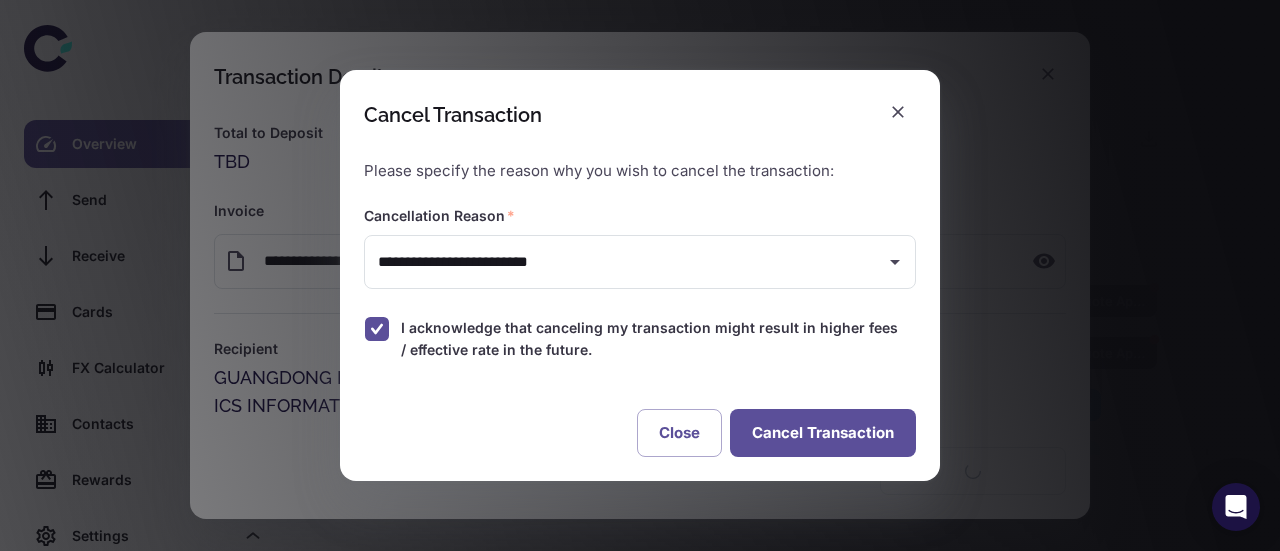 click on "Cancel Transaction" at bounding box center (823, 433) 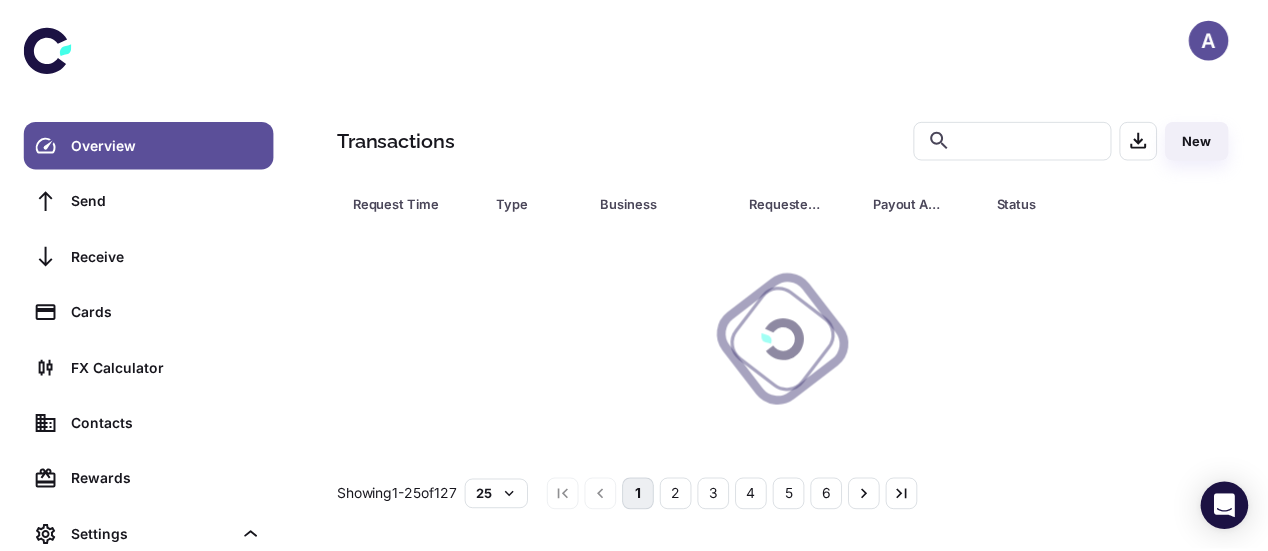 scroll, scrollTop: 0, scrollLeft: 0, axis: both 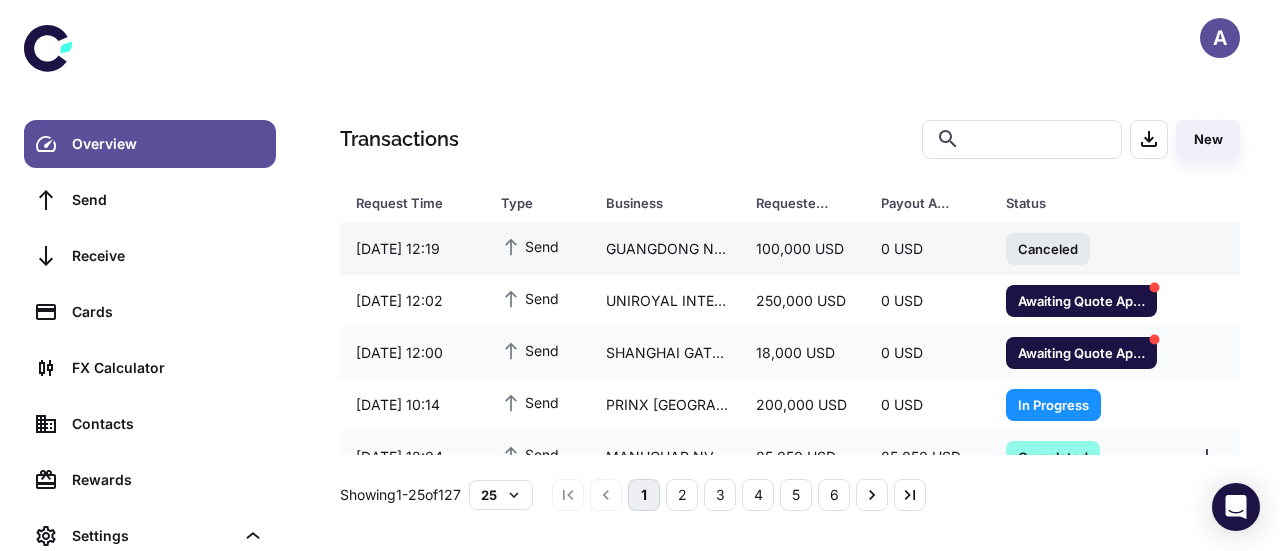 click on "100,000 USD" at bounding box center [802, 249] 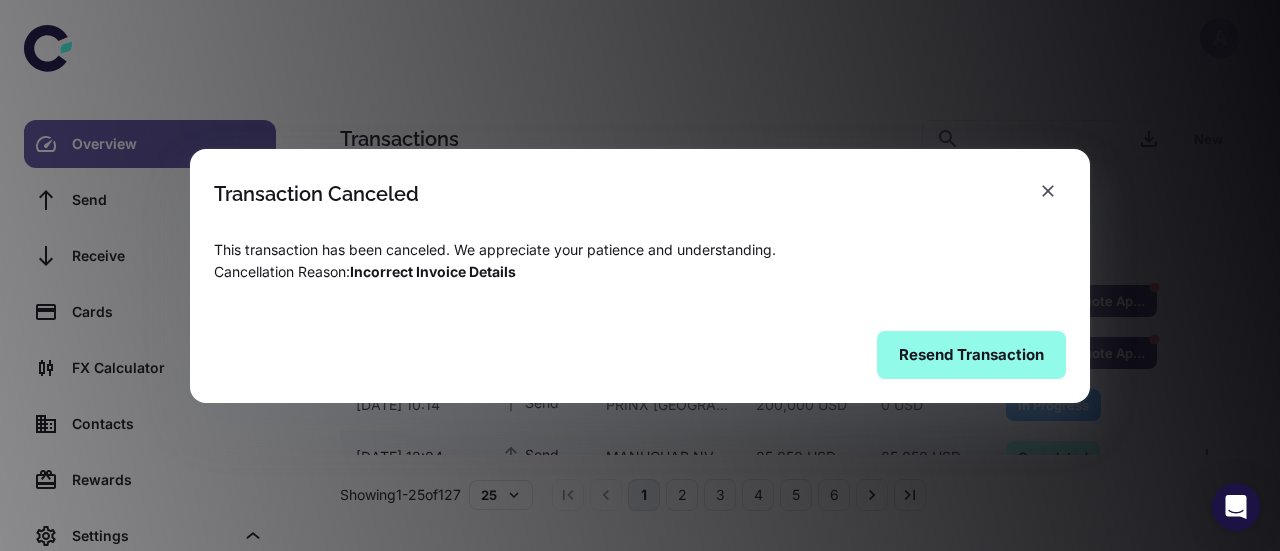 click on "Resend Transaction" at bounding box center [971, 355] 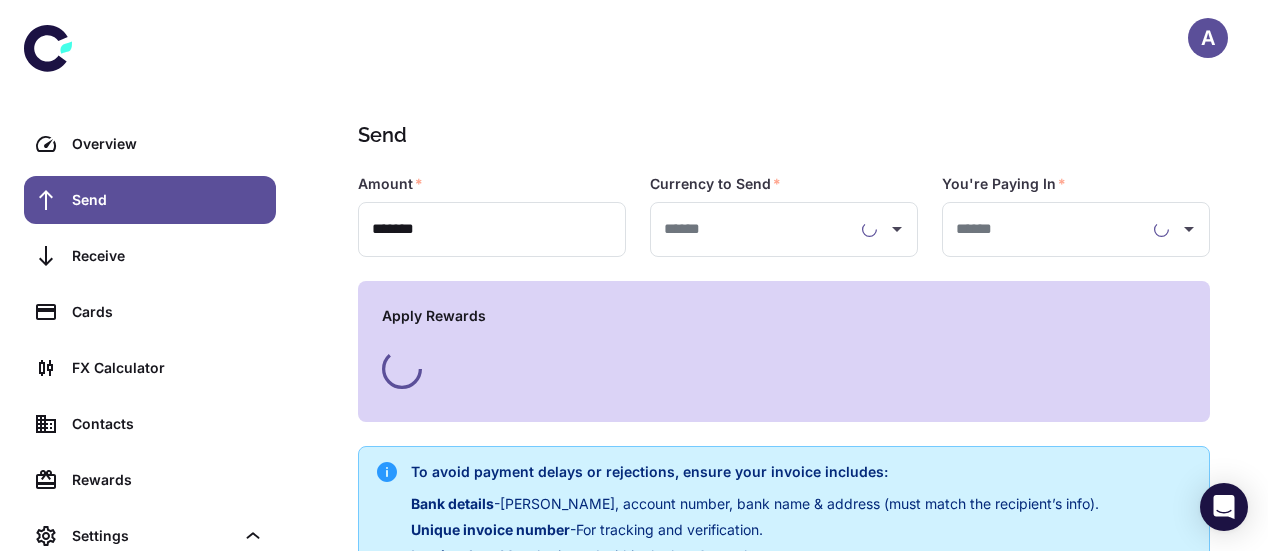 type on "**********" 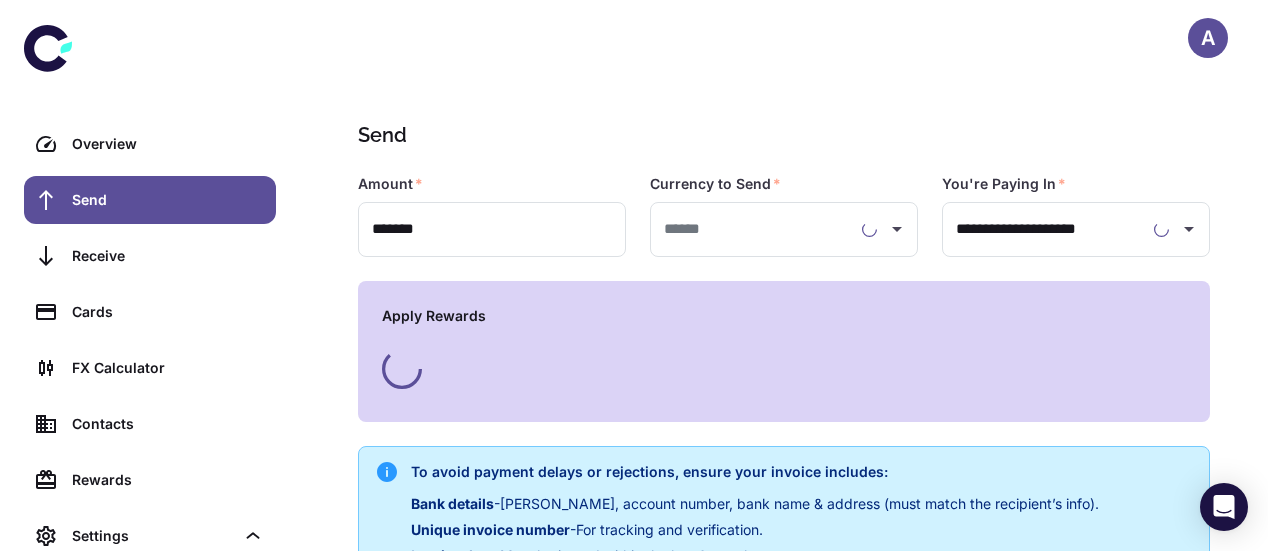 type on "**********" 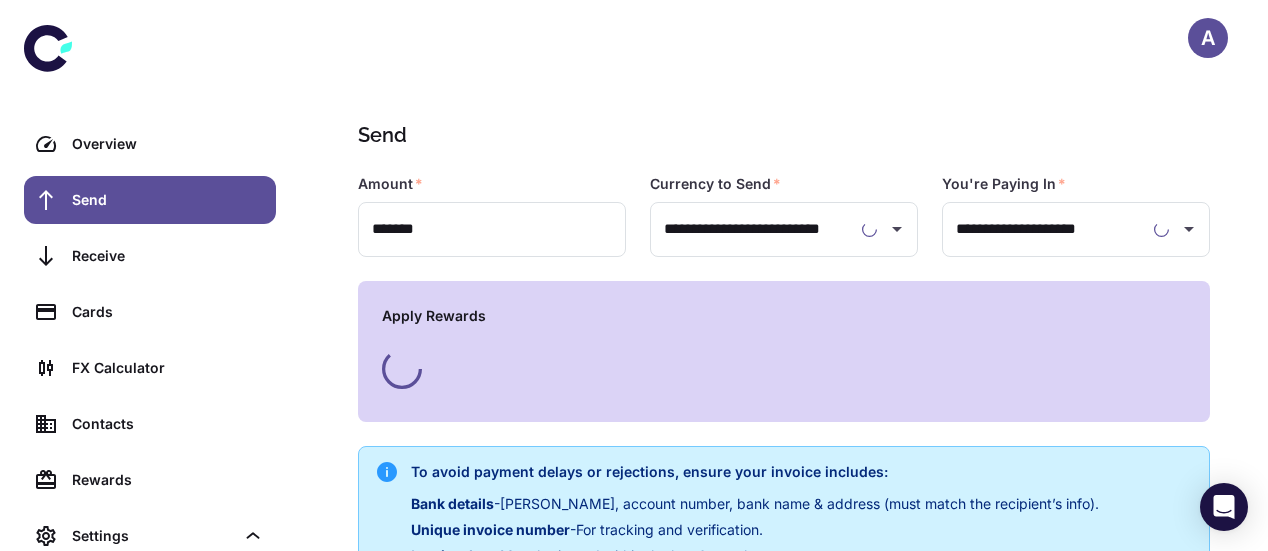 type on "**********" 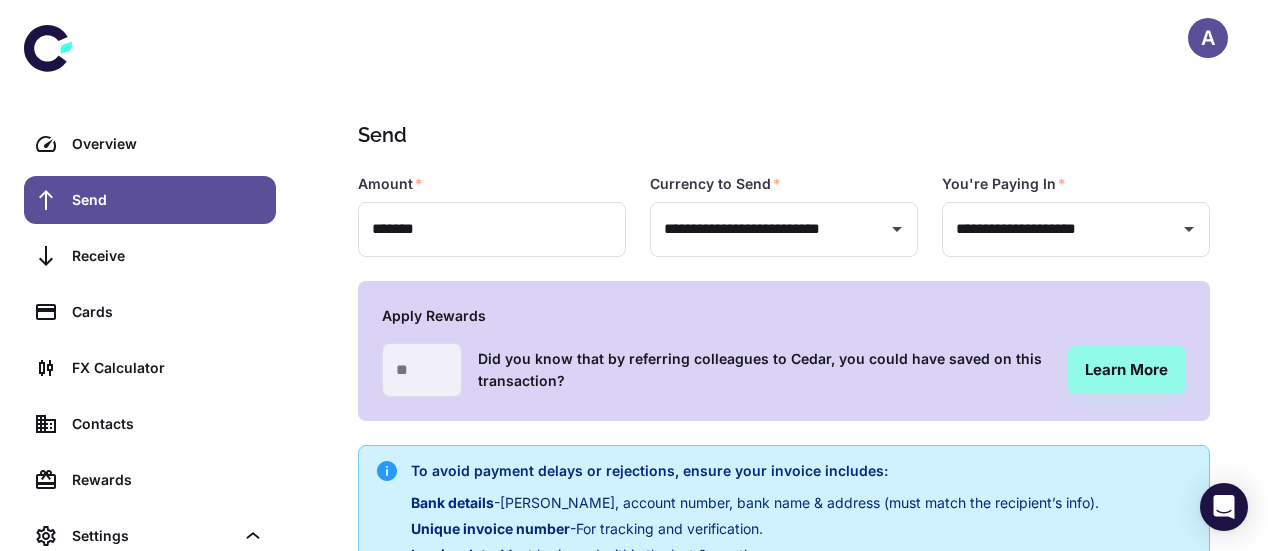 type on "**********" 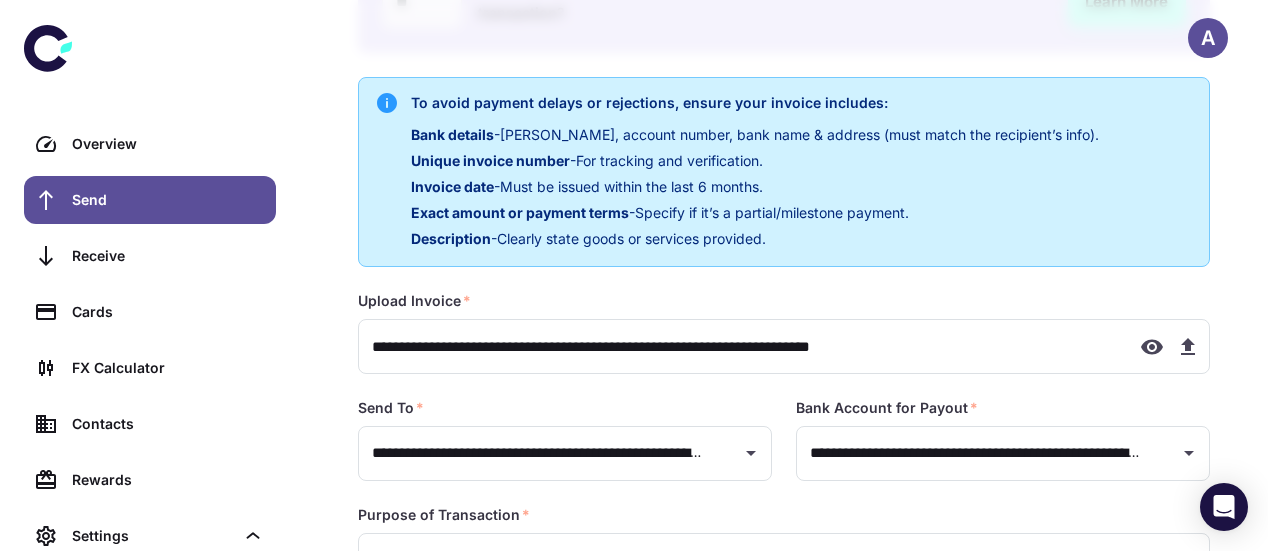scroll, scrollTop: 387, scrollLeft: 0, axis: vertical 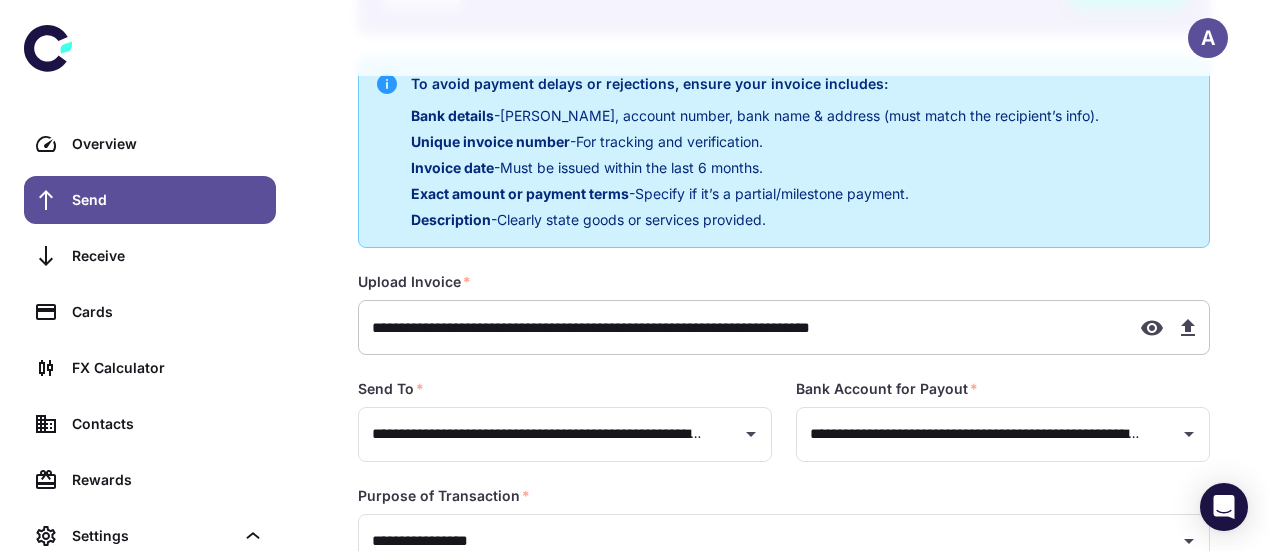 click on "**********" at bounding box center (741, 327) 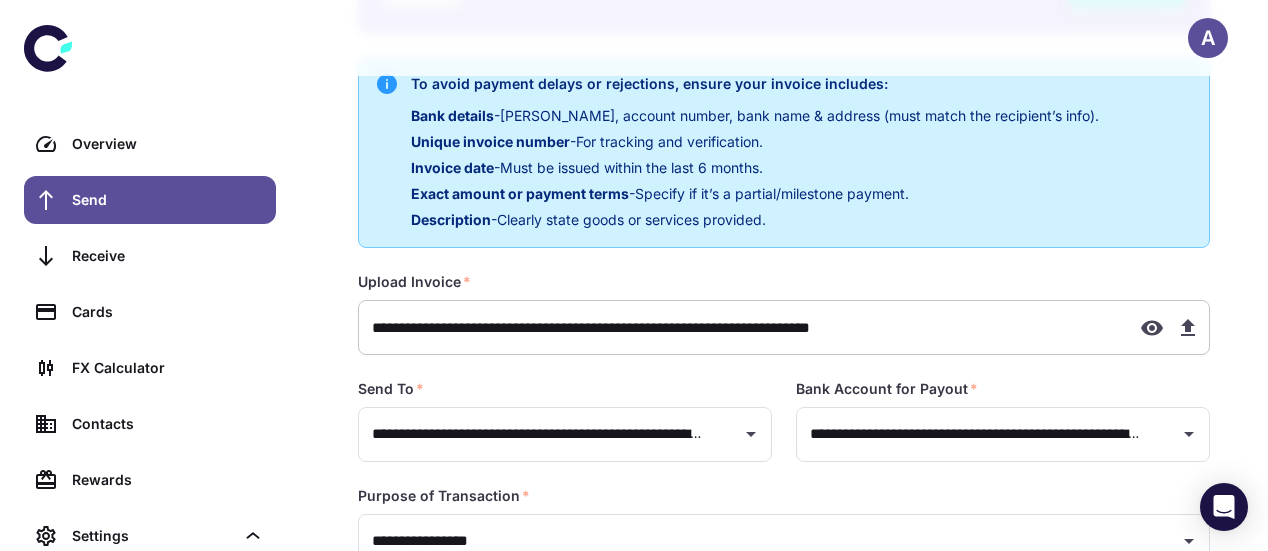 type on "**********" 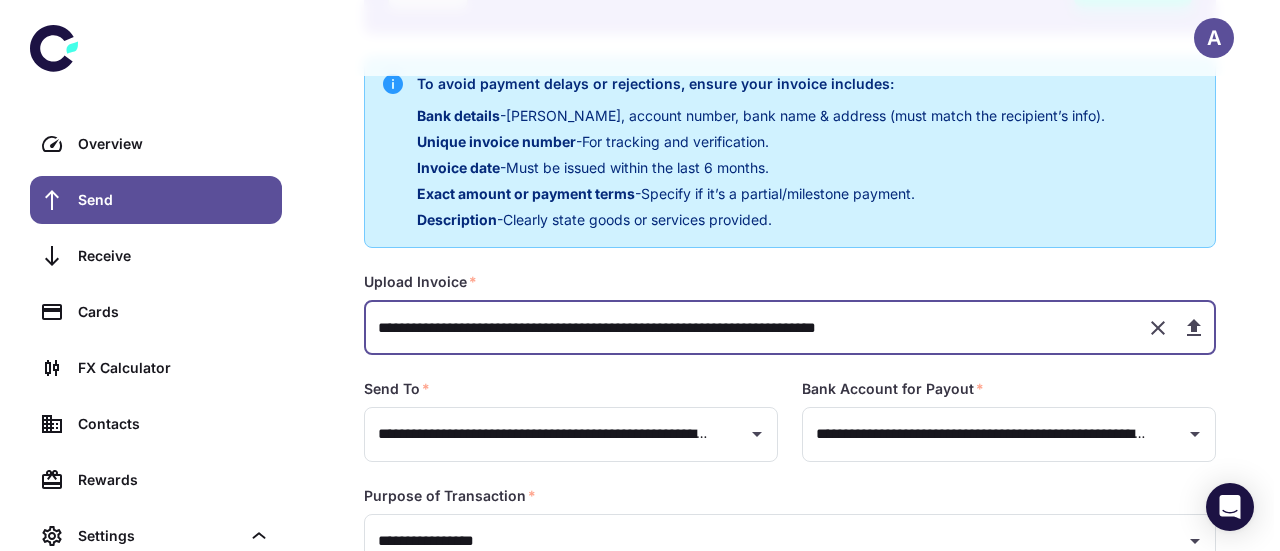 scroll, scrollTop: 515, scrollLeft: 0, axis: vertical 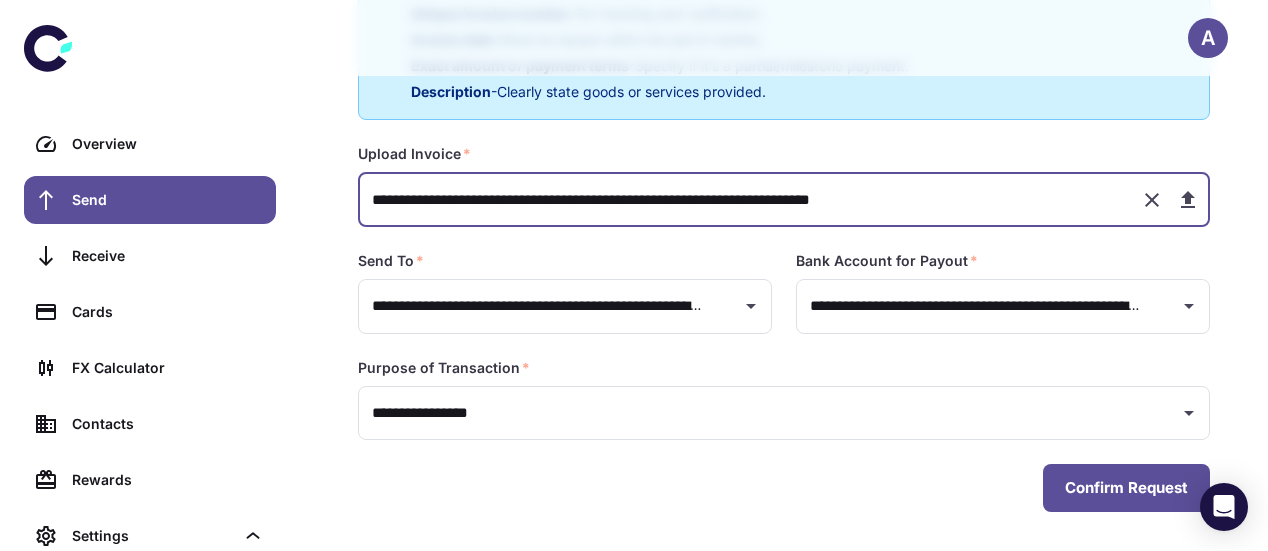 click on "Confirm Request" at bounding box center [1126, 488] 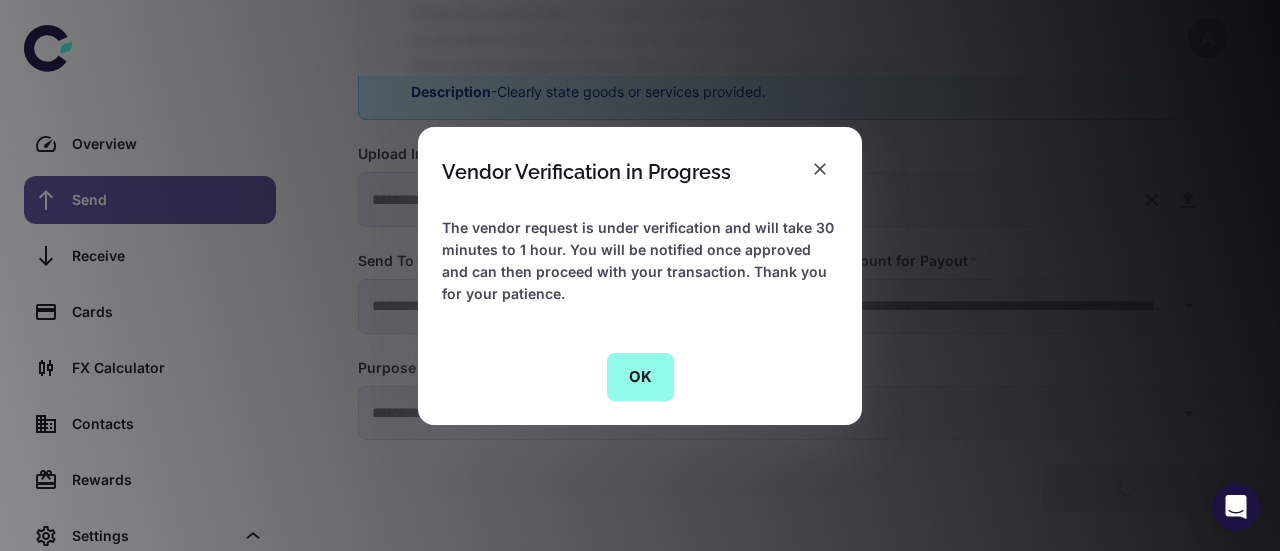 click on "OK" at bounding box center [640, 377] 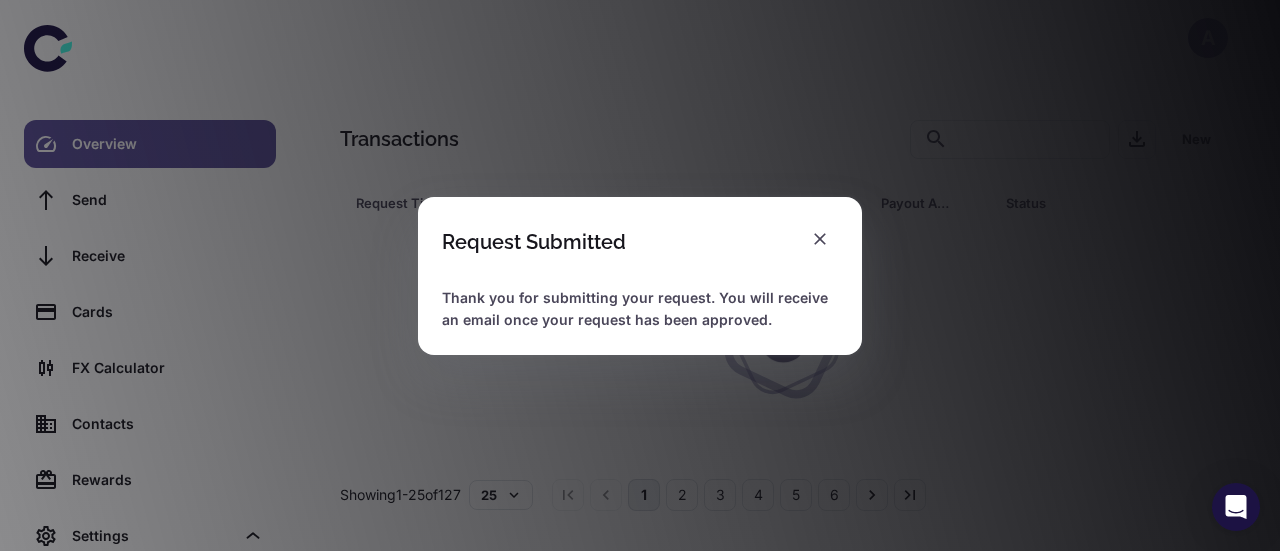 scroll, scrollTop: 0, scrollLeft: 0, axis: both 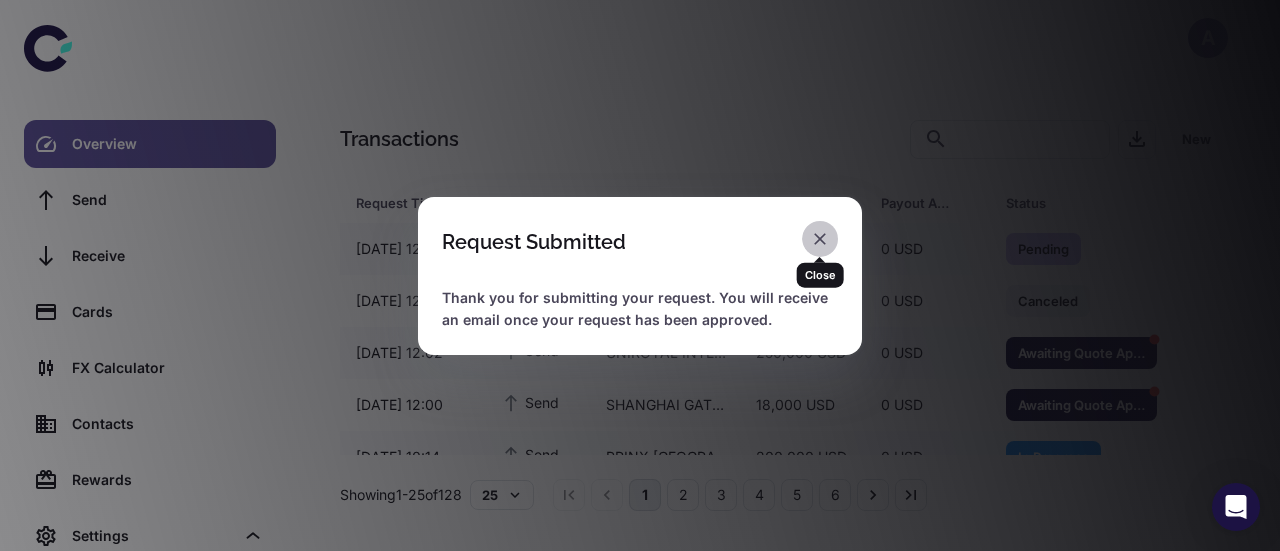 click 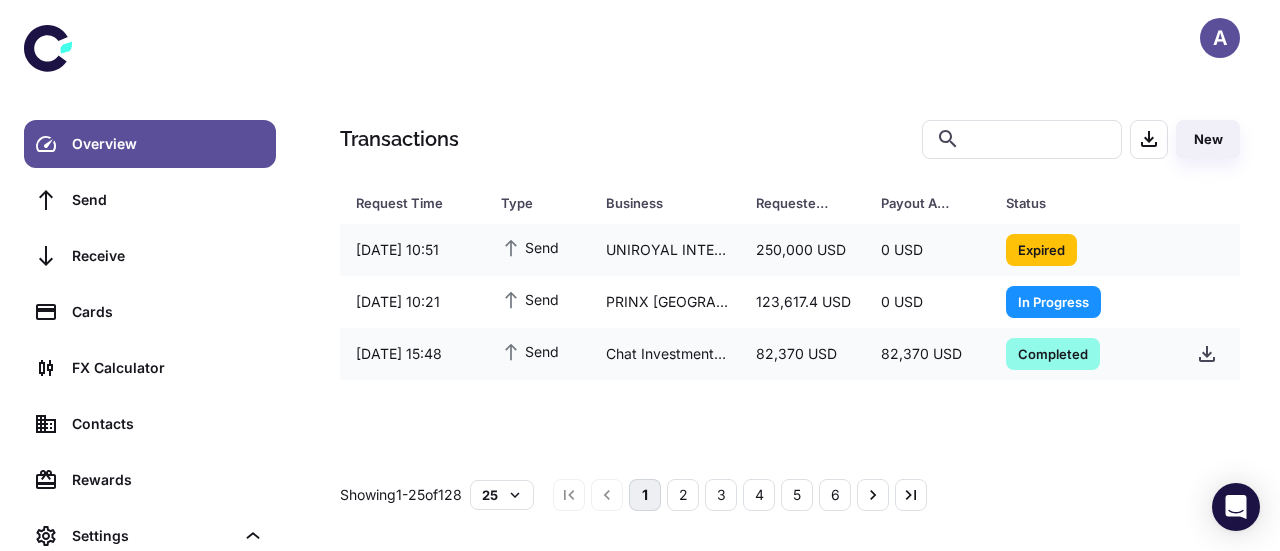 scroll, scrollTop: 0, scrollLeft: 0, axis: both 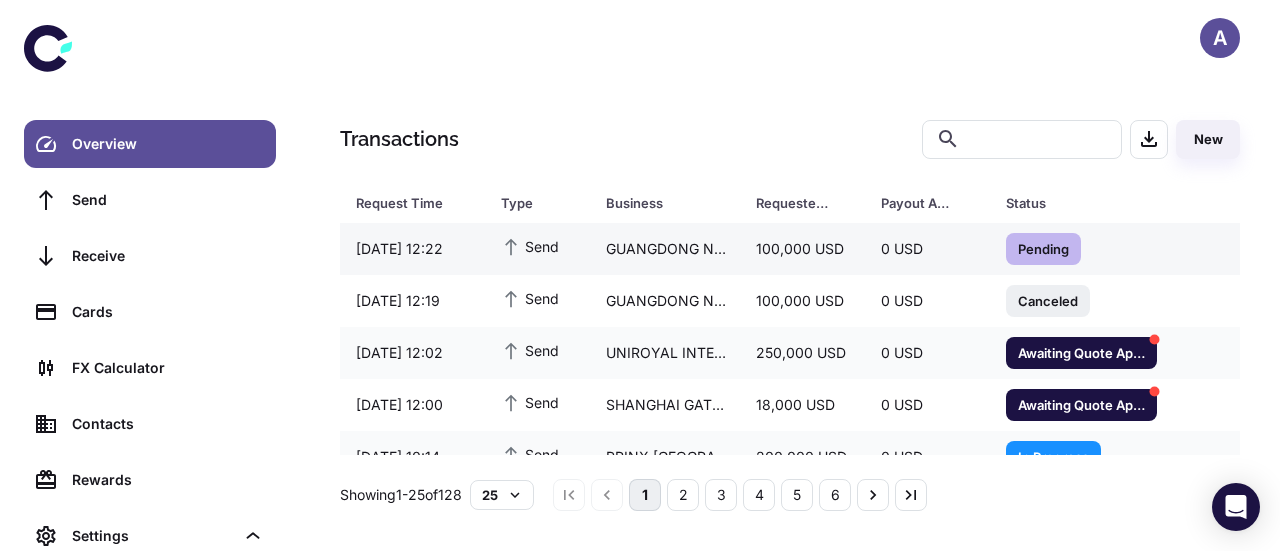 click on "Send" at bounding box center (537, 248) 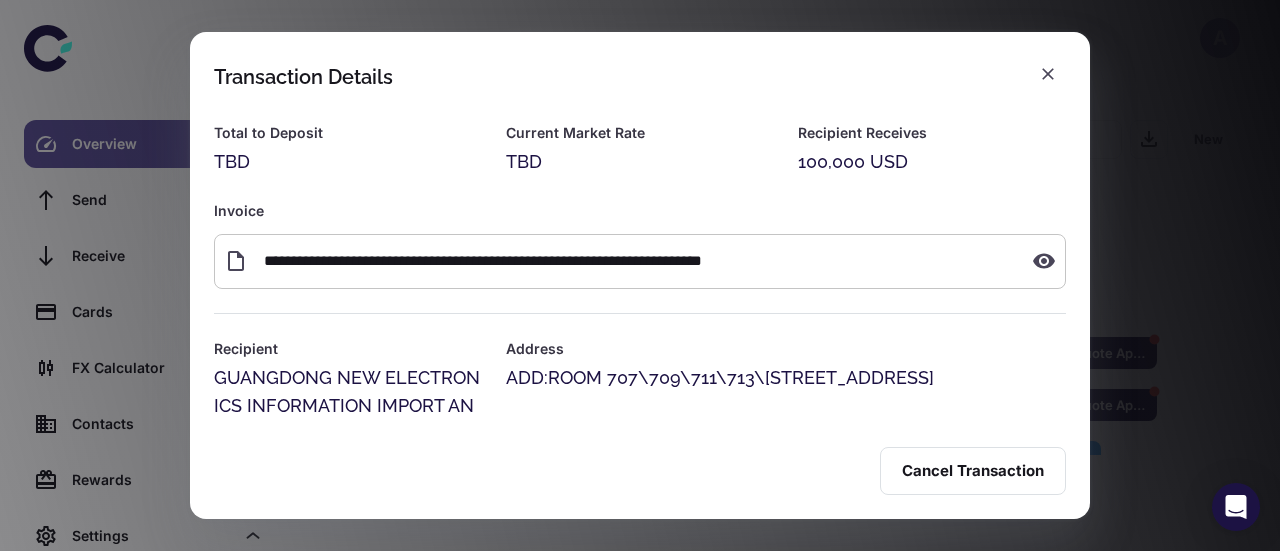 click 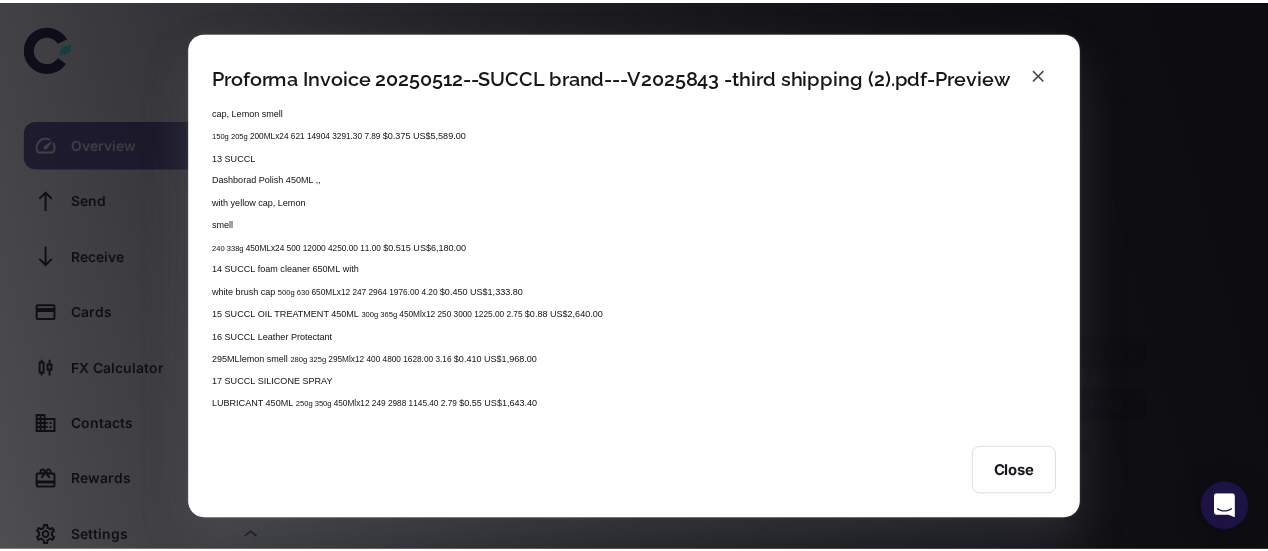 scroll, scrollTop: 2176, scrollLeft: 0, axis: vertical 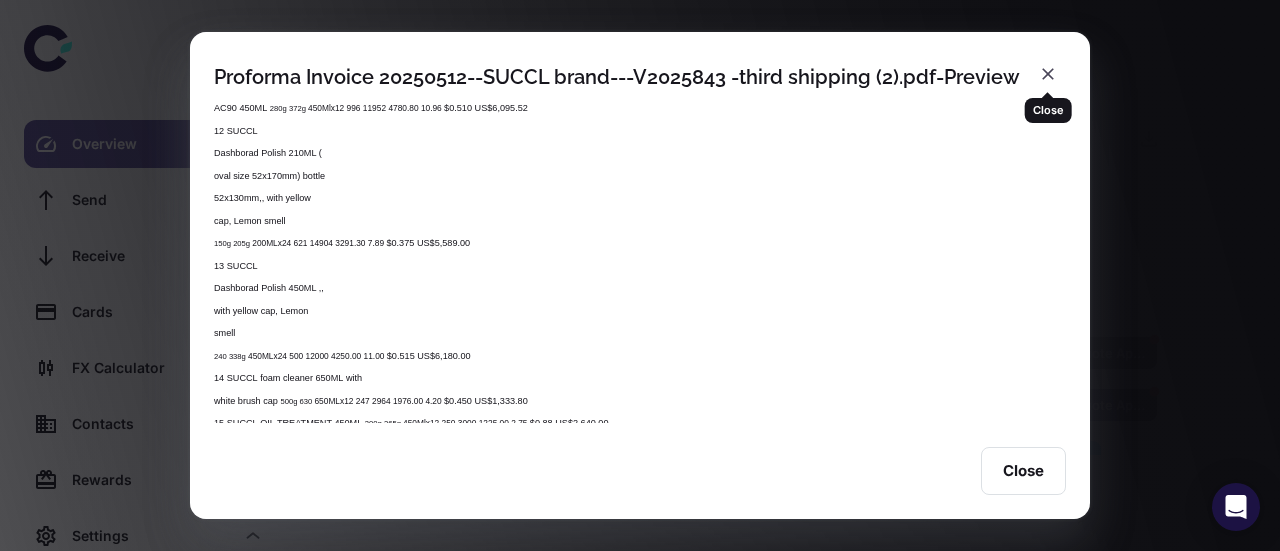 click on "Close" at bounding box center (1048, 103) 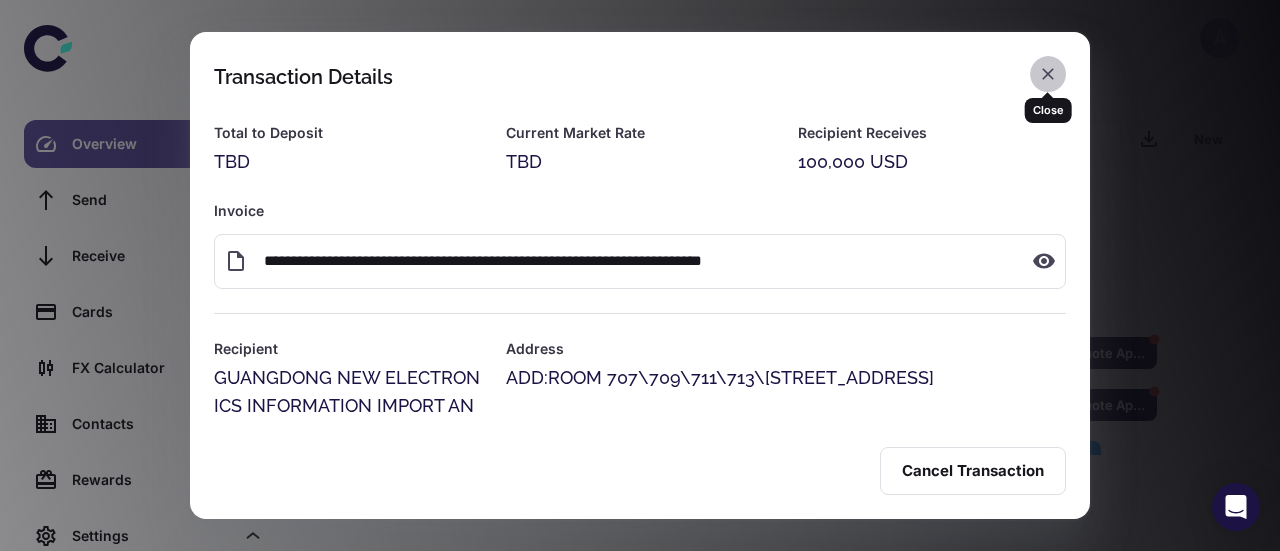 click 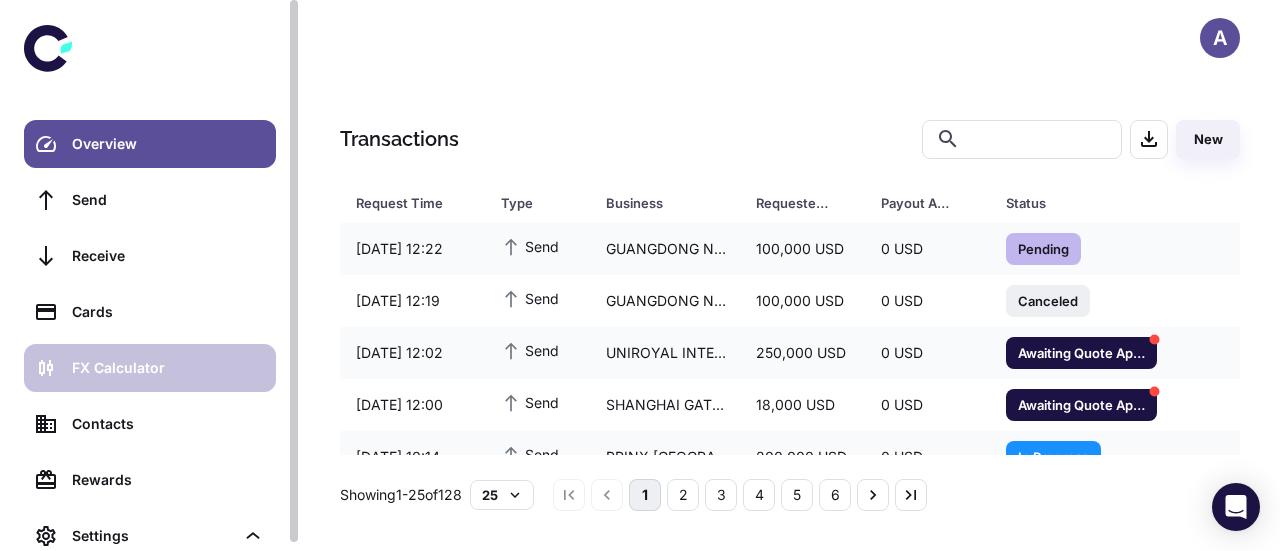 click on "FX Calculator" at bounding box center (168, 368) 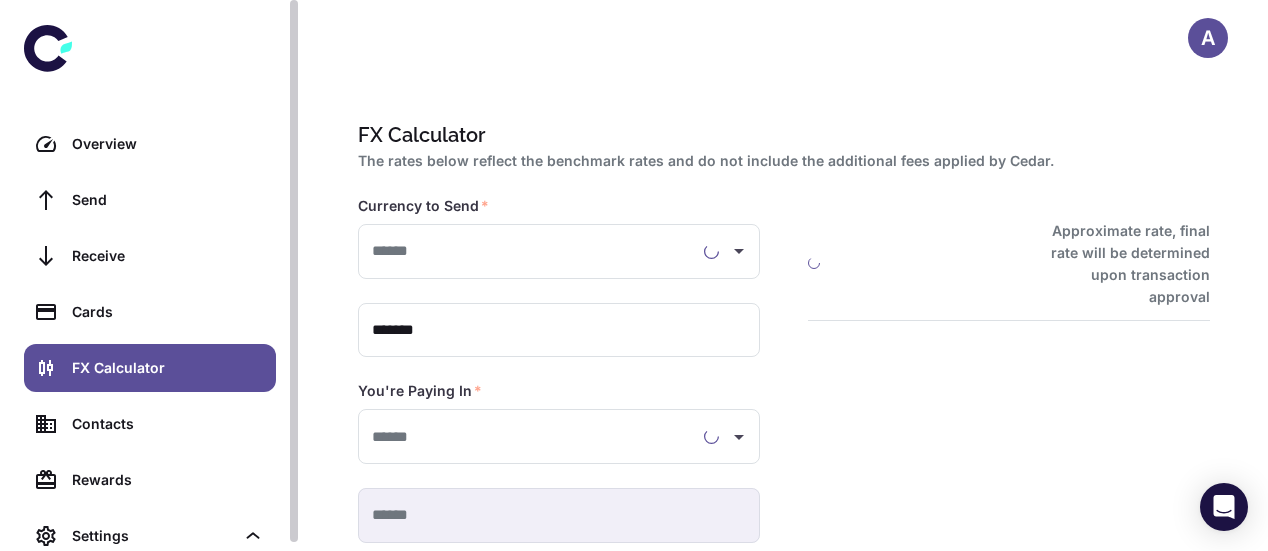 type on "**********" 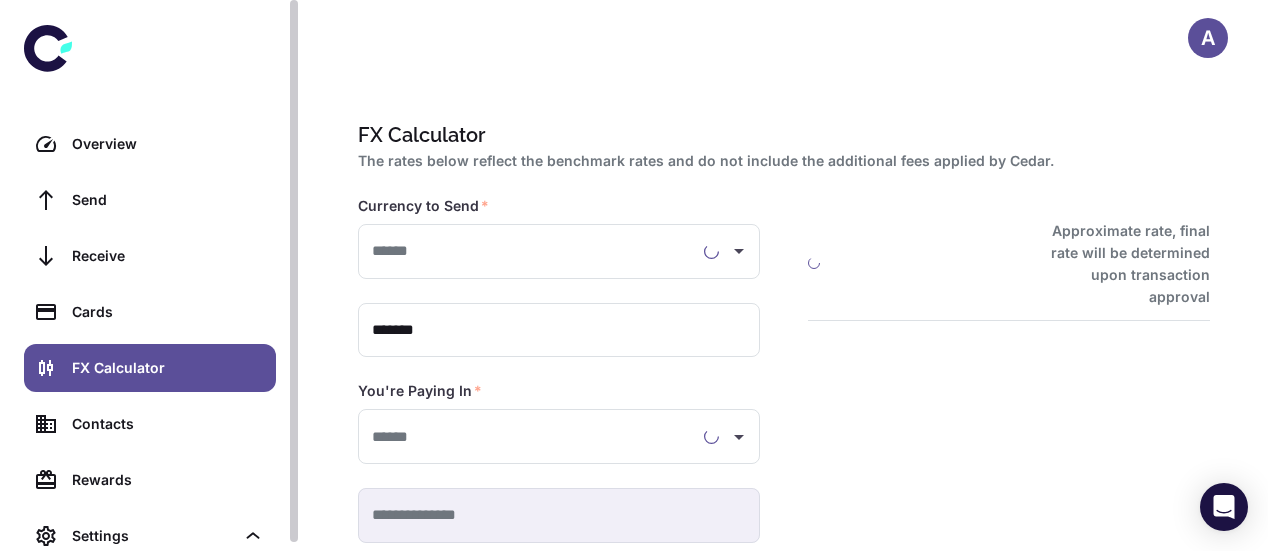 type on "**********" 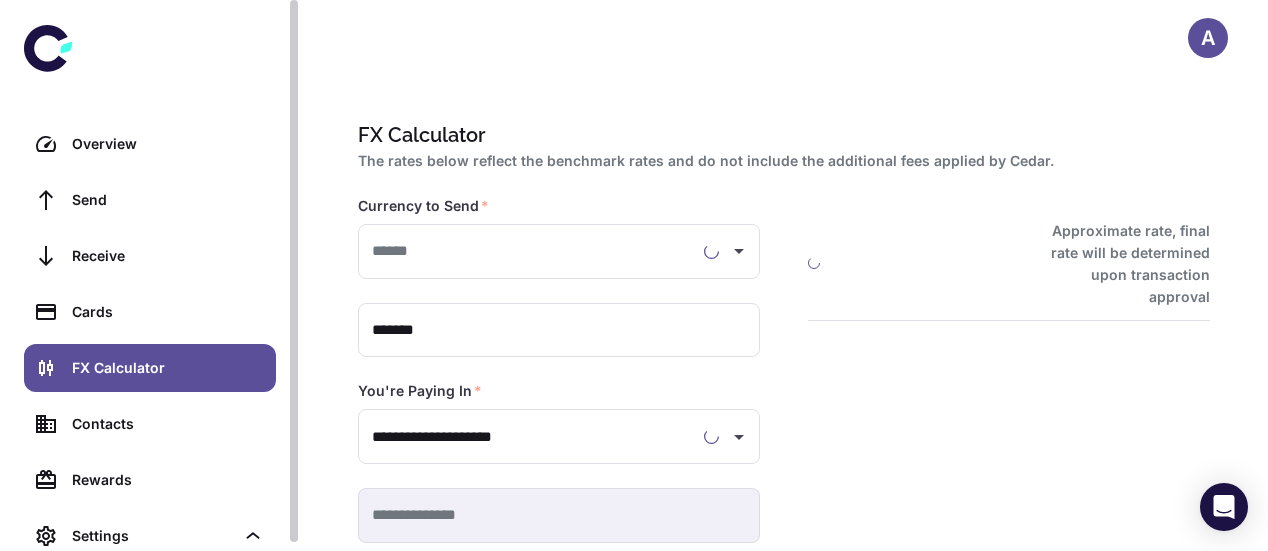 type on "**********" 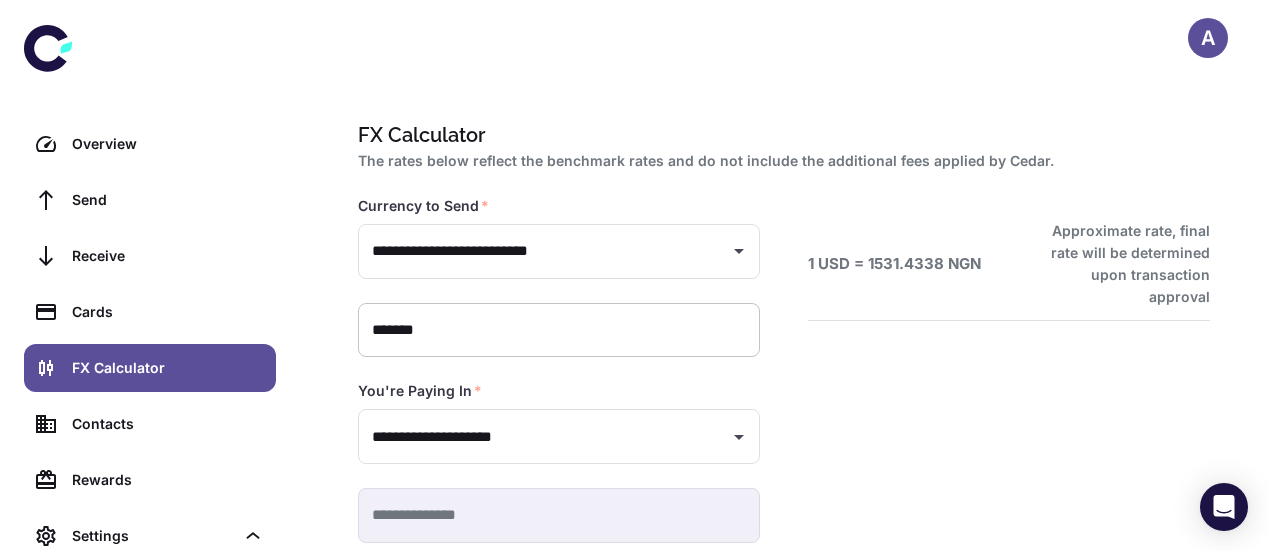 click on "*******" at bounding box center [559, 330] 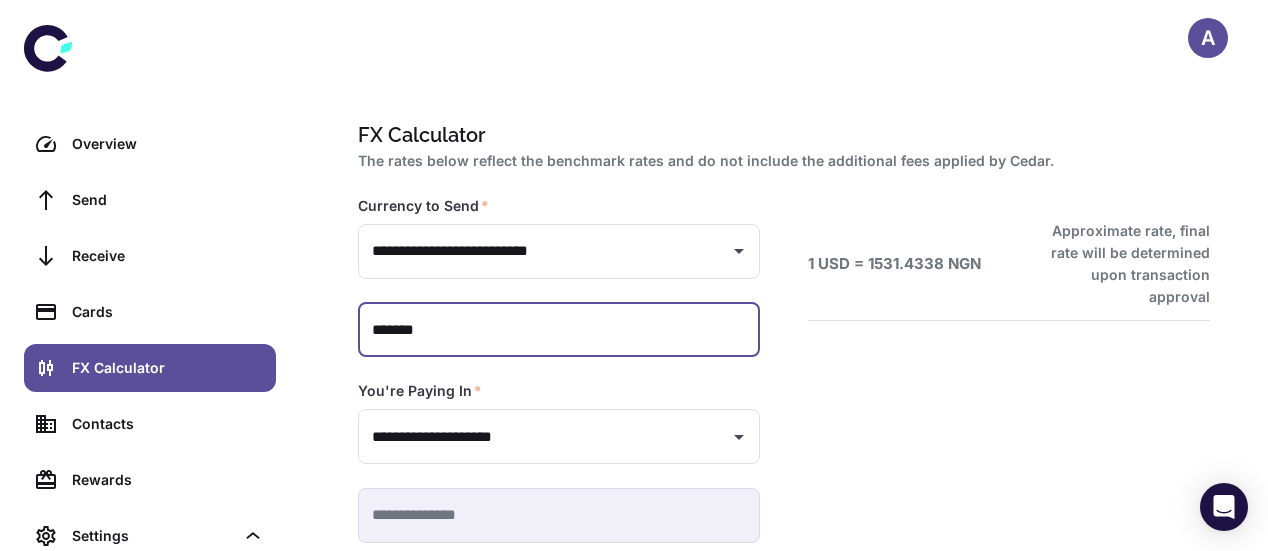 type on "******" 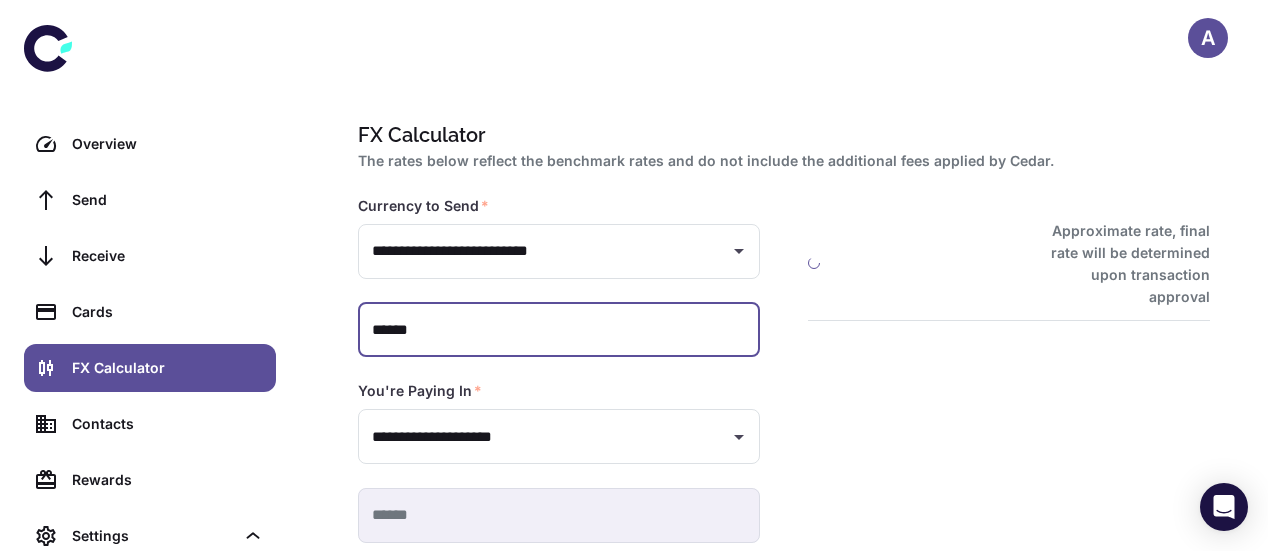 type on "**********" 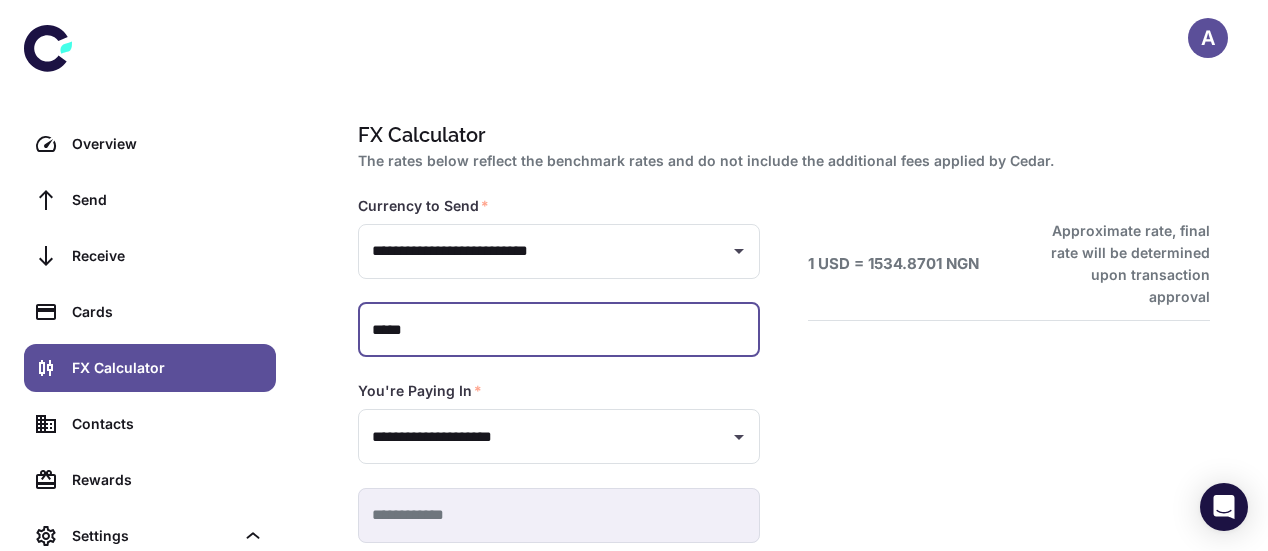 type on "***" 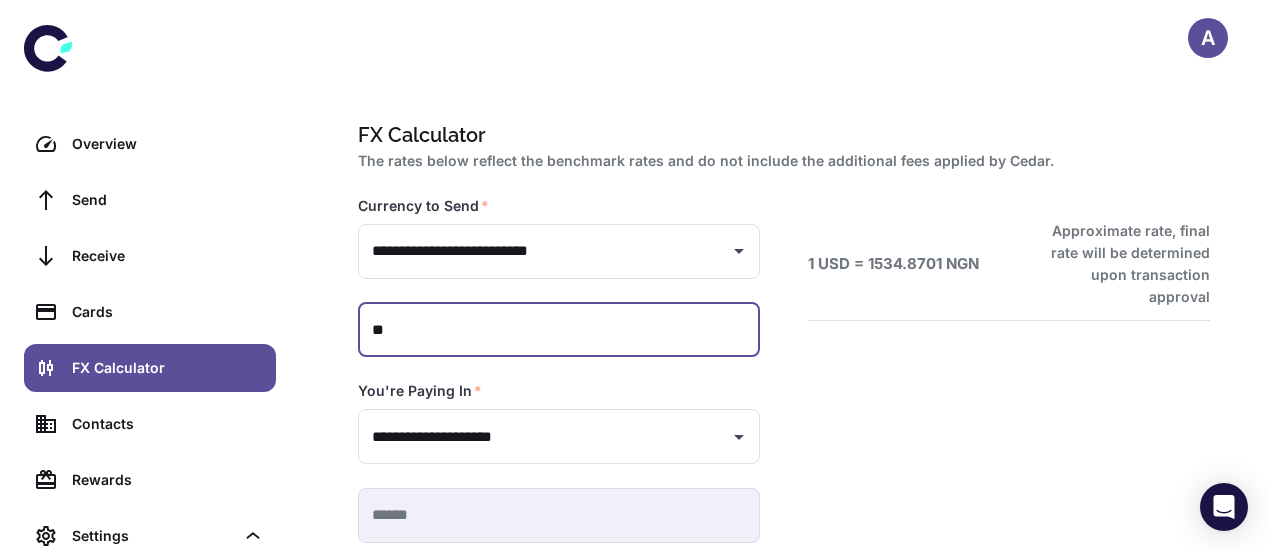 type on "*" 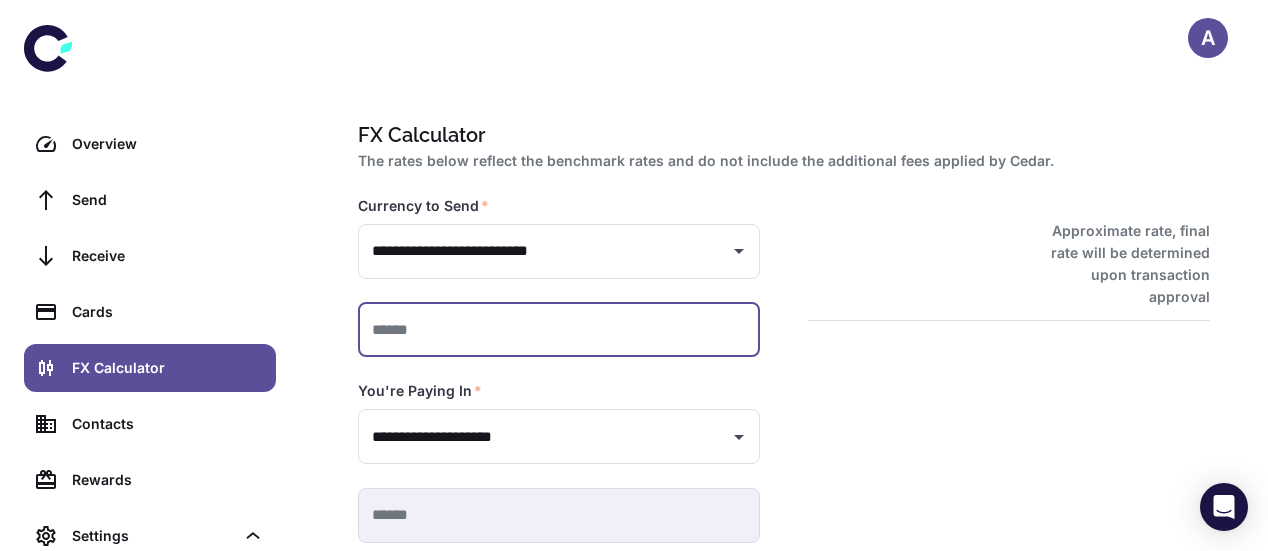 type on "*" 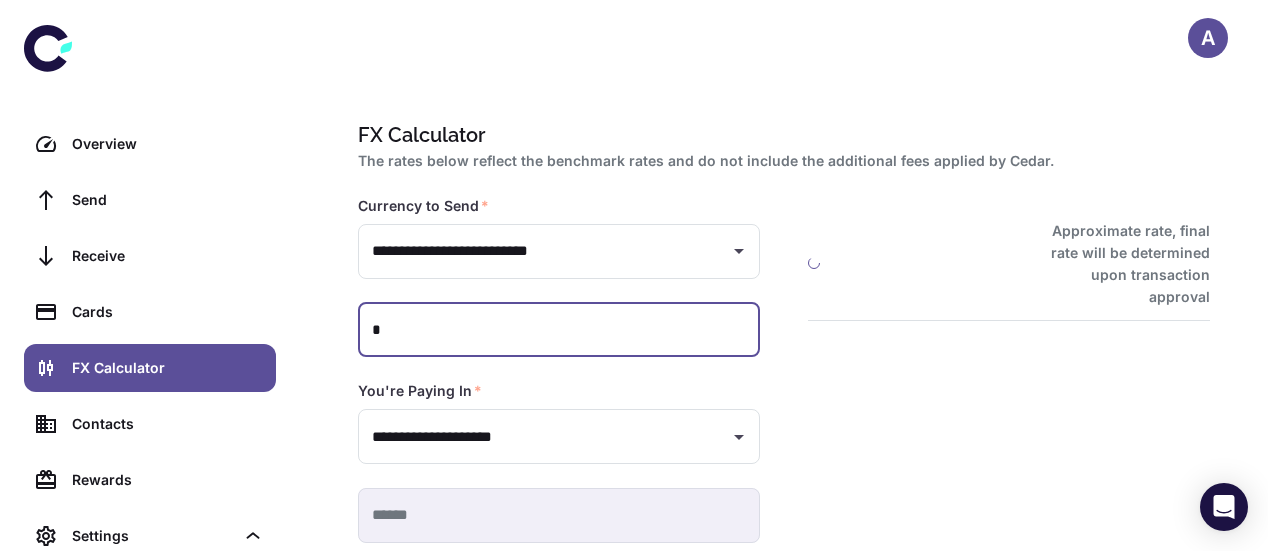 type on "*********" 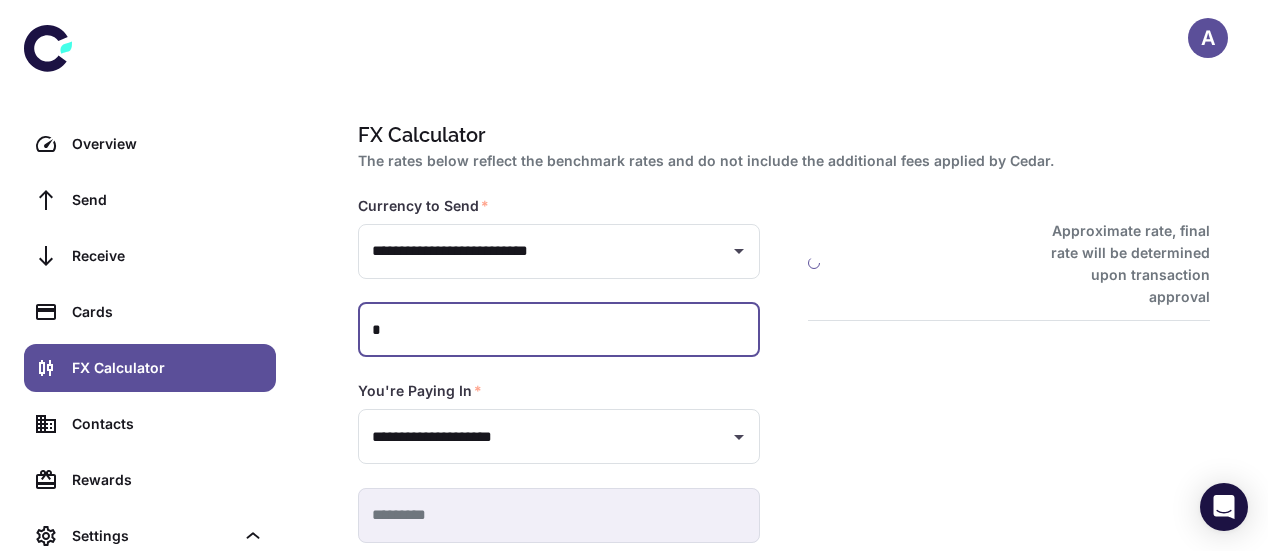 type on "**" 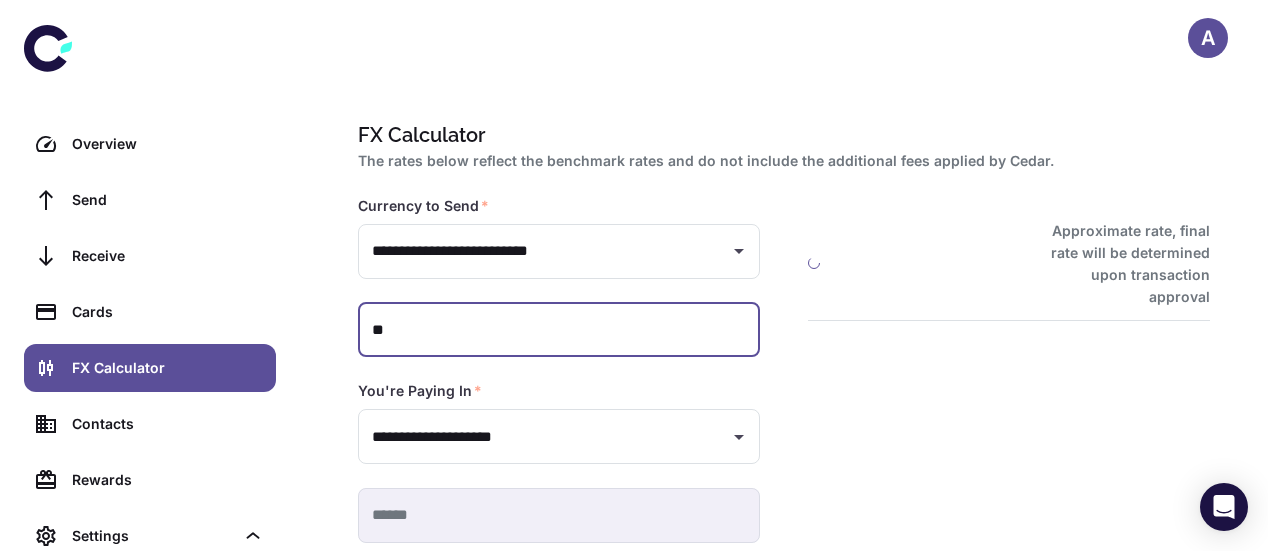 type on "**********" 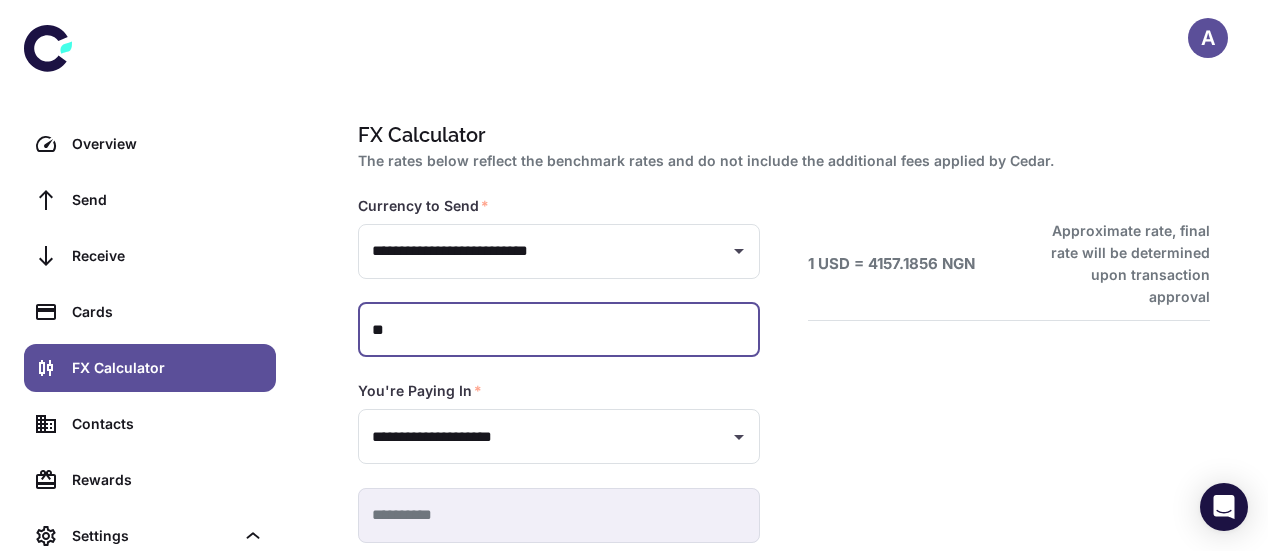 type on "***" 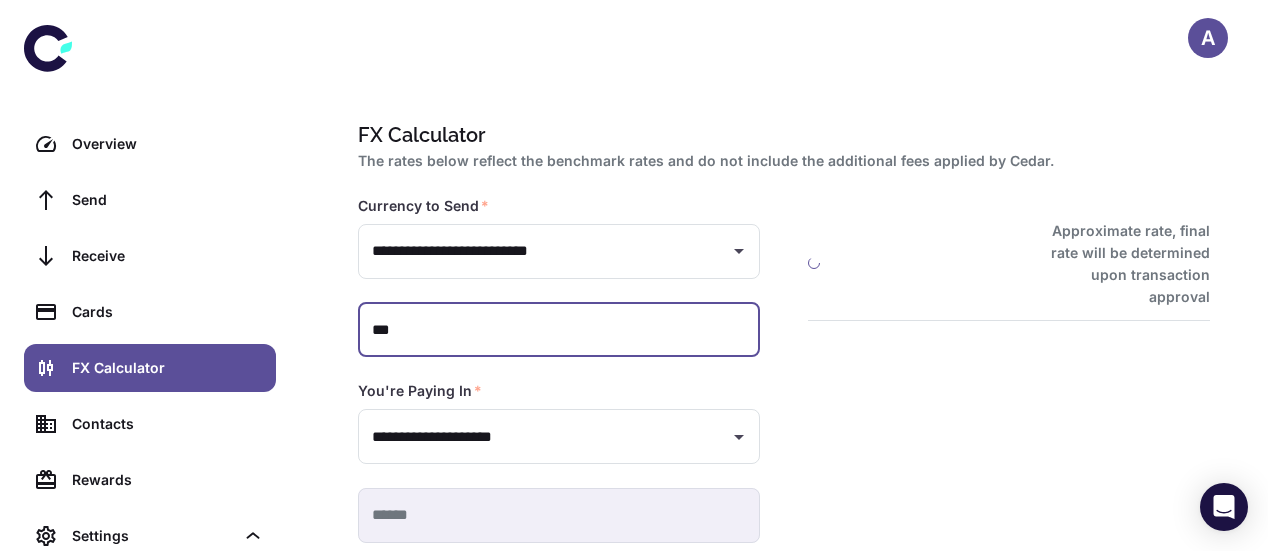 type on "**********" 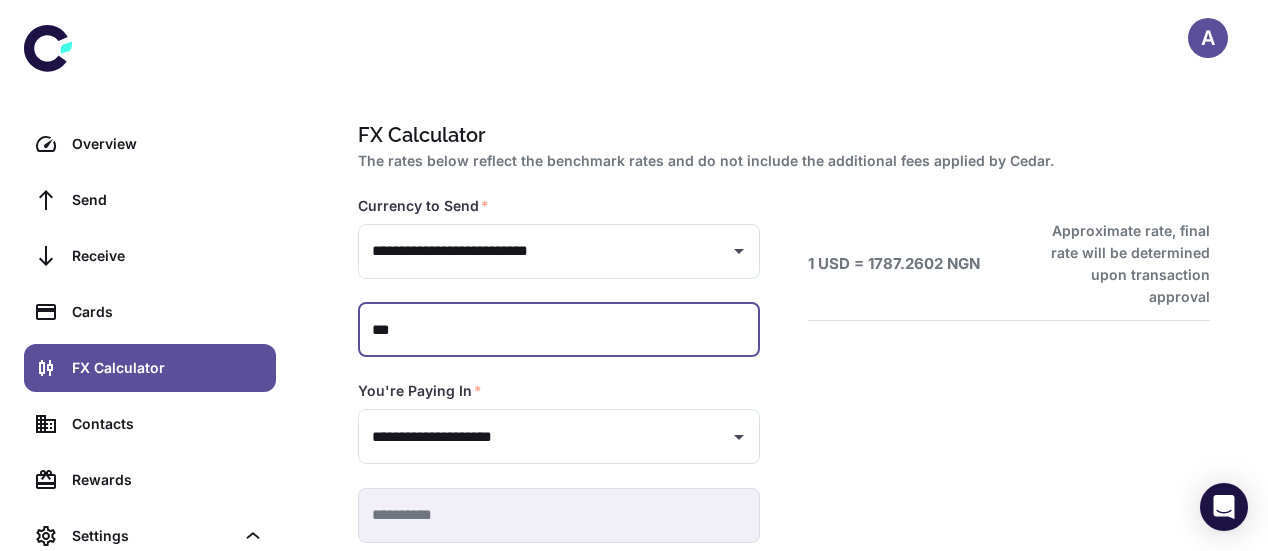 type on "*****" 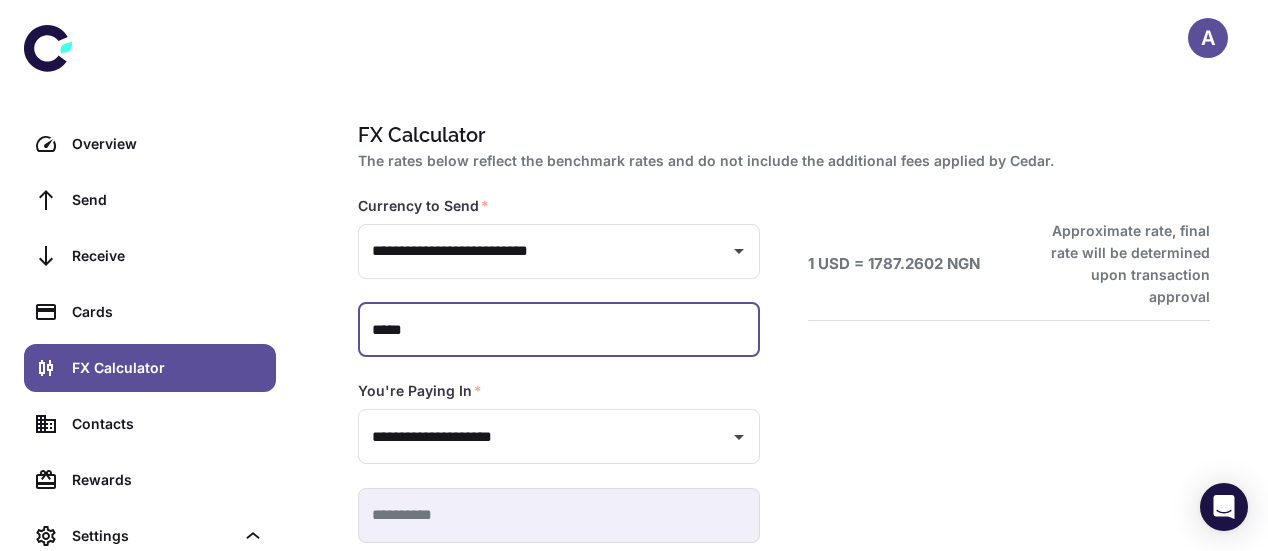 type 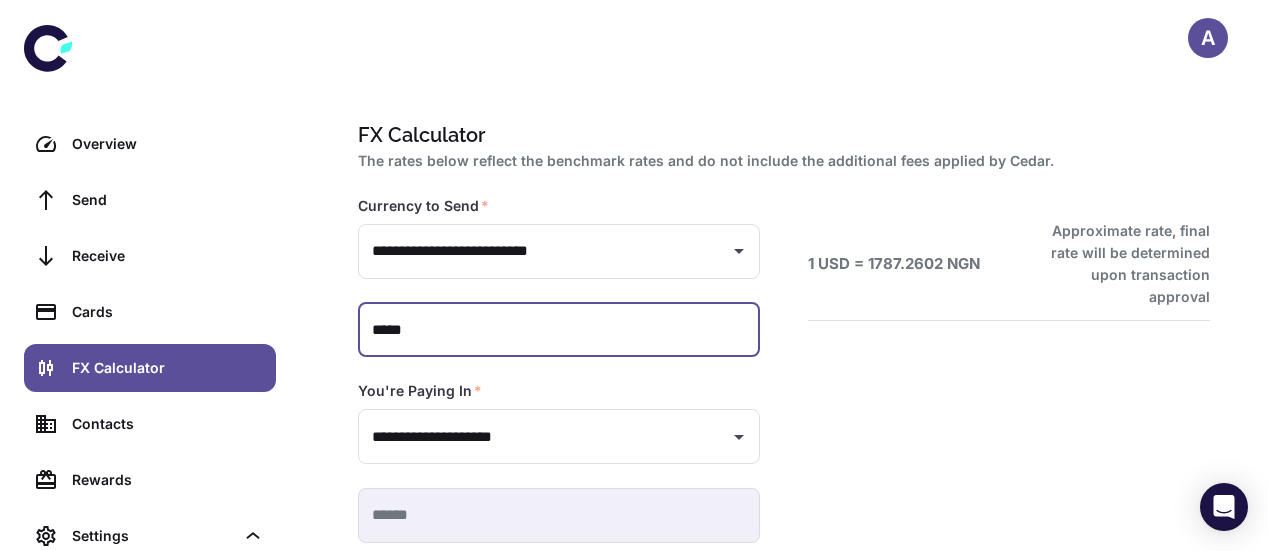 type on "******" 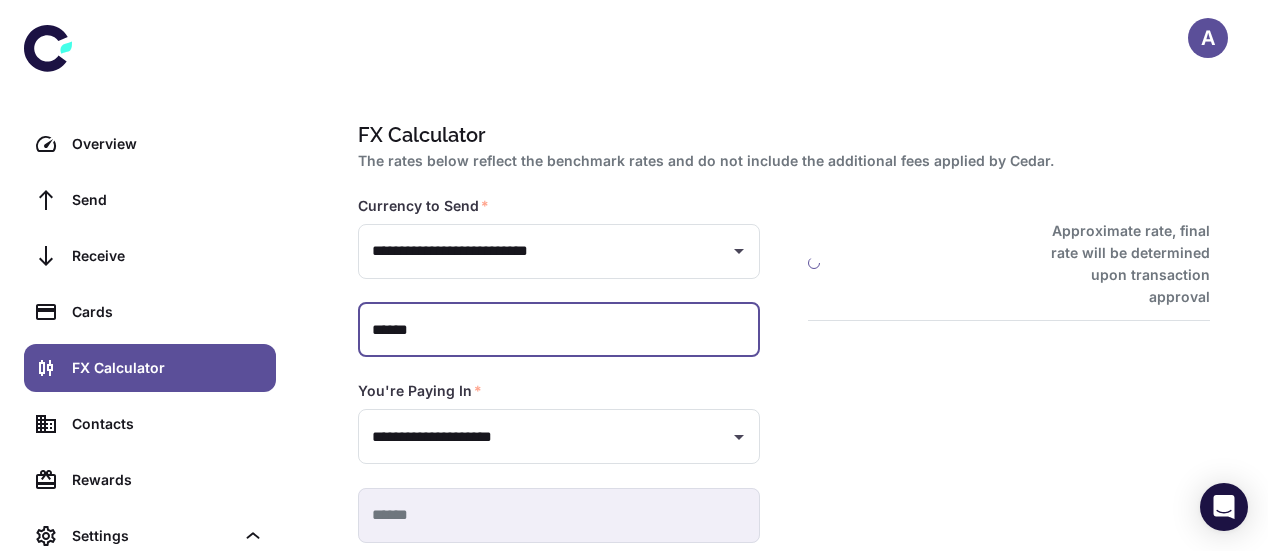 type on "**********" 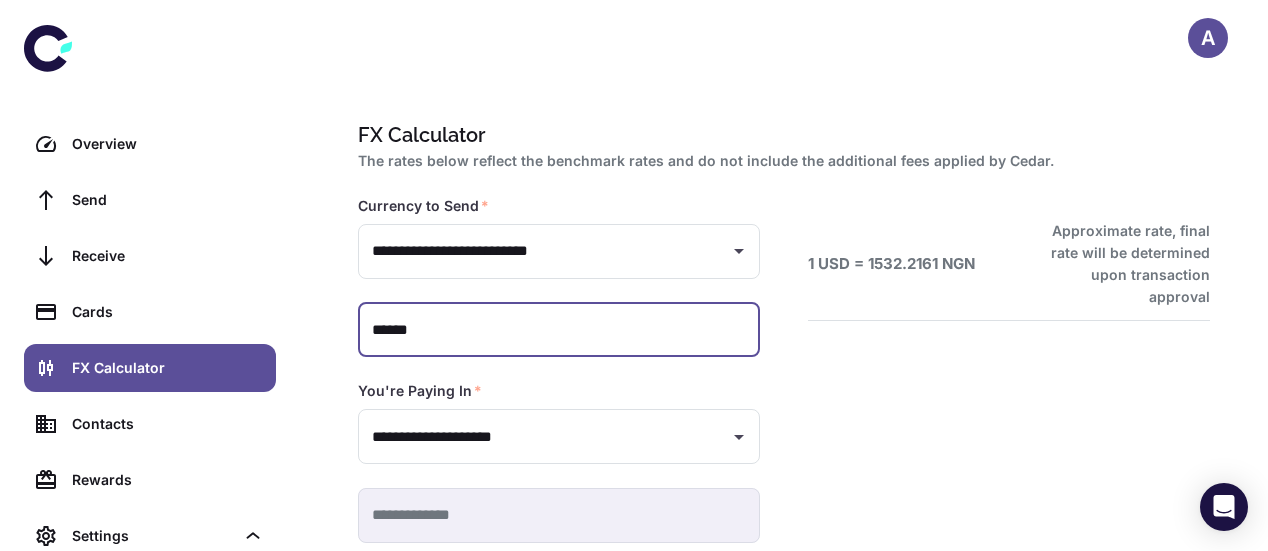 type on "******" 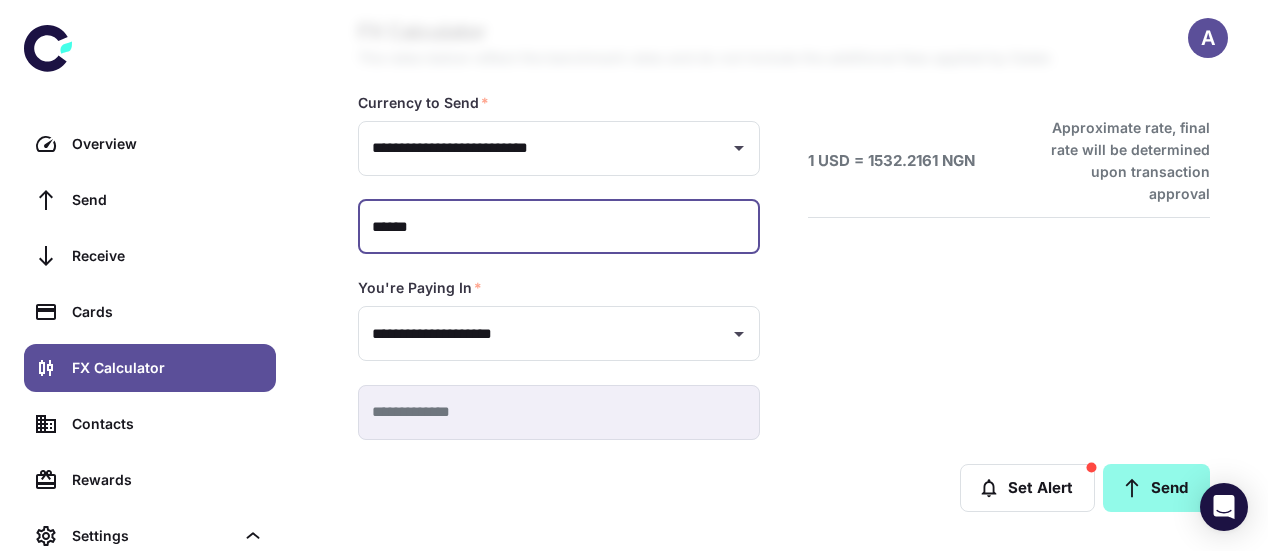 click on "Send" at bounding box center (1156, 488) 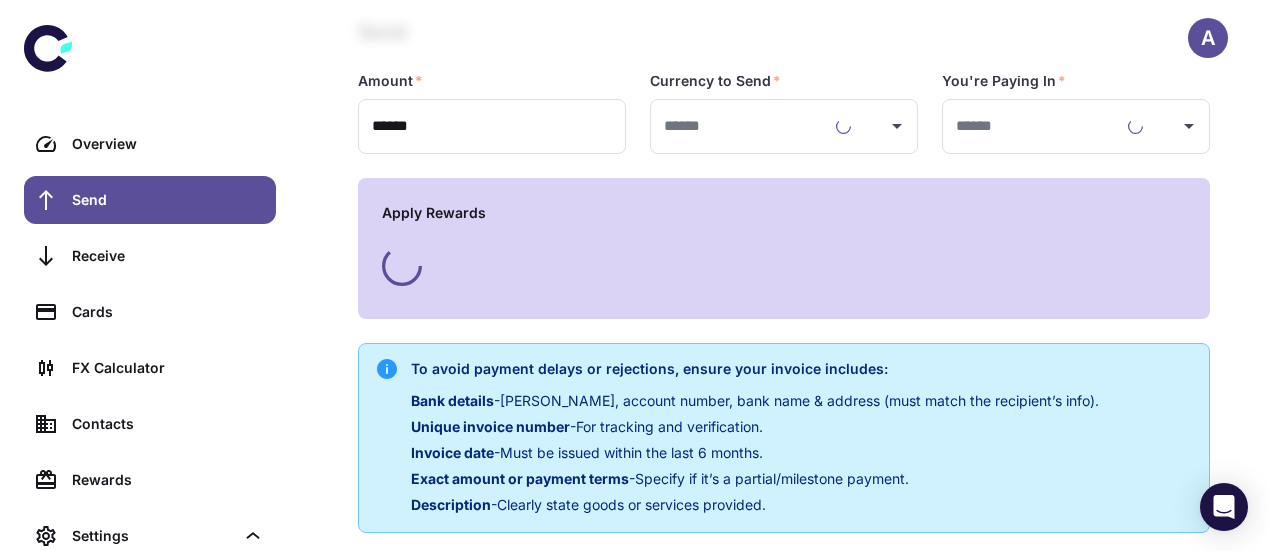 type on "**********" 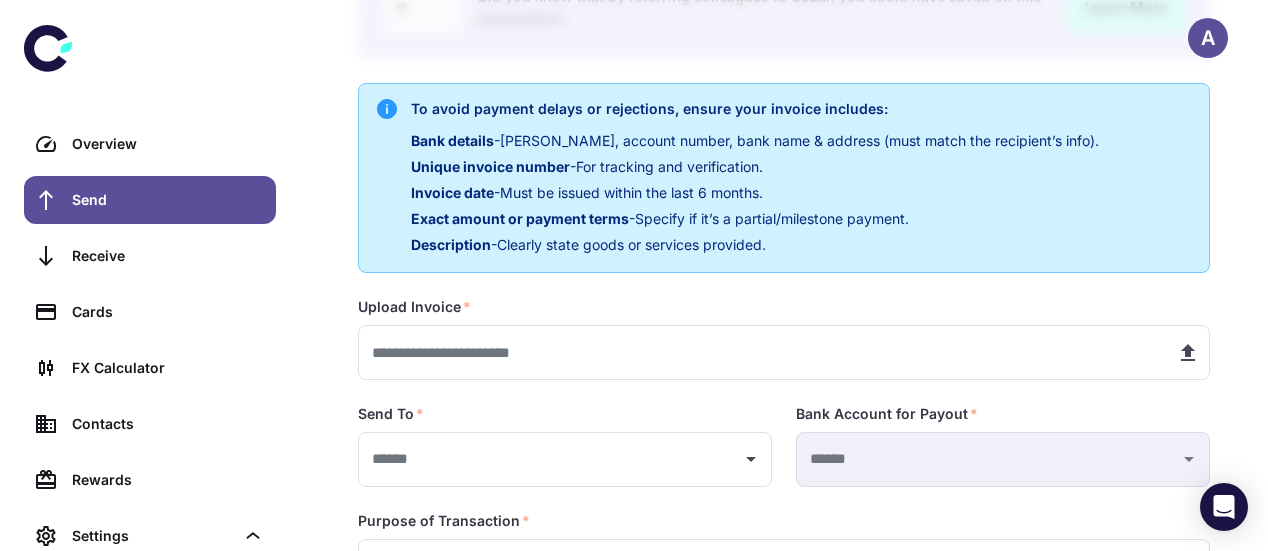 scroll, scrollTop: 363, scrollLeft: 0, axis: vertical 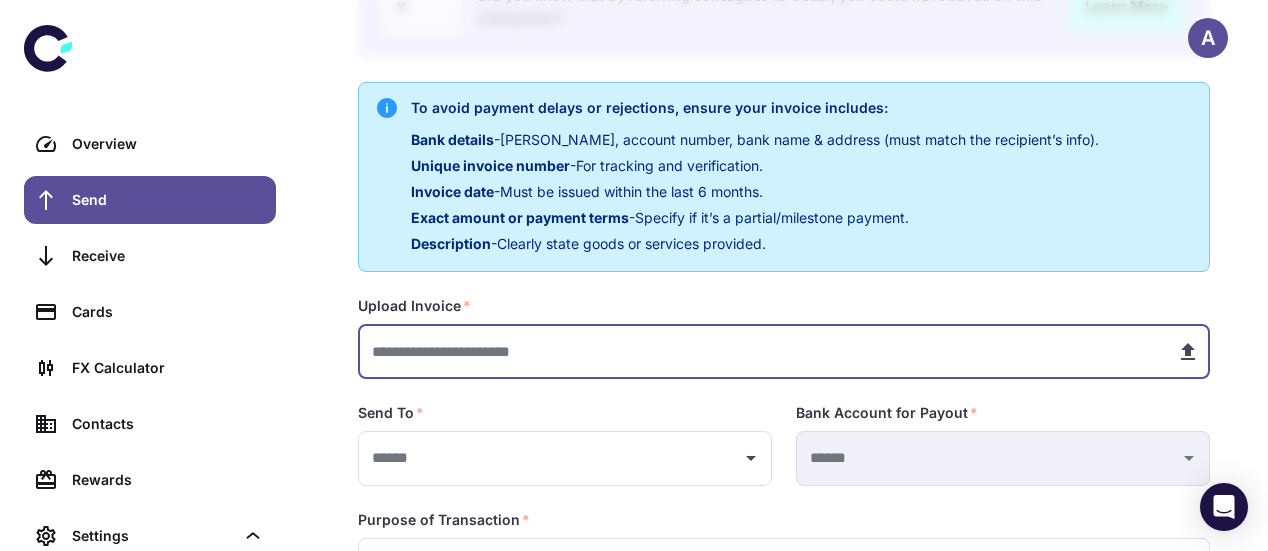 click at bounding box center (759, 351) 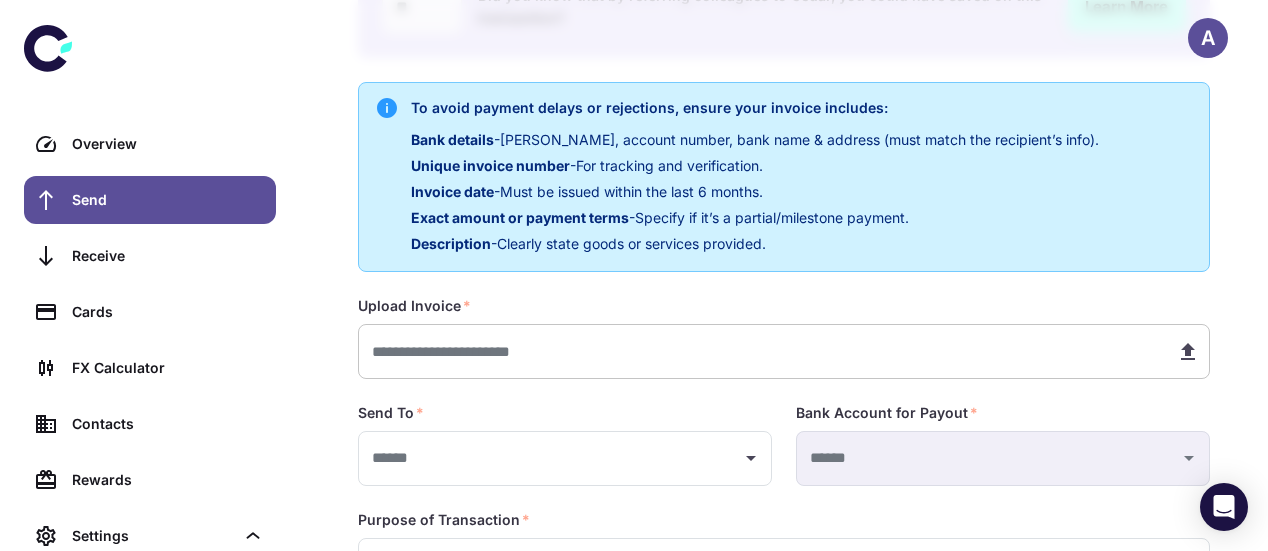 type on "**********" 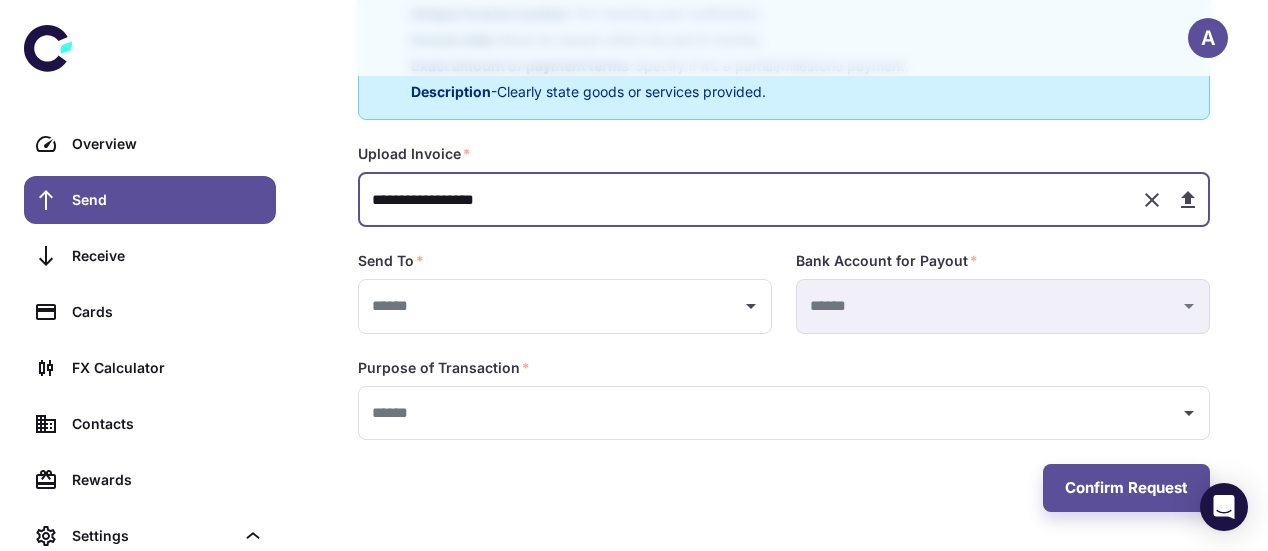 scroll, scrollTop: 514, scrollLeft: 0, axis: vertical 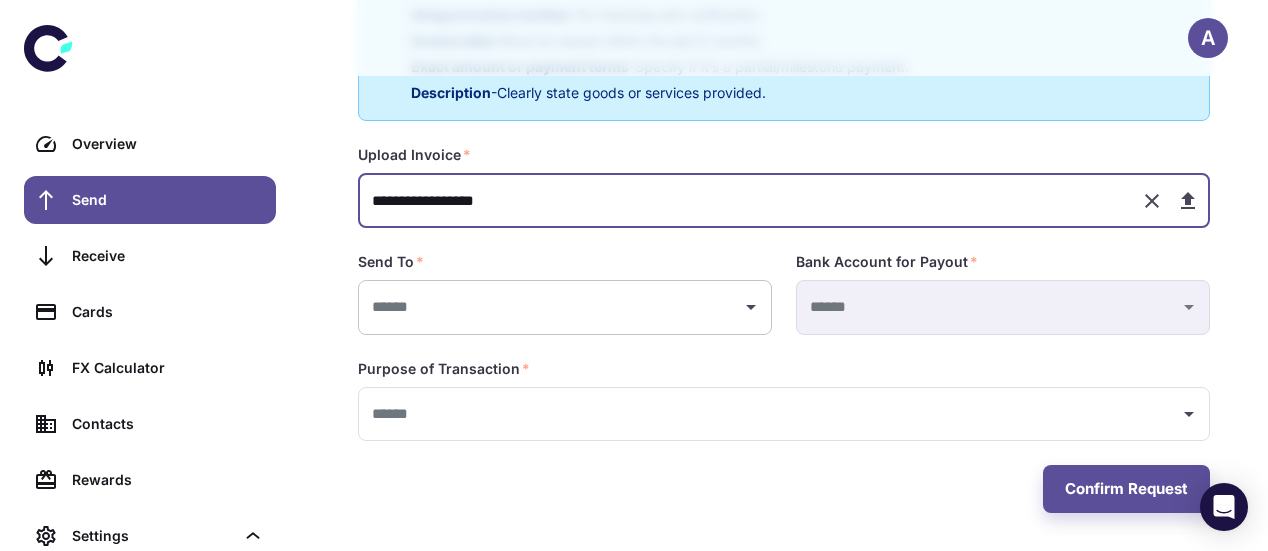 click on "​" at bounding box center [565, 307] 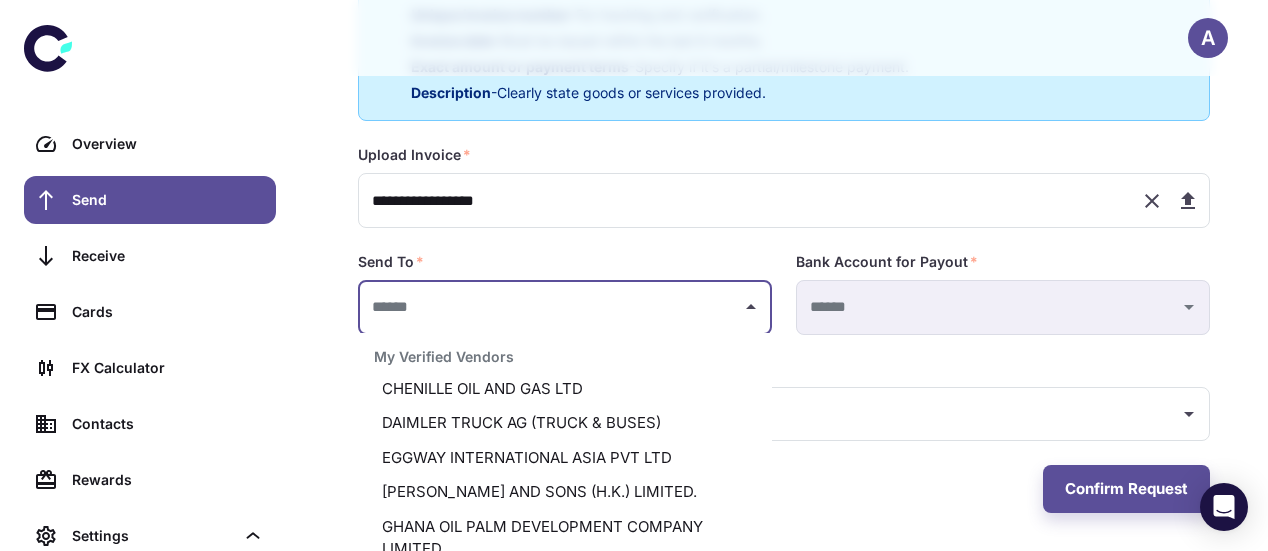 scroll, scrollTop: 251, scrollLeft: 0, axis: vertical 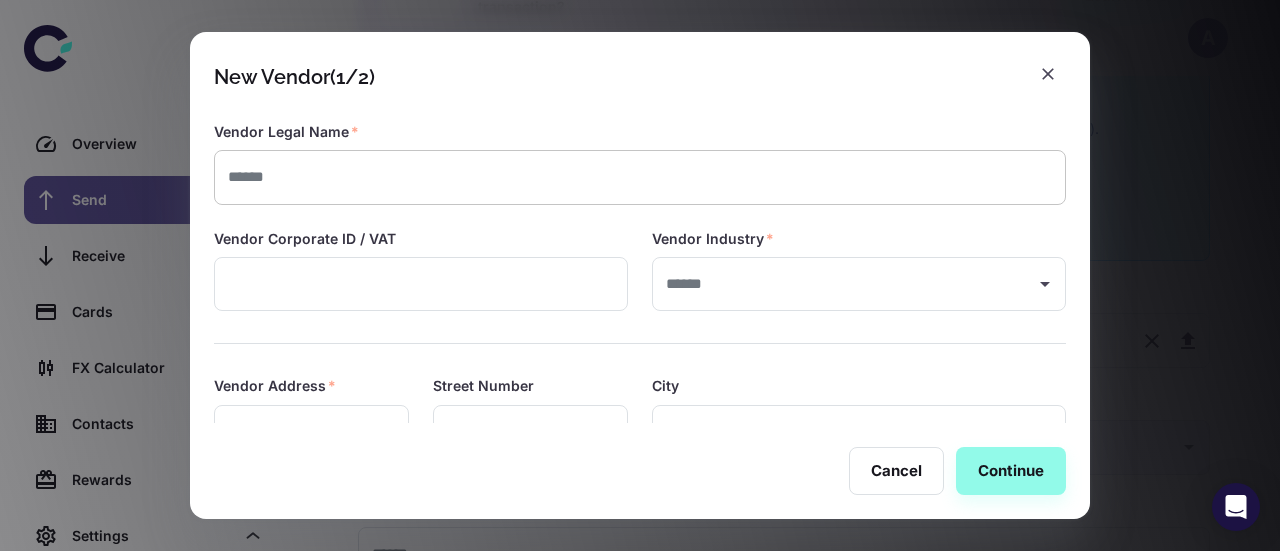 click on "​" at bounding box center [640, 177] 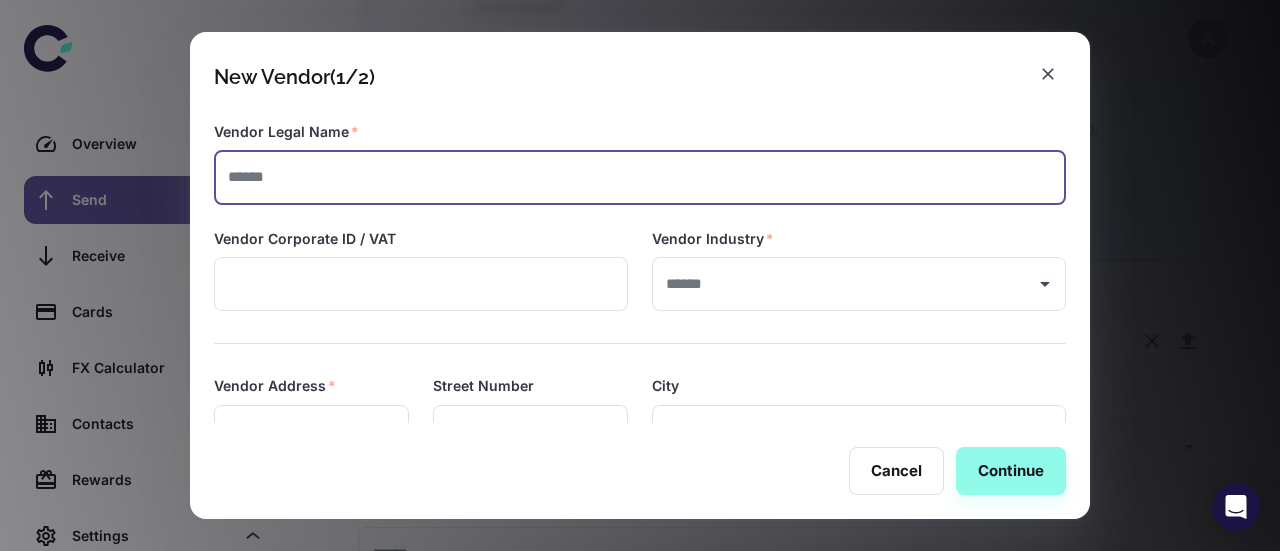 paste on "**********" 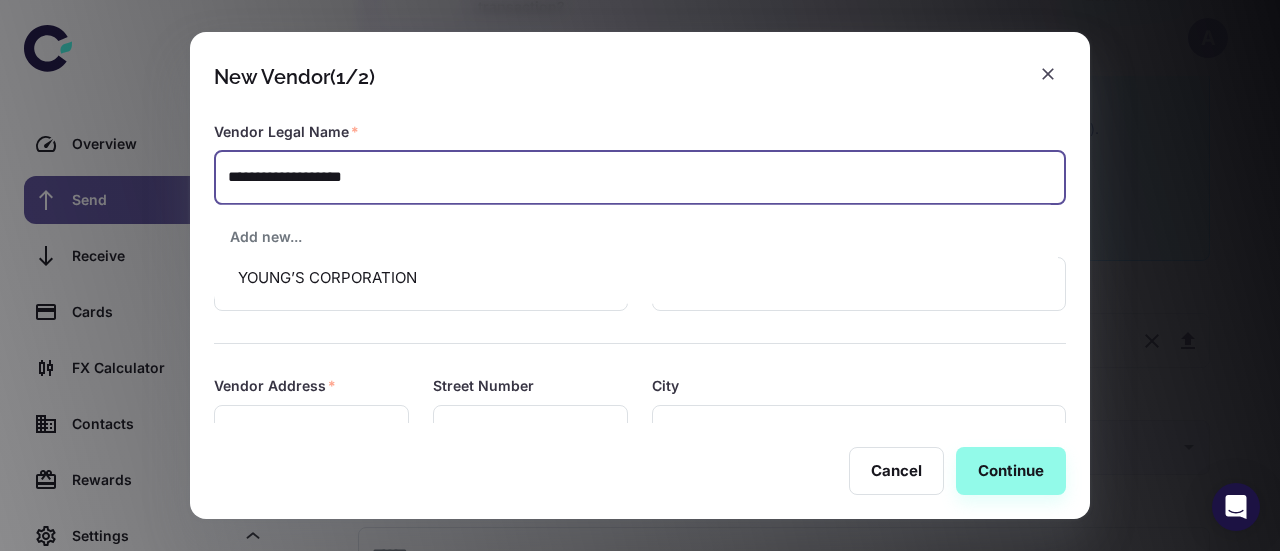 click on "YOUNG’S CORPORATION" at bounding box center [636, 278] 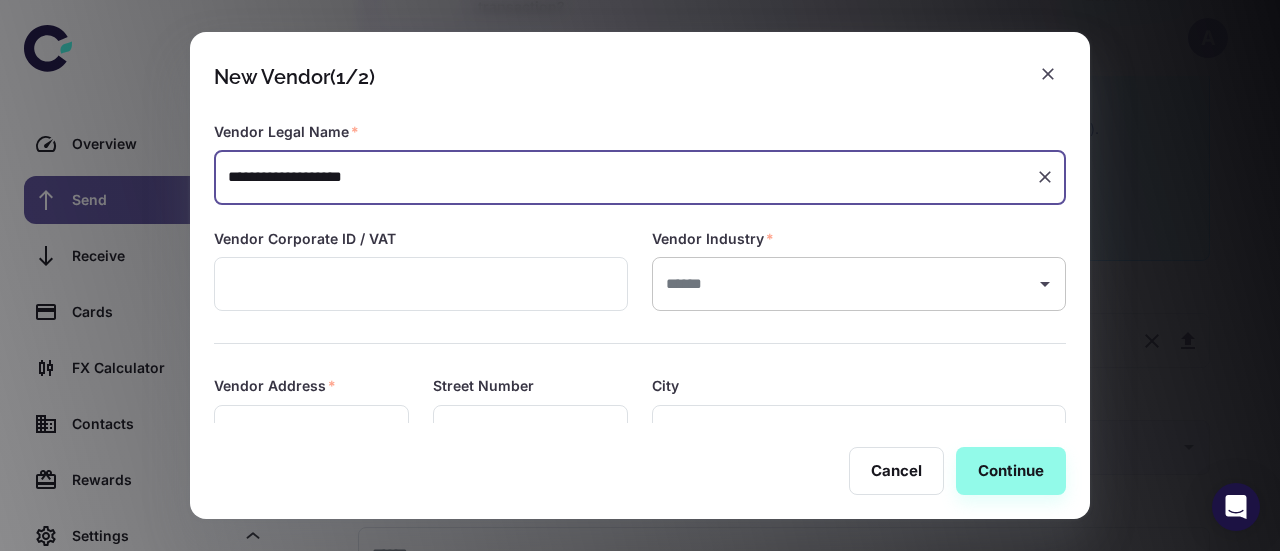 type on "**********" 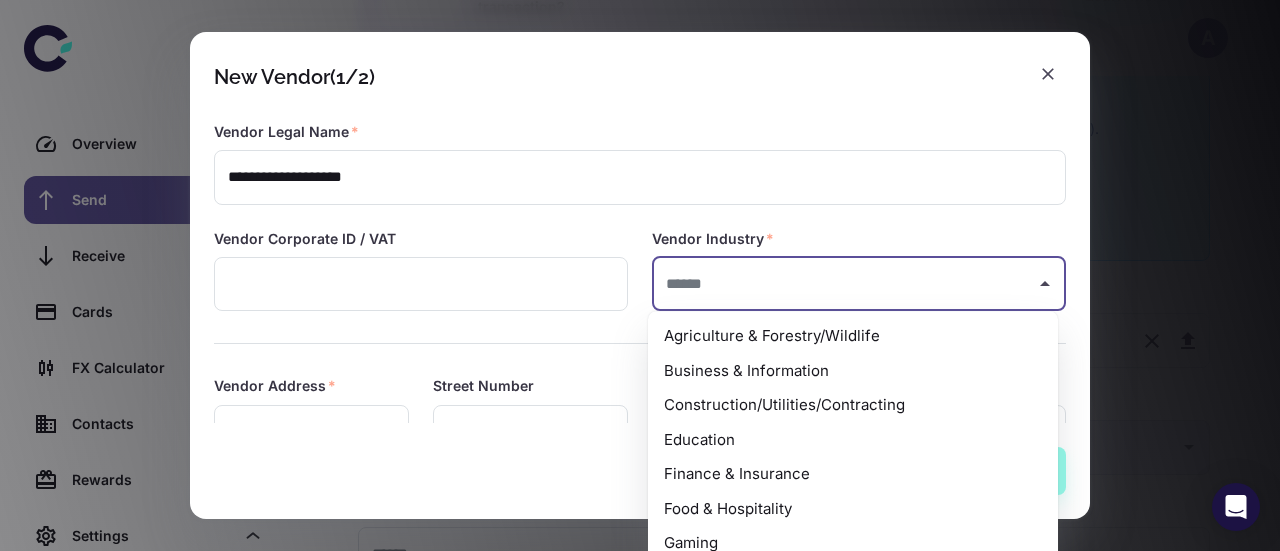 click at bounding box center (844, 284) 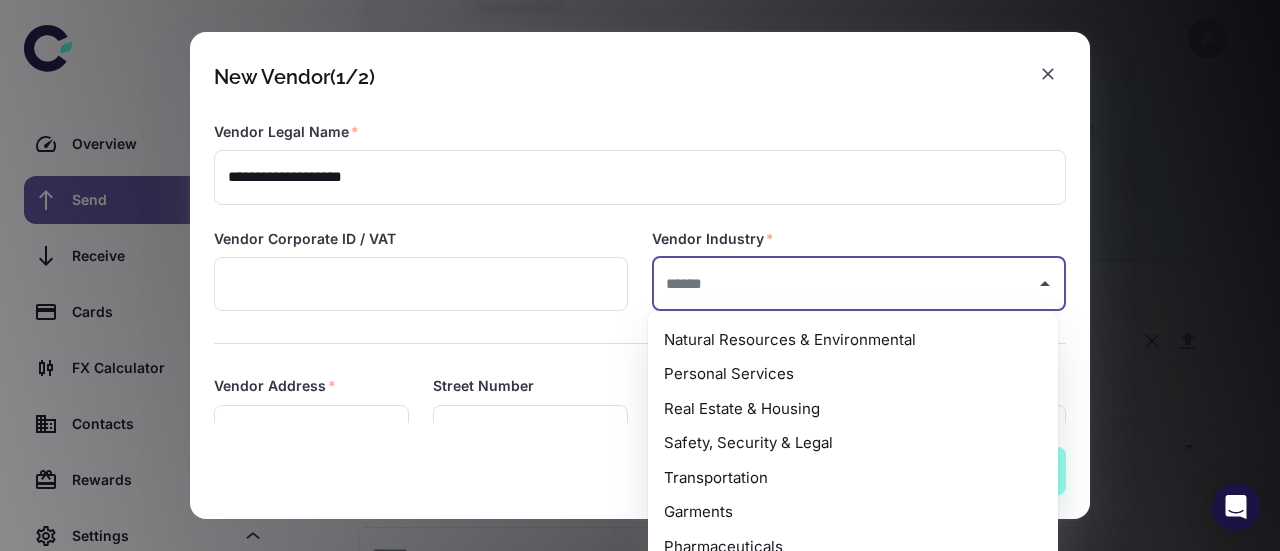 scroll, scrollTop: 406, scrollLeft: 0, axis: vertical 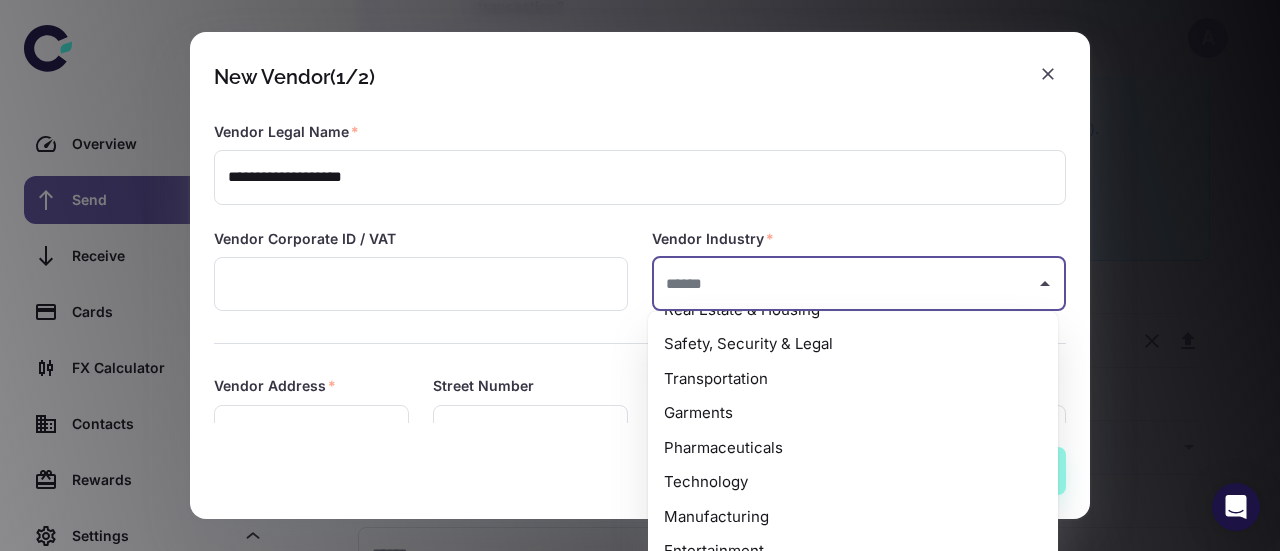 click on "Manufacturing" at bounding box center [853, 517] 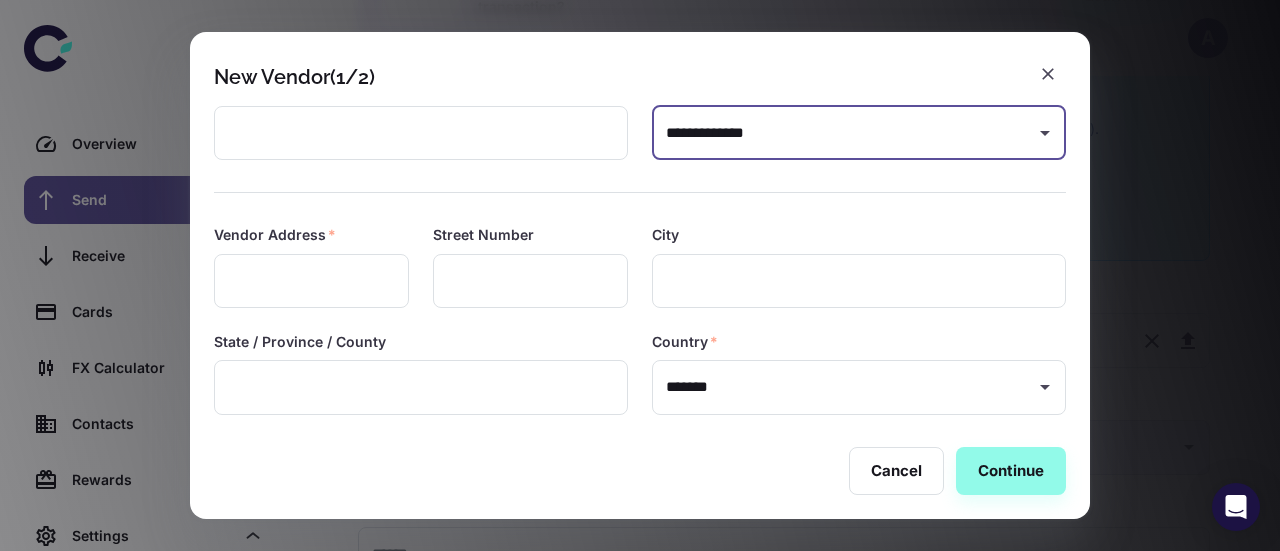 scroll, scrollTop: 152, scrollLeft: 0, axis: vertical 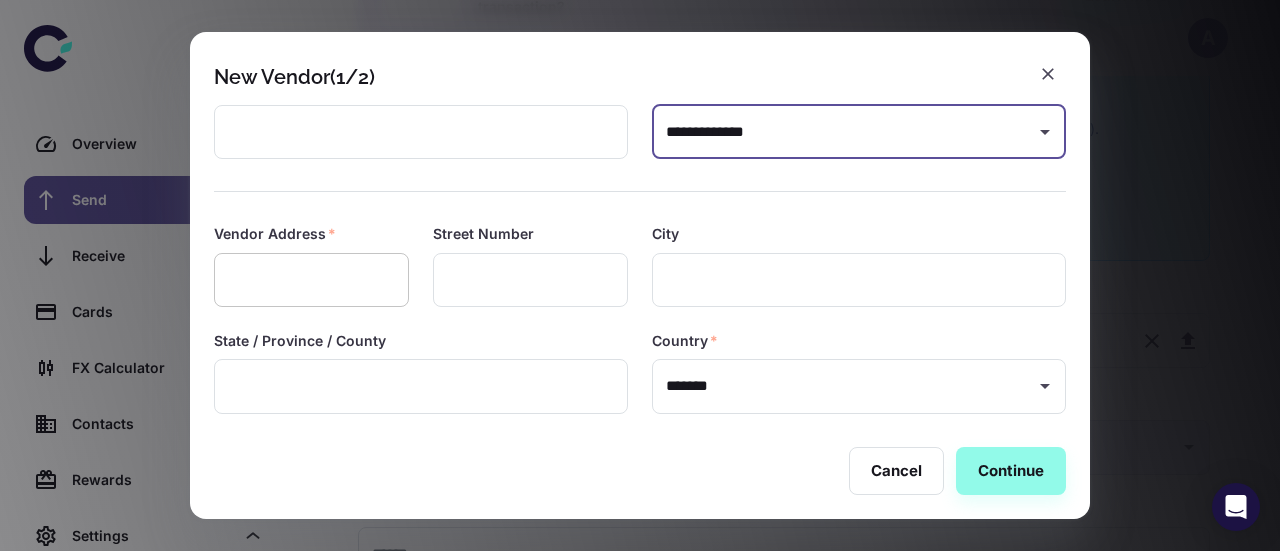 click at bounding box center [311, 280] 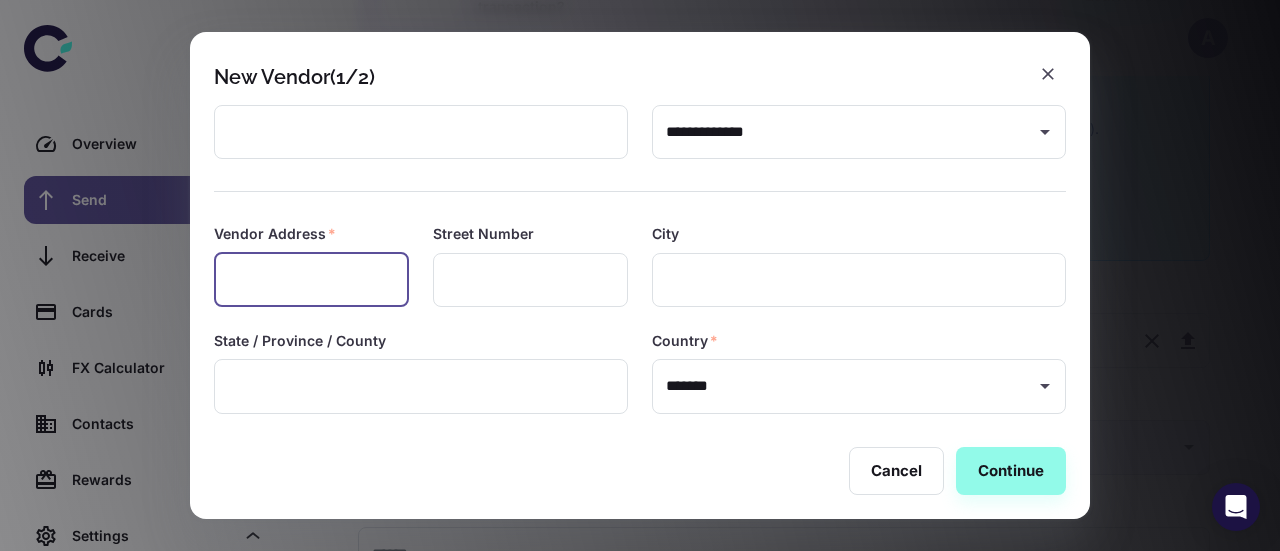 paste on "**********" 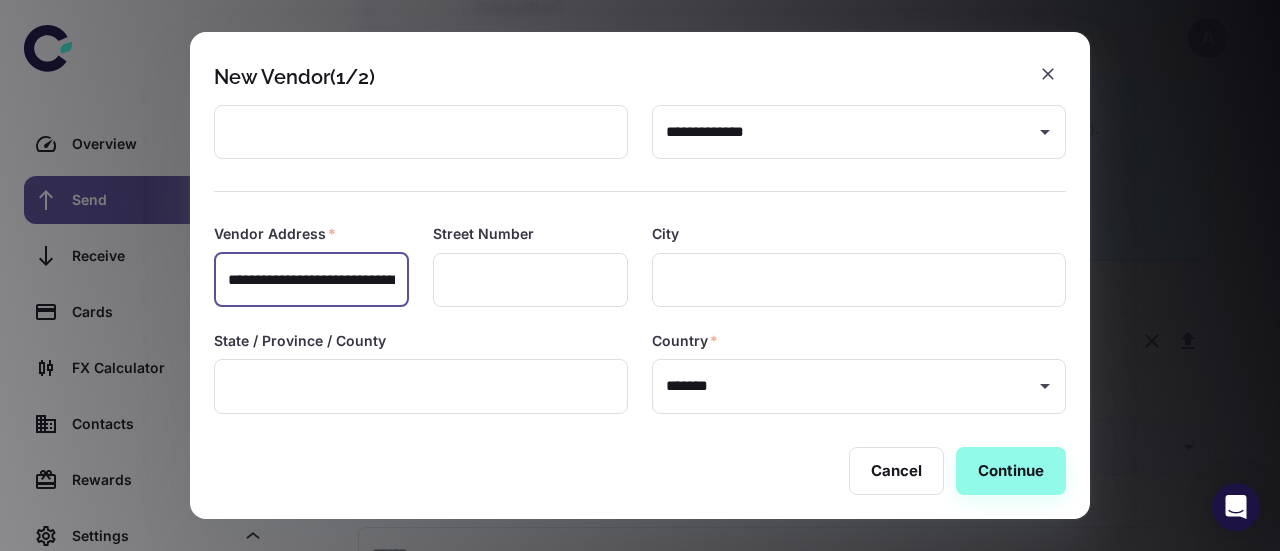 scroll, scrollTop: 0, scrollLeft: 455, axis: horizontal 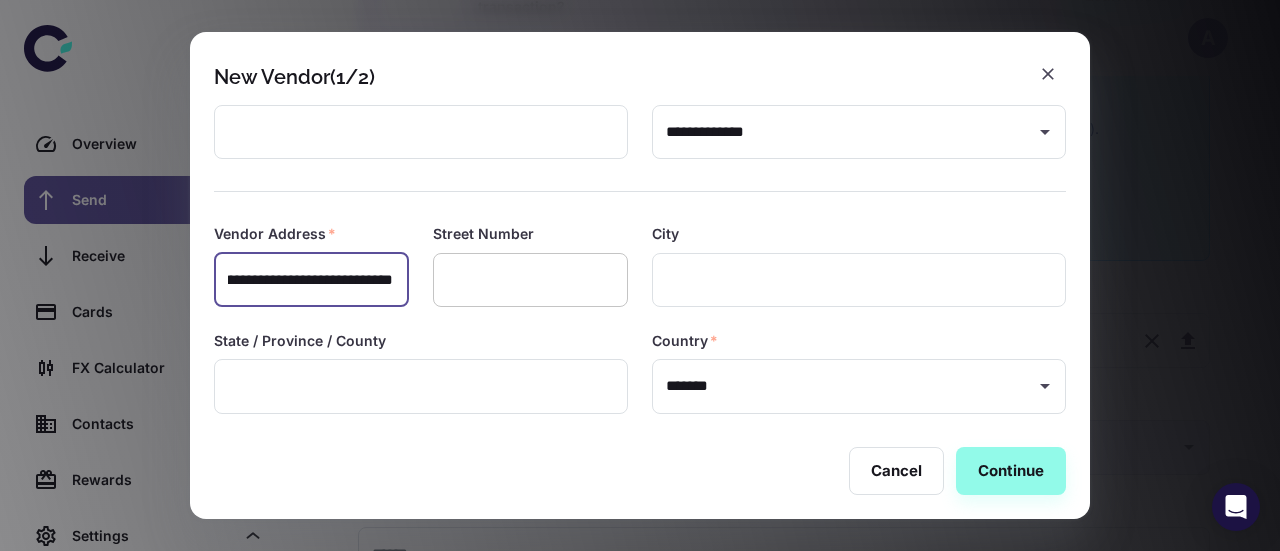 type on "**********" 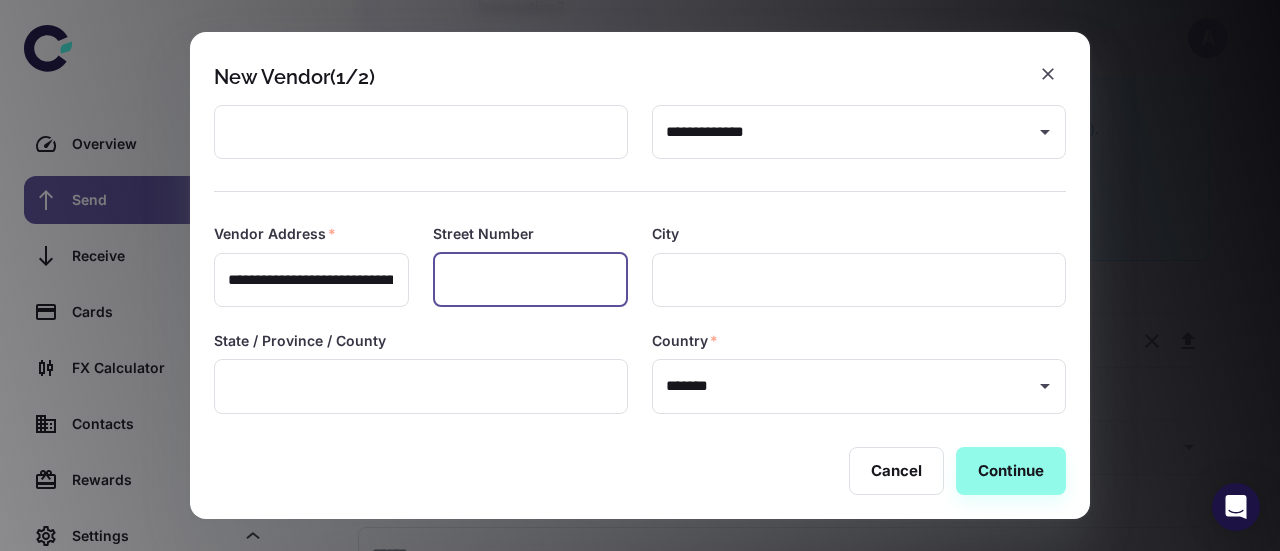 type on "*" 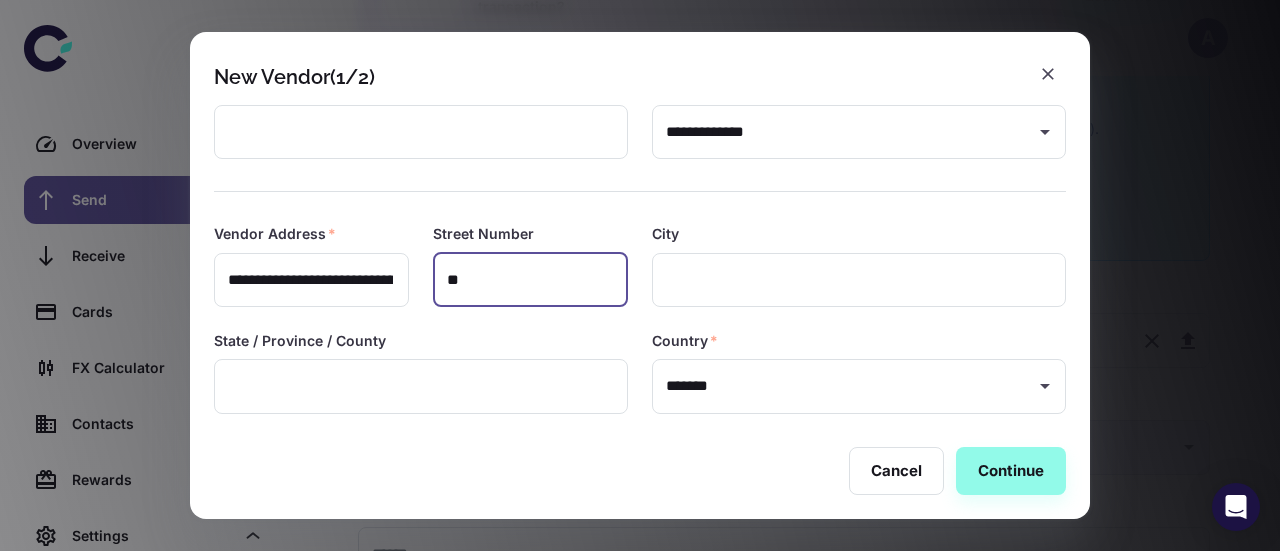 type on "*" 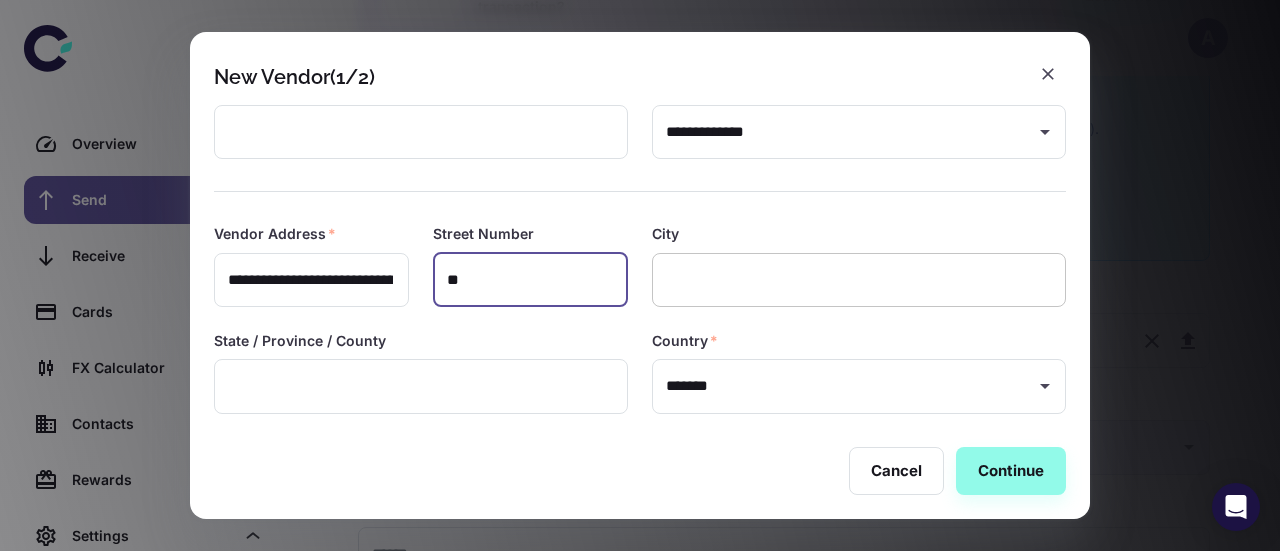 type on "**" 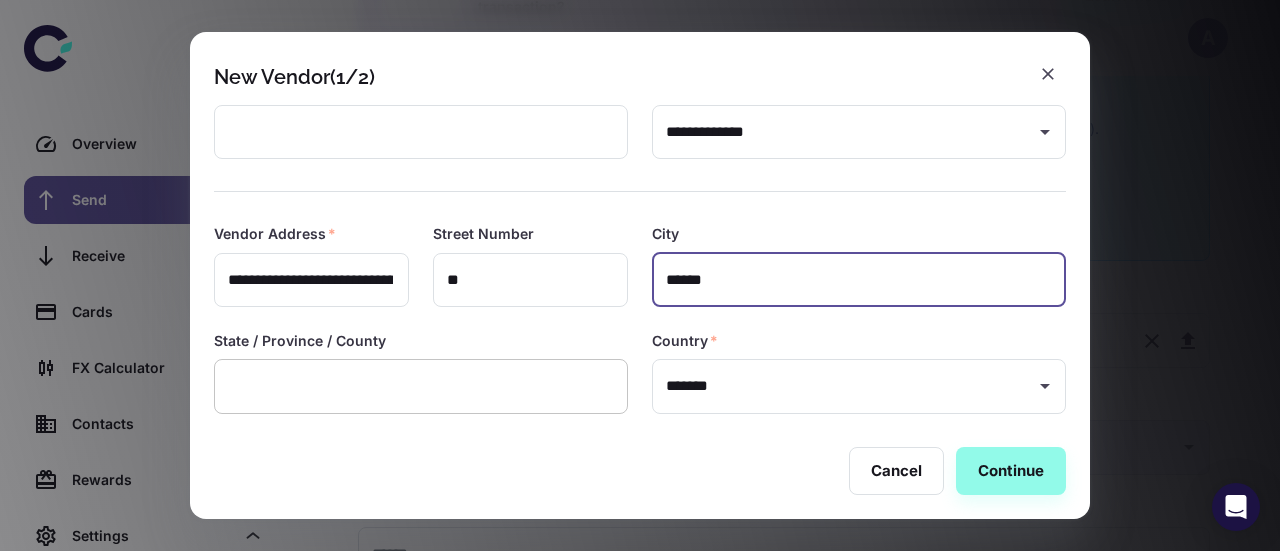 type on "******" 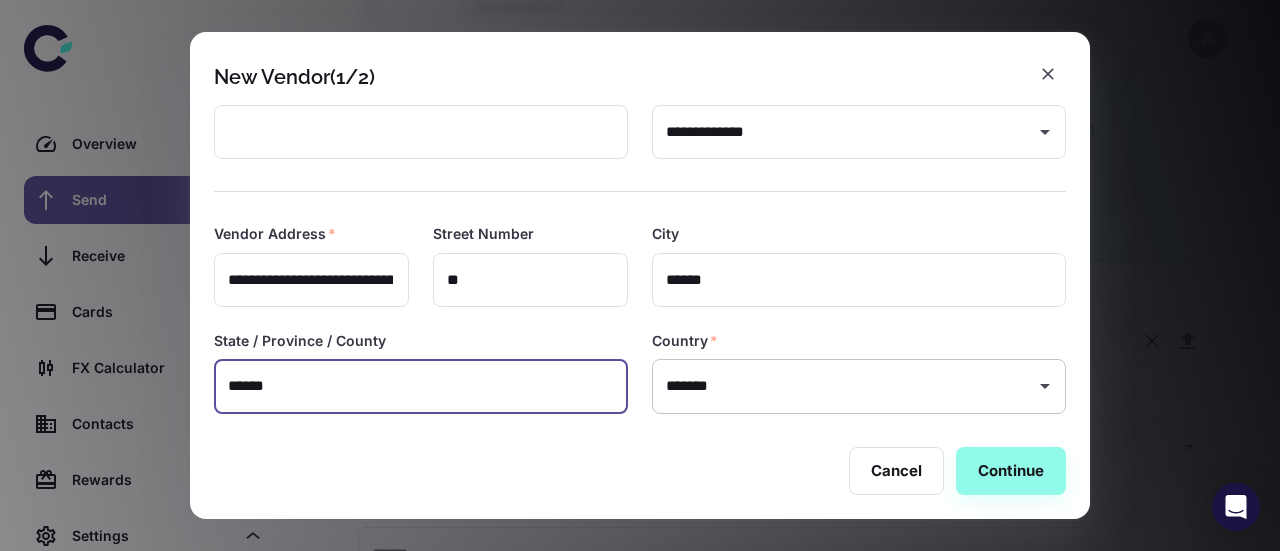 type on "******" 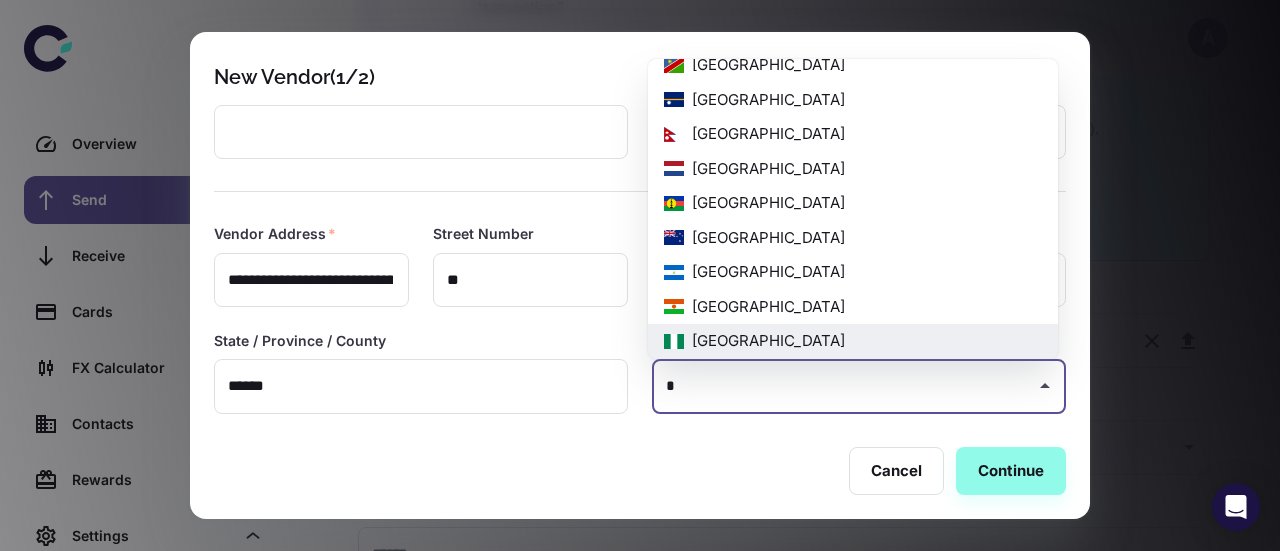scroll, scrollTop: 0, scrollLeft: 0, axis: both 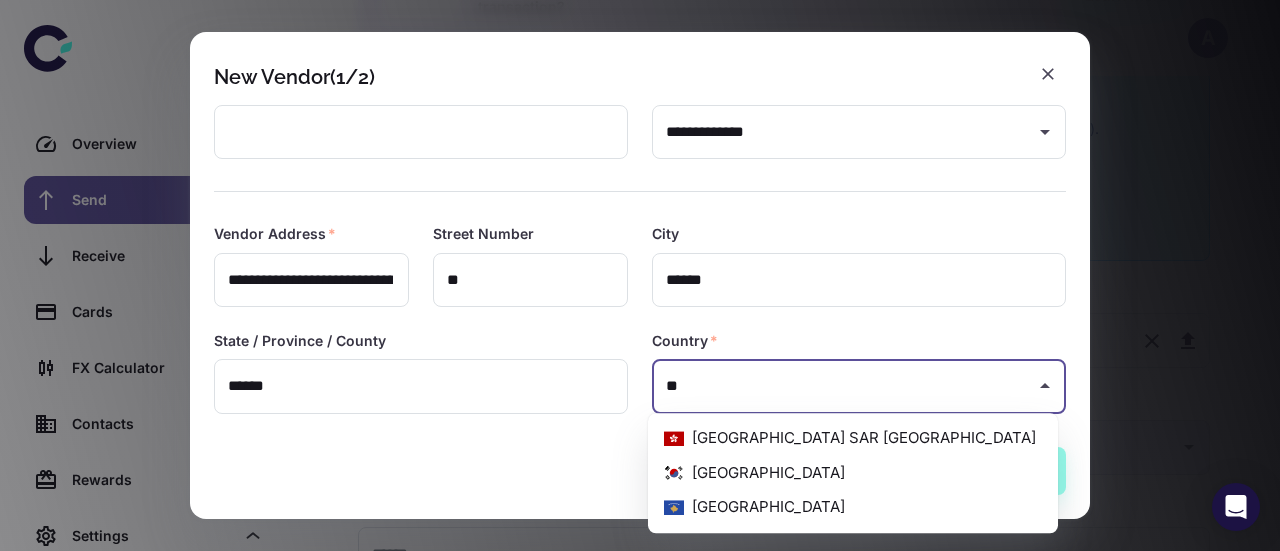 click on "[GEOGRAPHIC_DATA]" at bounding box center (853, 473) 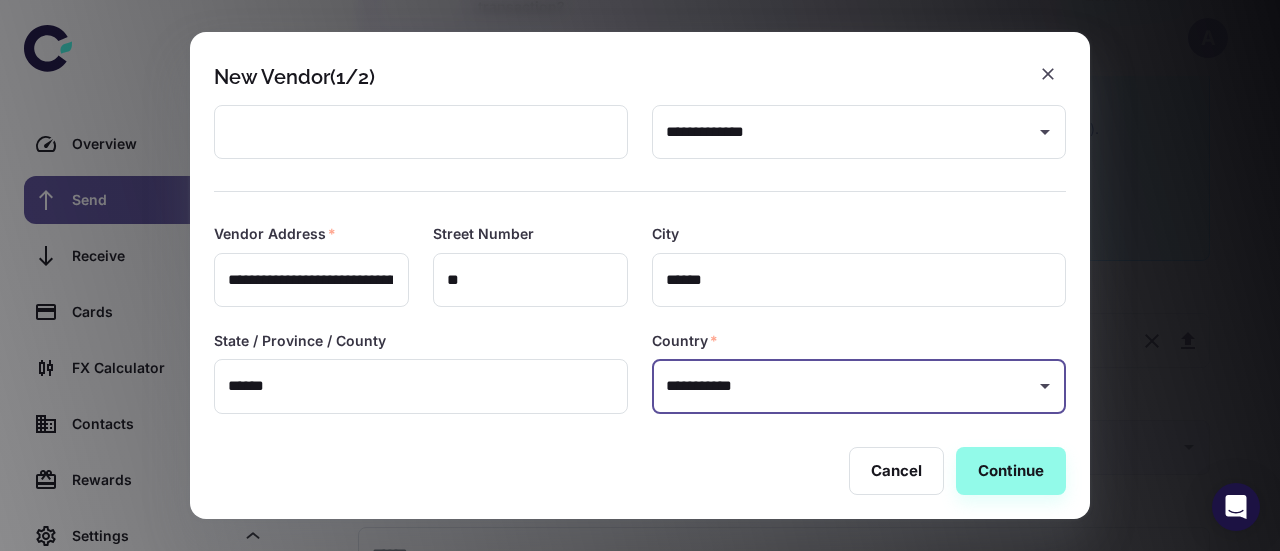 scroll, scrollTop: 313, scrollLeft: 0, axis: vertical 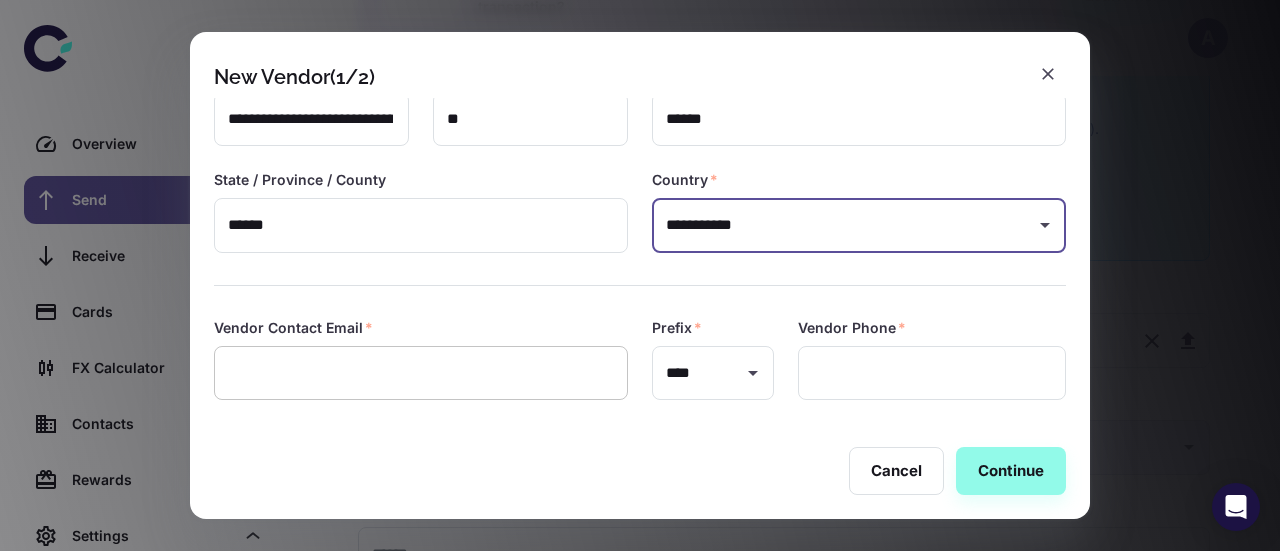 type on "**********" 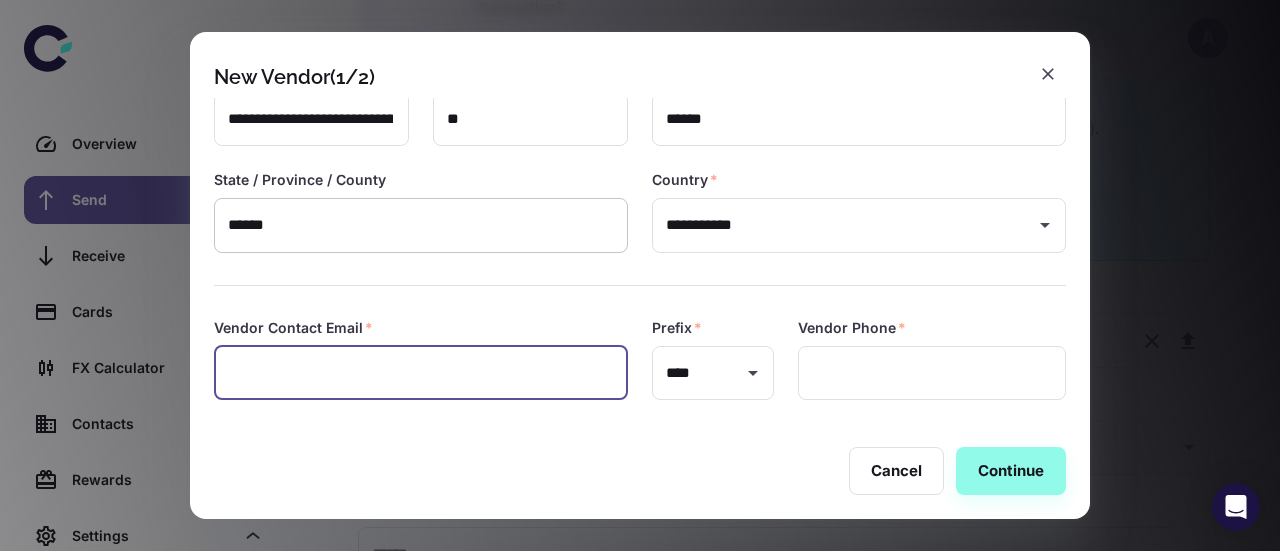 paste on "**********" 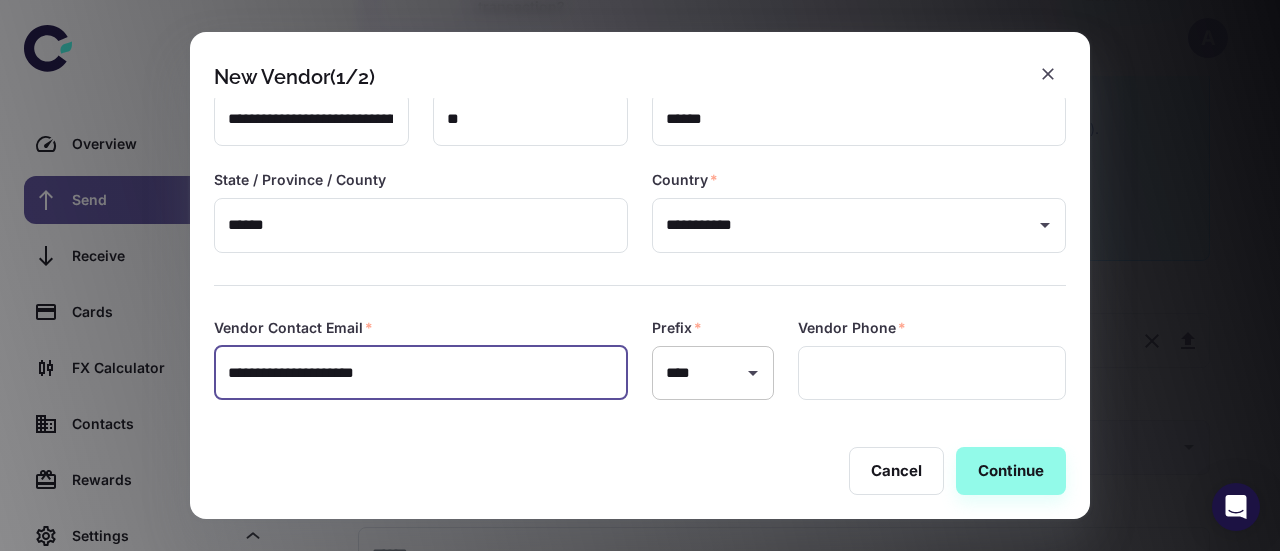click on "**** ​" at bounding box center [713, 373] 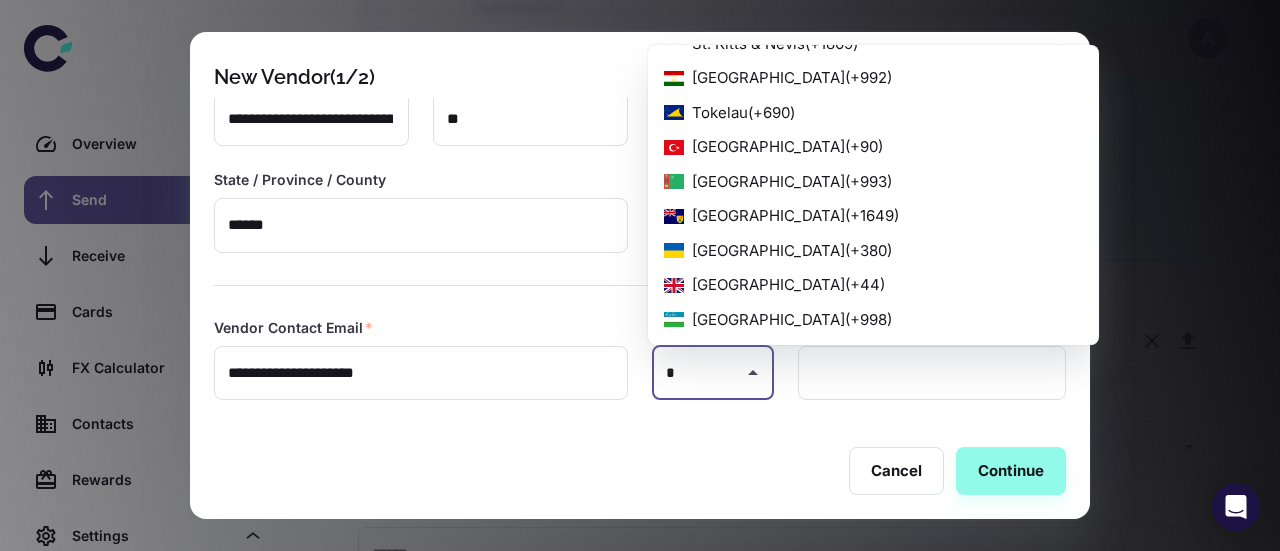 scroll, scrollTop: 0, scrollLeft: 0, axis: both 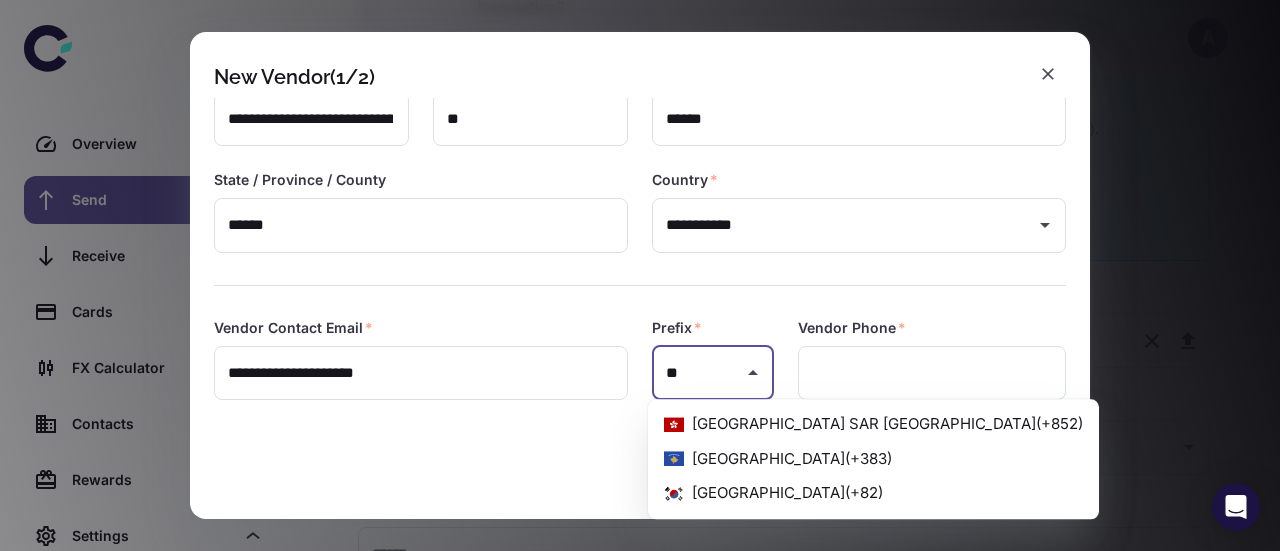 click on "South Korea  ( +82 )" at bounding box center (873, 493) 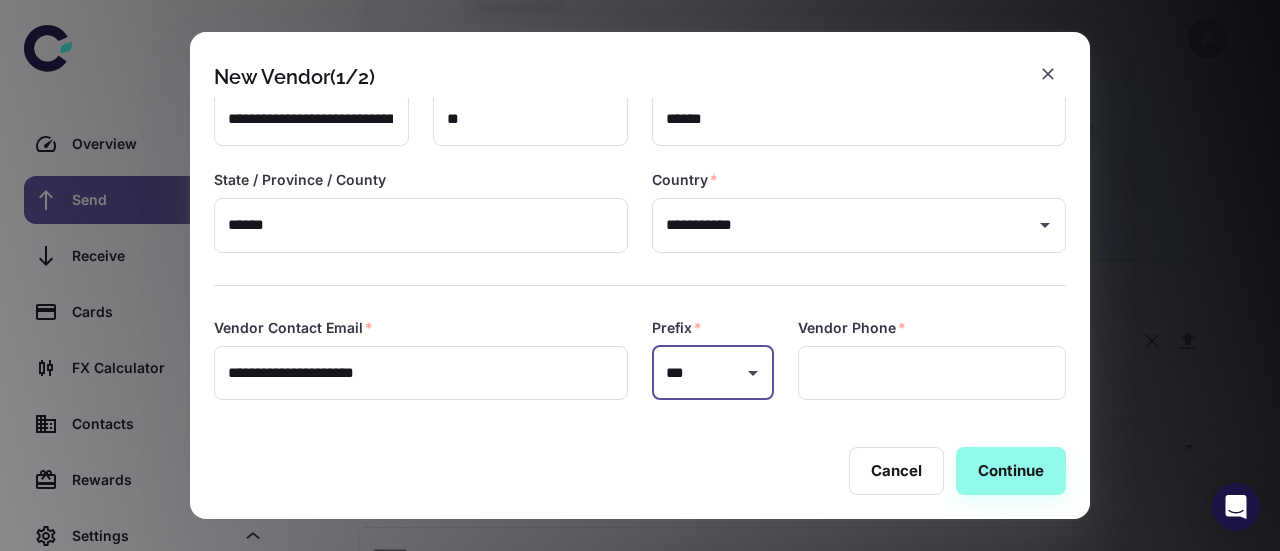 type on "***" 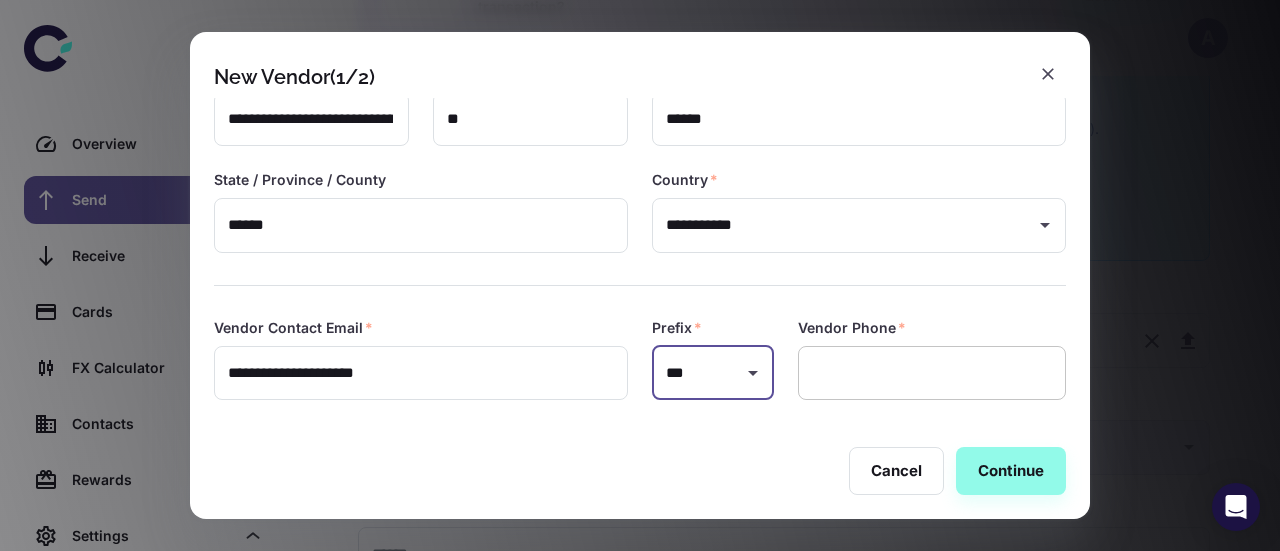 click at bounding box center [932, 373] 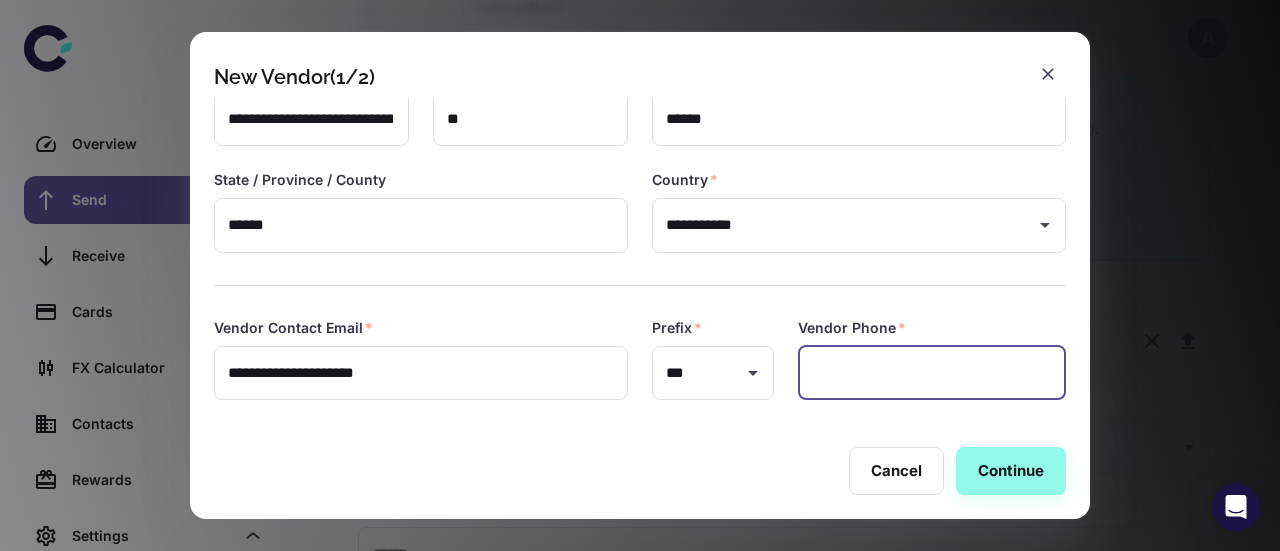 paste on "*********" 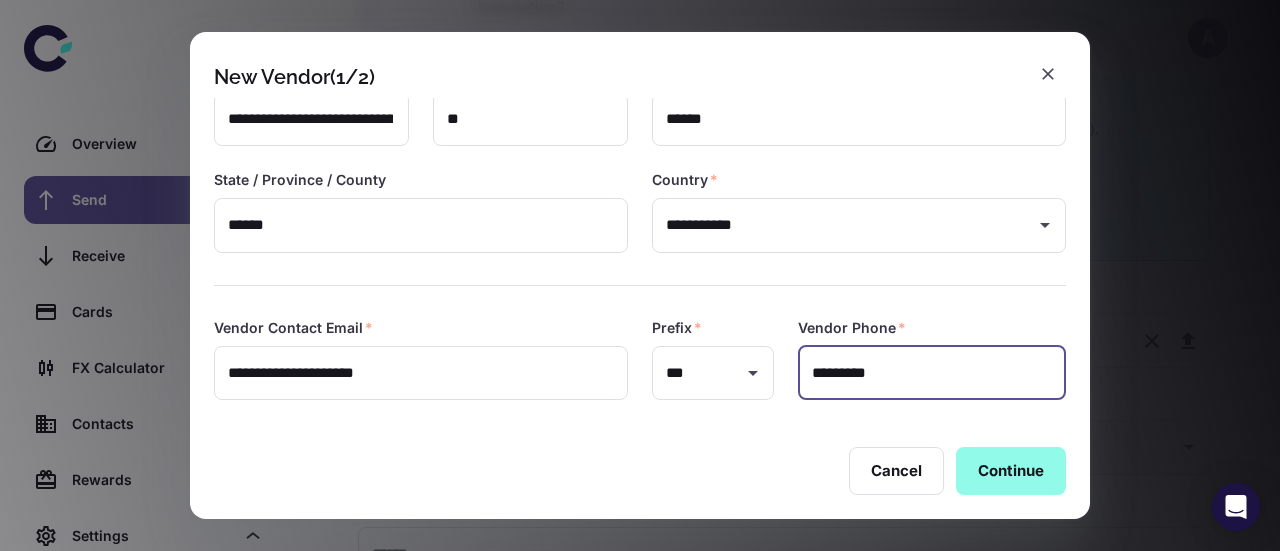 type on "*********" 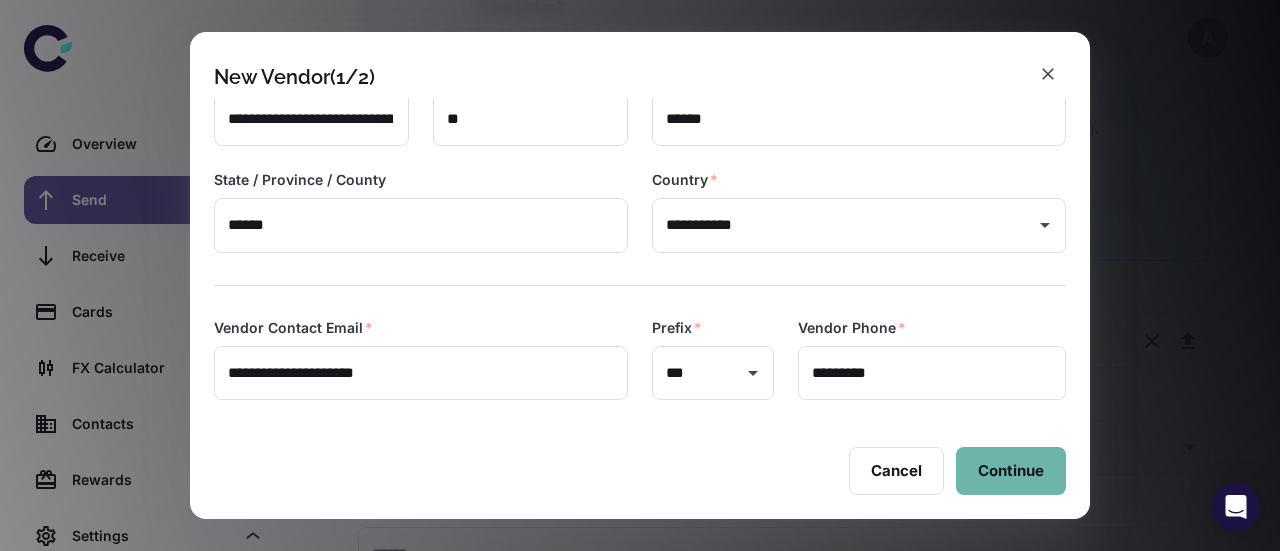 click on "Continue" at bounding box center (1011, 471) 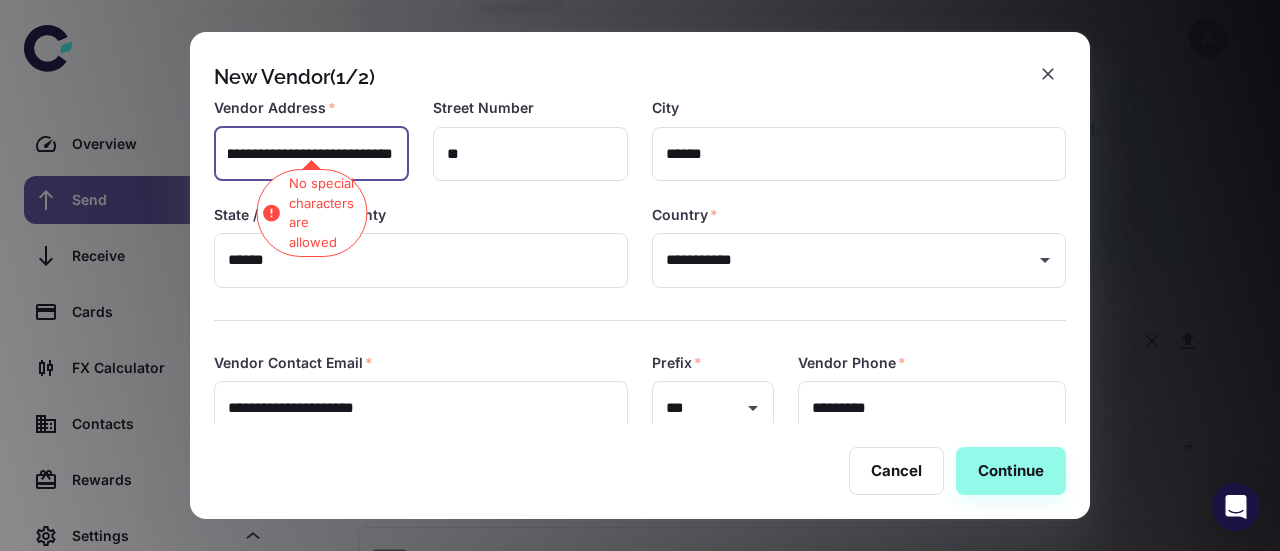 scroll, scrollTop: 278, scrollLeft: 0, axis: vertical 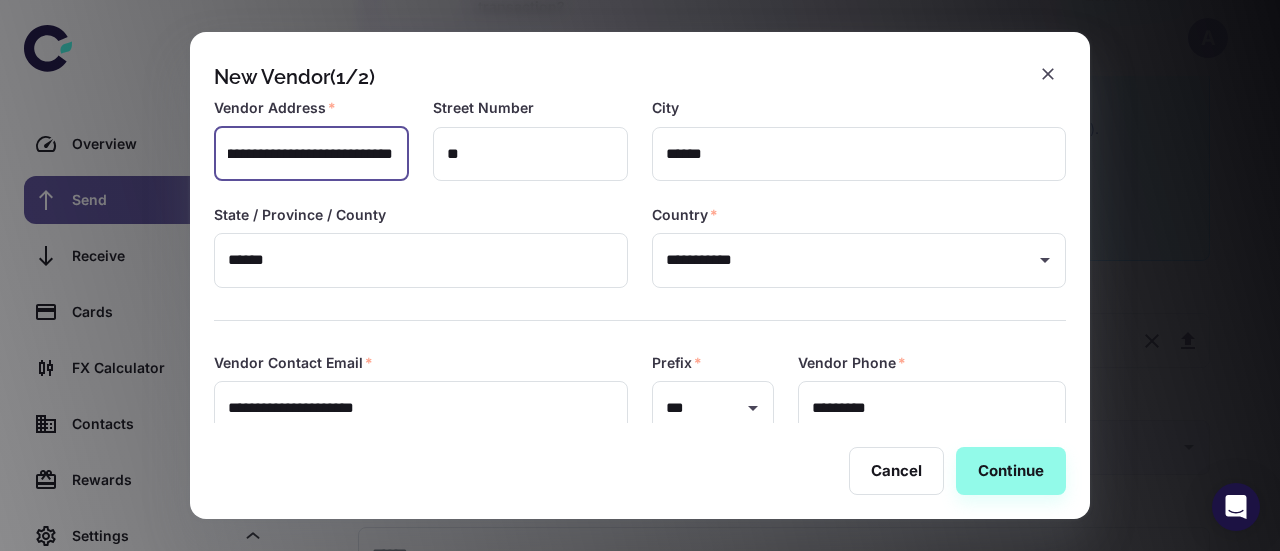 type on "**********" 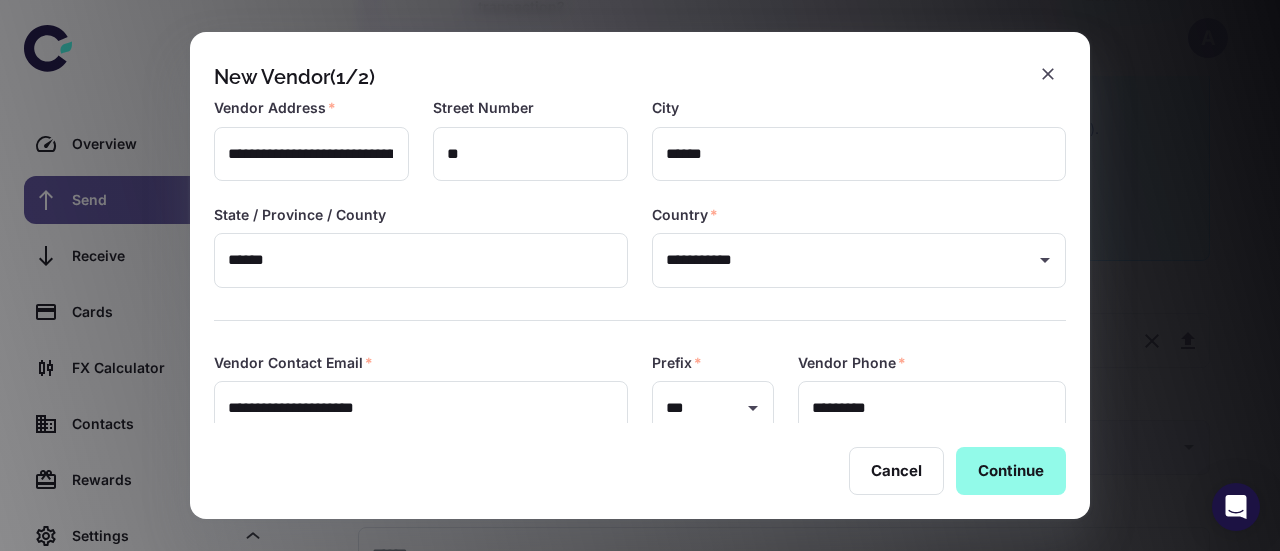 click on "Continue" at bounding box center [1011, 471] 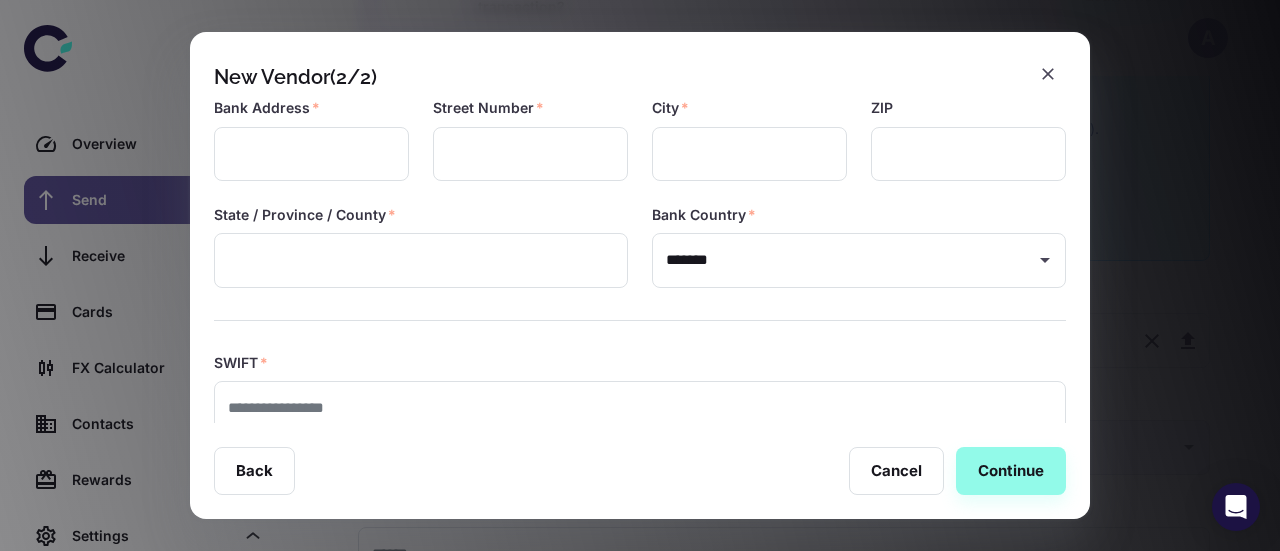 scroll, scrollTop: 0, scrollLeft: 0, axis: both 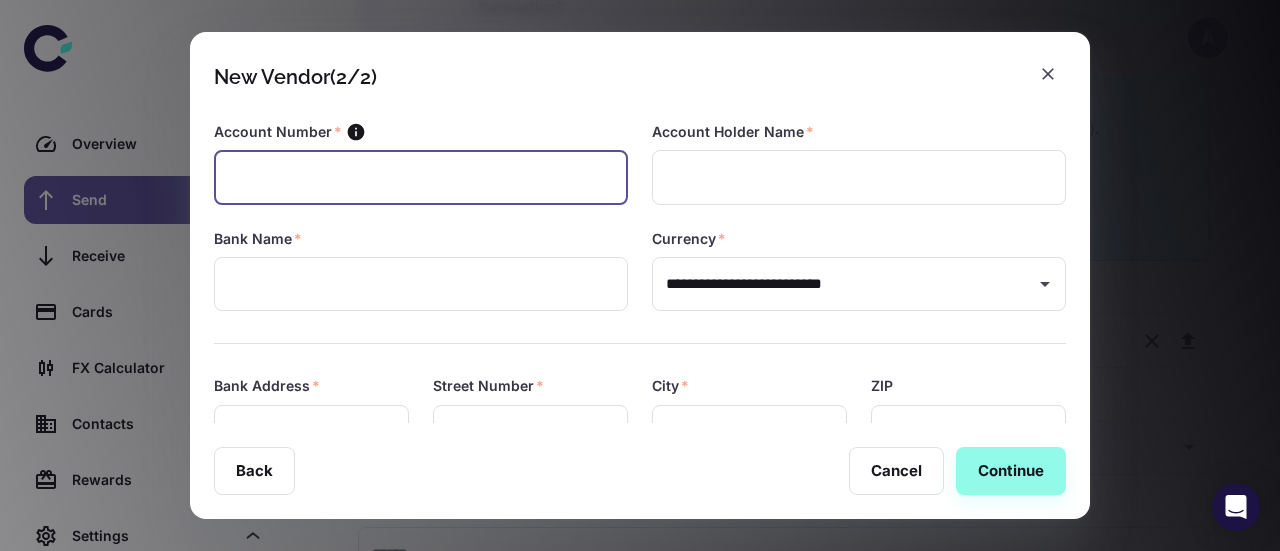 click at bounding box center [421, 177] 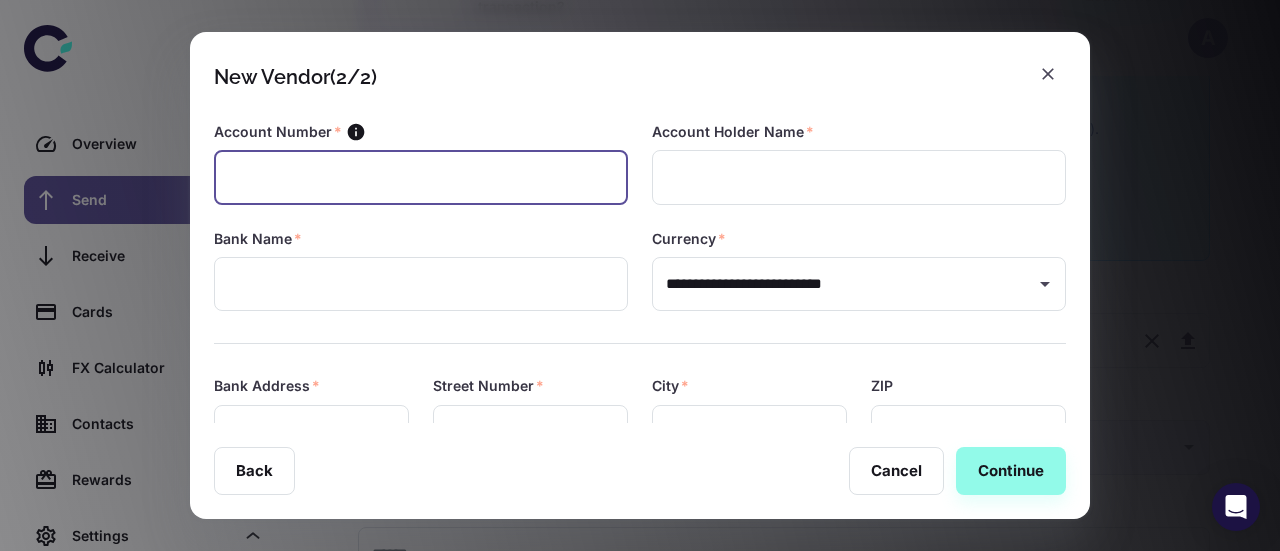 paste on "**********" 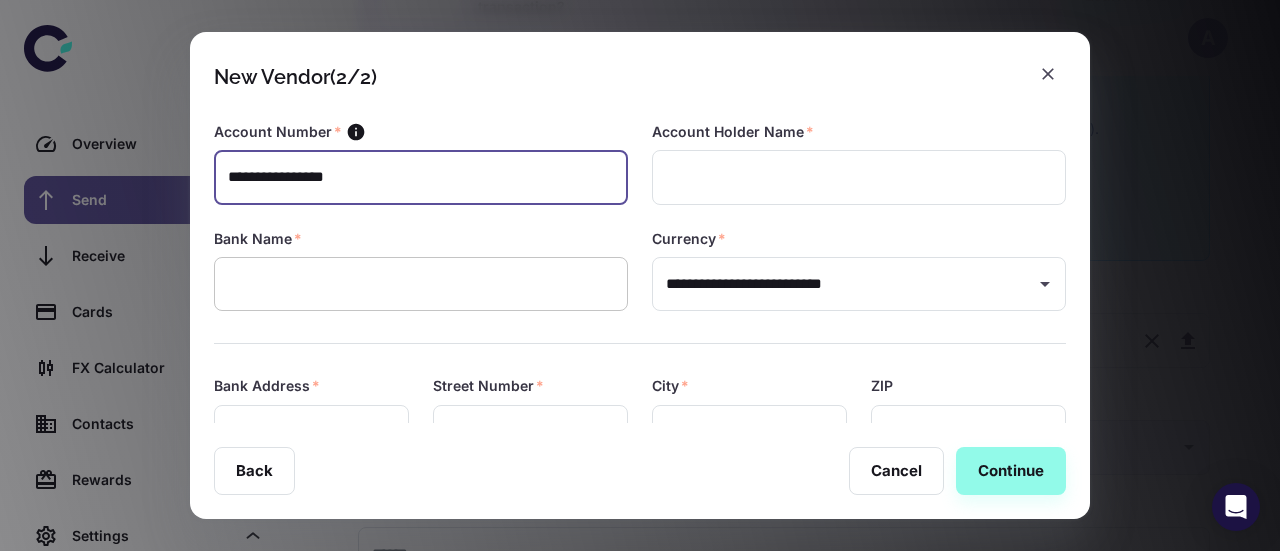 type on "**********" 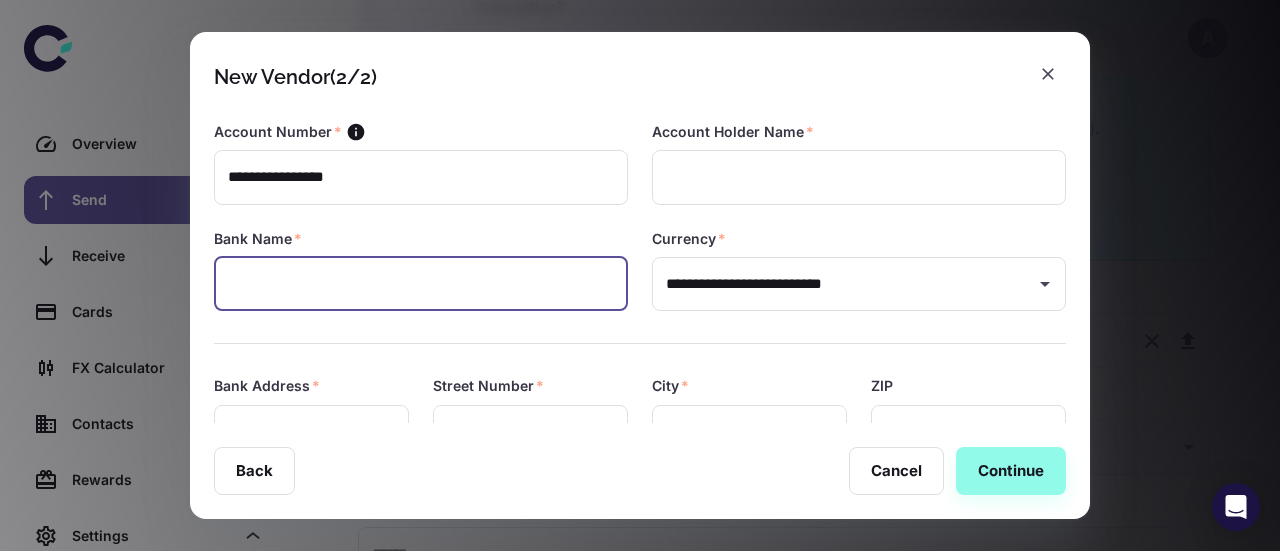 paste on "**********" 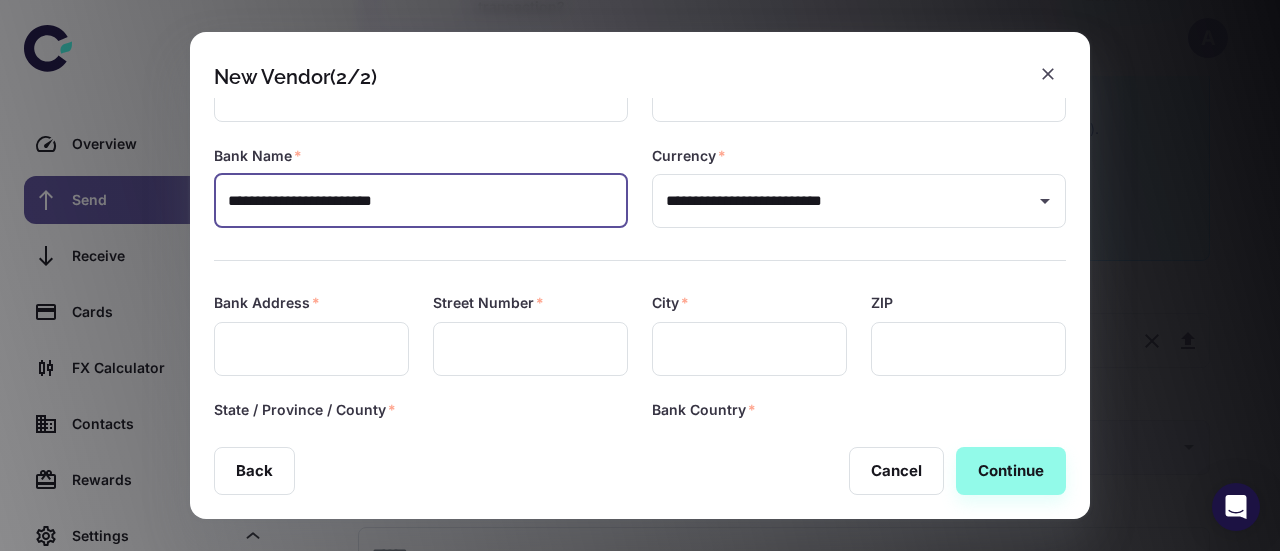 scroll, scrollTop: 198, scrollLeft: 0, axis: vertical 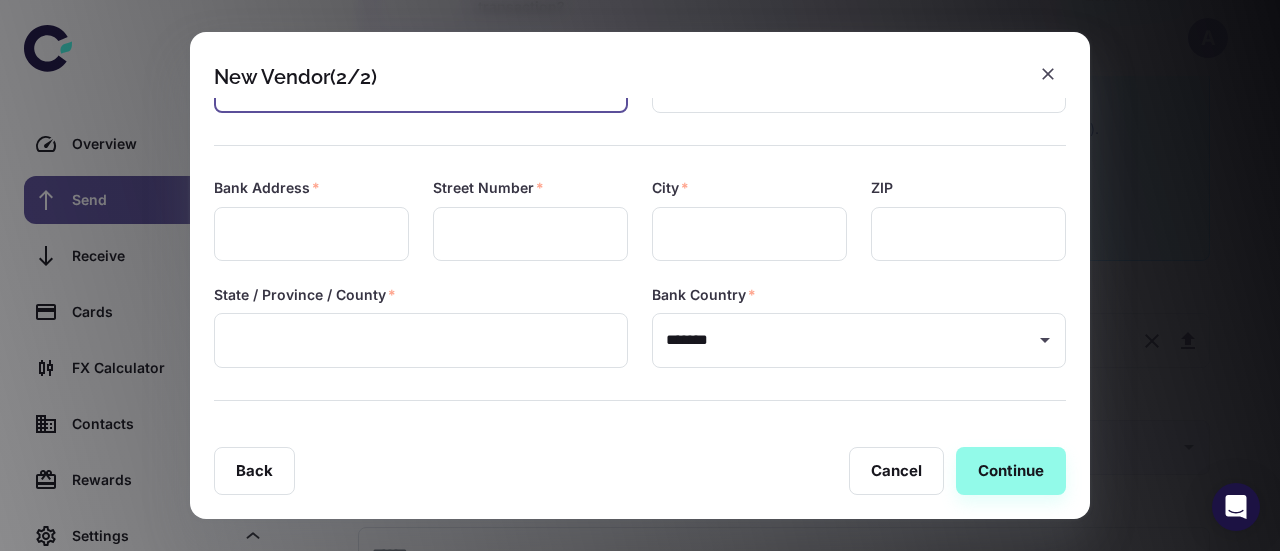 type on "**********" 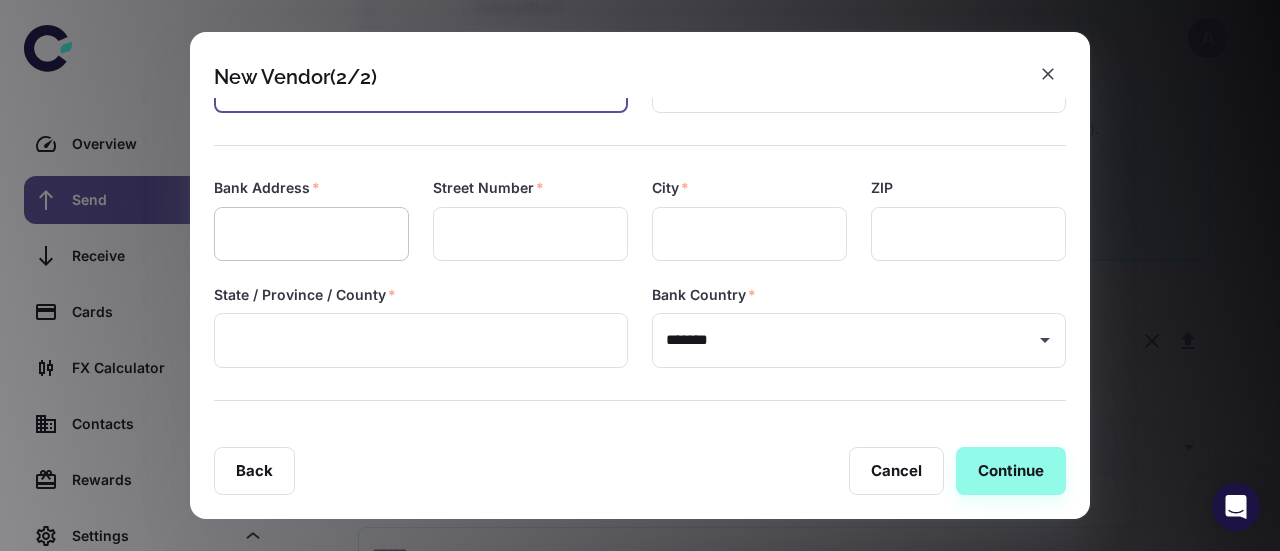 click at bounding box center (311, 234) 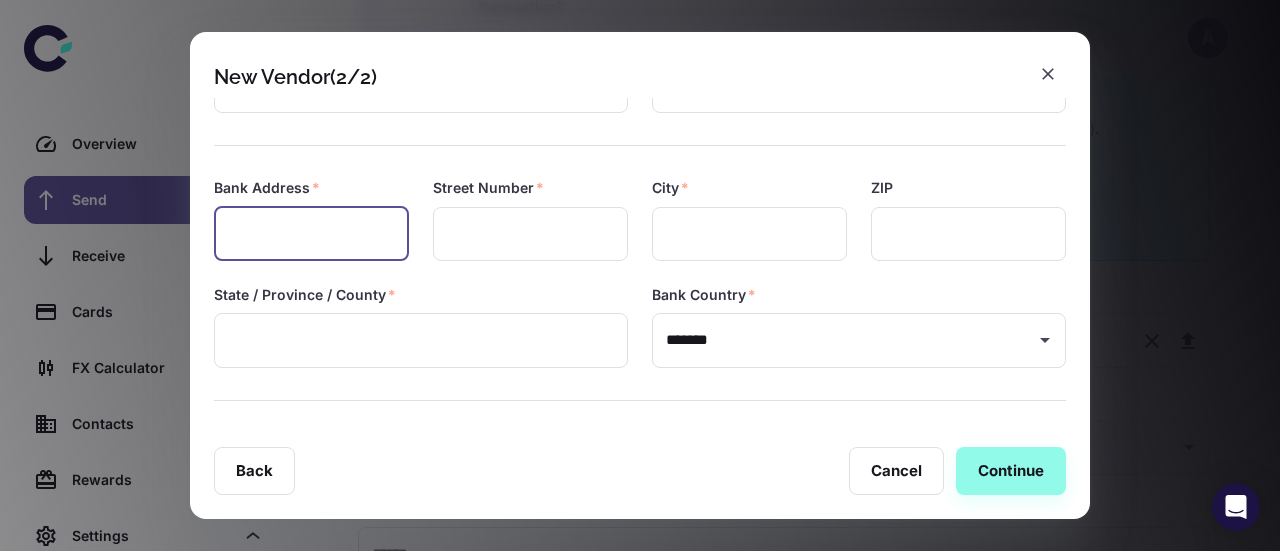paste on "**********" 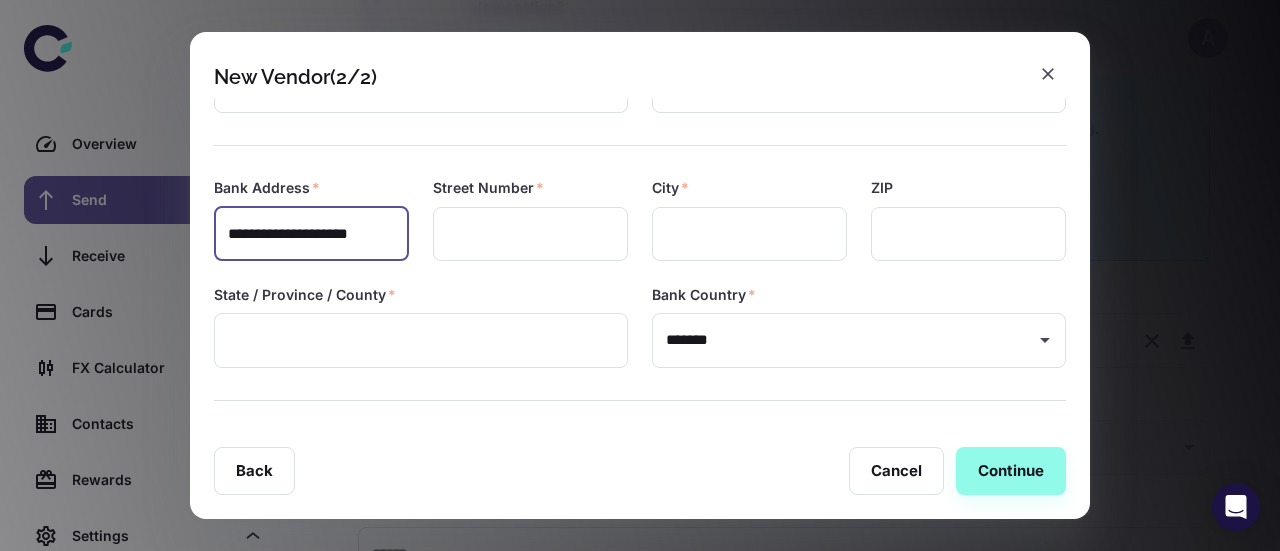 scroll, scrollTop: 0, scrollLeft: 28, axis: horizontal 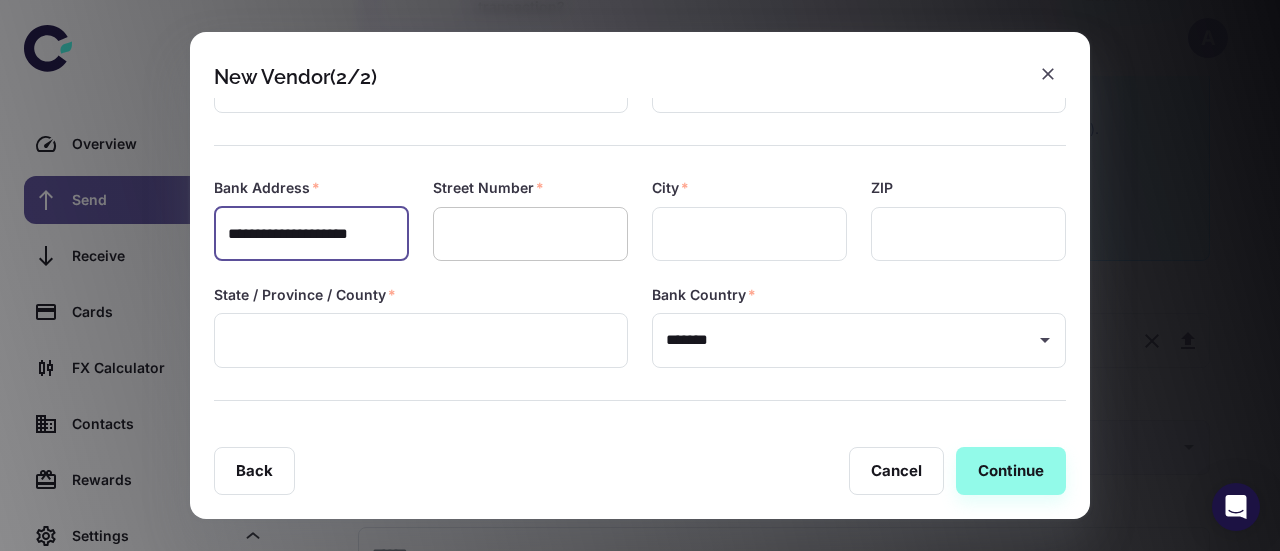 type on "**********" 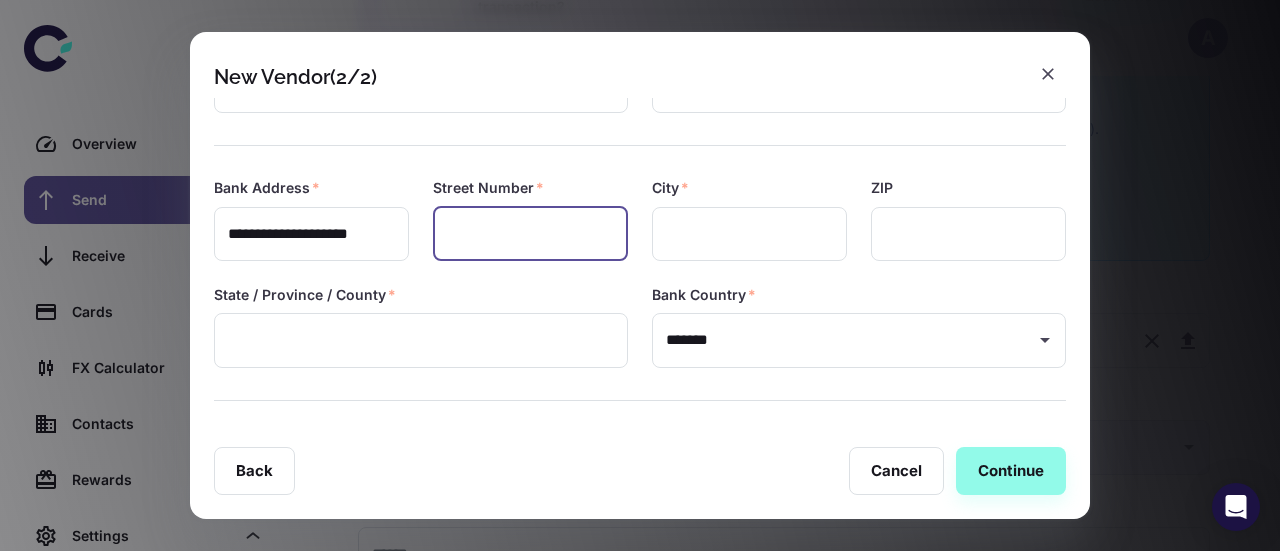 click at bounding box center (530, 234) 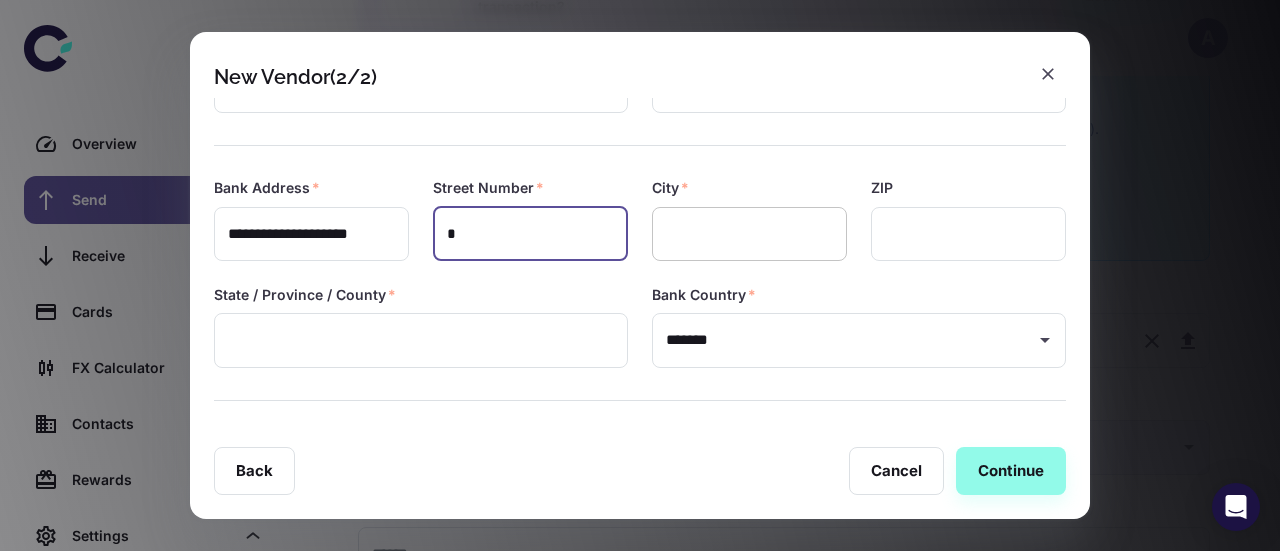 type on "*" 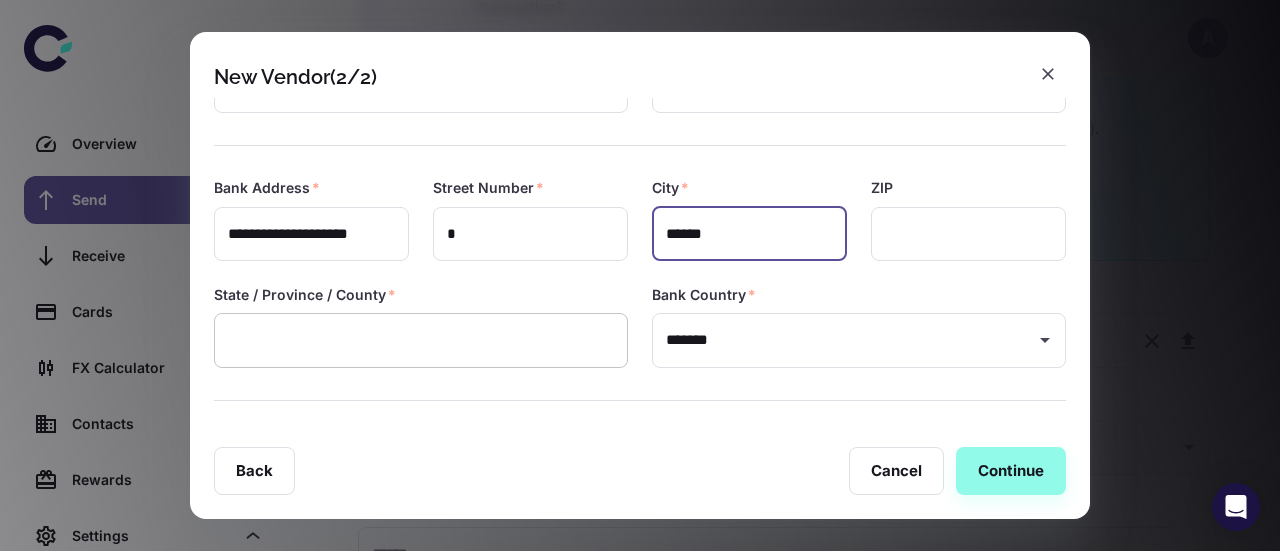 type on "******" 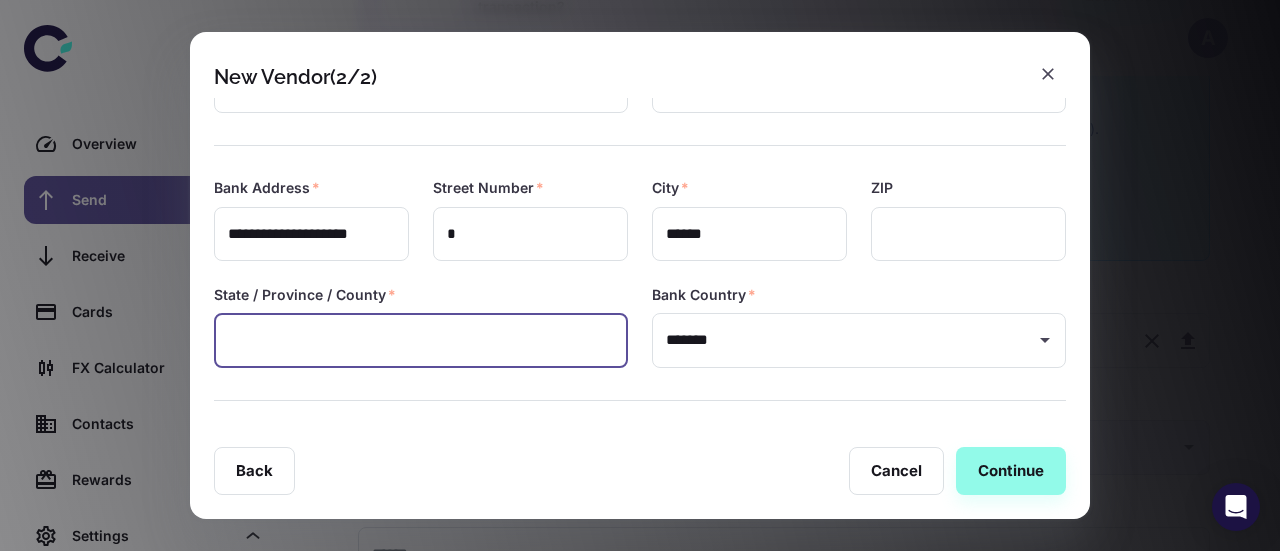 click at bounding box center (421, 340) 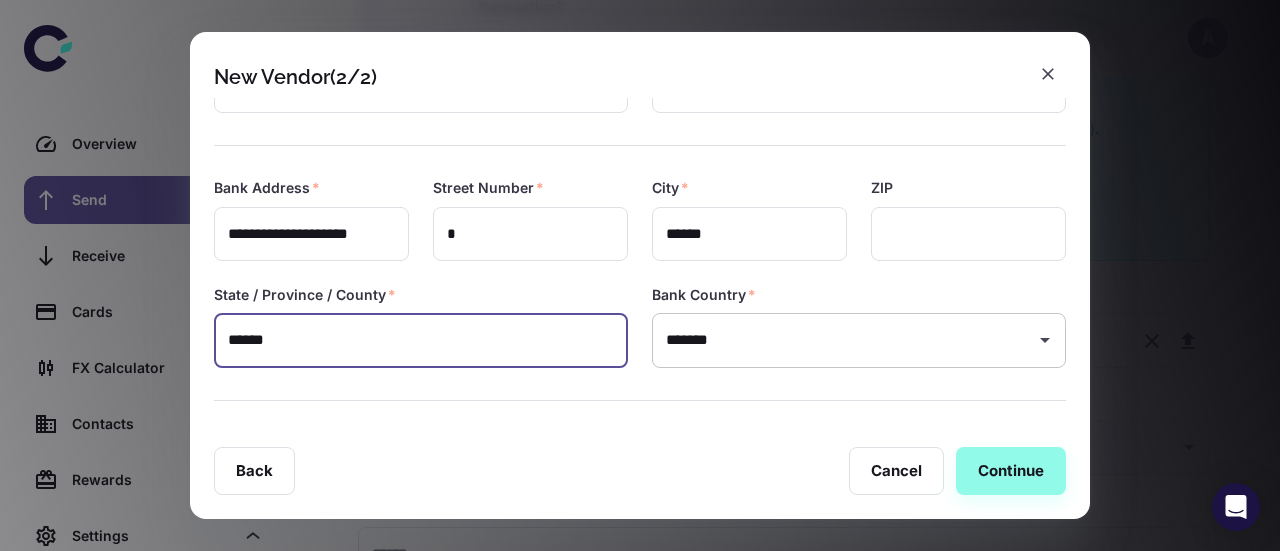type on "******" 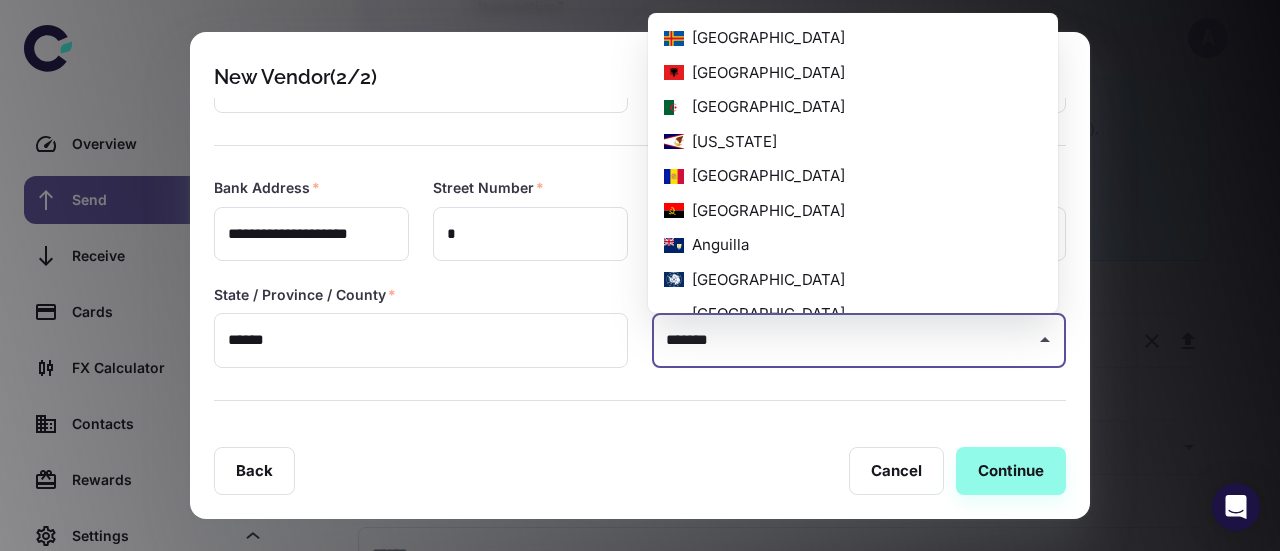scroll, scrollTop: 5056, scrollLeft: 0, axis: vertical 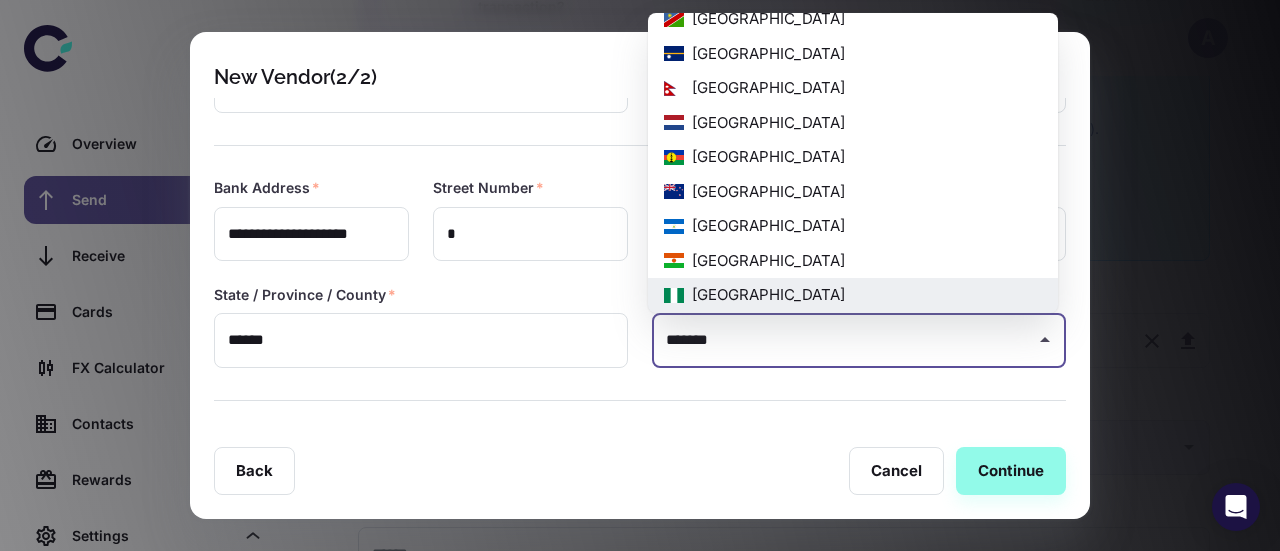 type on "*" 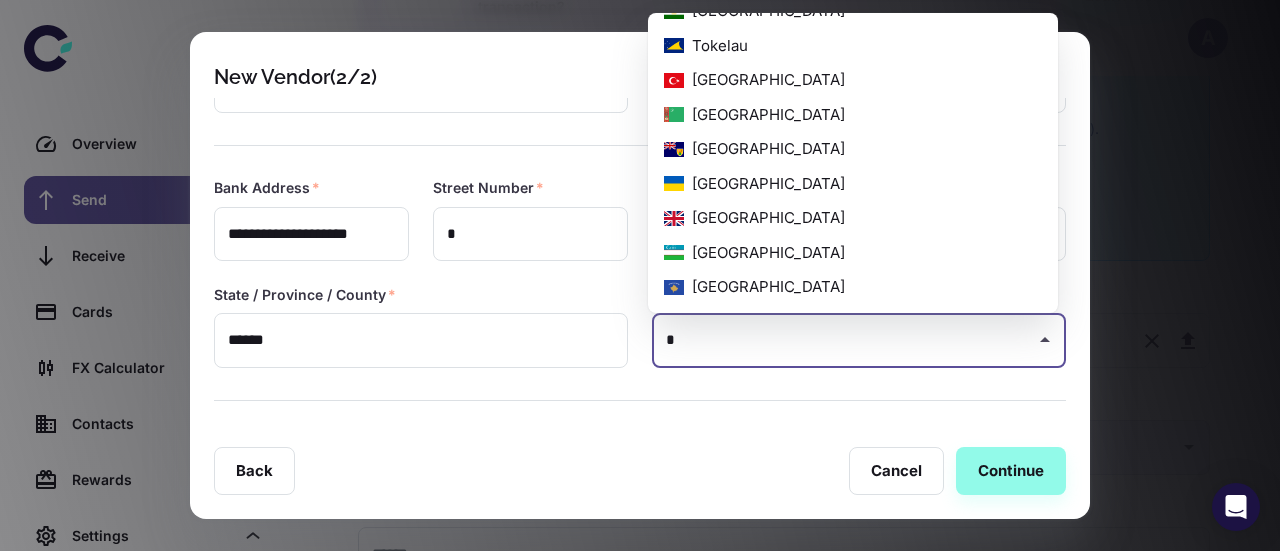 scroll, scrollTop: 0, scrollLeft: 0, axis: both 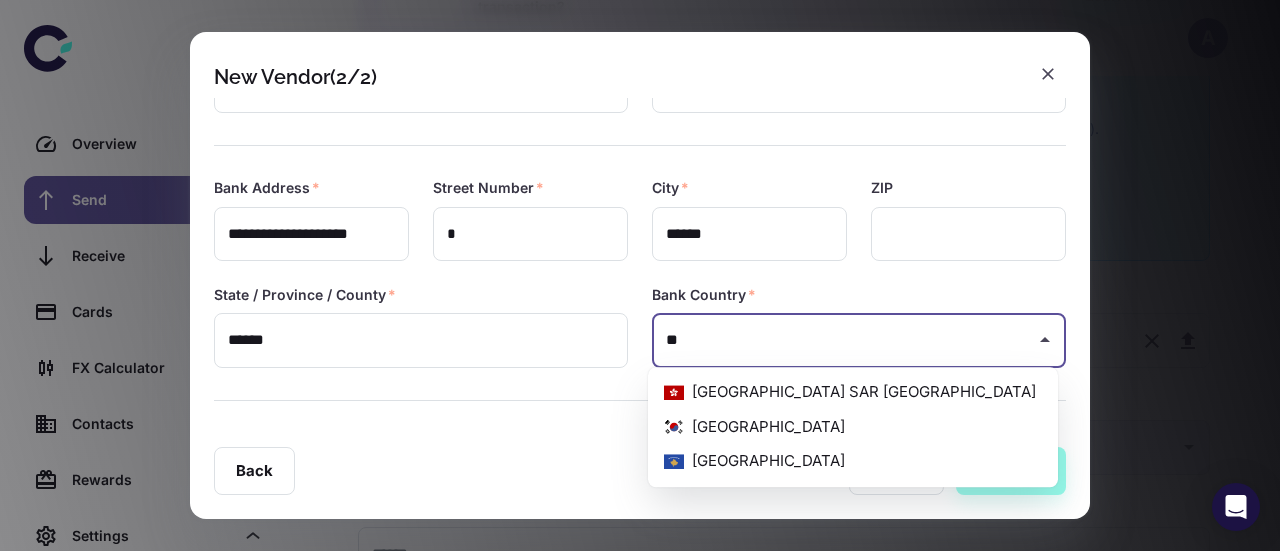 click on "[GEOGRAPHIC_DATA]" at bounding box center [853, 427] 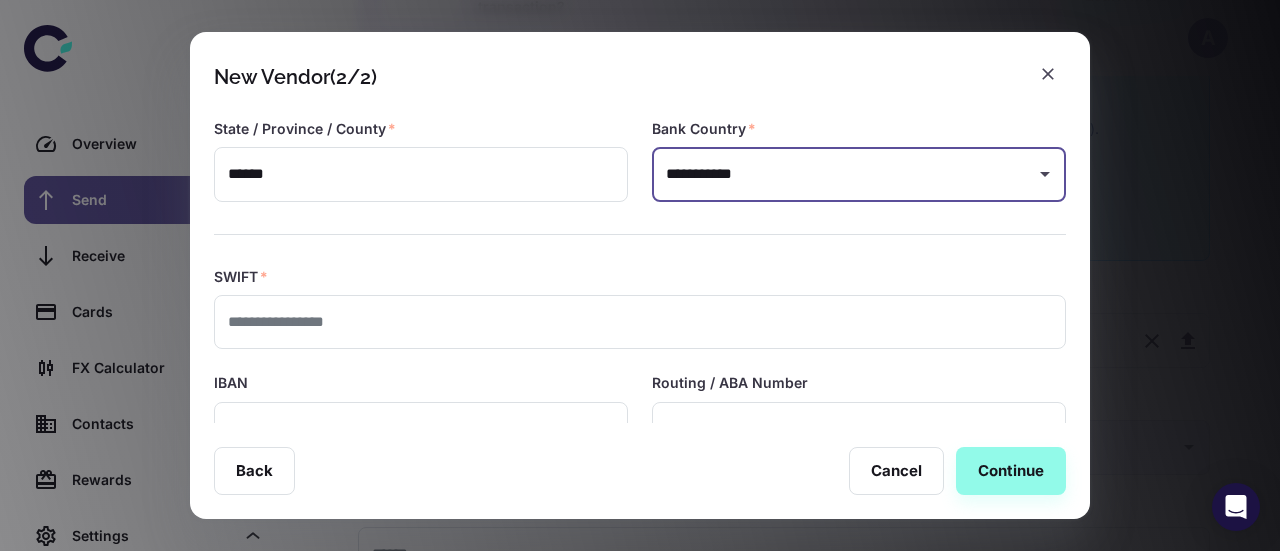 scroll, scrollTop: 369, scrollLeft: 0, axis: vertical 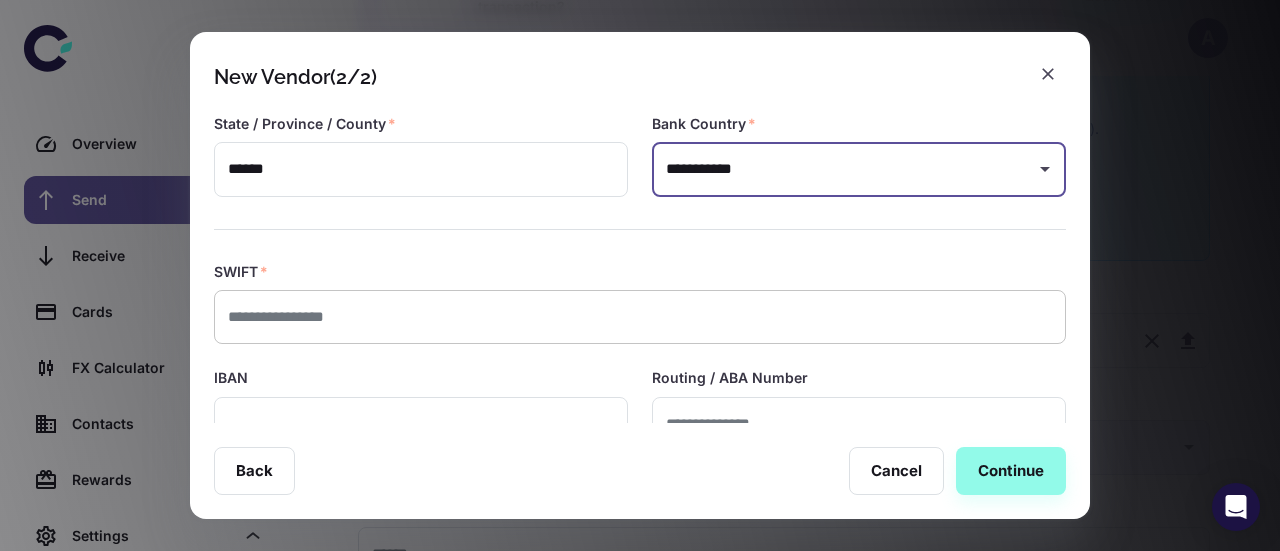type on "**********" 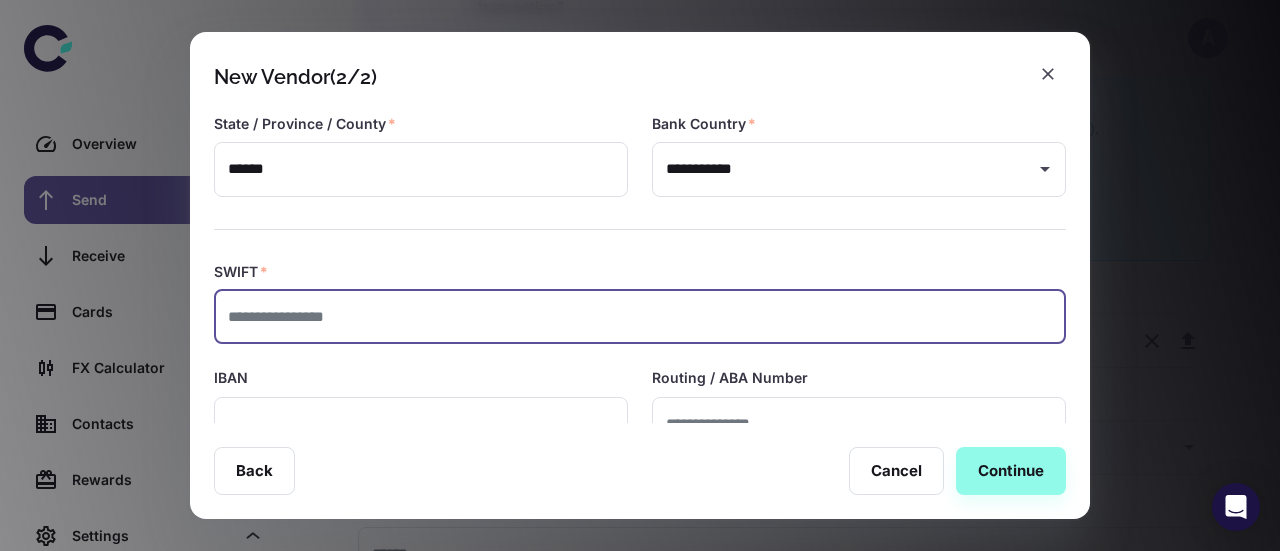 scroll, scrollTop: 476, scrollLeft: 0, axis: vertical 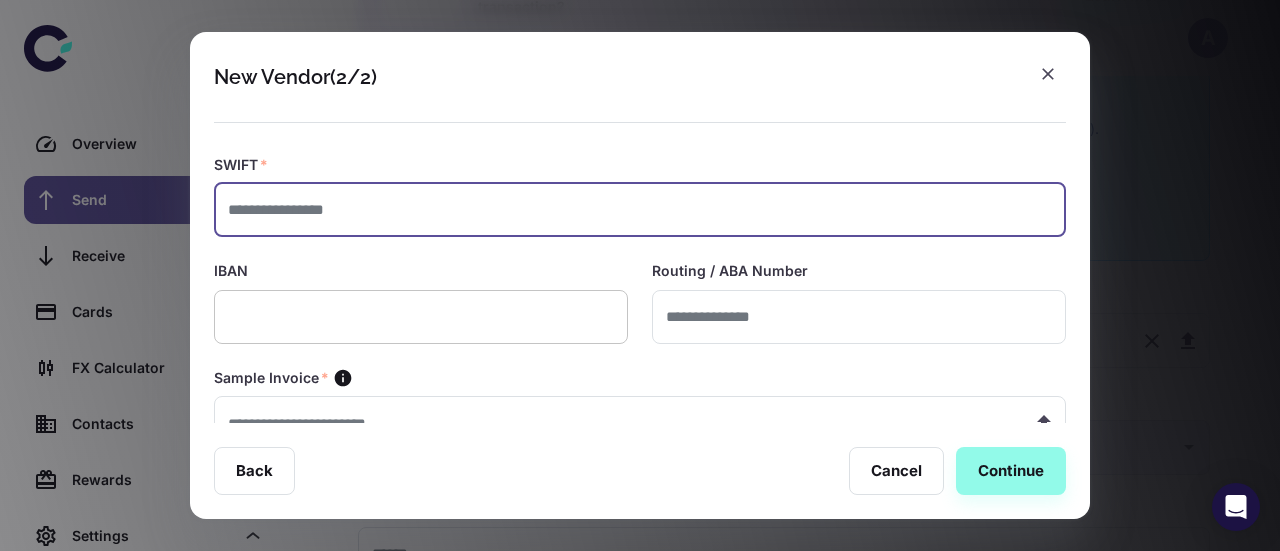 click at bounding box center (421, 317) 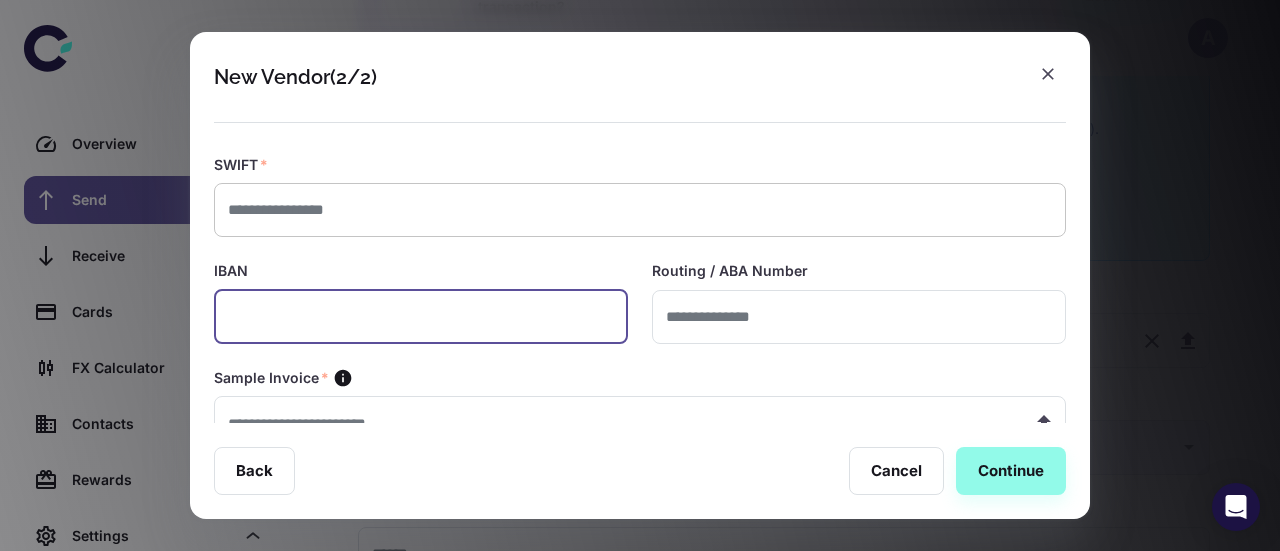 paste on "**********" 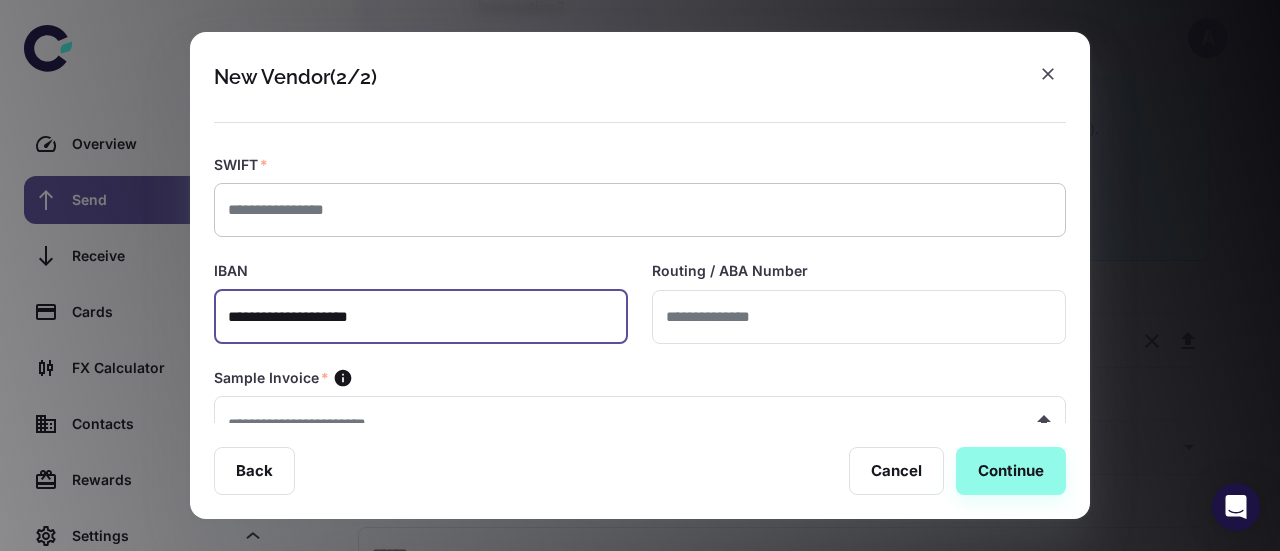type 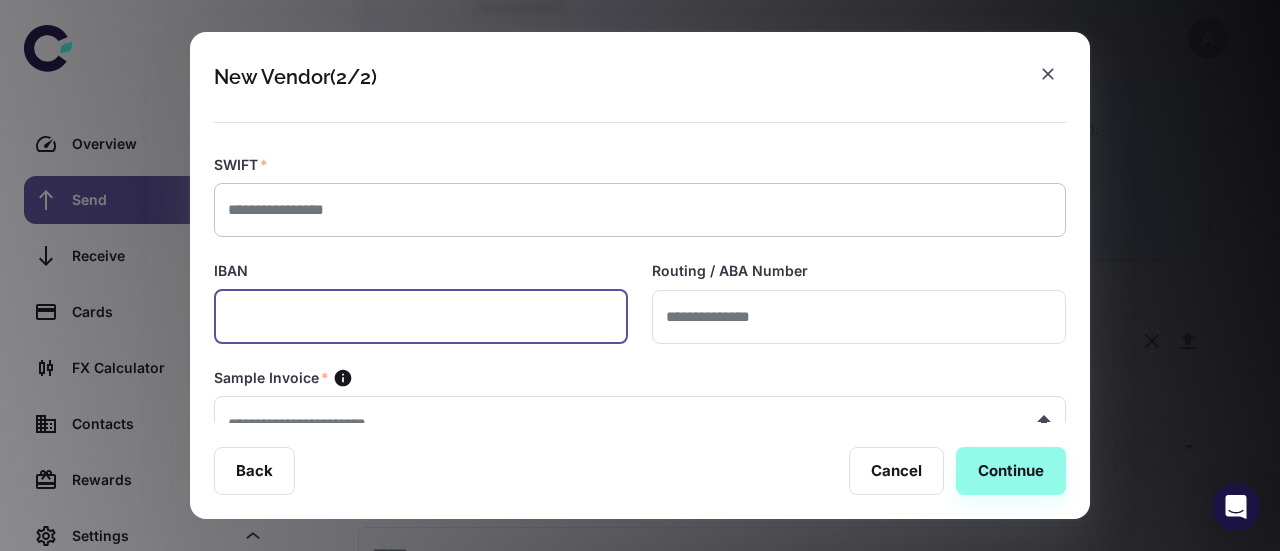 drag, startPoint x: 334, startPoint y: 211, endPoint x: 340, endPoint y: 196, distance: 16.155495 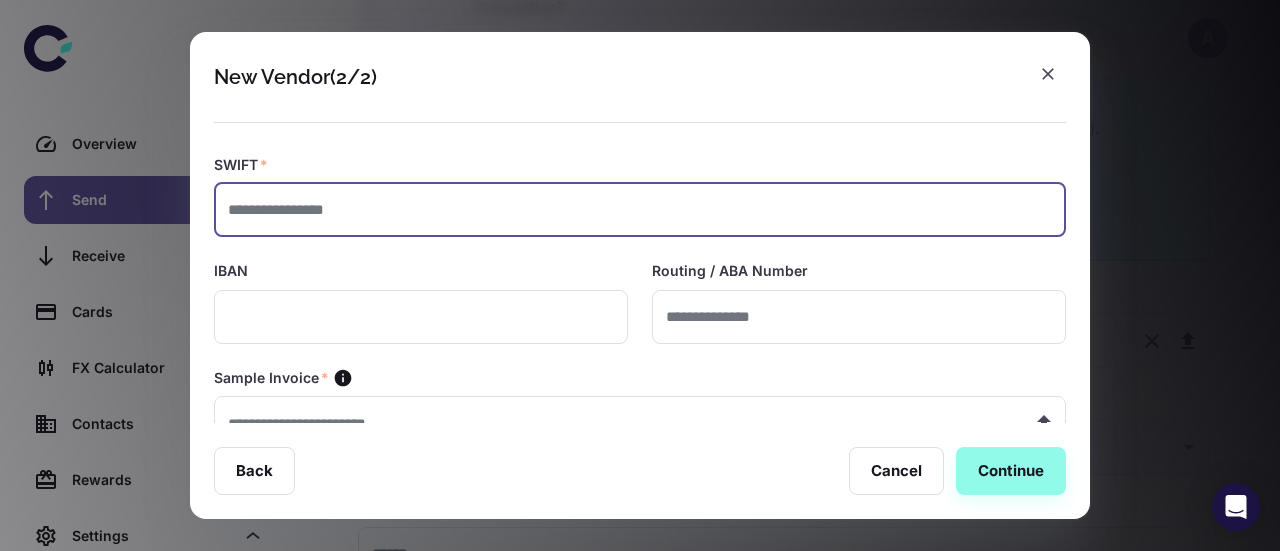 paste on "********" 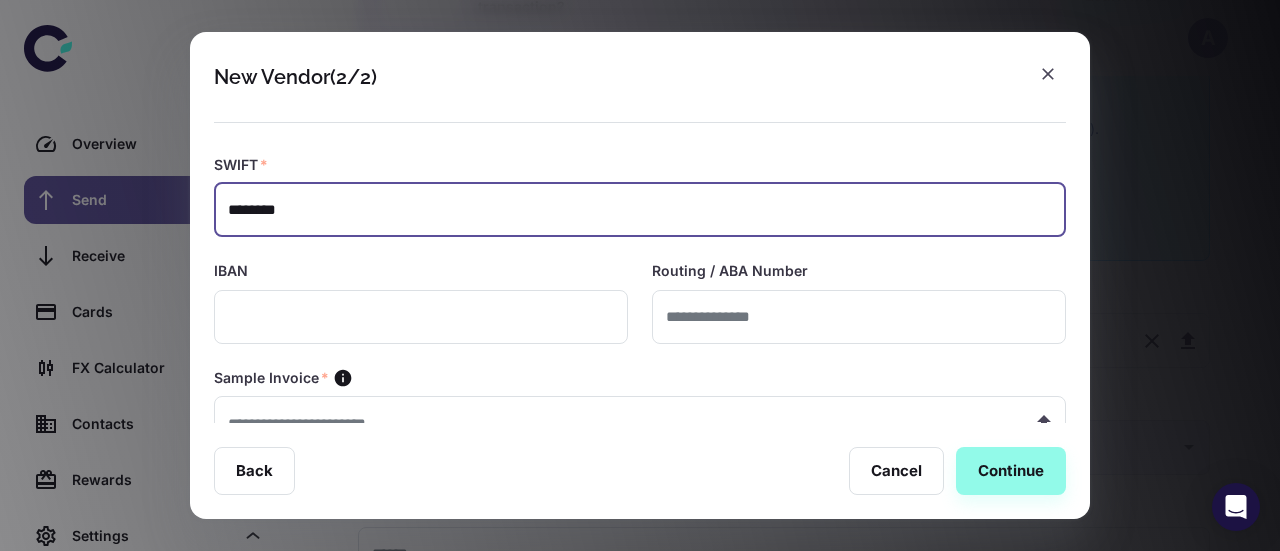 type on "********" 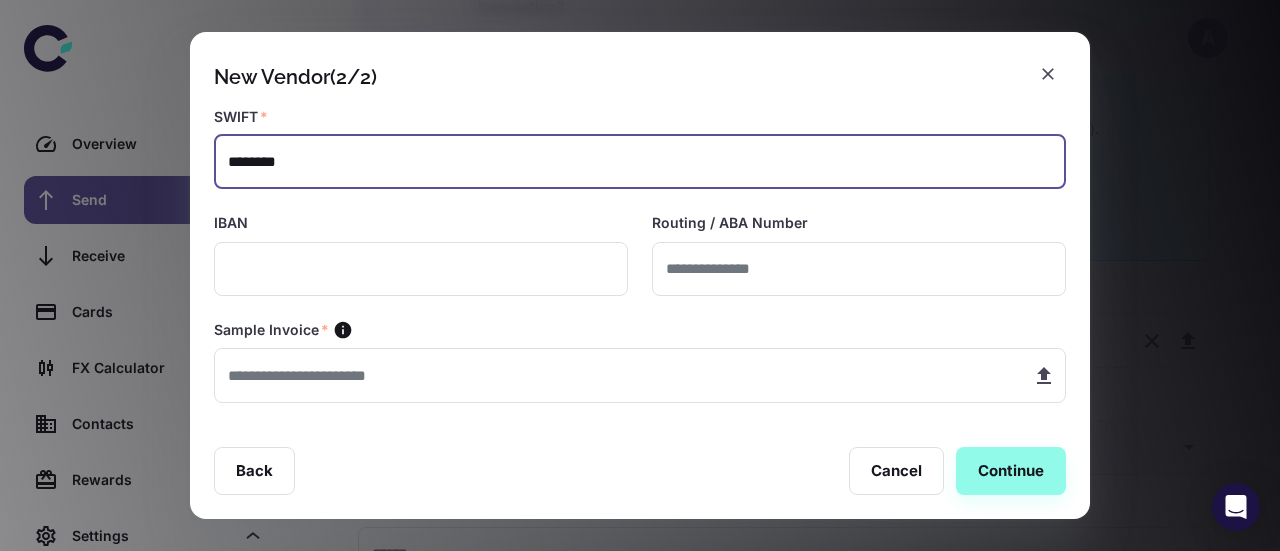 scroll, scrollTop: 518, scrollLeft: 0, axis: vertical 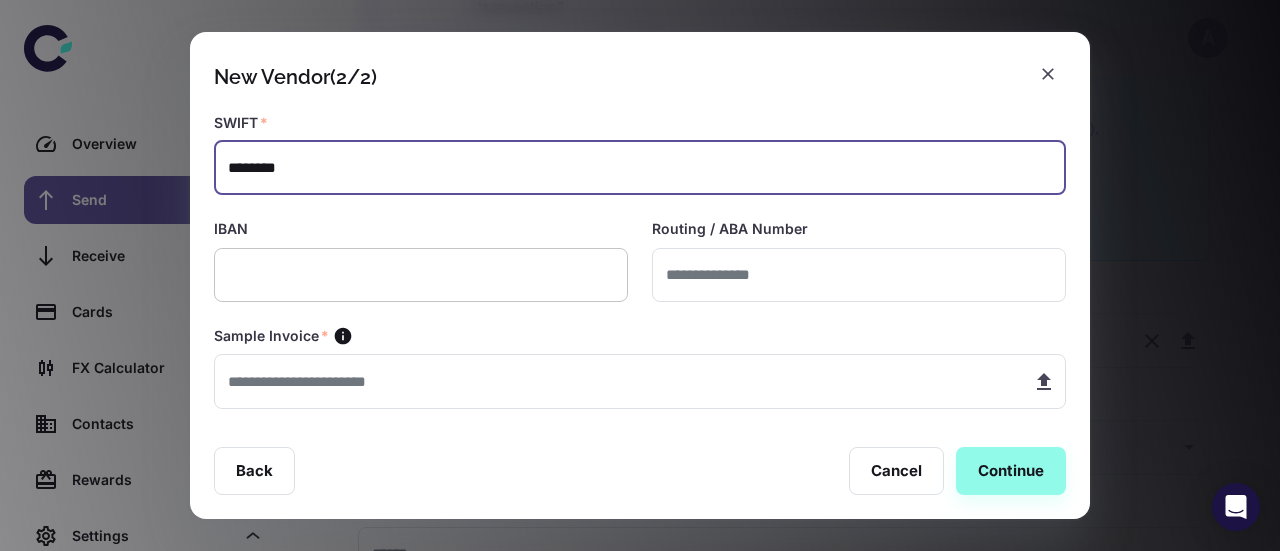 click at bounding box center [421, 275] 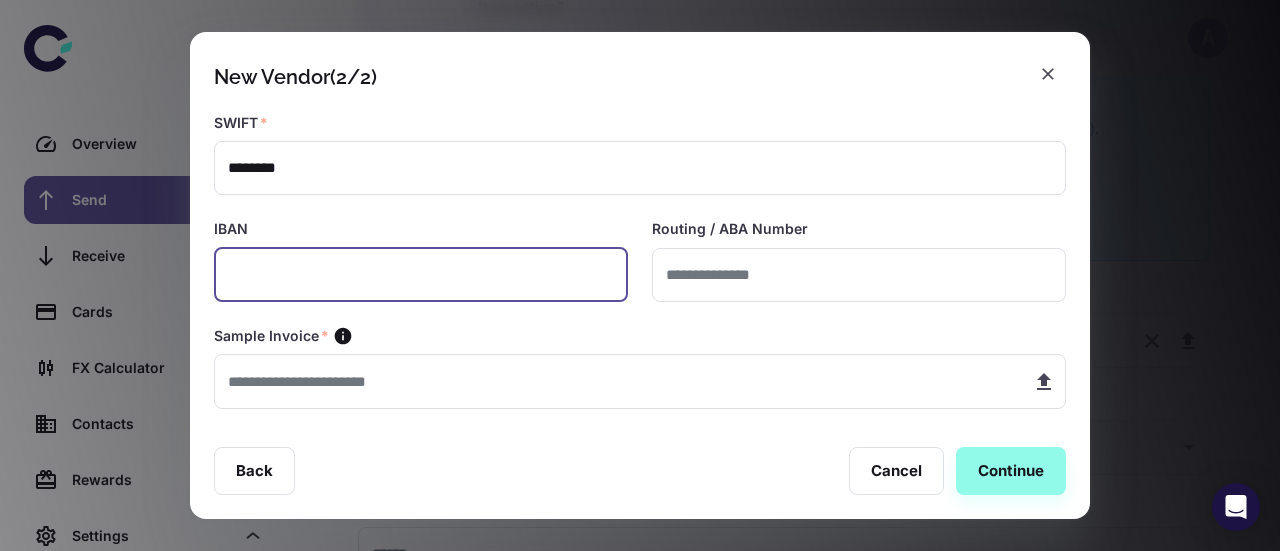 paste on "**********" 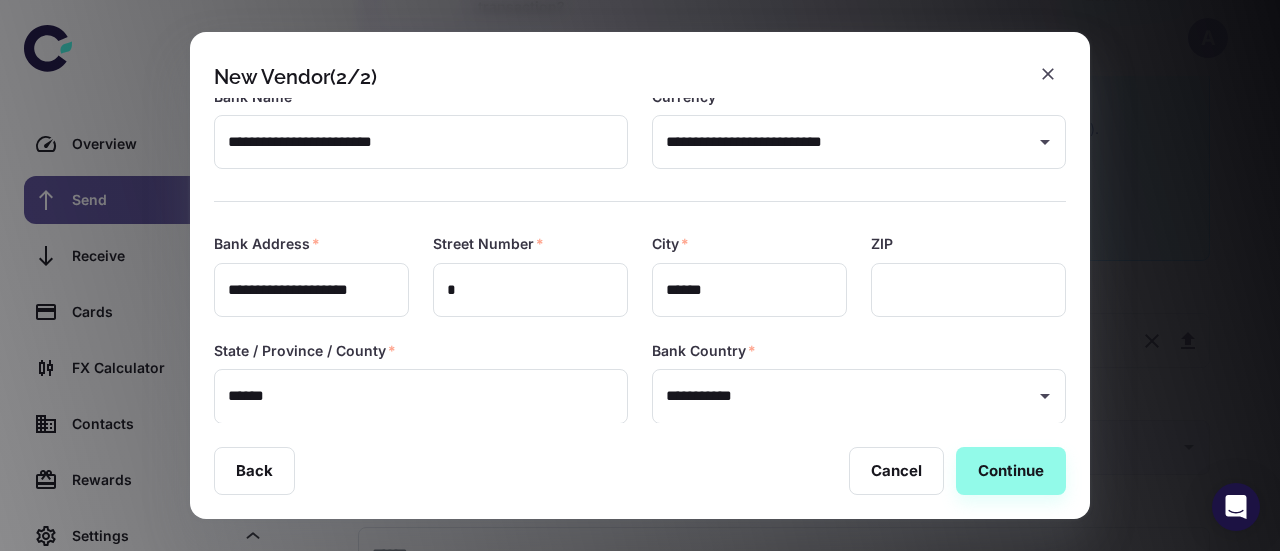 scroll, scrollTop: 0, scrollLeft: 0, axis: both 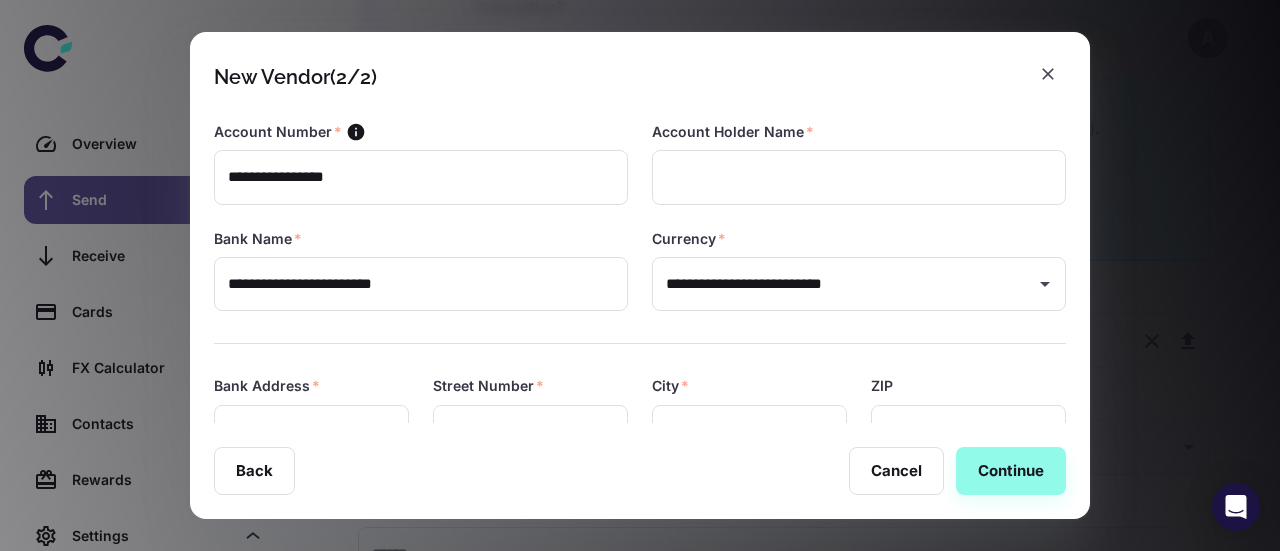 type on "**********" 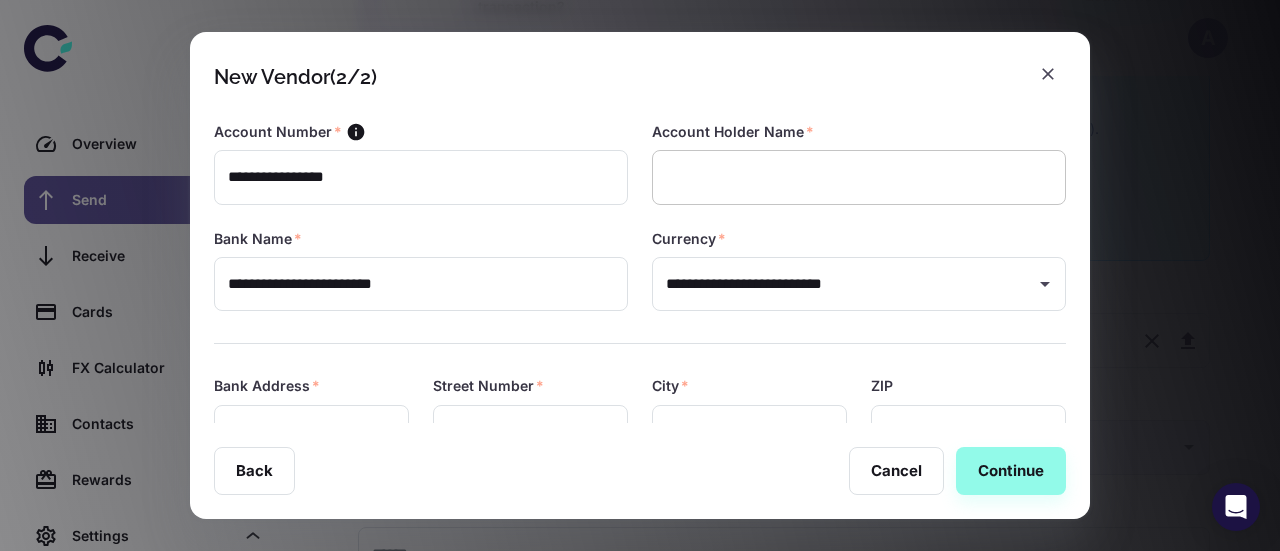 click at bounding box center (859, 177) 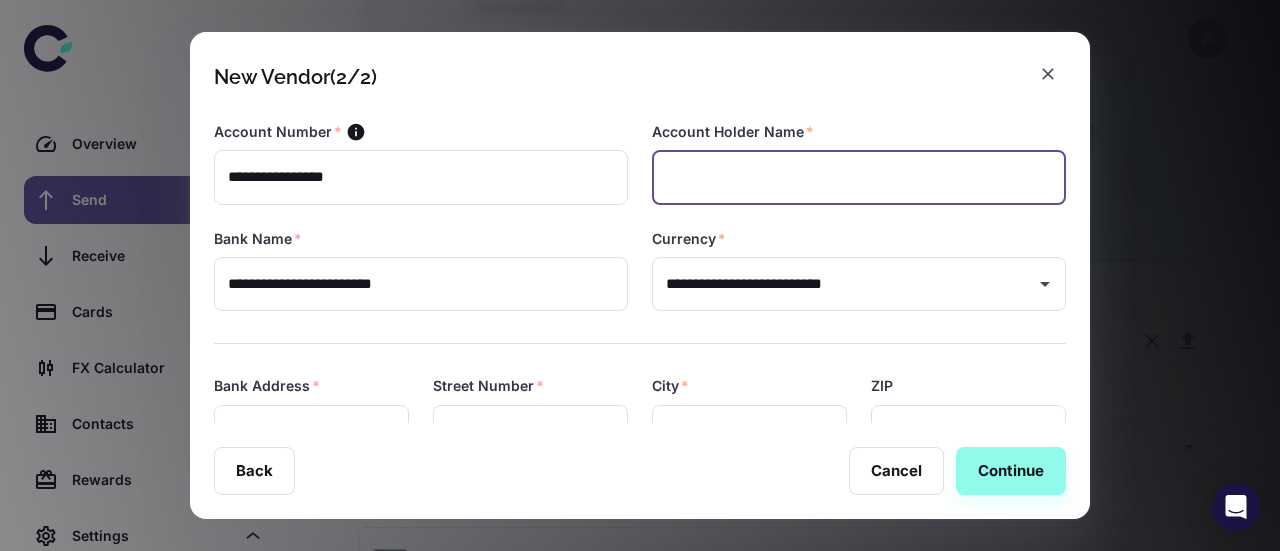 paste on "**********" 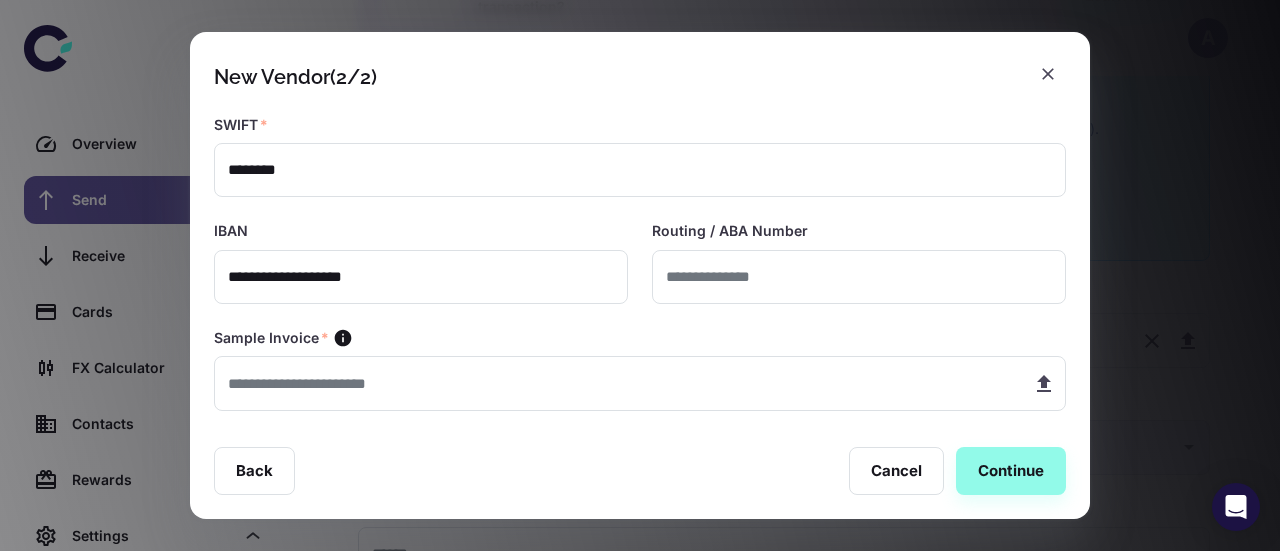 scroll, scrollTop: 526, scrollLeft: 0, axis: vertical 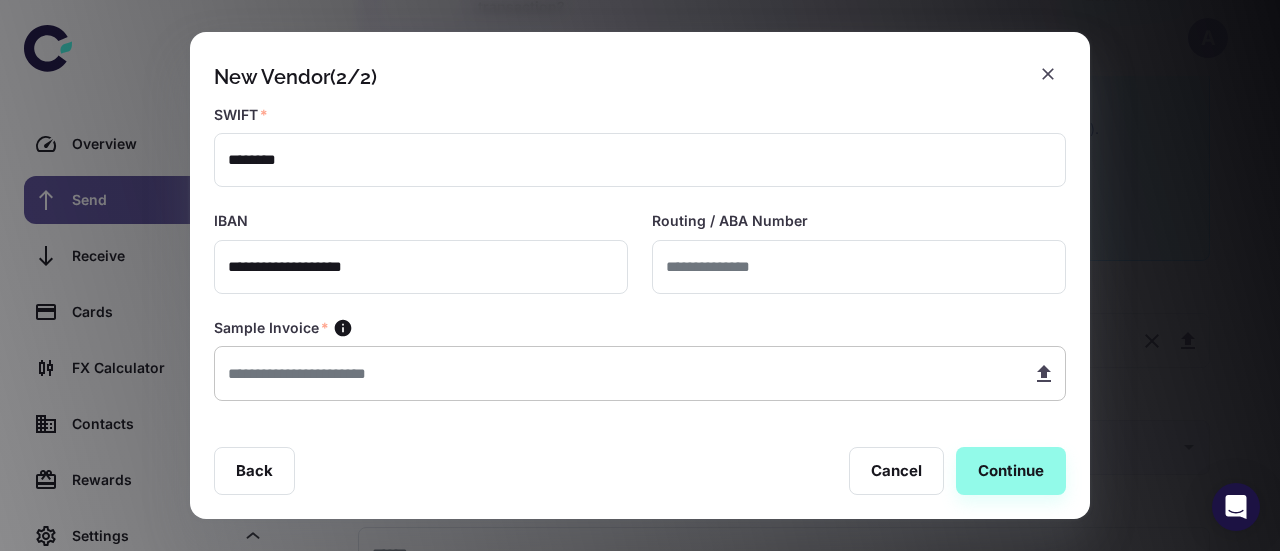 type on "**********" 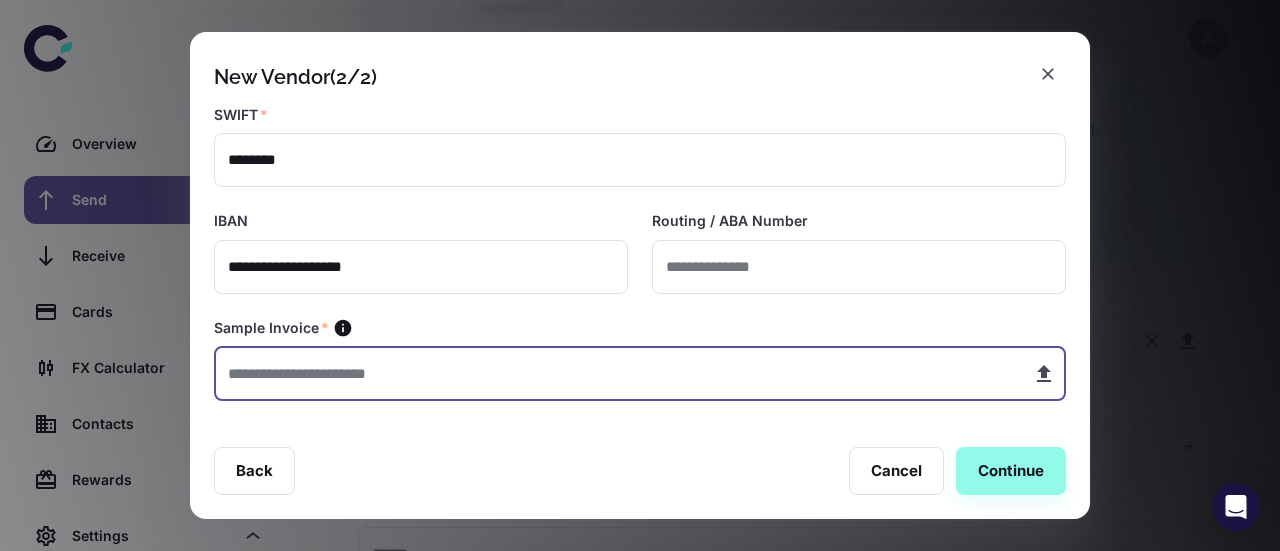 click at bounding box center [615, 373] 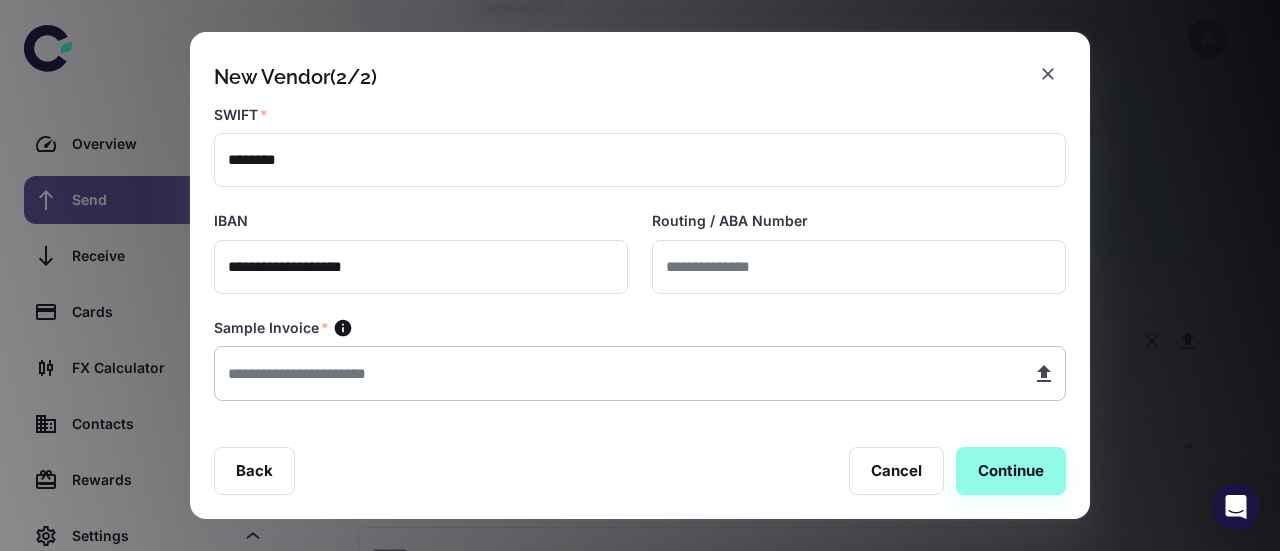 type on "**********" 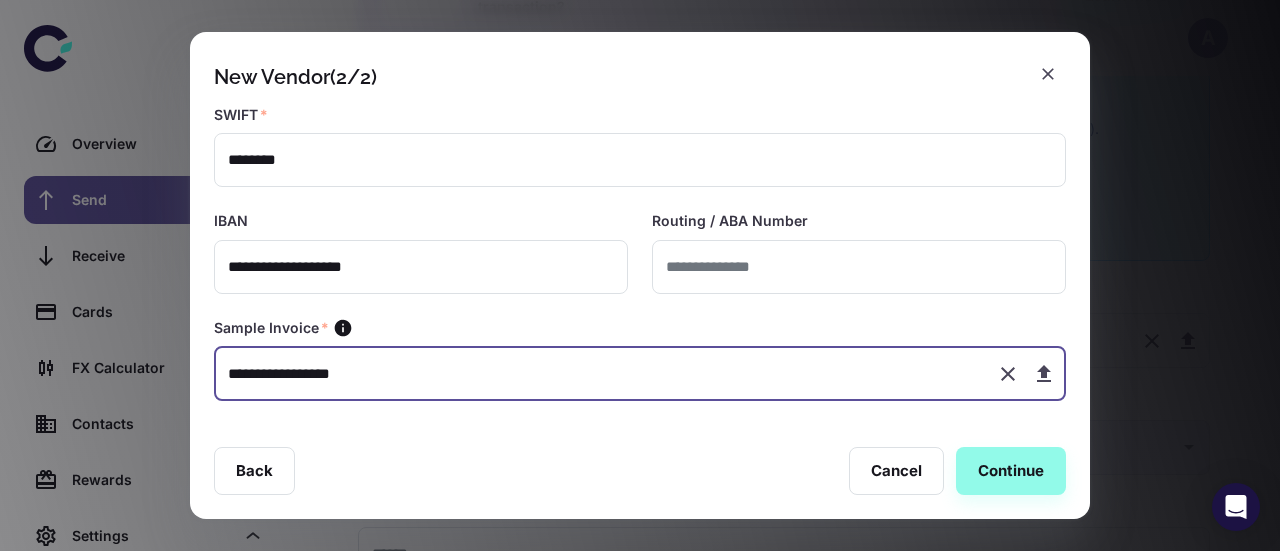 click on "Sample Invoice   *" at bounding box center (640, 328) 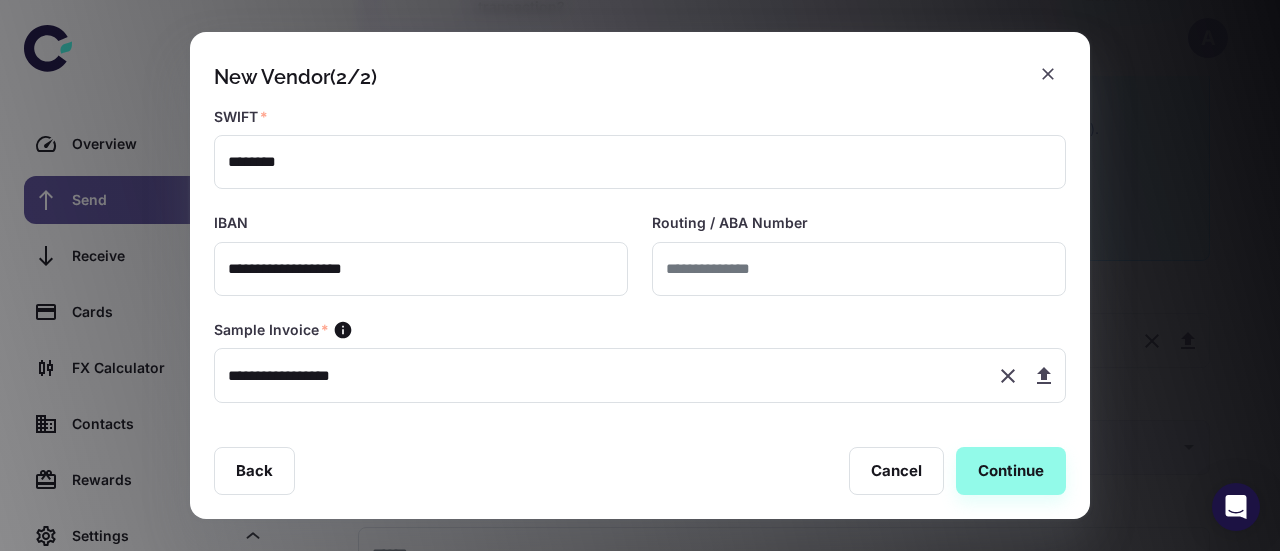 scroll, scrollTop: 526, scrollLeft: 0, axis: vertical 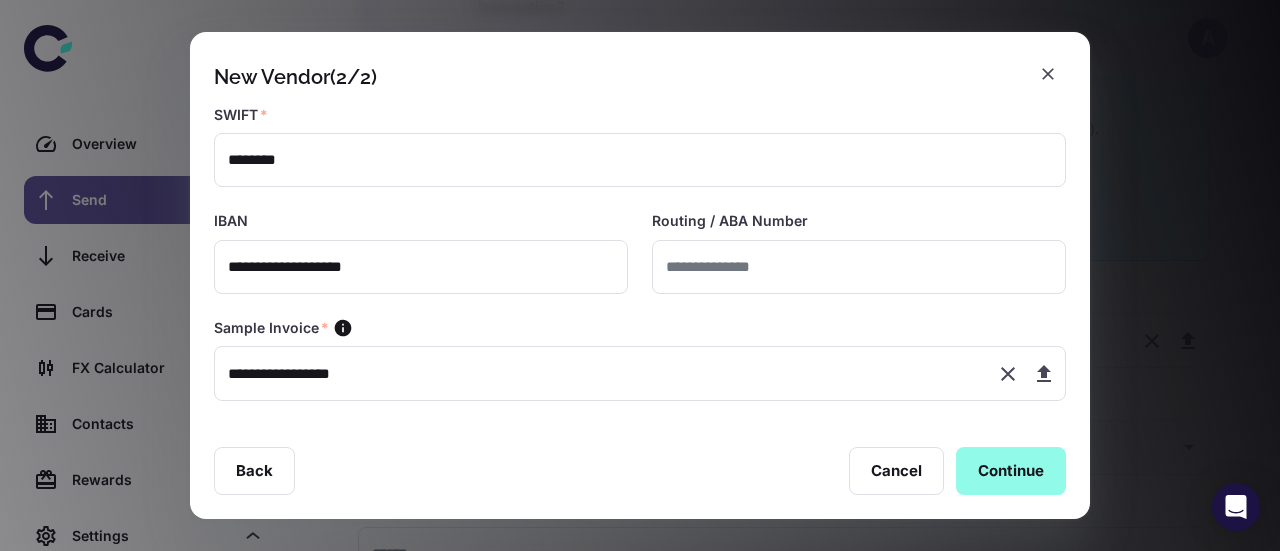 click on "Continue" at bounding box center (1011, 471) 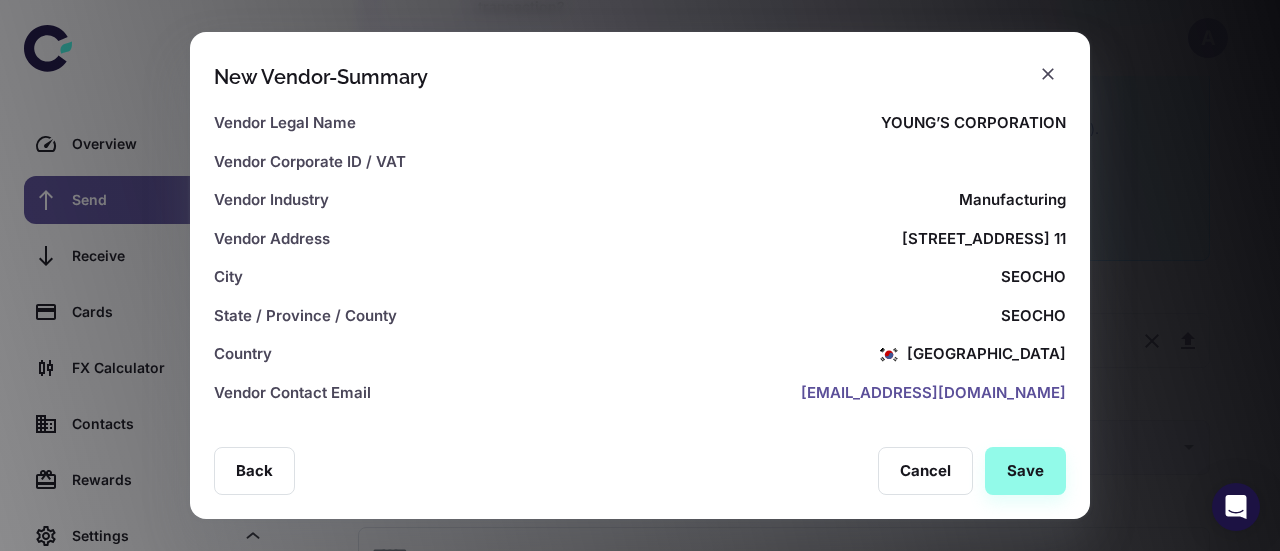 scroll, scrollTop: 0, scrollLeft: 0, axis: both 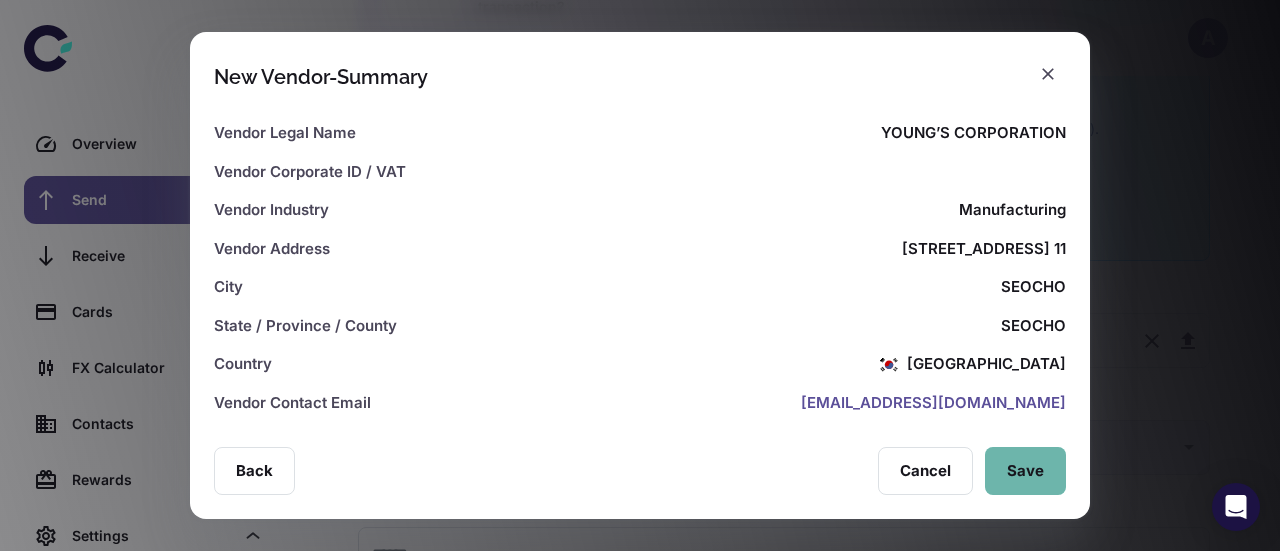 click on "Save" at bounding box center (1025, 471) 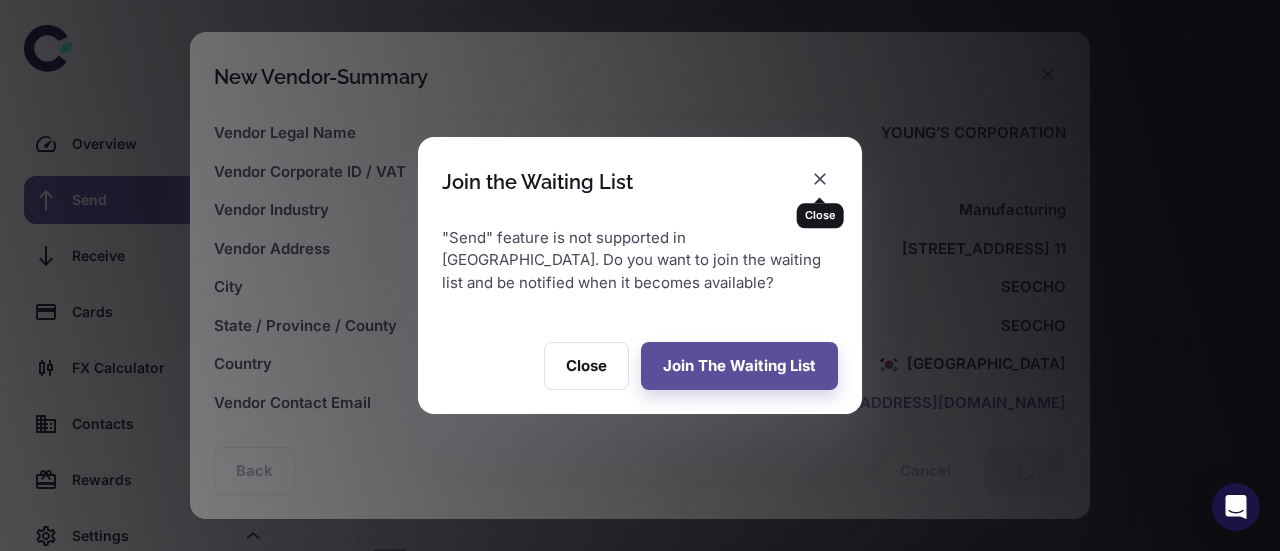 click 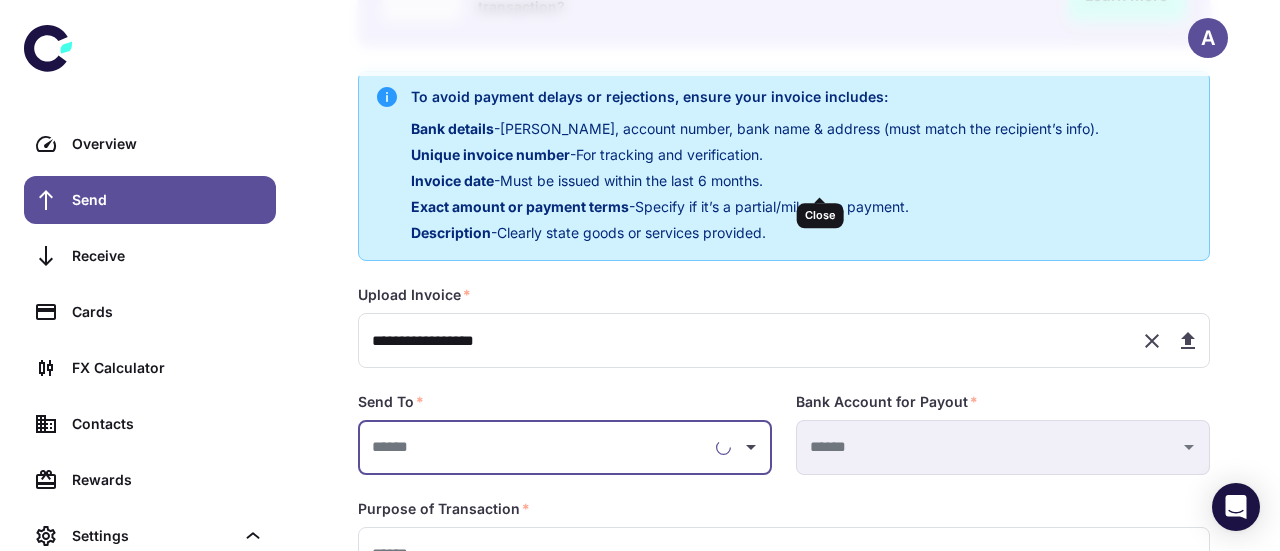 type on "**********" 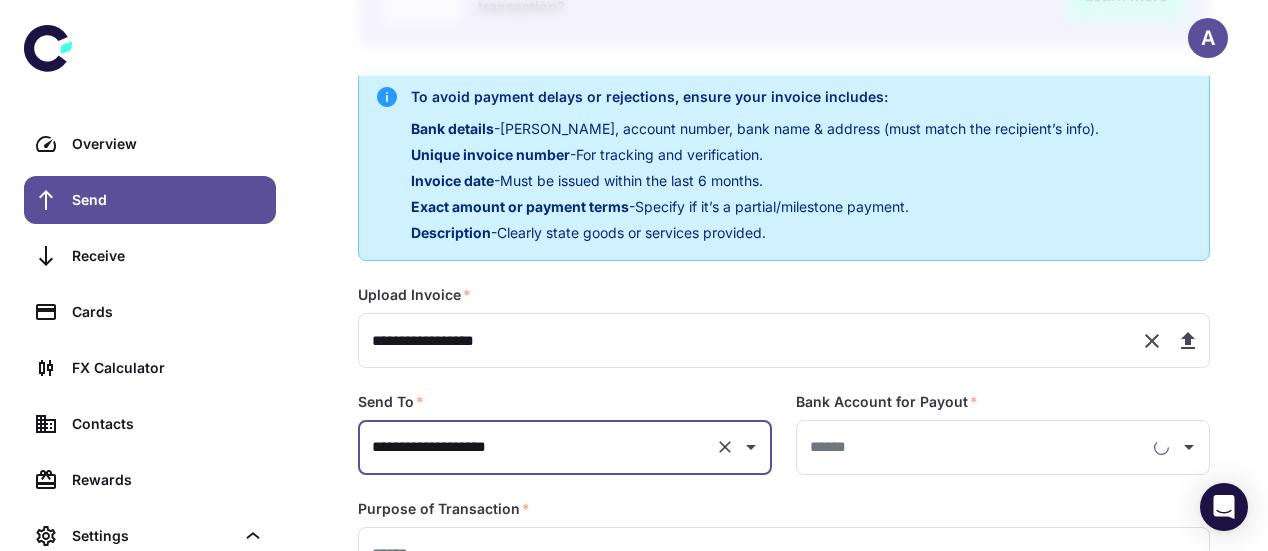 type on "**********" 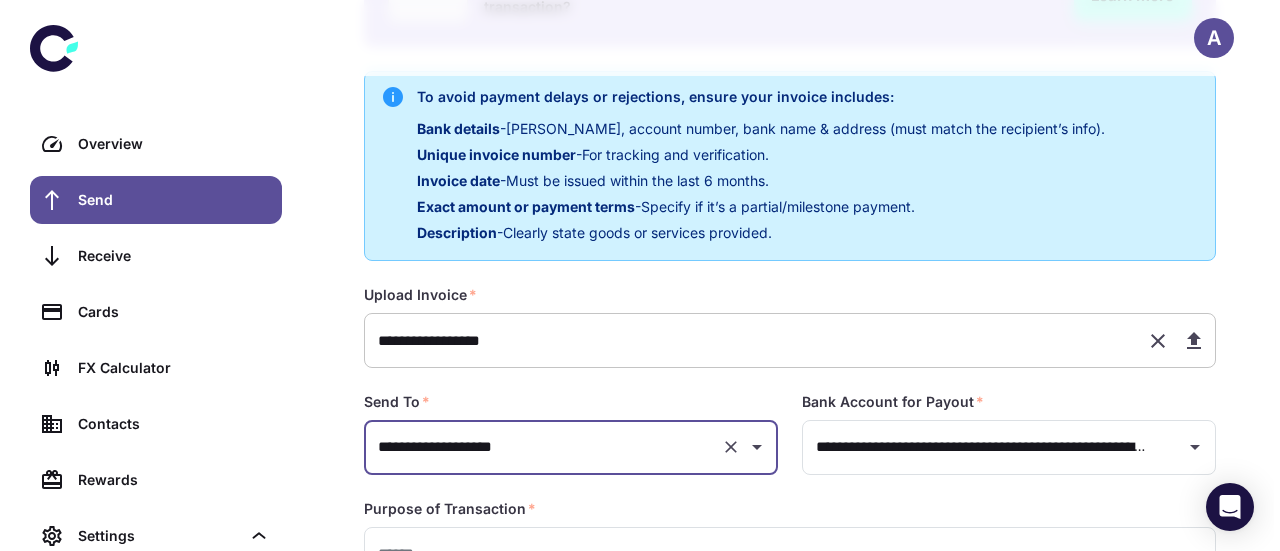 scroll, scrollTop: 515, scrollLeft: 0, axis: vertical 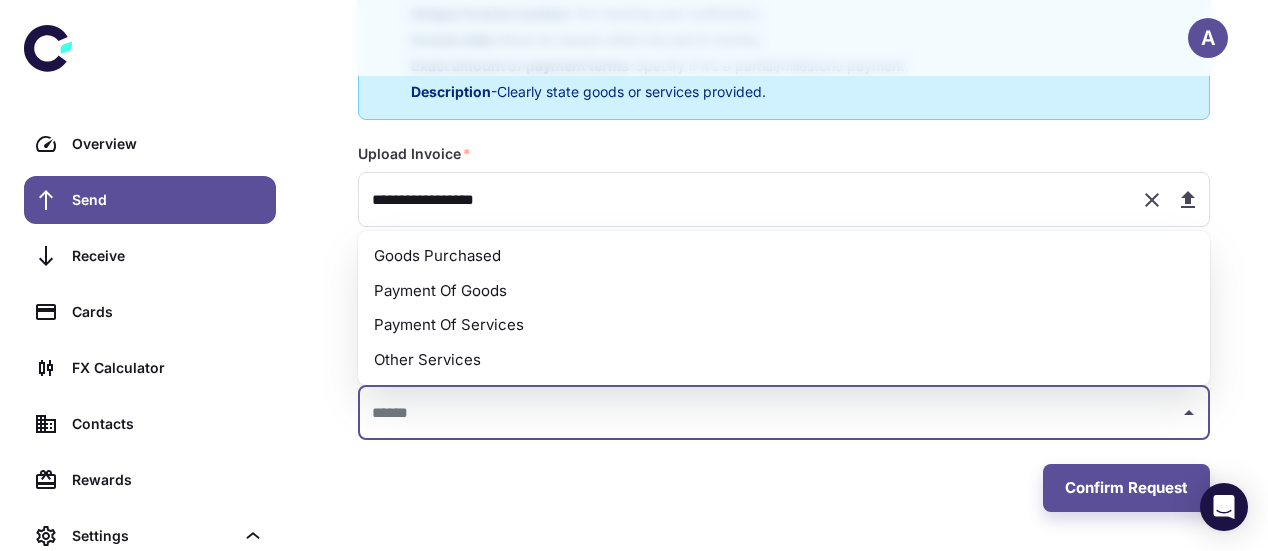 click at bounding box center (769, 413) 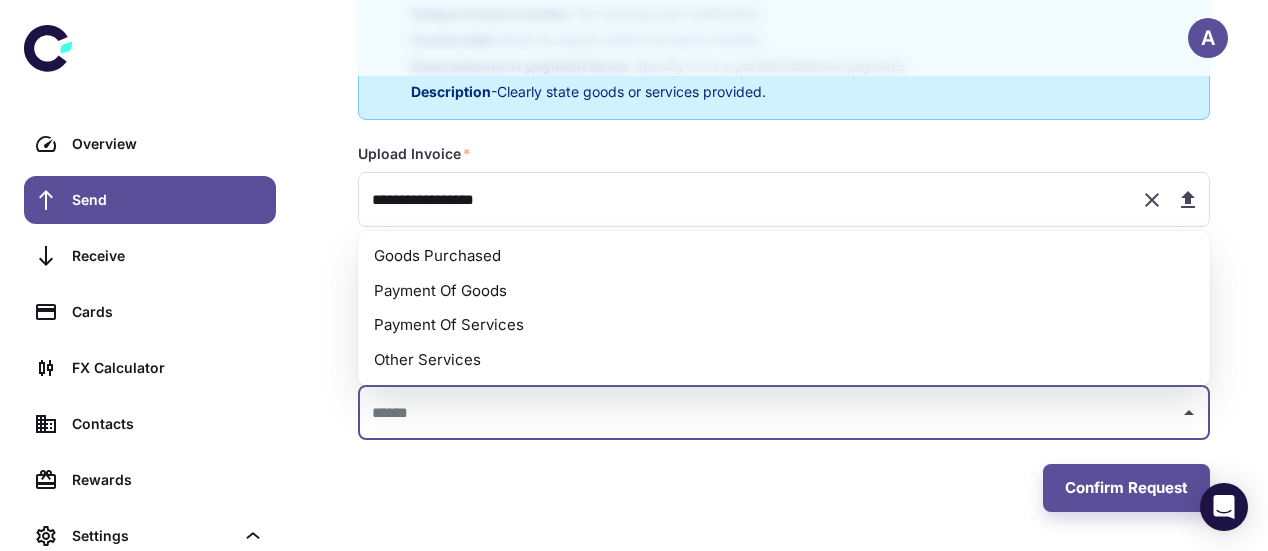click on "Payment Of Goods" at bounding box center [784, 291] 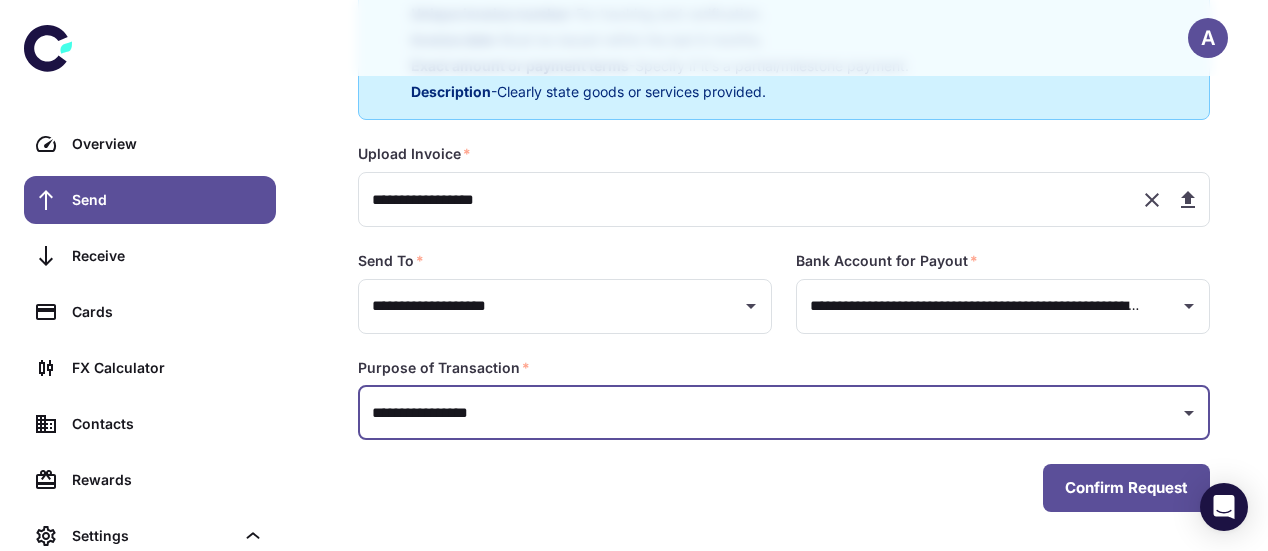 click on "Confirm Request" at bounding box center [1126, 488] 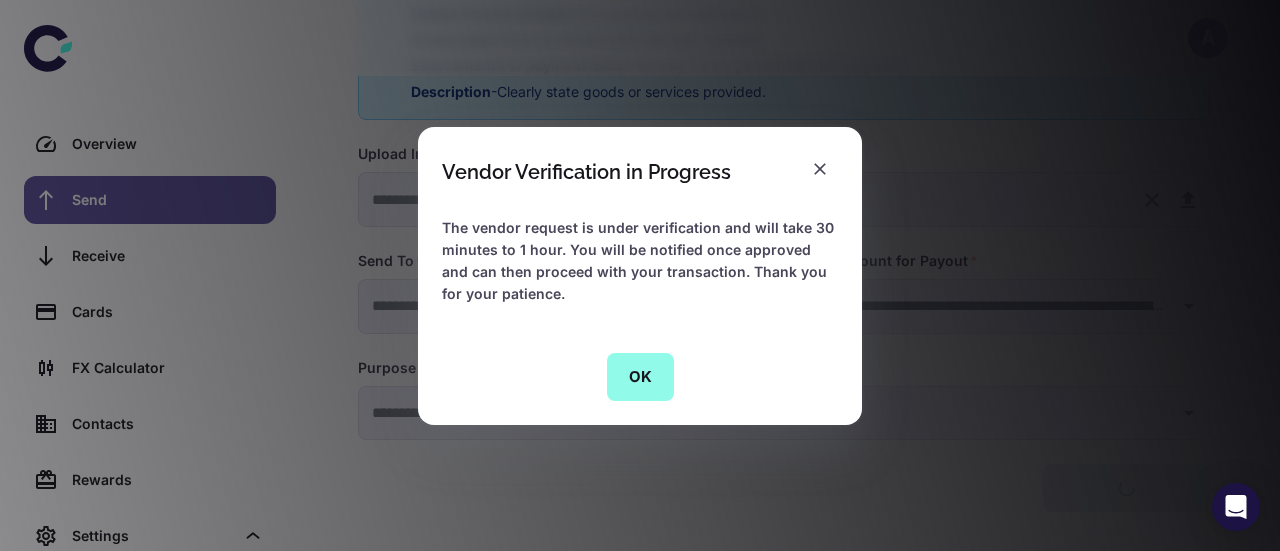 click on "OK" at bounding box center (640, 377) 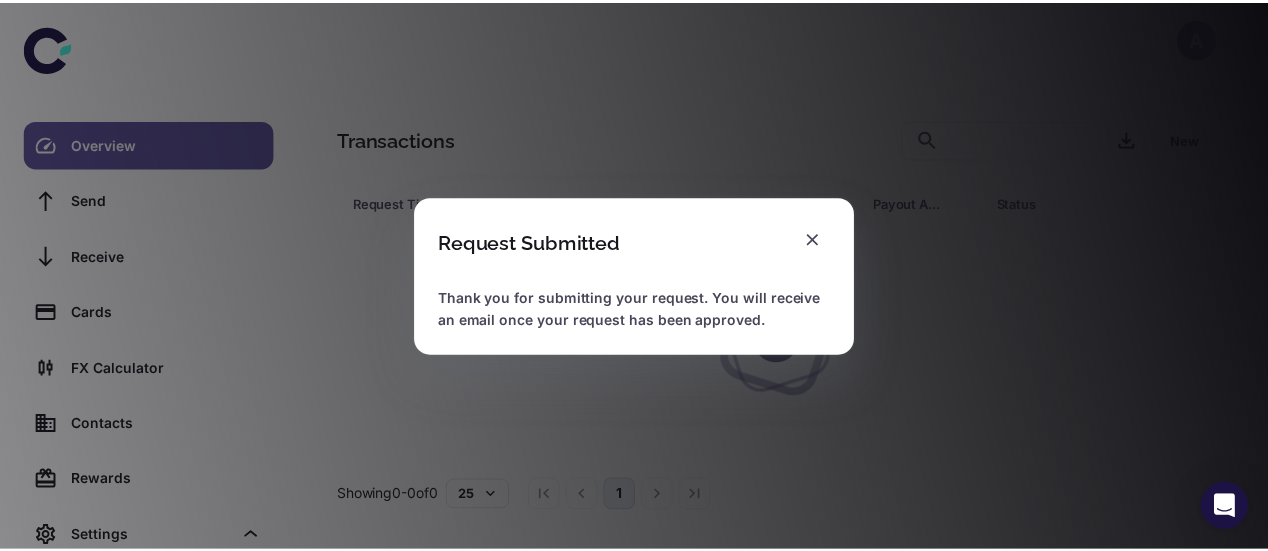 scroll, scrollTop: 0, scrollLeft: 0, axis: both 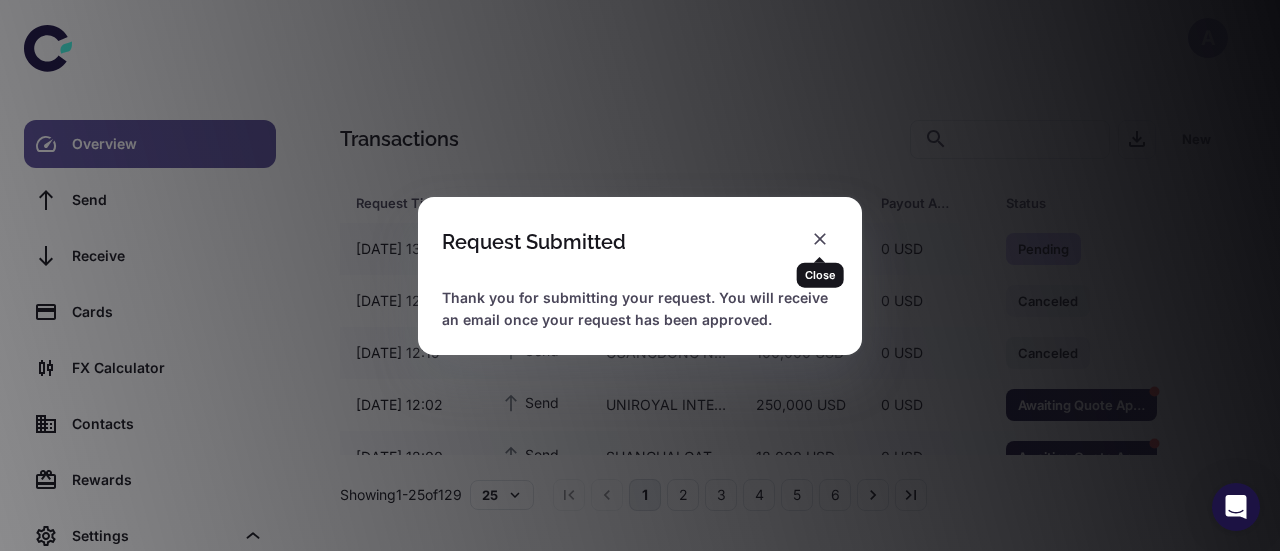 click 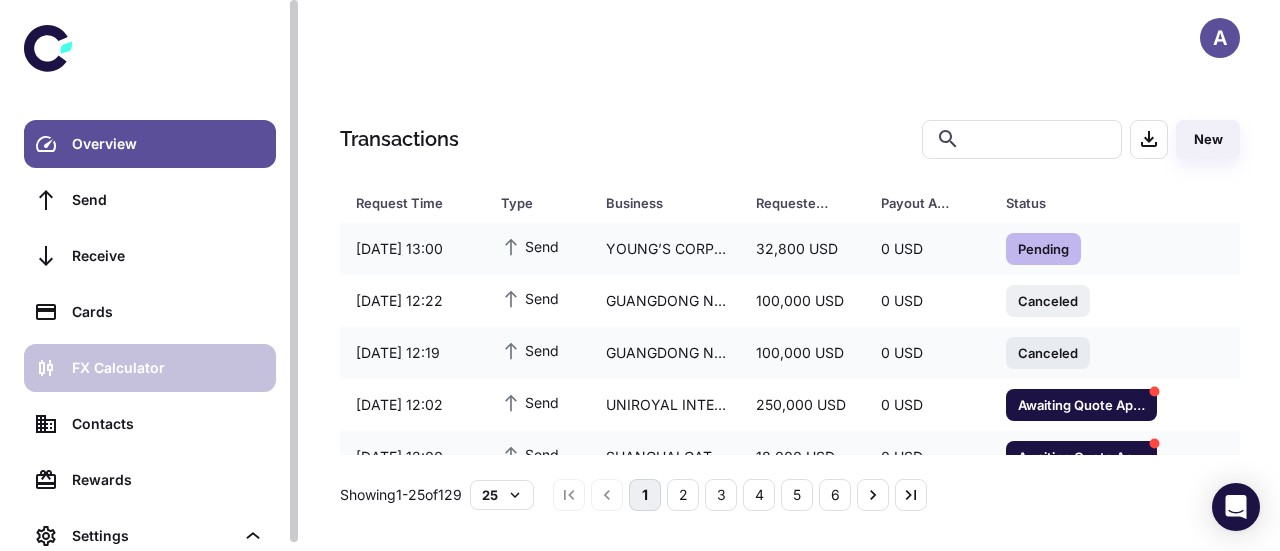click on "FX Calculator" at bounding box center (150, 368) 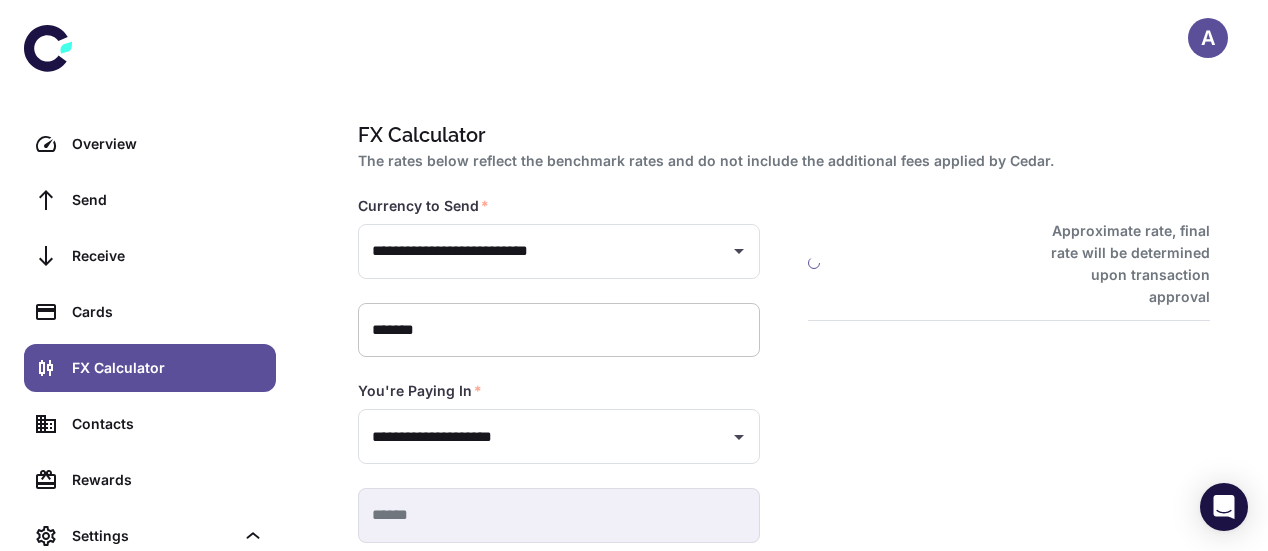 type on "**********" 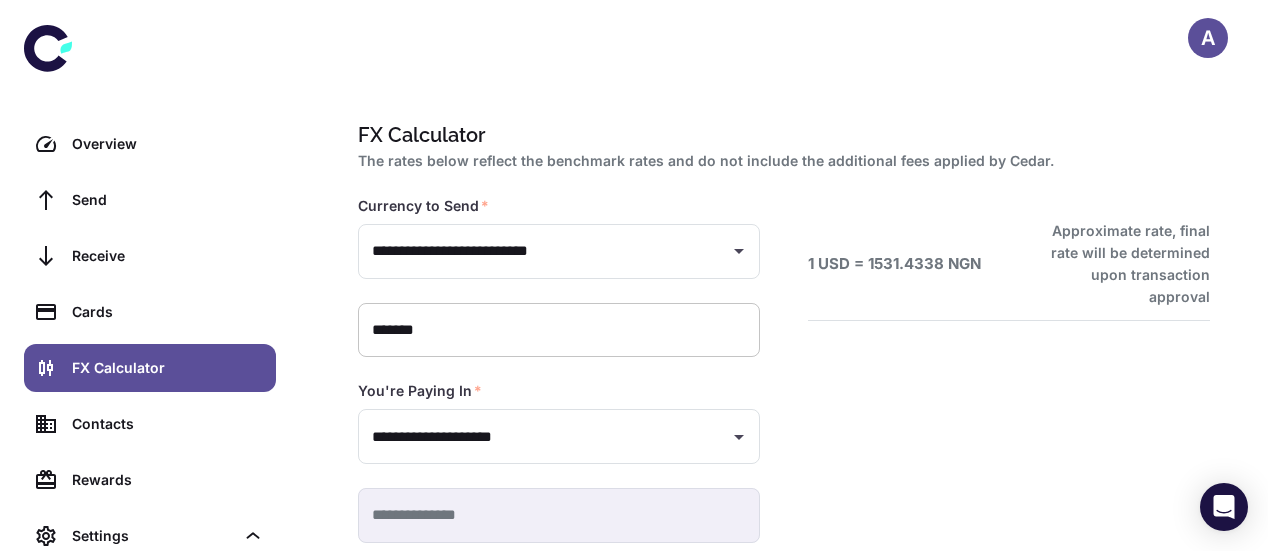 click on "*******" at bounding box center (559, 330) 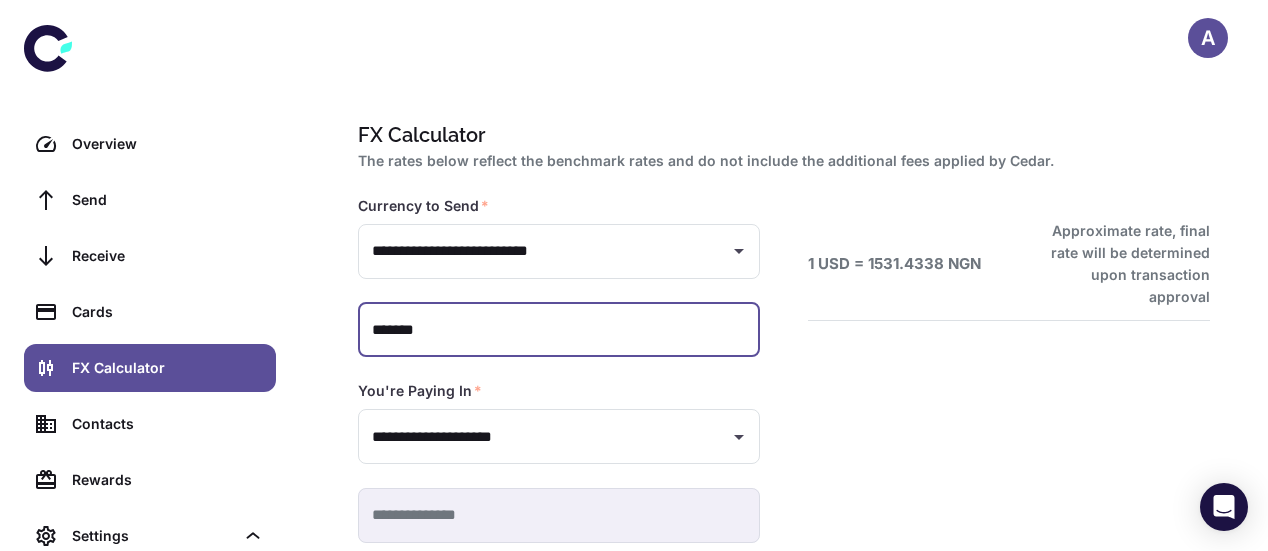type on "******" 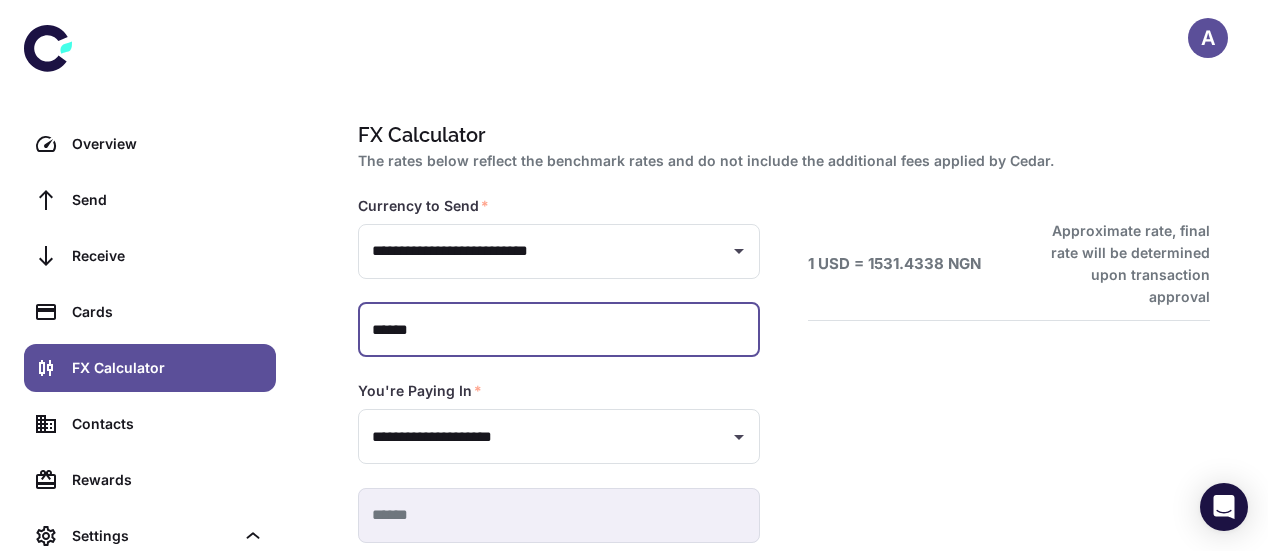 type on "**********" 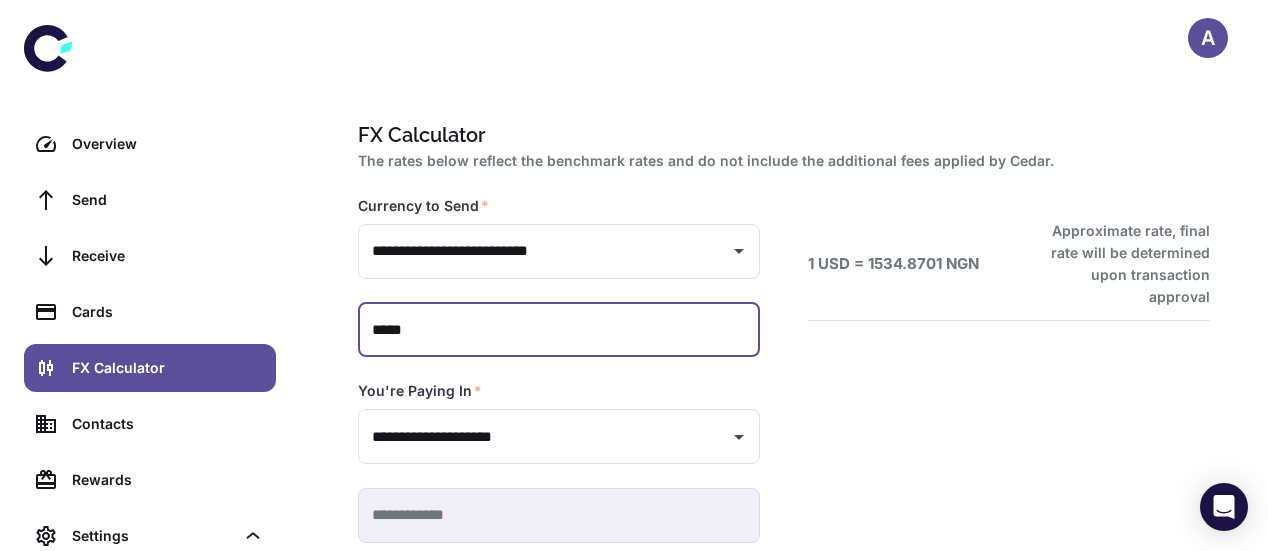 type on "***" 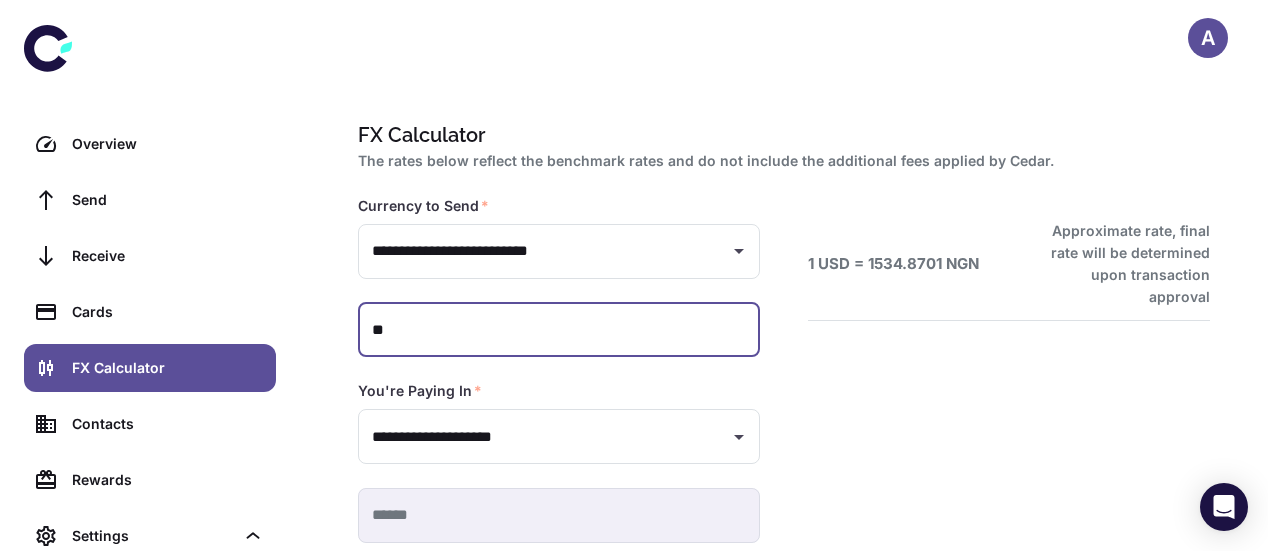 type on "*" 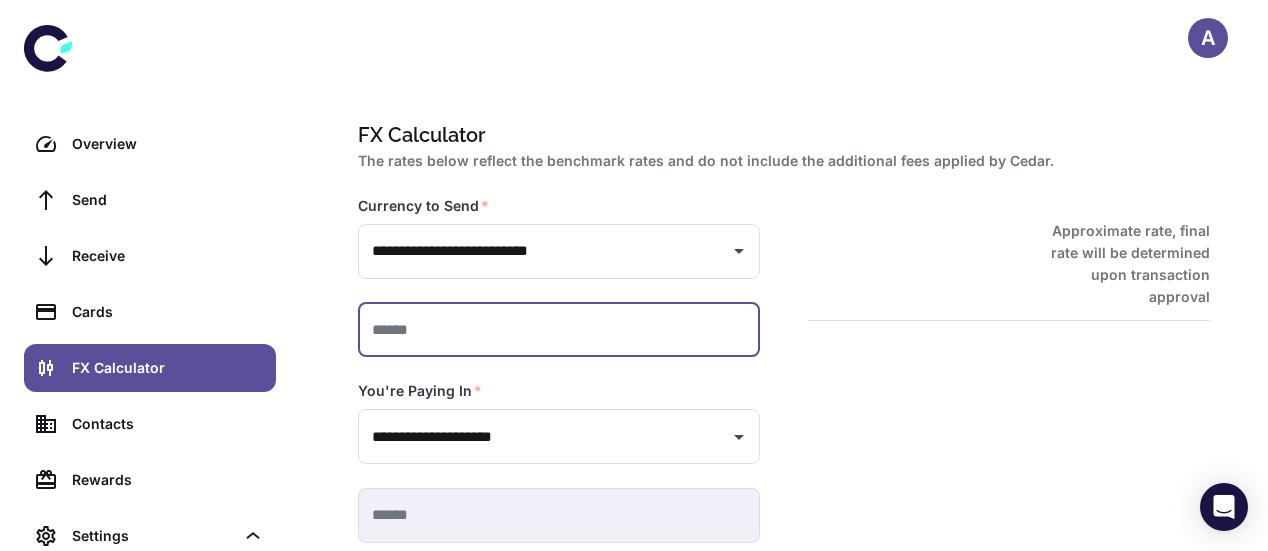 type on "*" 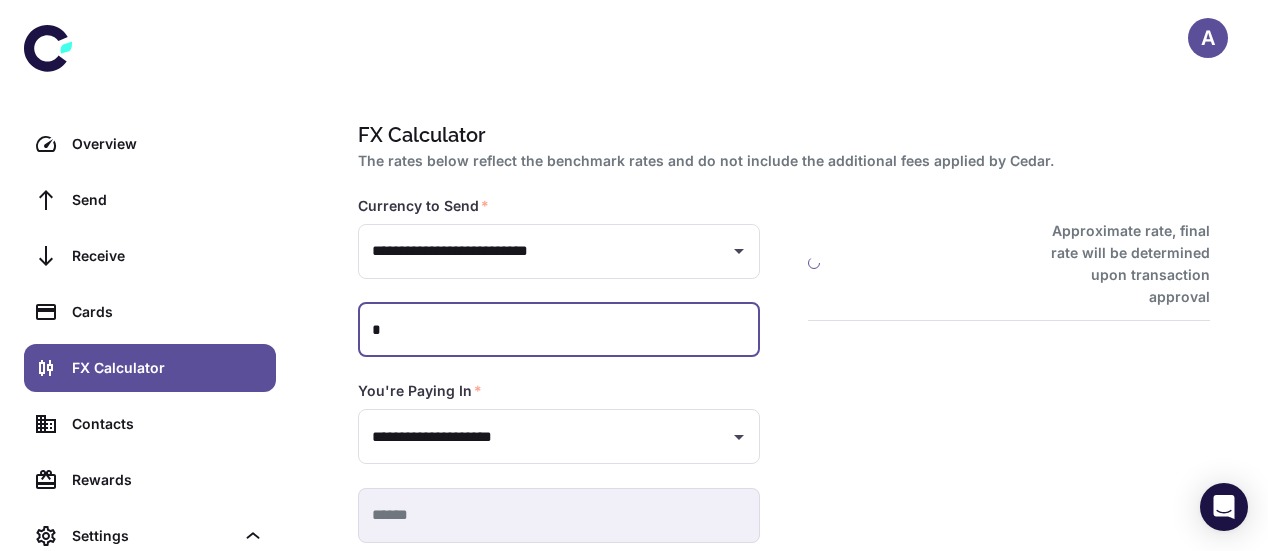 type on "*********" 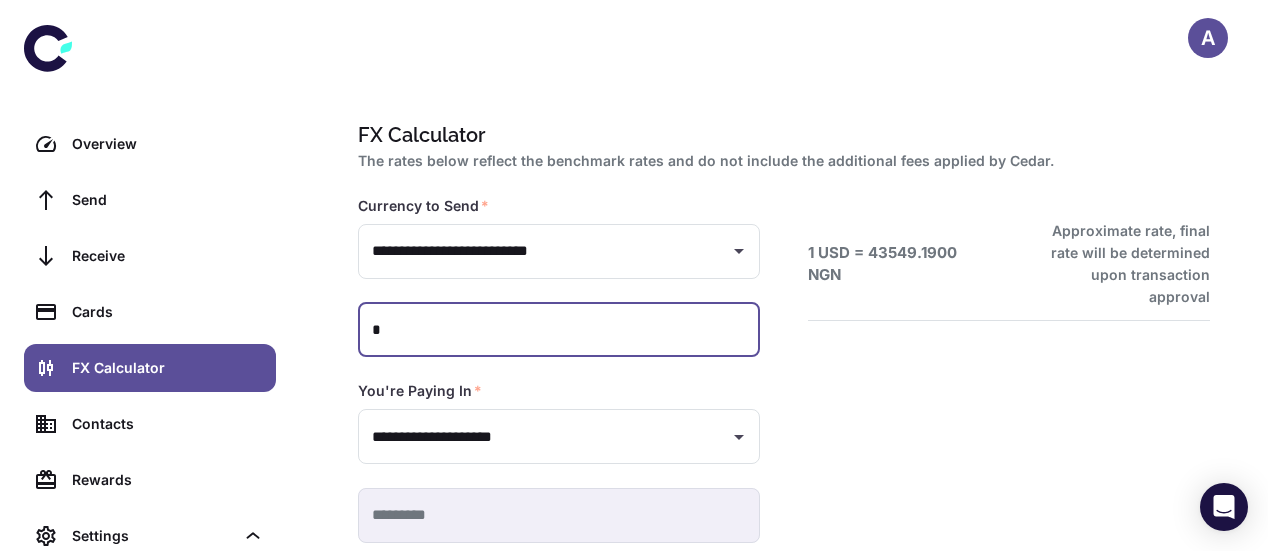 type on "**" 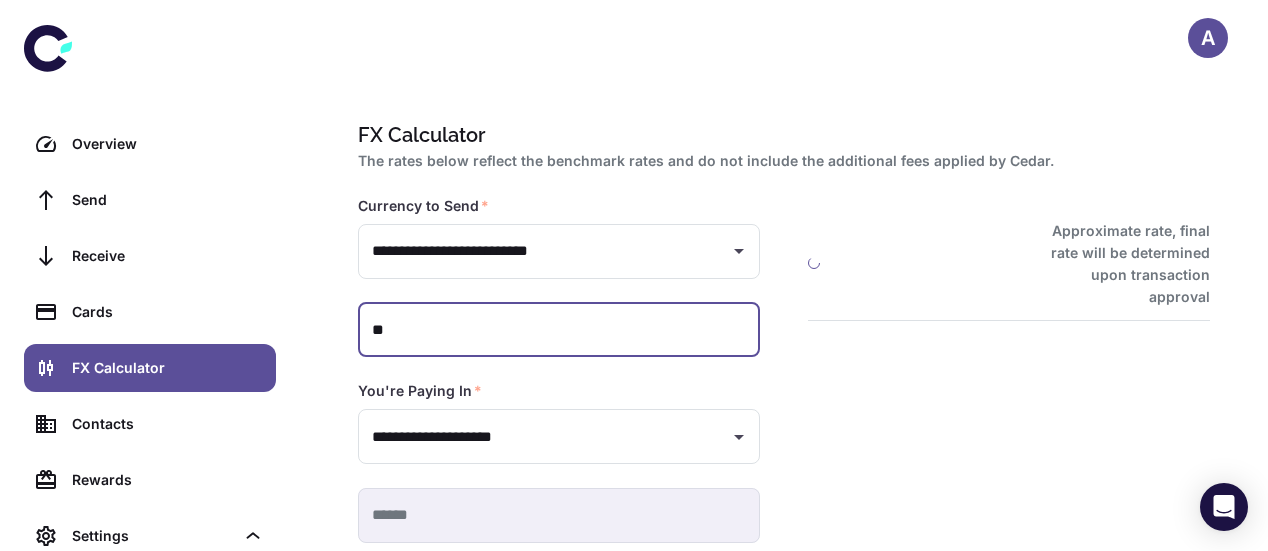 type on "**********" 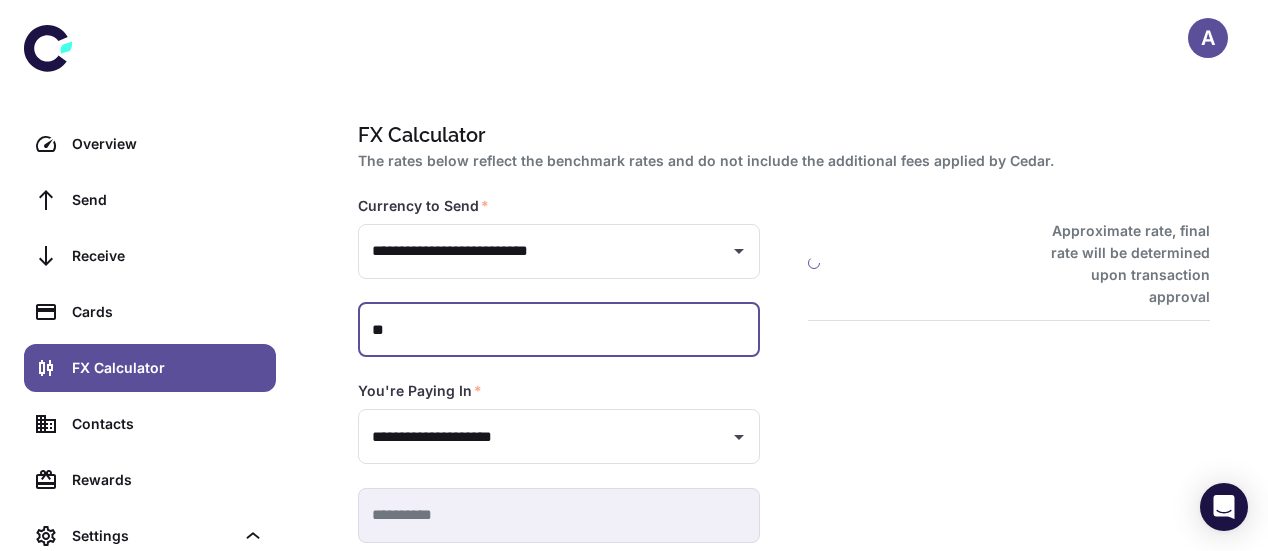 type on "***" 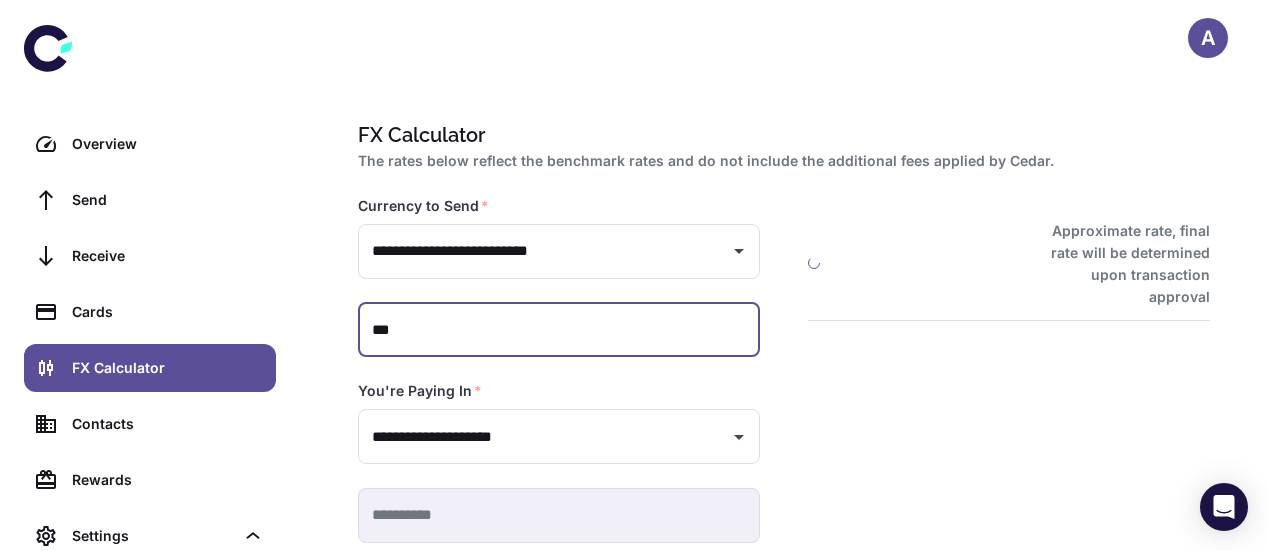 type 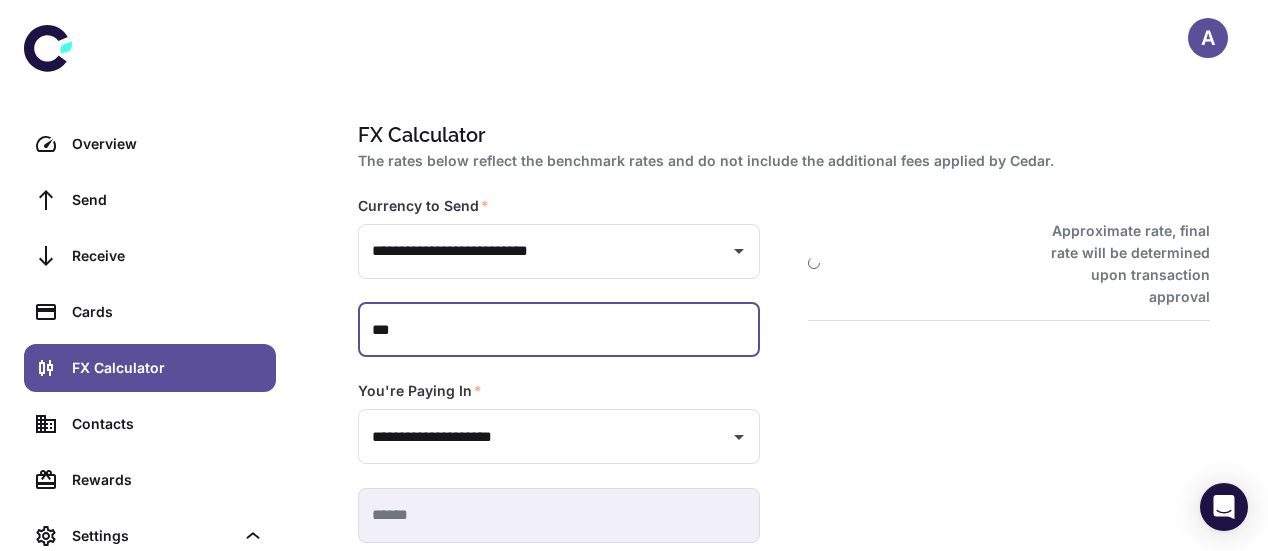 type on "*****" 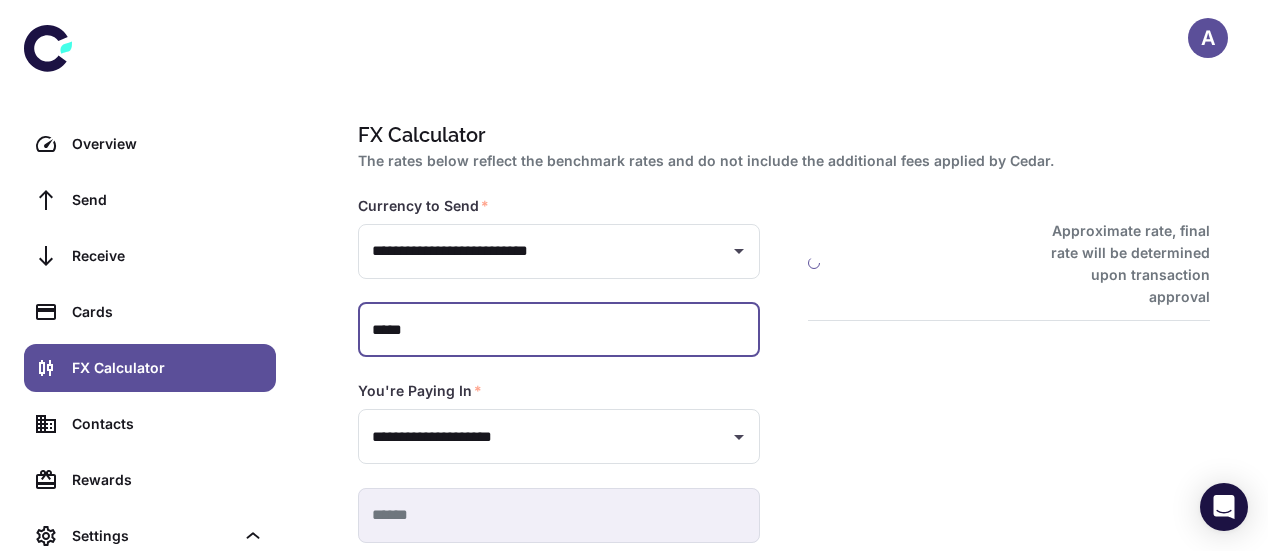 type on "**********" 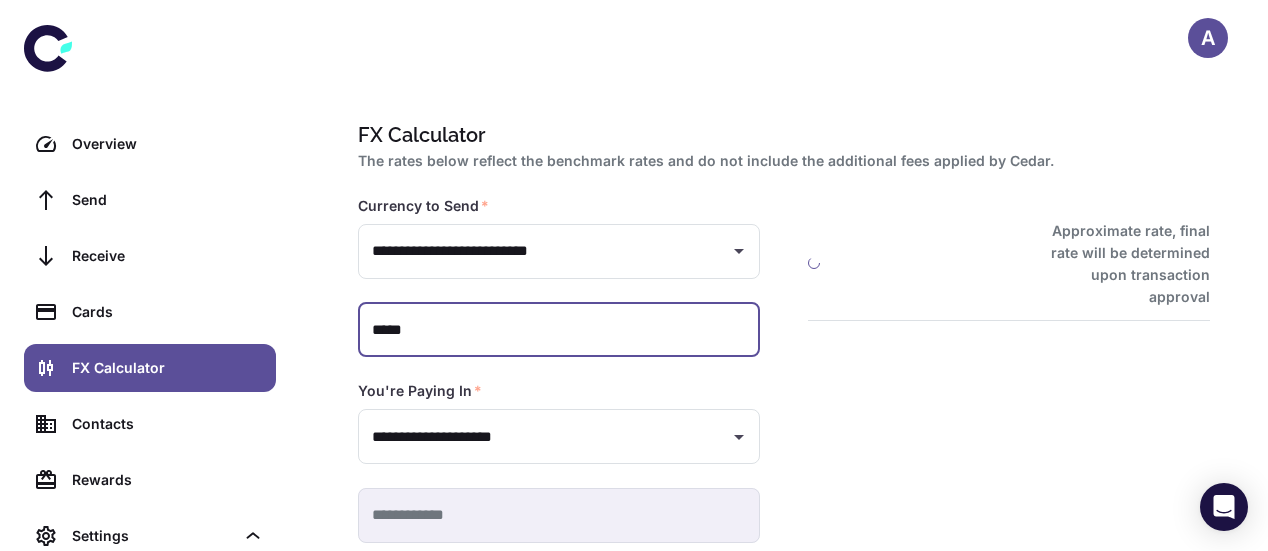 type on "******" 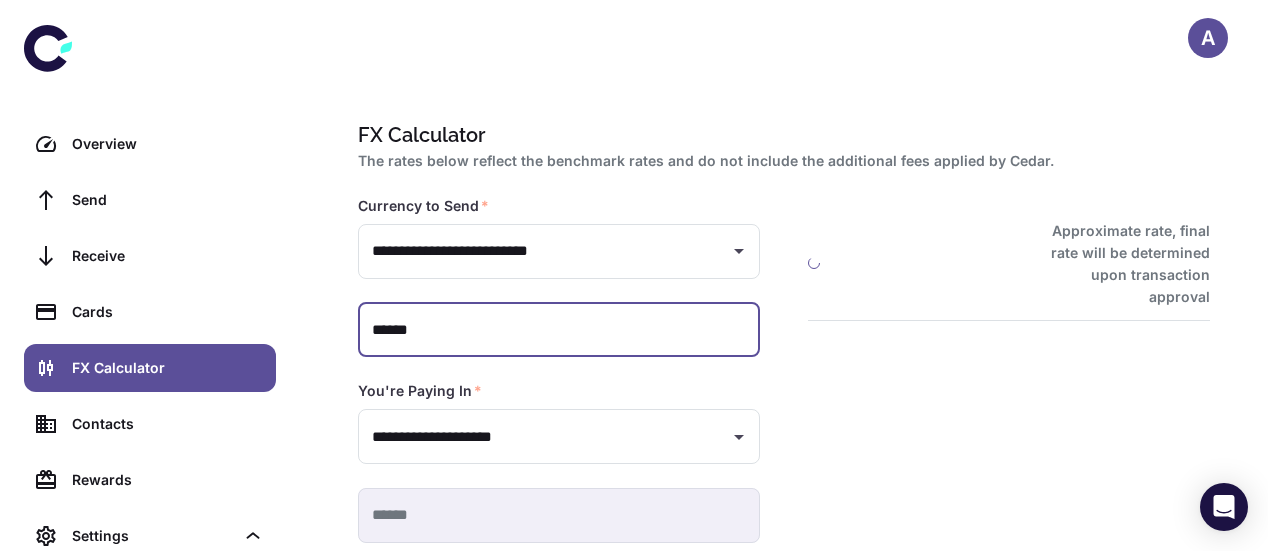 type on "**********" 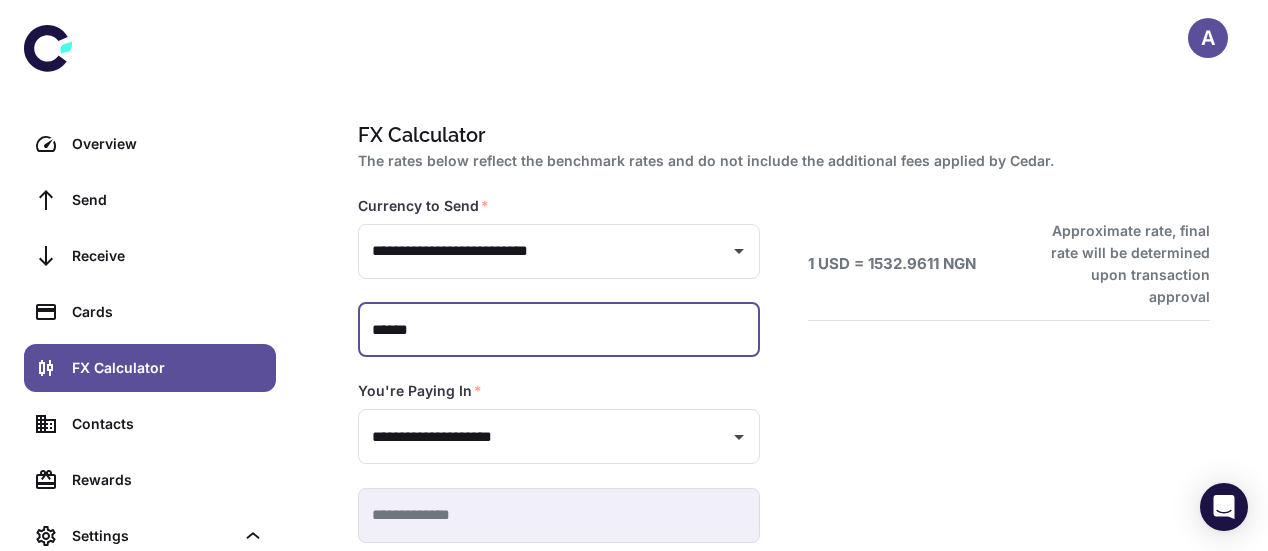 scroll, scrollTop: 103, scrollLeft: 0, axis: vertical 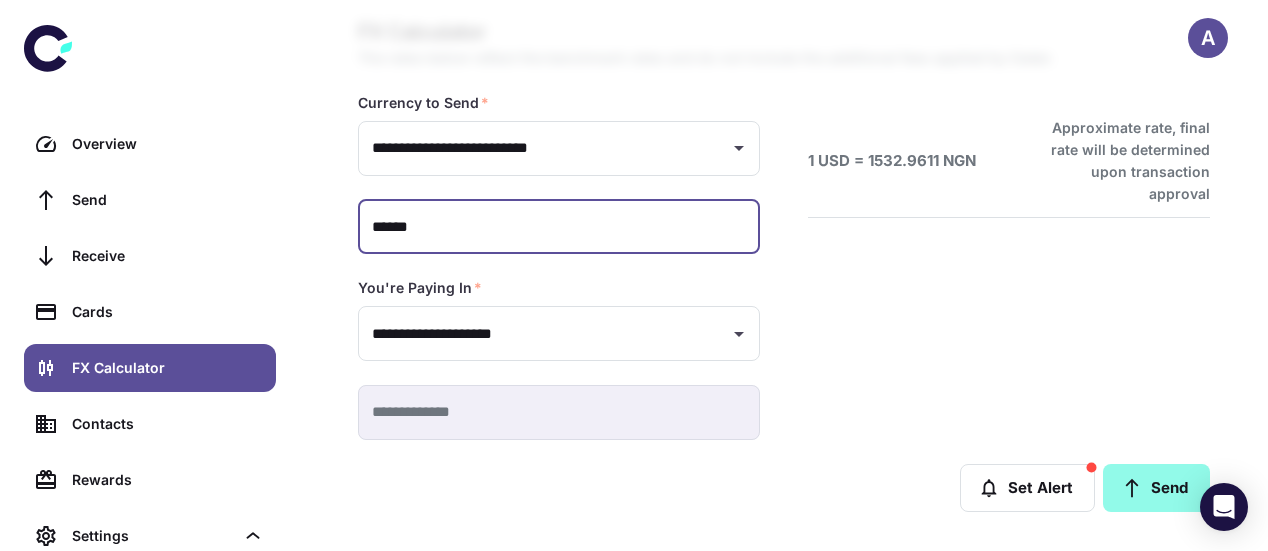 type on "******" 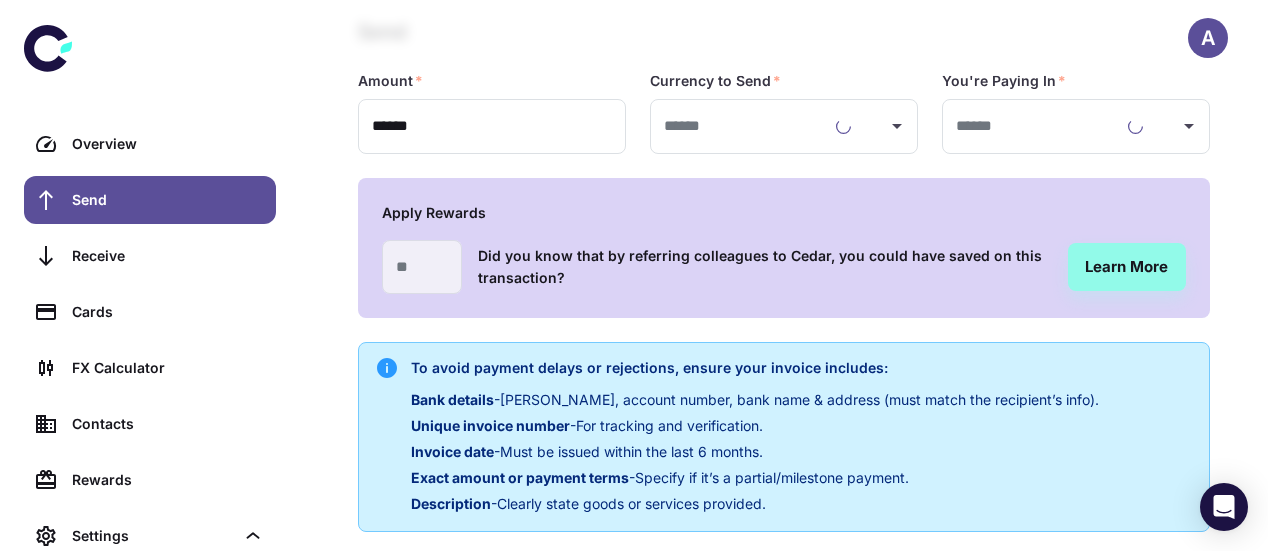 type on "**********" 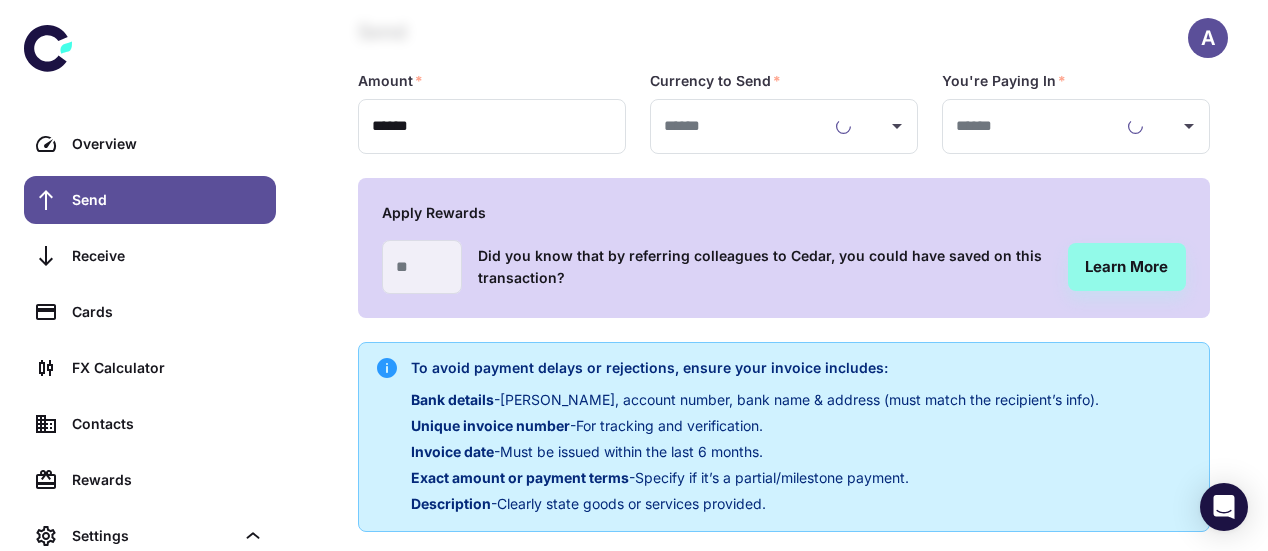 type on "**********" 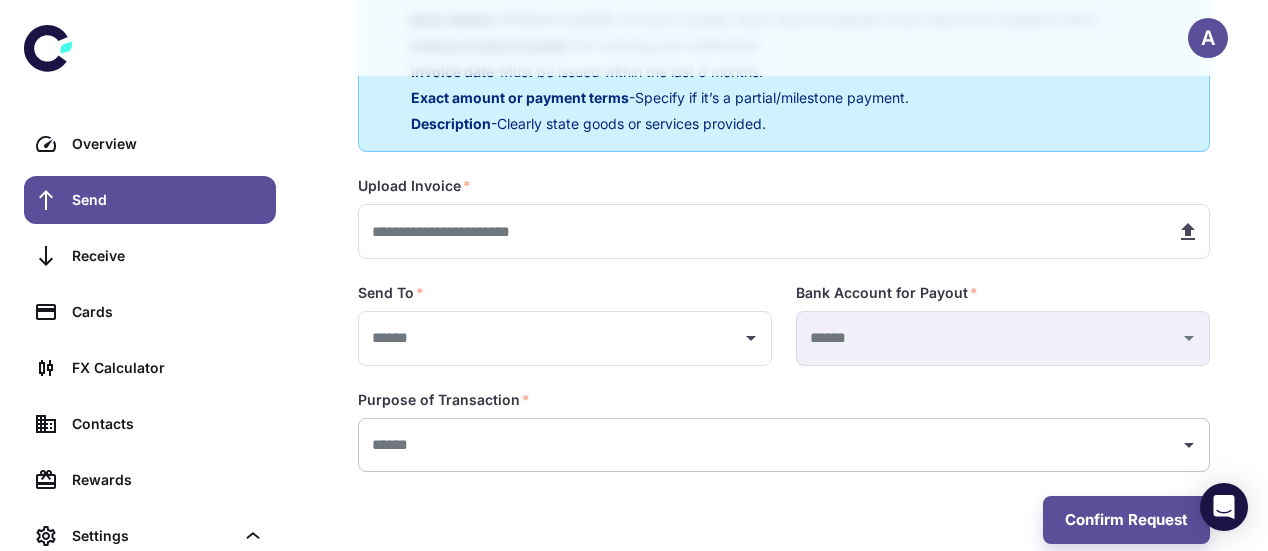 scroll, scrollTop: 484, scrollLeft: 0, axis: vertical 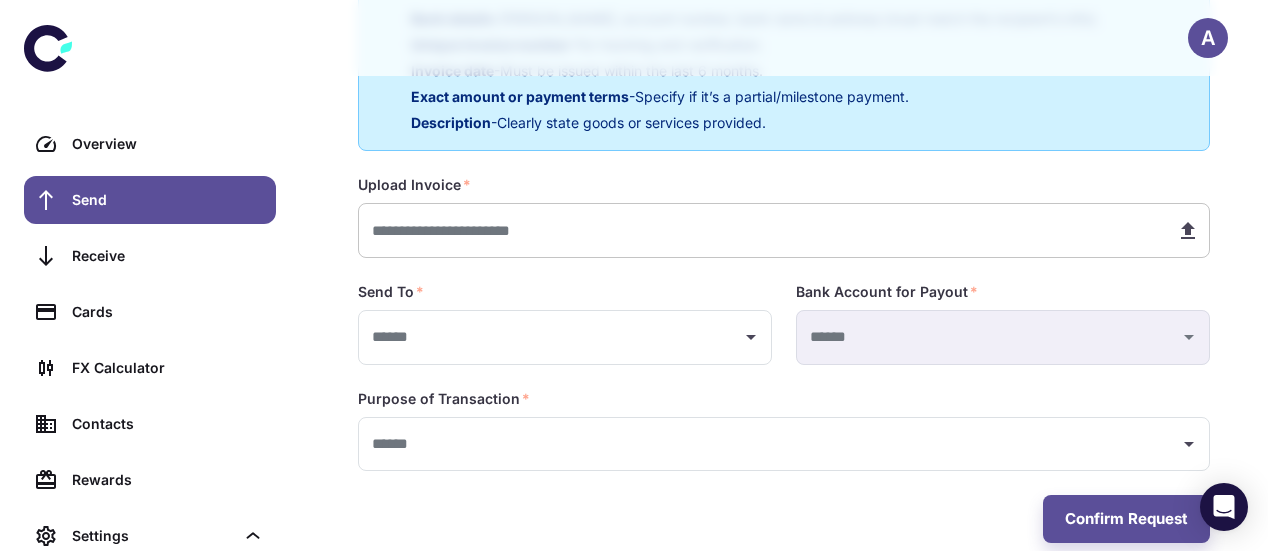 click at bounding box center [759, 230] 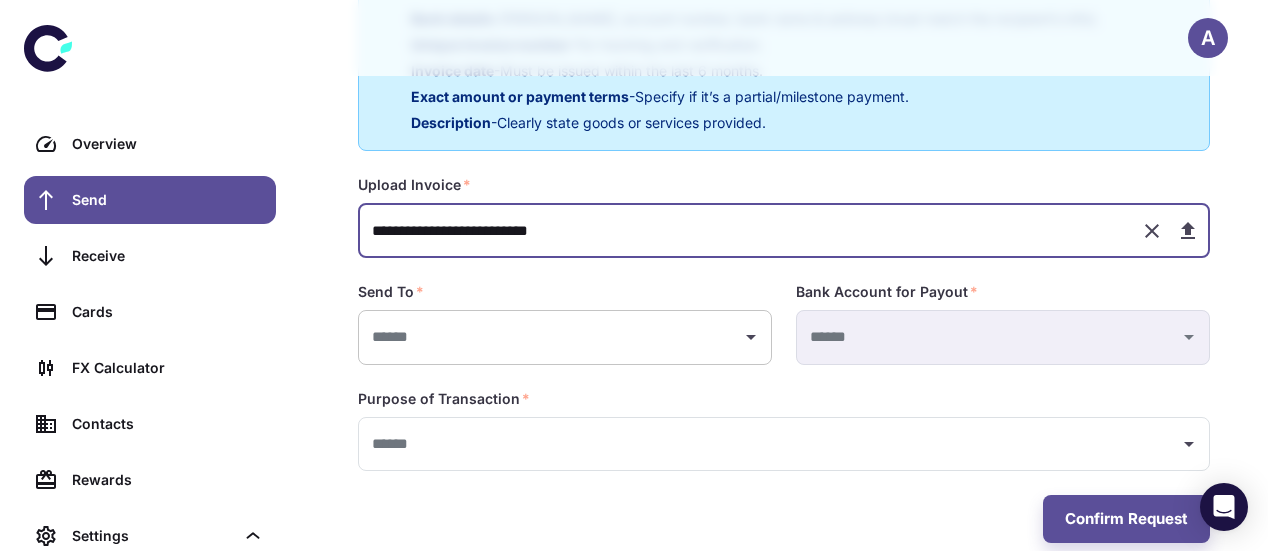 click on "​" at bounding box center (565, 337) 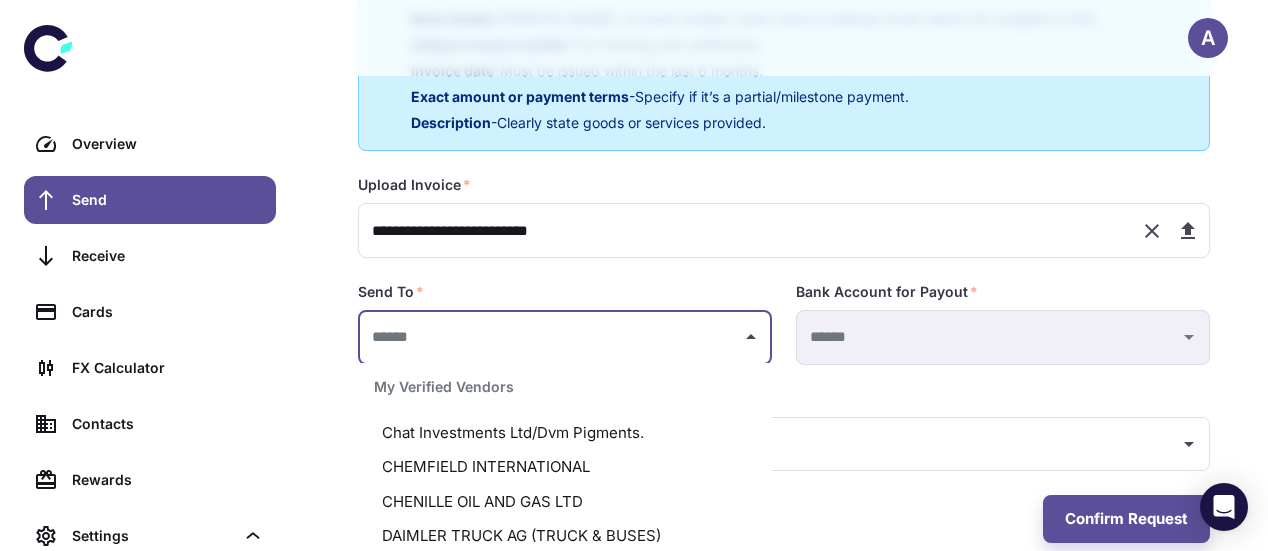 scroll, scrollTop: 168, scrollLeft: 0, axis: vertical 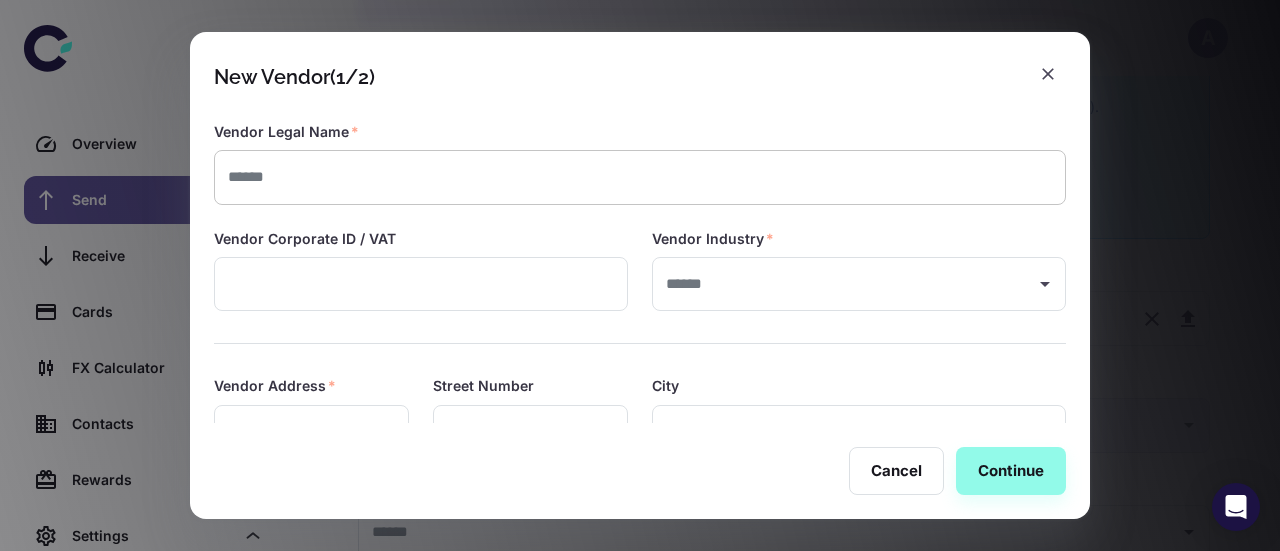 click at bounding box center [640, 177] 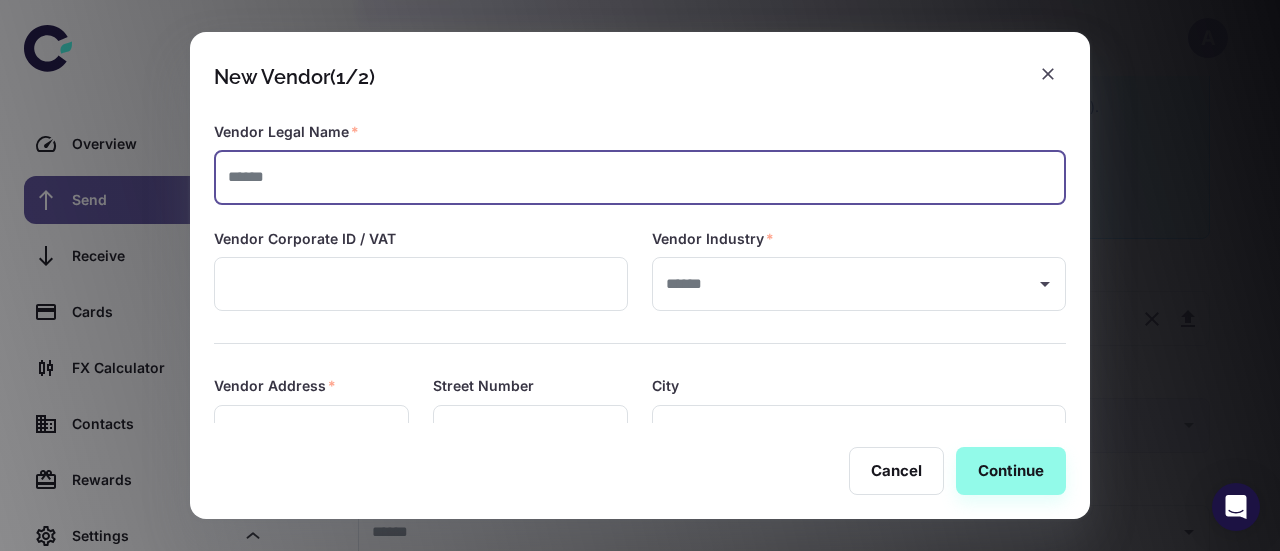 paste on "**********" 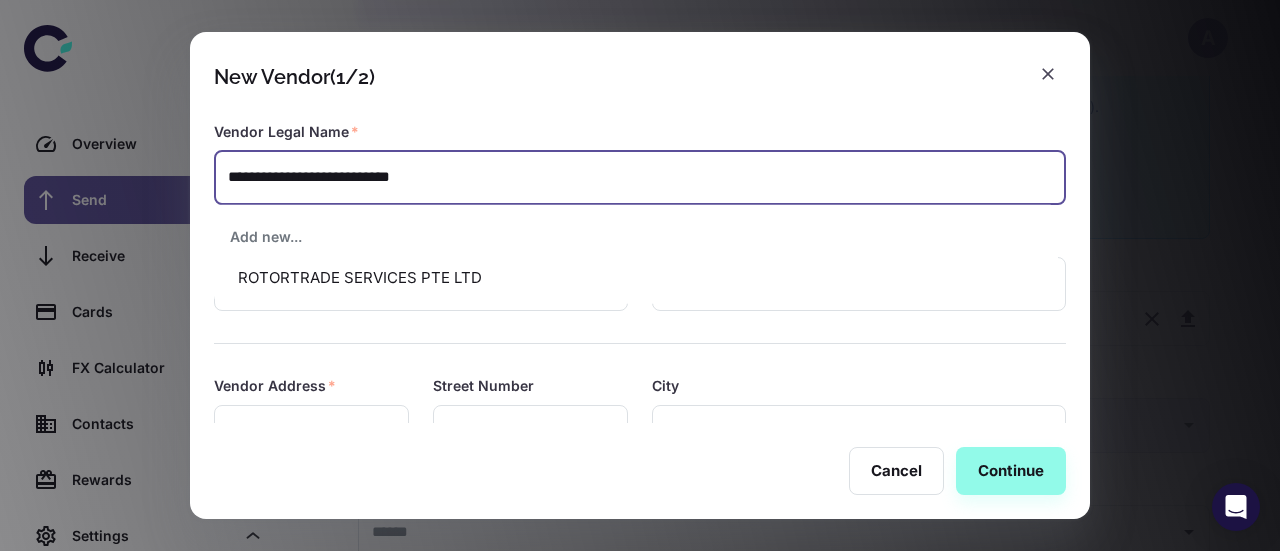 click on "ROTORTRADE SERVICES PTE LTD" at bounding box center [636, 278] 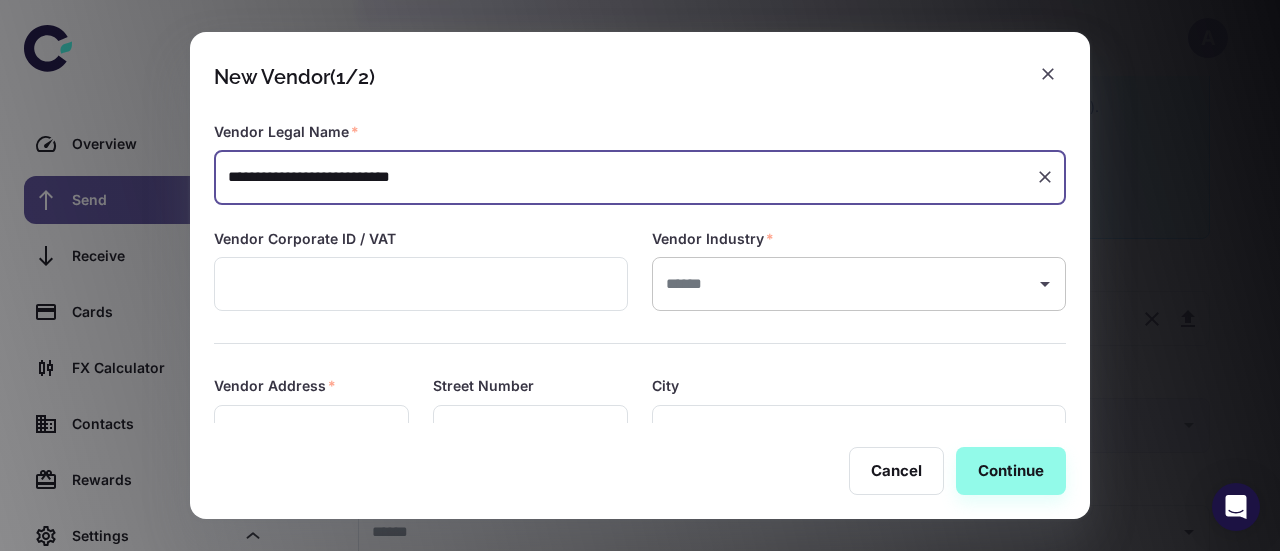 type on "**********" 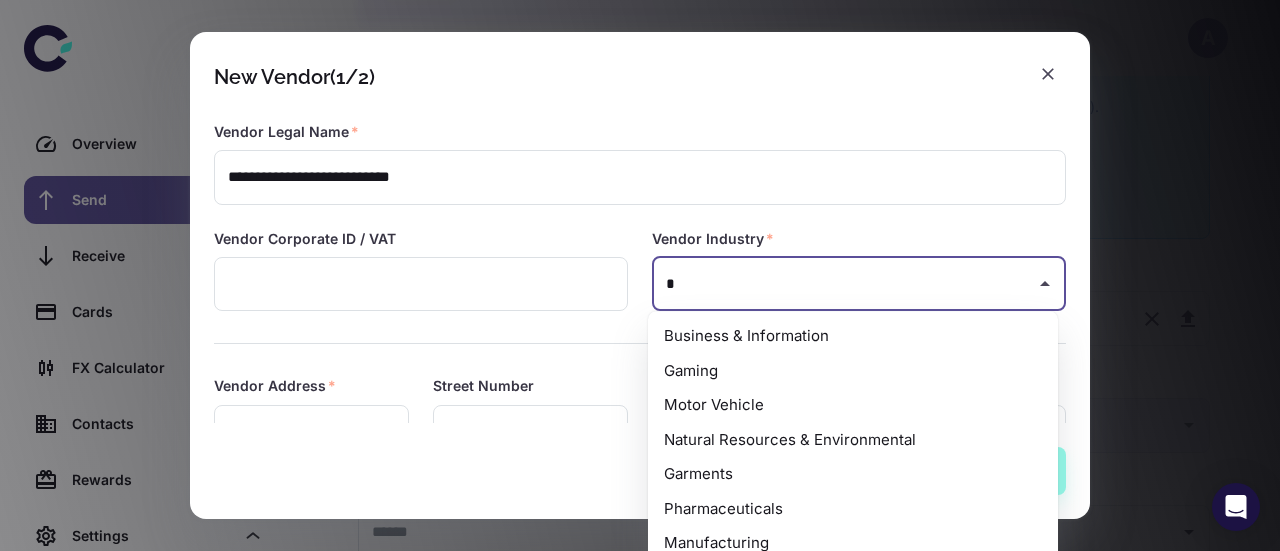 scroll, scrollTop: 26, scrollLeft: 0, axis: vertical 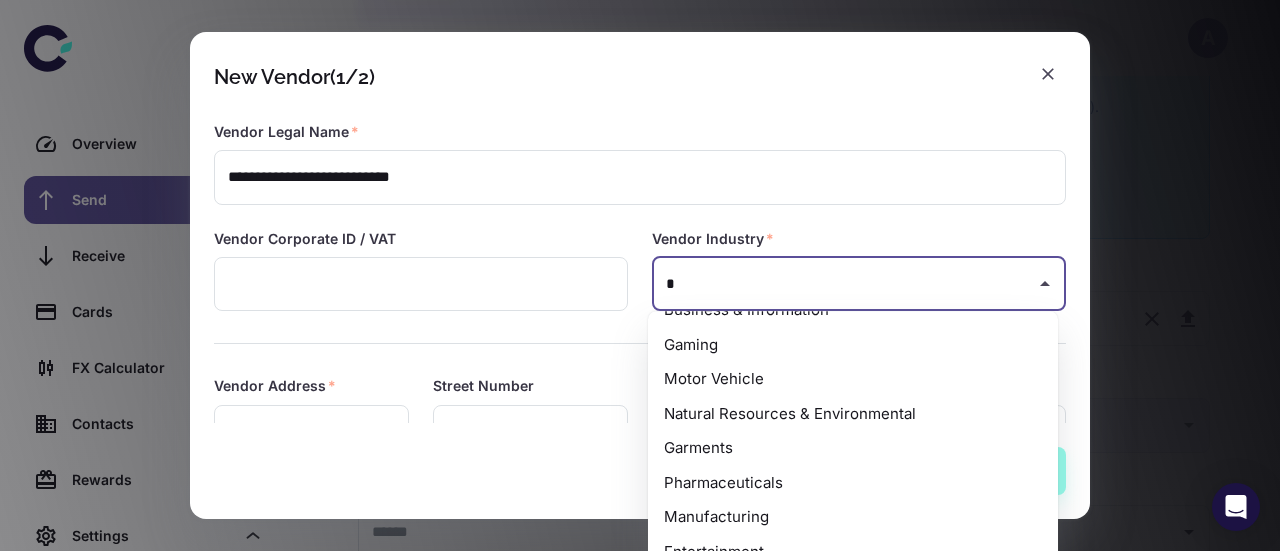 click on "Manufacturing" at bounding box center [853, 517] 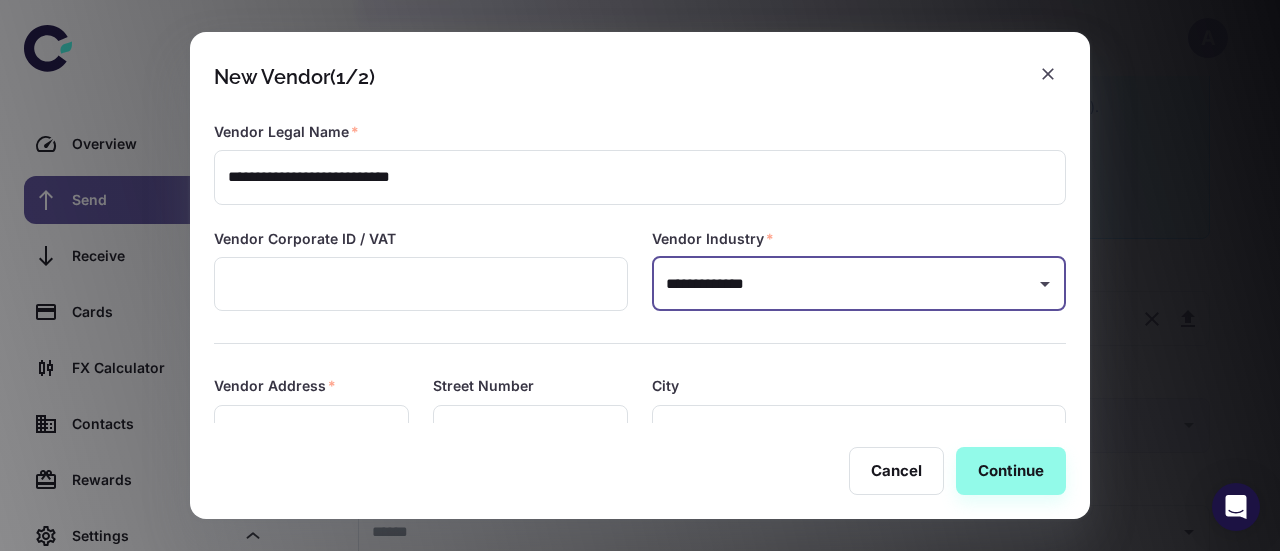 type on "**********" 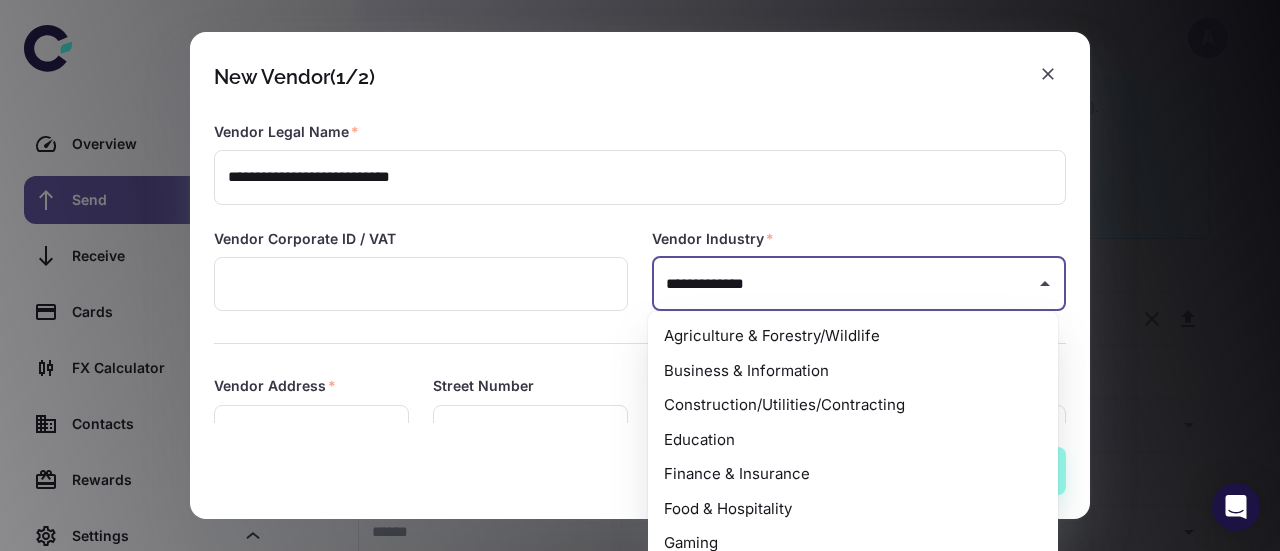 scroll, scrollTop: 330, scrollLeft: 0, axis: vertical 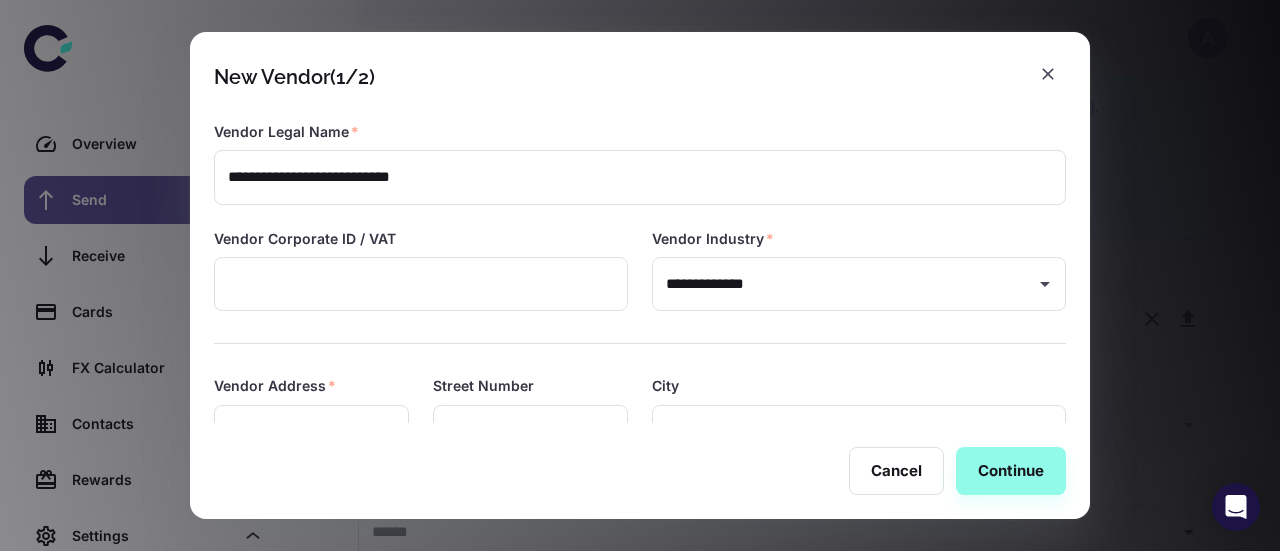 click at bounding box center [628, 331] 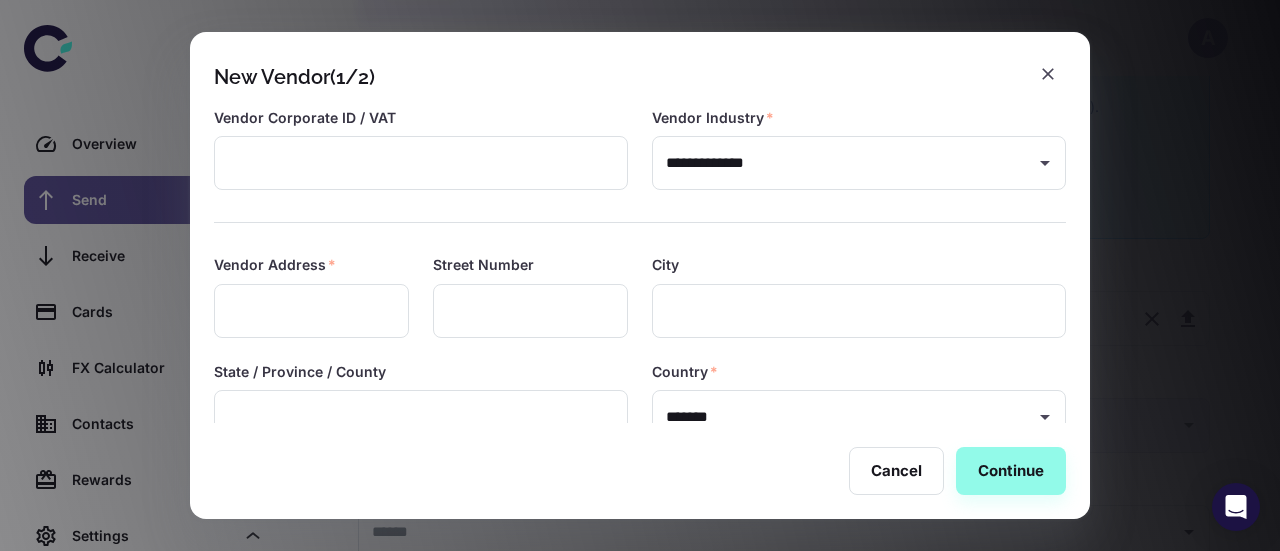 scroll, scrollTop: 126, scrollLeft: 0, axis: vertical 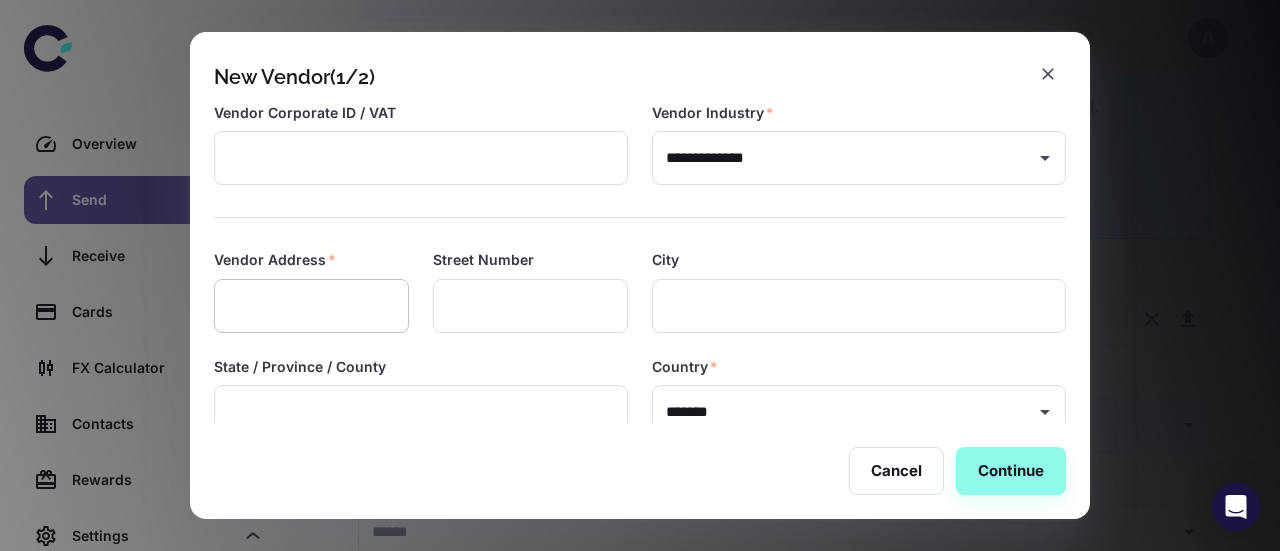 click at bounding box center [311, 306] 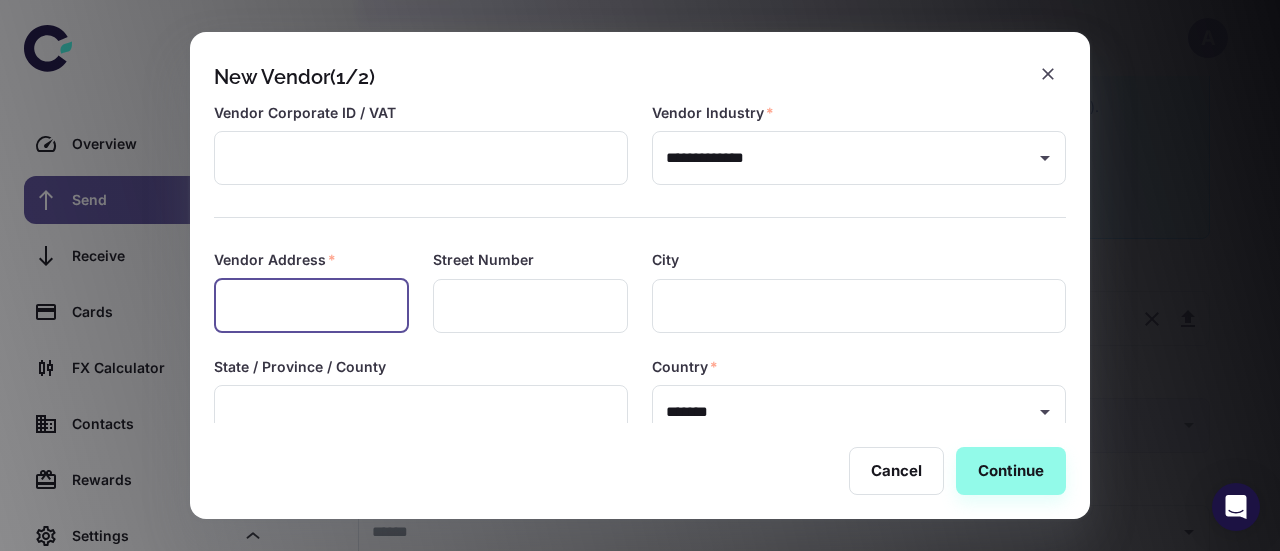 paste on "**********" 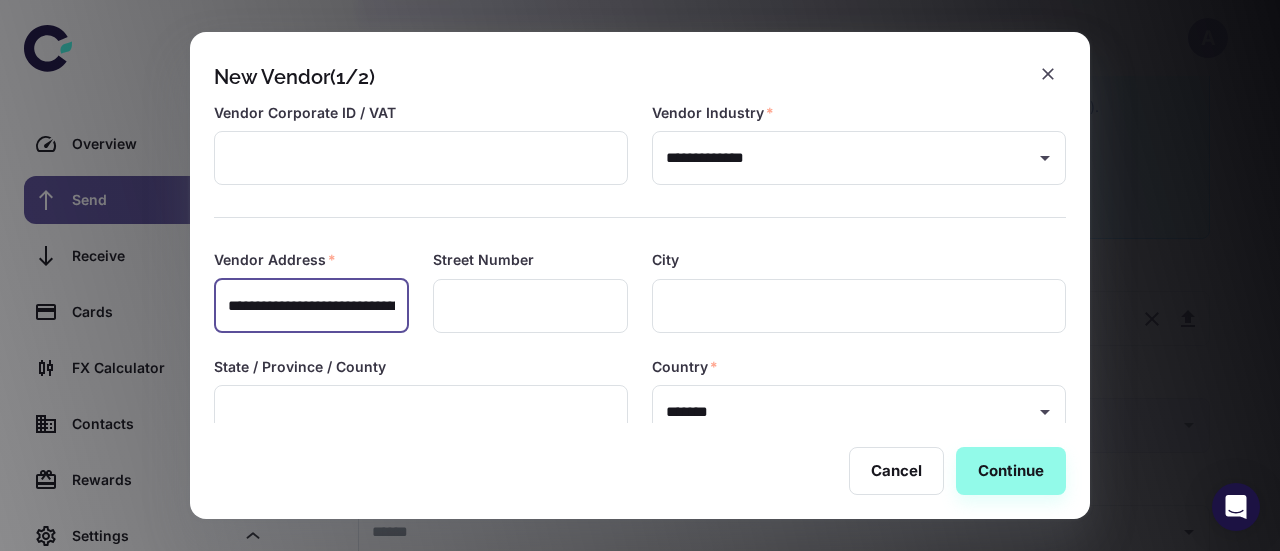 scroll, scrollTop: 0, scrollLeft: 244, axis: horizontal 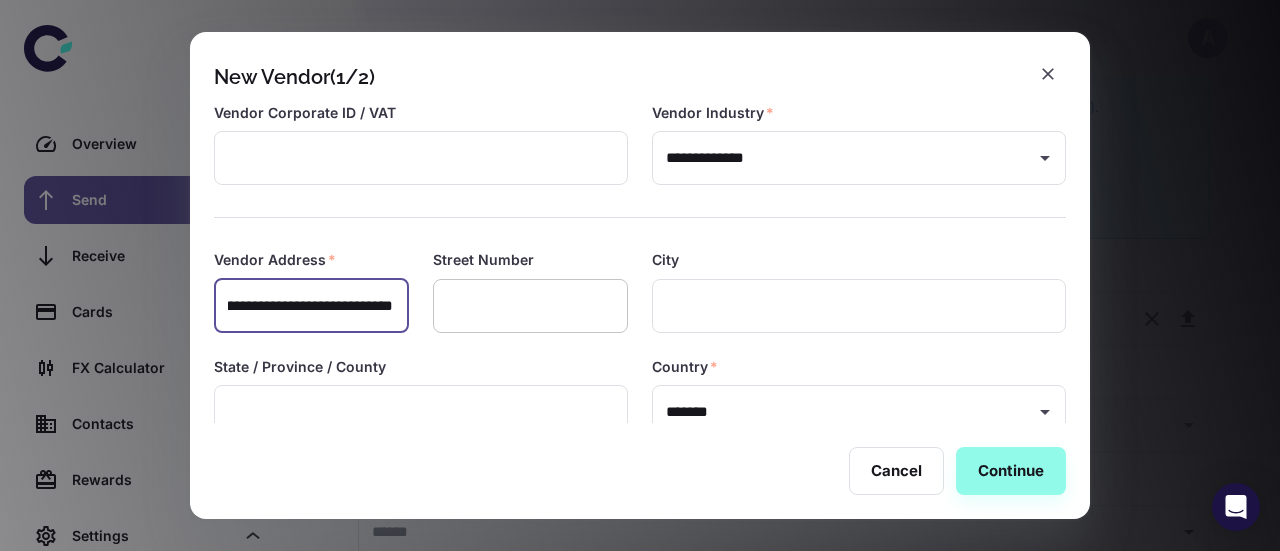 type on "**********" 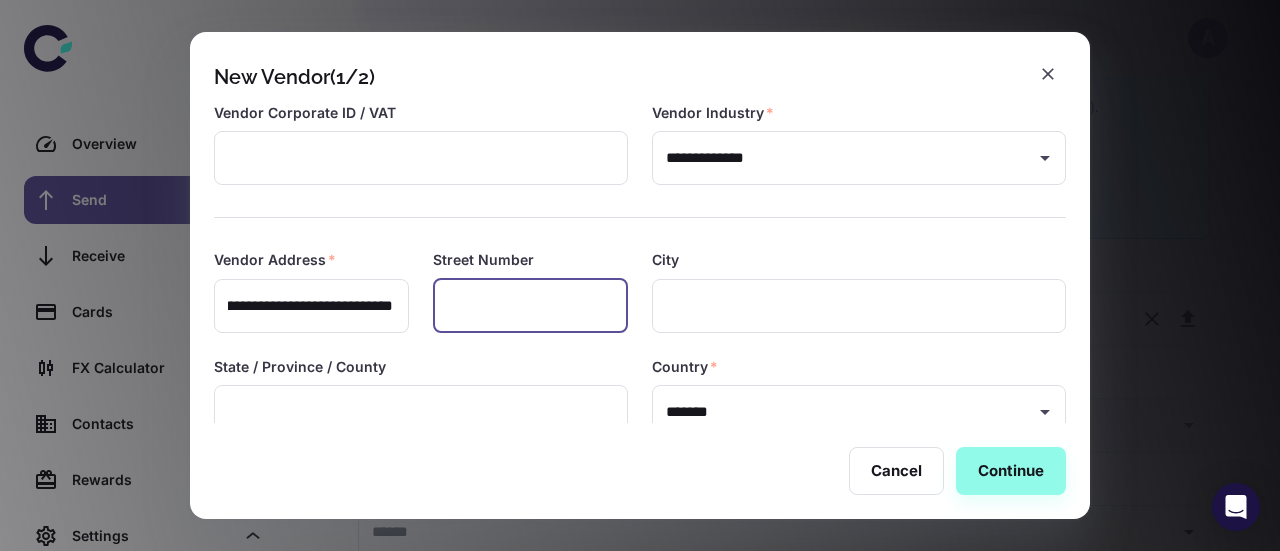 scroll, scrollTop: 0, scrollLeft: 0, axis: both 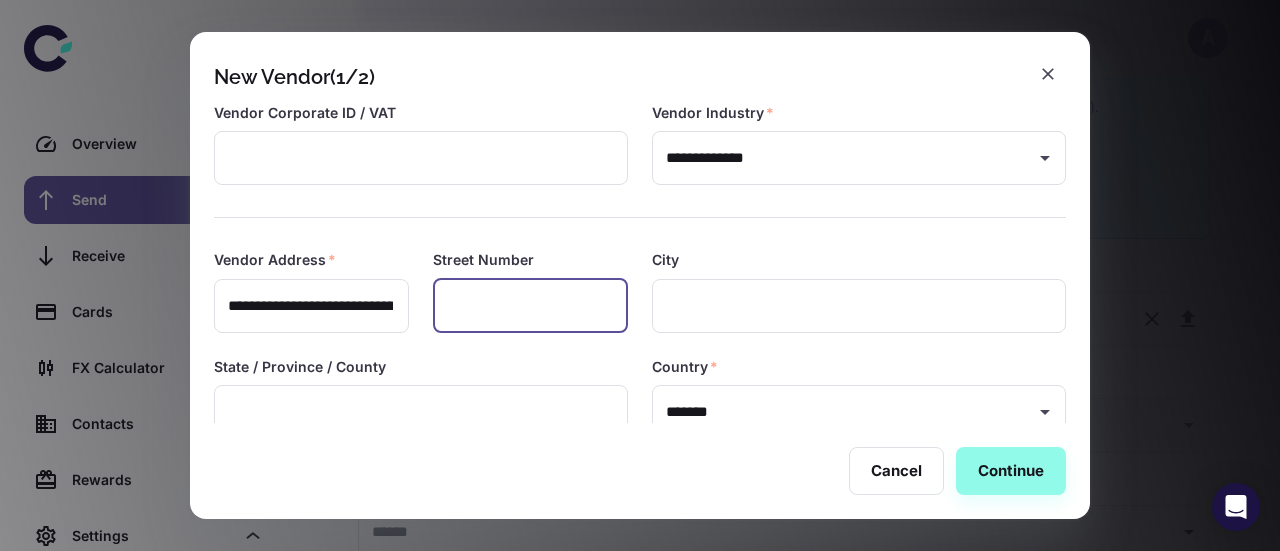 click at bounding box center [530, 306] 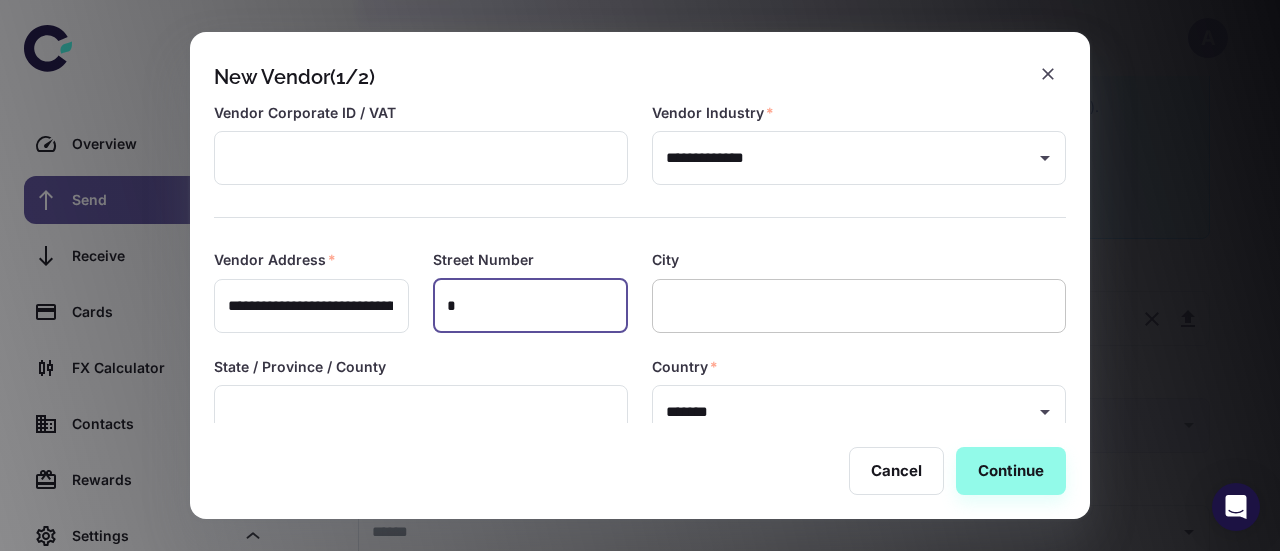 type on "*" 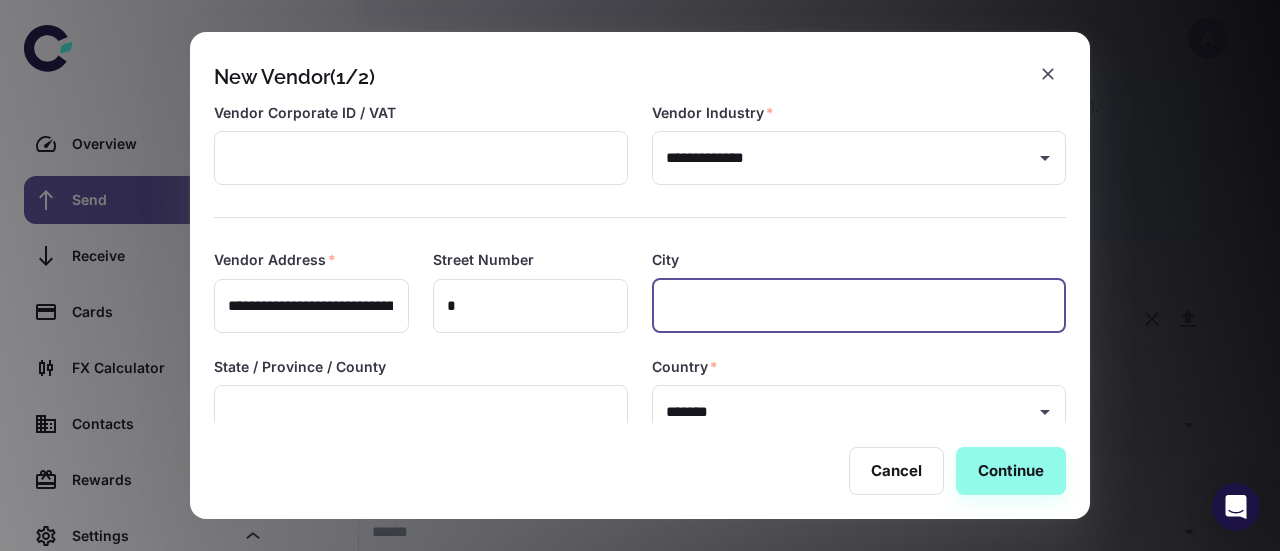 click at bounding box center (859, 306) 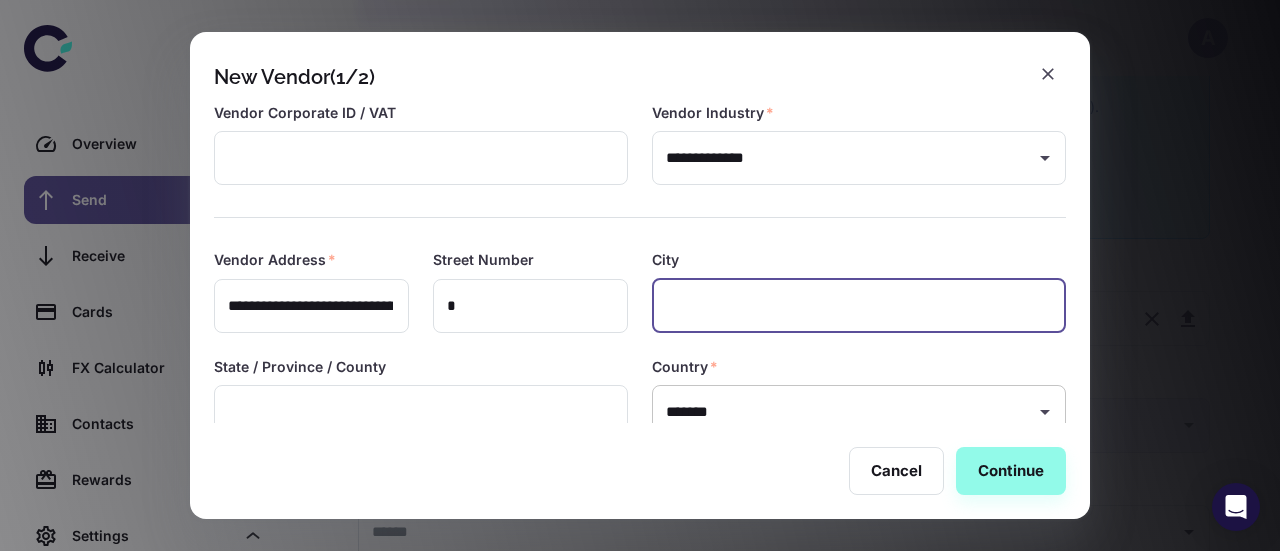 click on "*******" at bounding box center [844, 412] 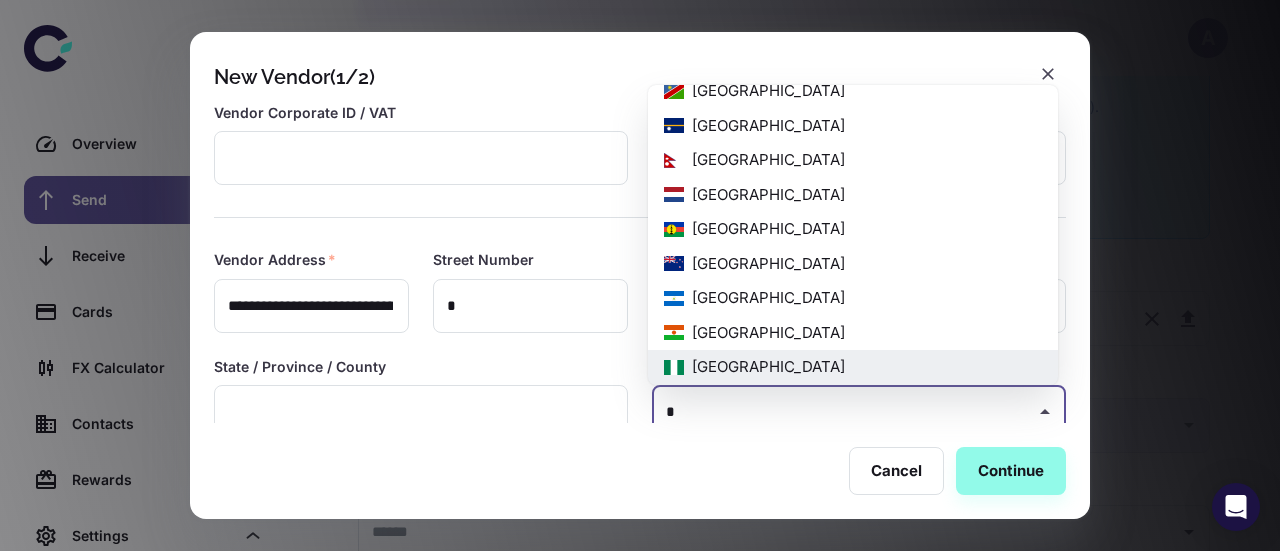 scroll, scrollTop: 0, scrollLeft: 0, axis: both 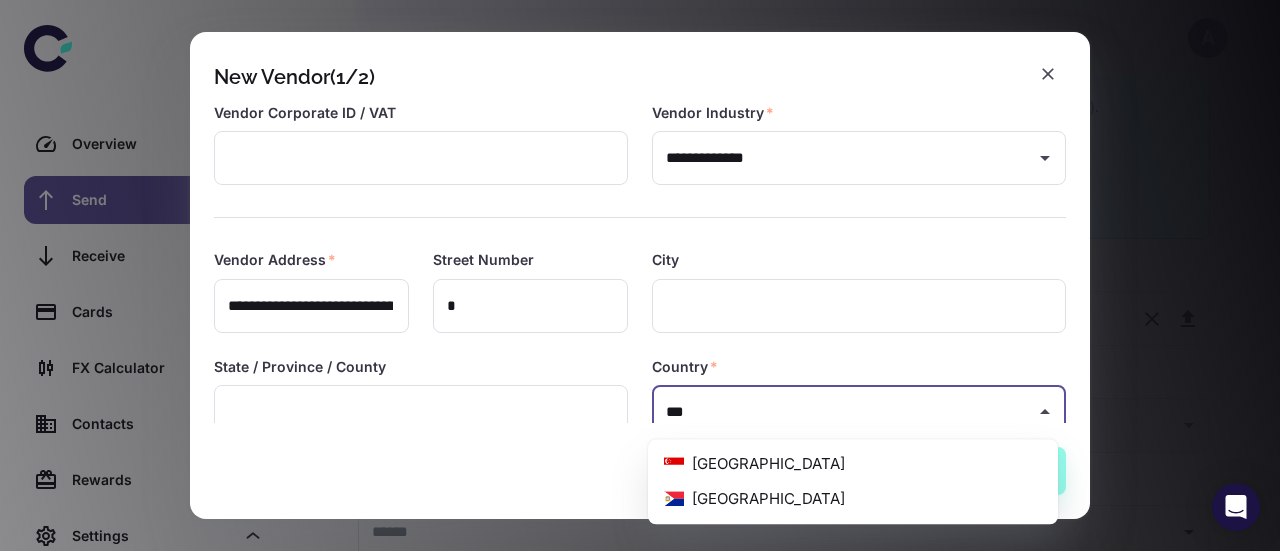 click on "[GEOGRAPHIC_DATA]" at bounding box center (853, 464) 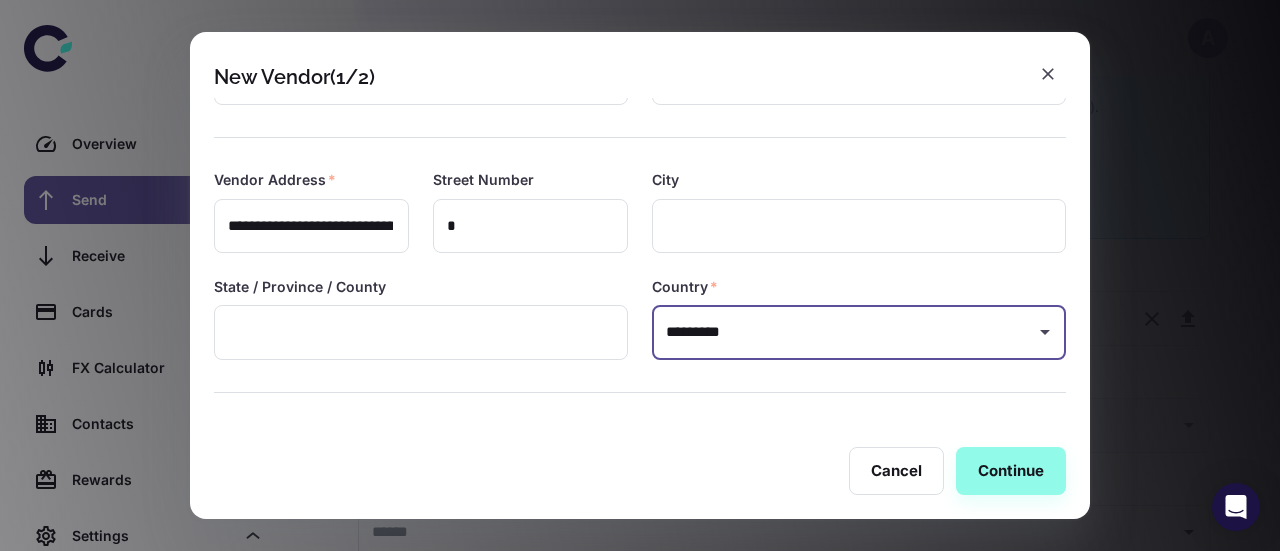scroll, scrollTop: 210, scrollLeft: 0, axis: vertical 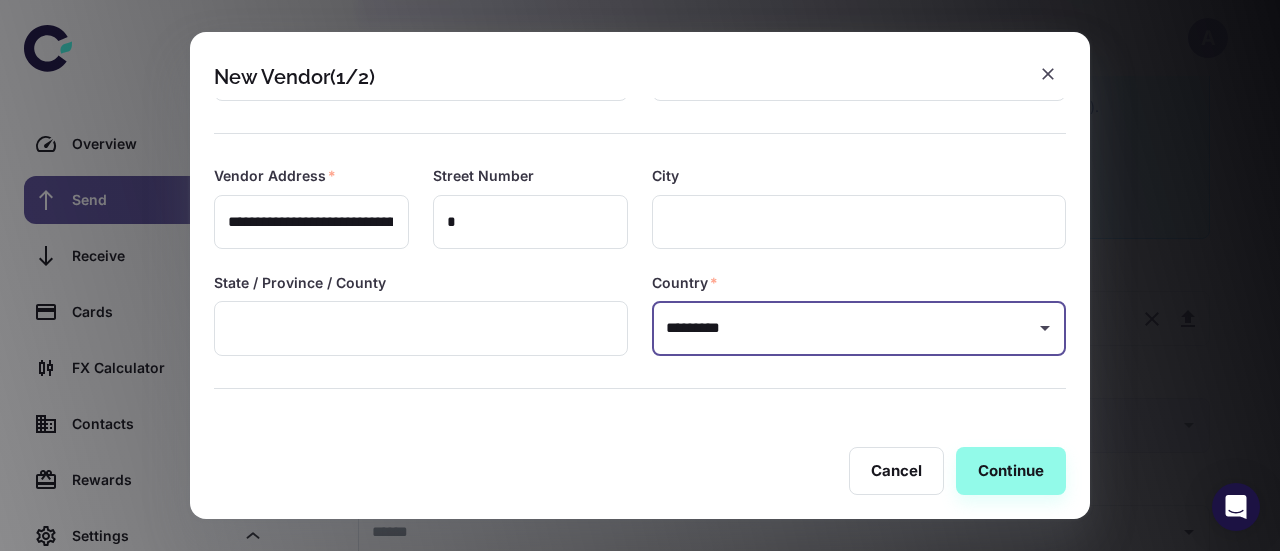 type on "*********" 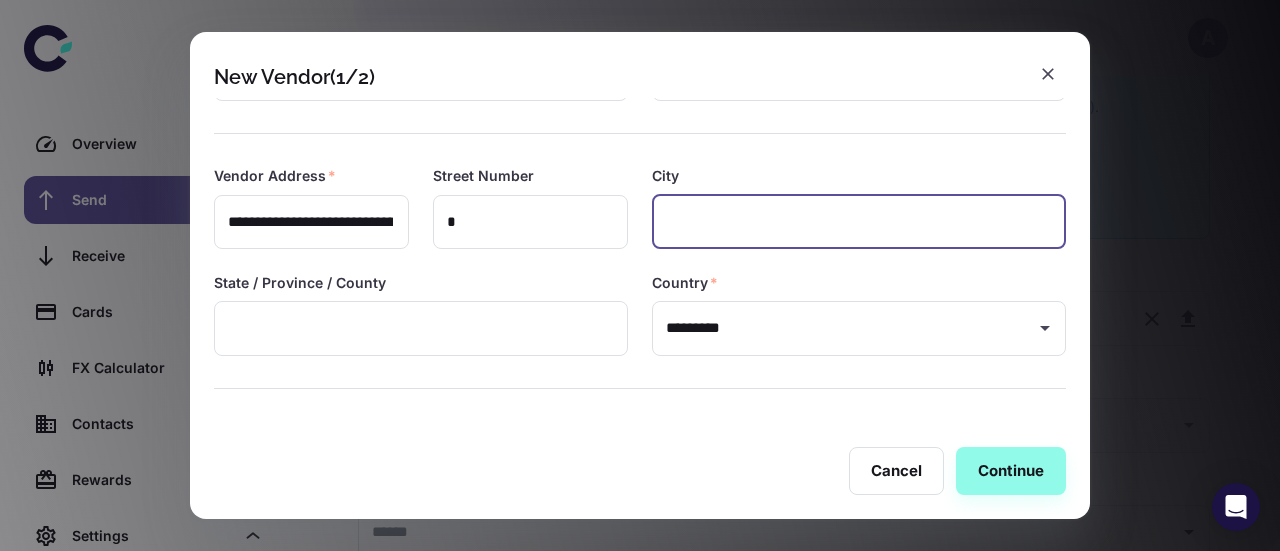 click at bounding box center (859, 222) 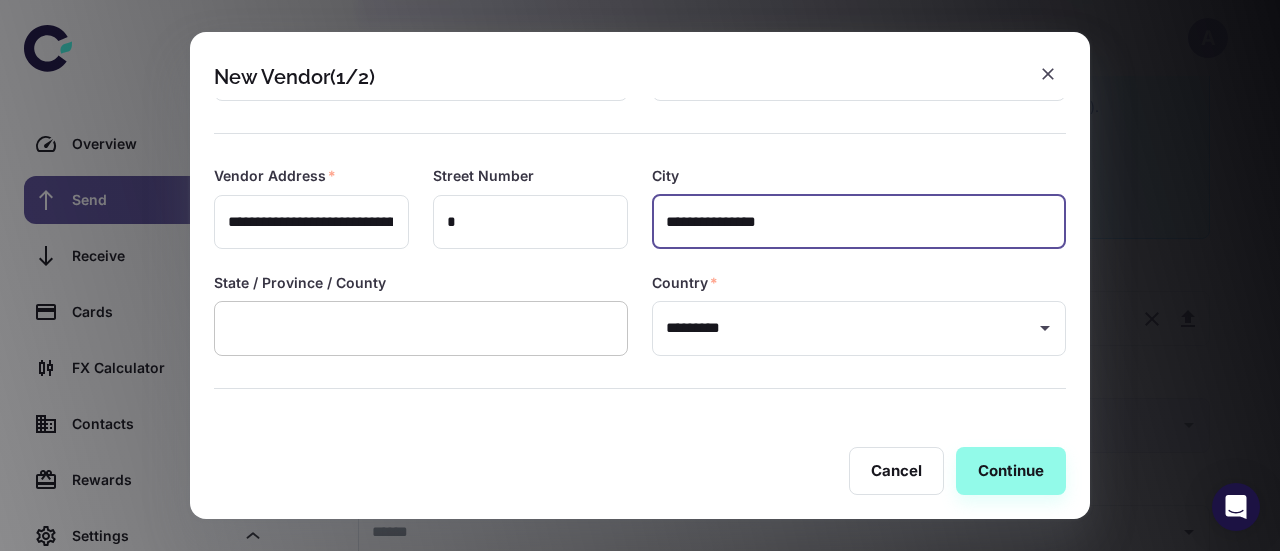 type on "**********" 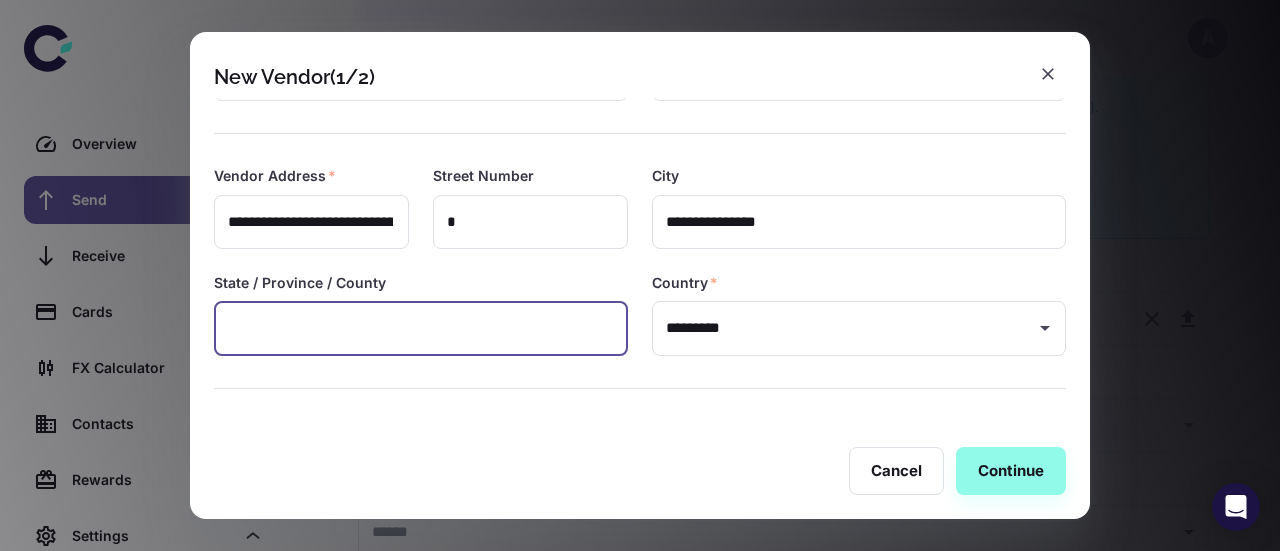 click at bounding box center (421, 328) 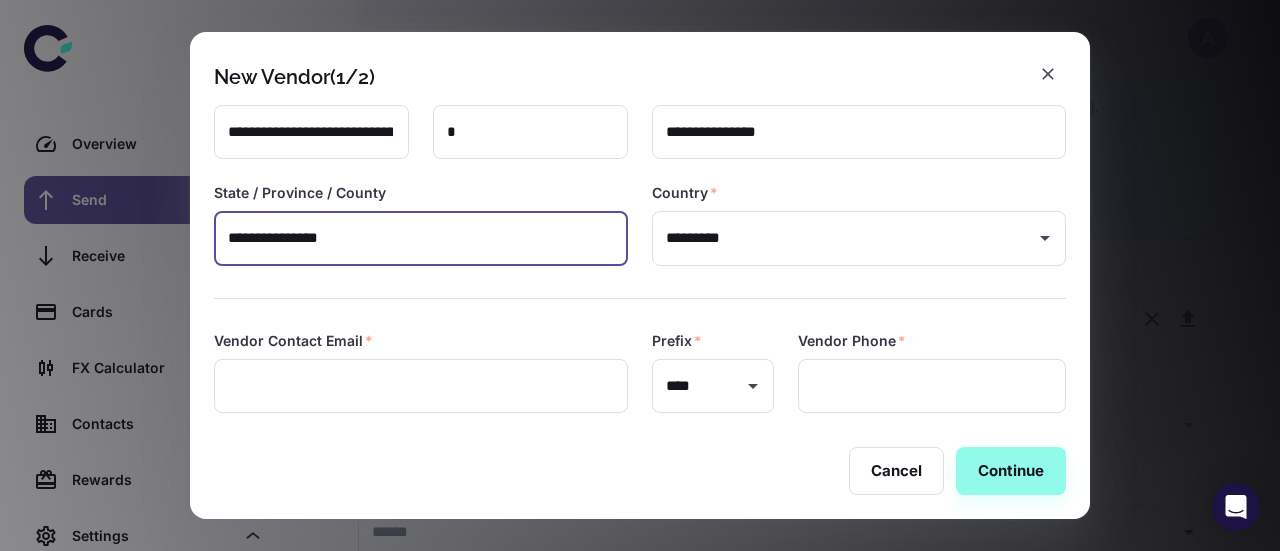 scroll, scrollTop: 313, scrollLeft: 0, axis: vertical 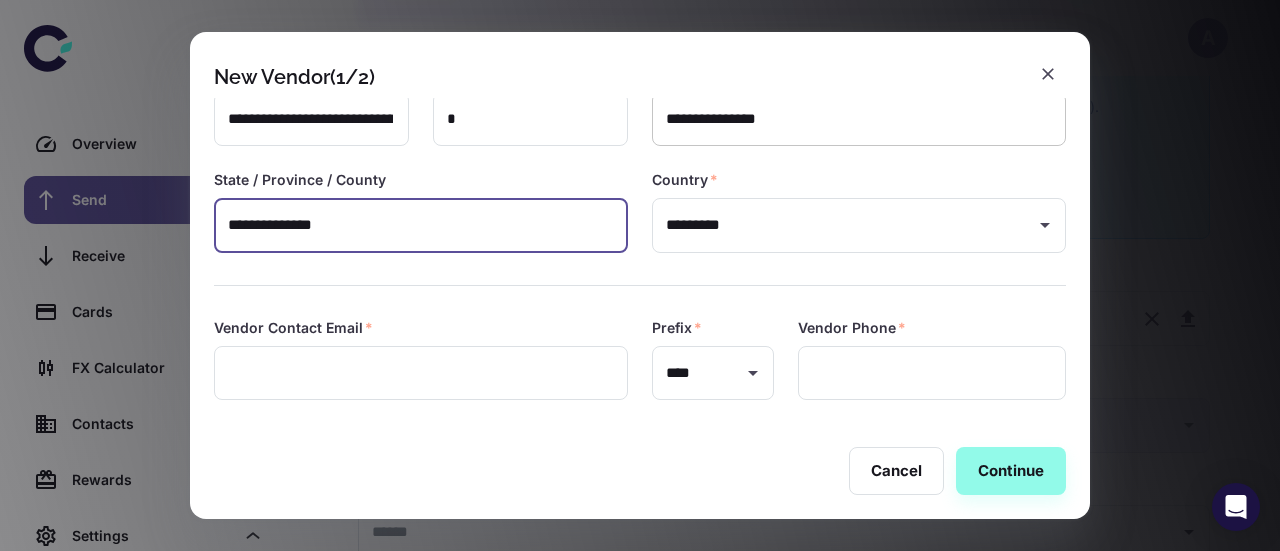 type on "**********" 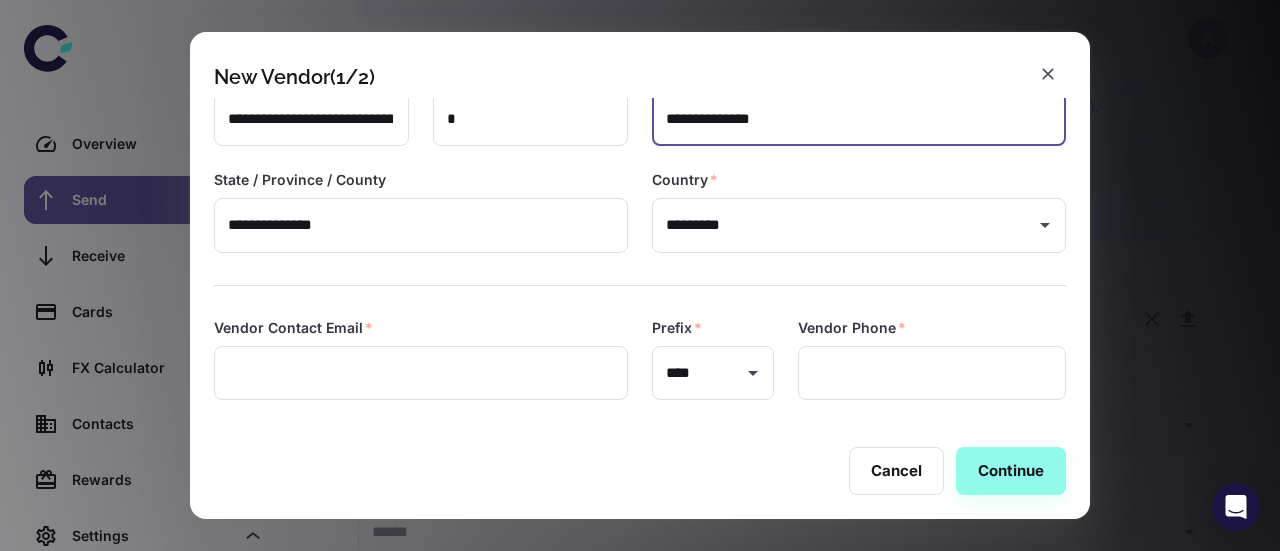 type on "**********" 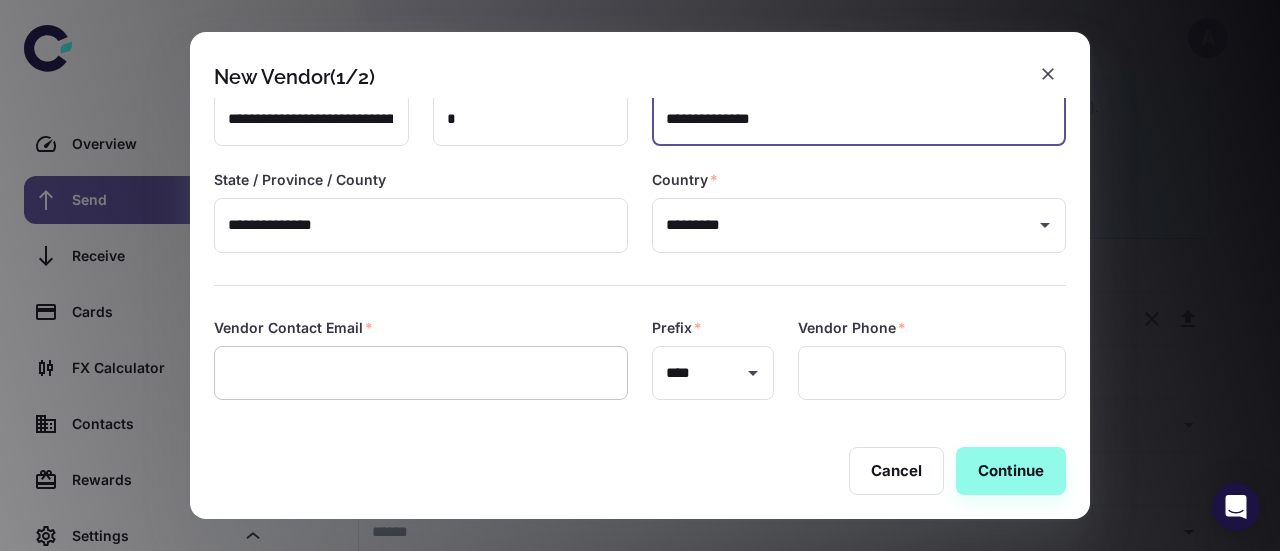 click at bounding box center (421, 373) 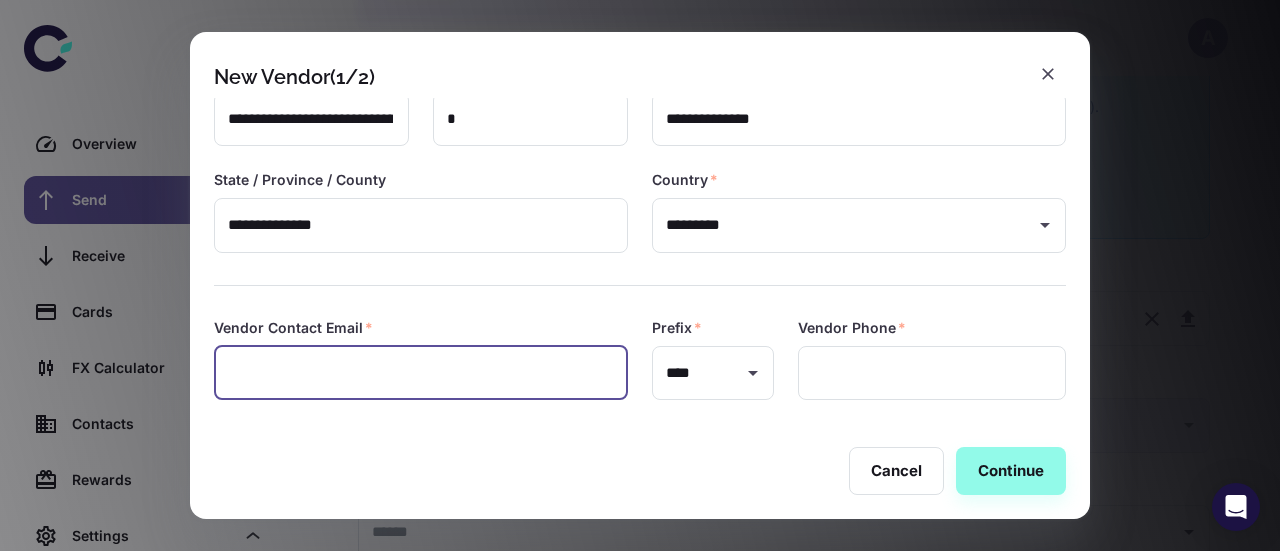 paste on "**********" 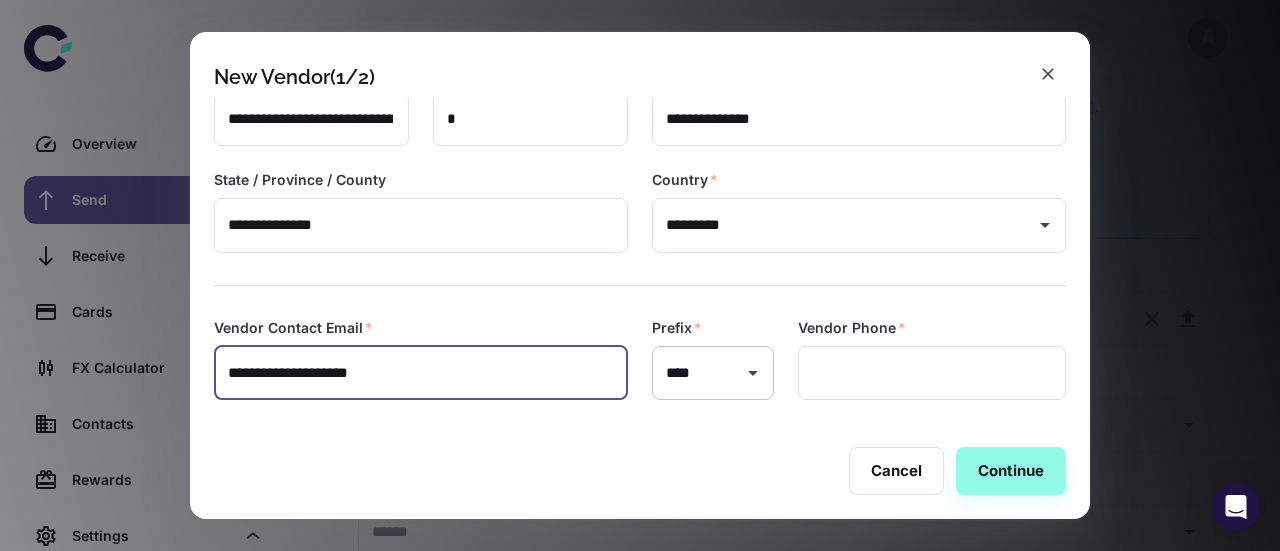 type on "**********" 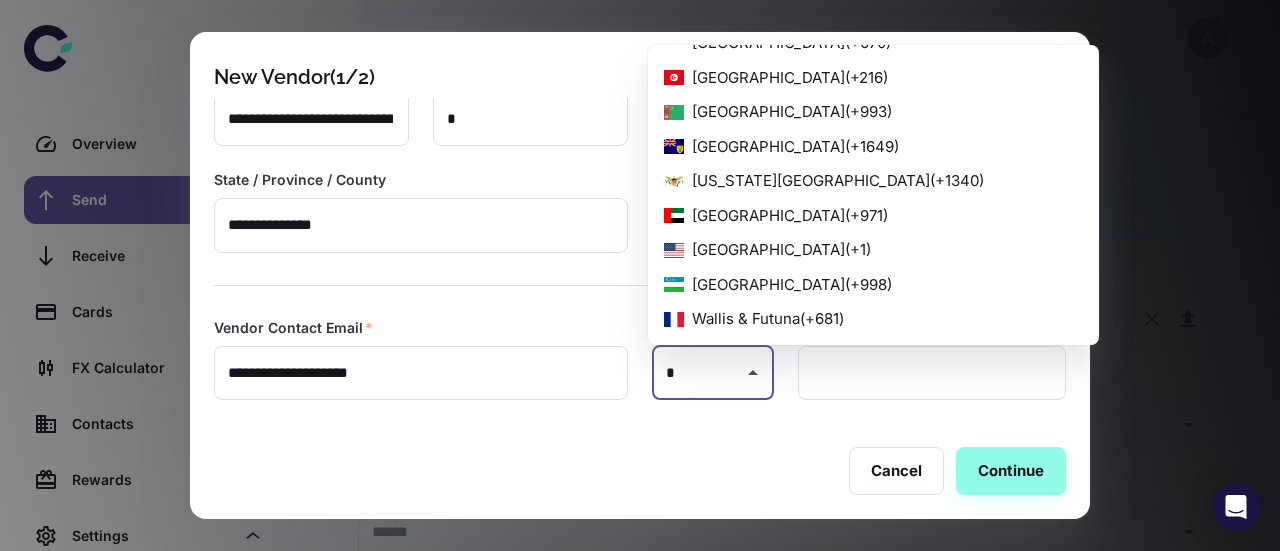 scroll, scrollTop: 0, scrollLeft: 0, axis: both 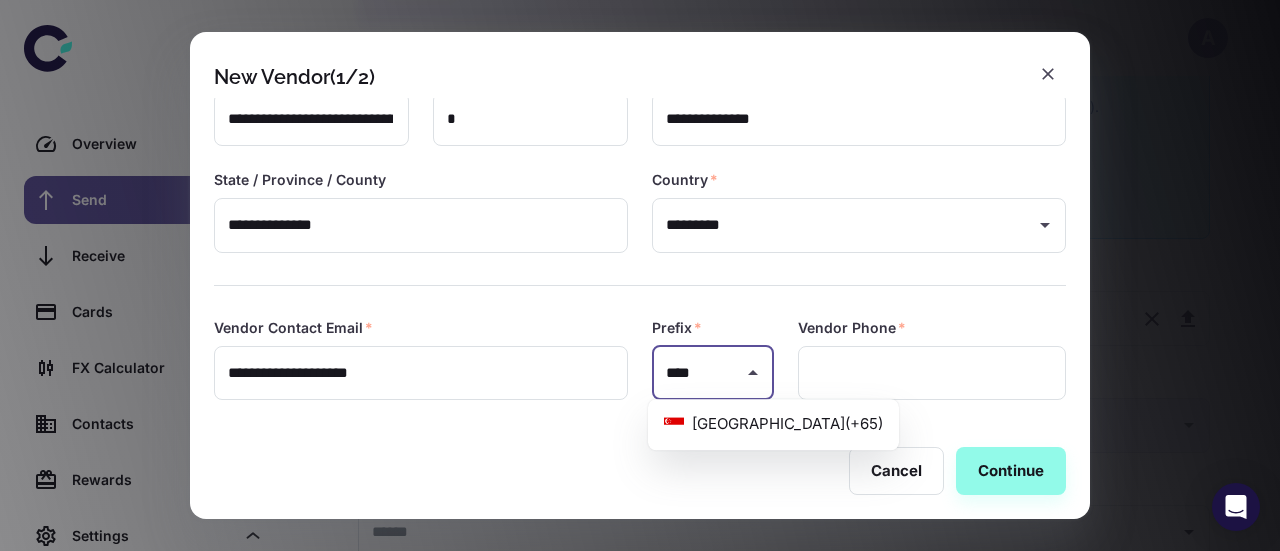 click on "Singapore  ( +65 )" at bounding box center (773, 424) 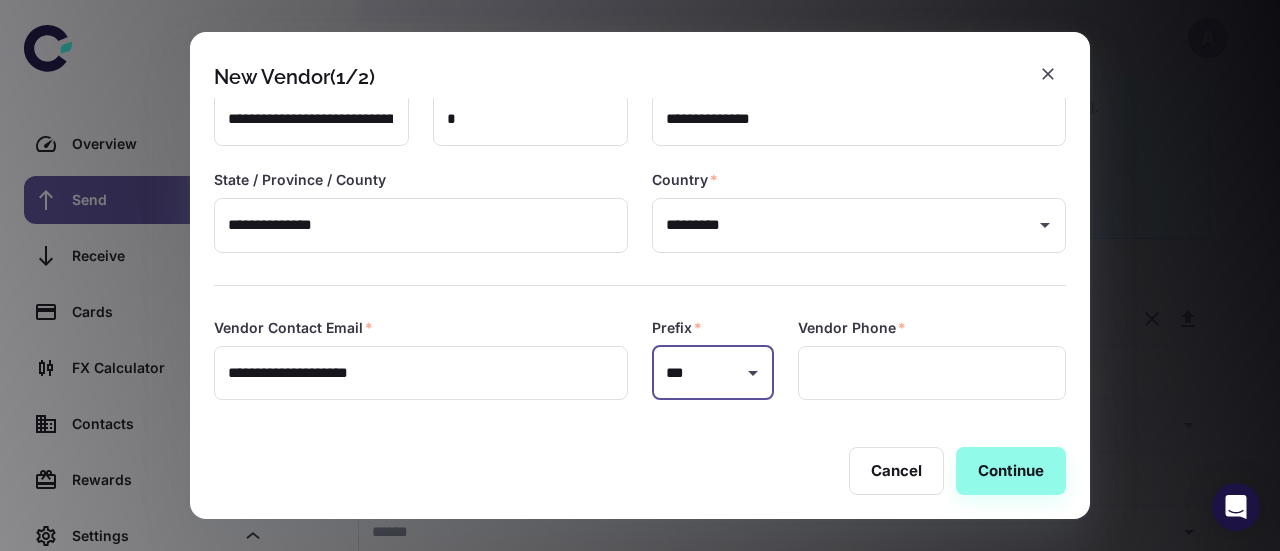 type on "***" 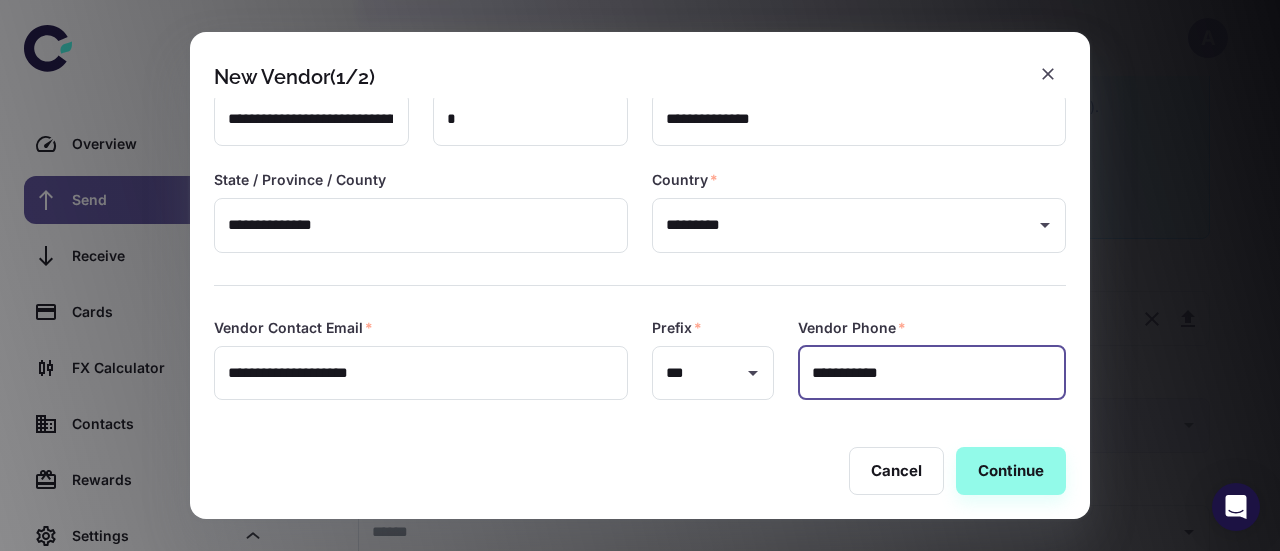 type on "**********" 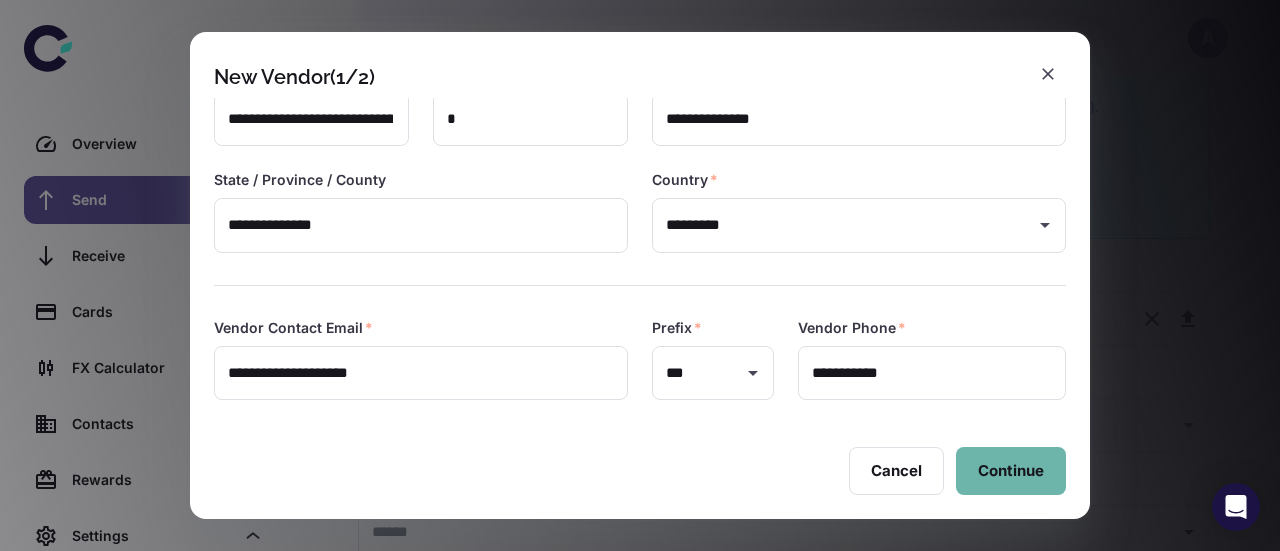 click on "Continue" at bounding box center [1011, 471] 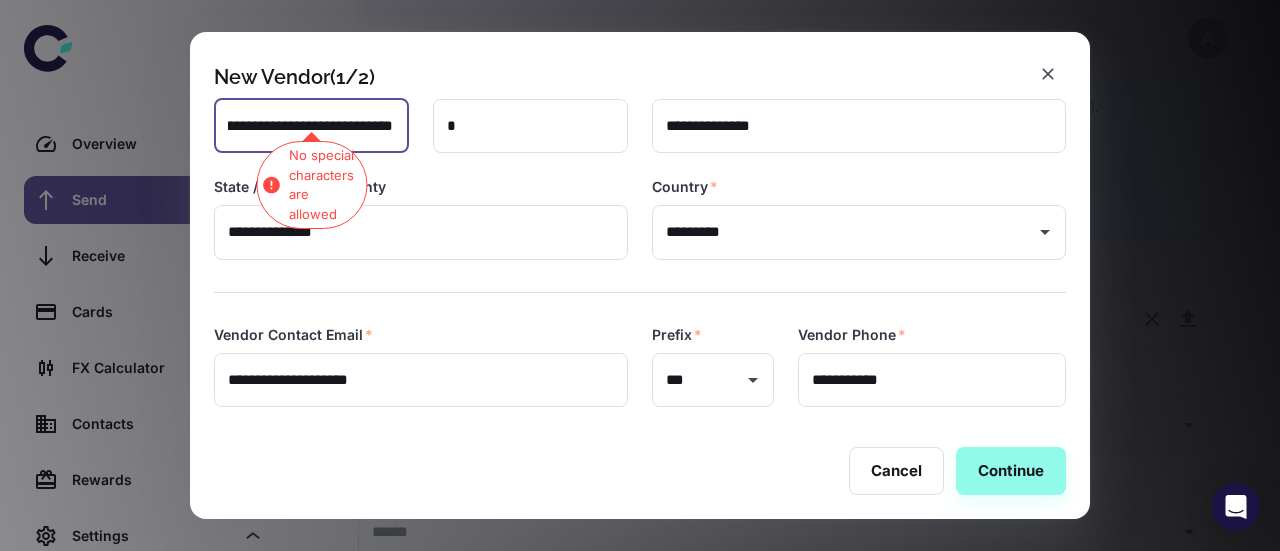 scroll, scrollTop: 0, scrollLeft: 187, axis: horizontal 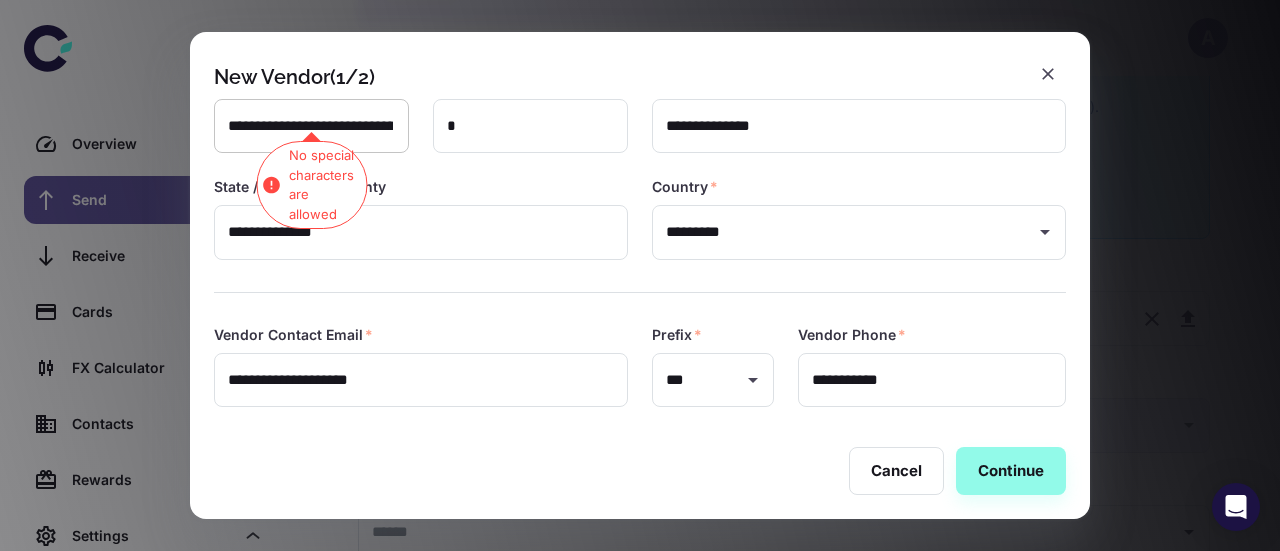 click on "**********" at bounding box center [310, 126] 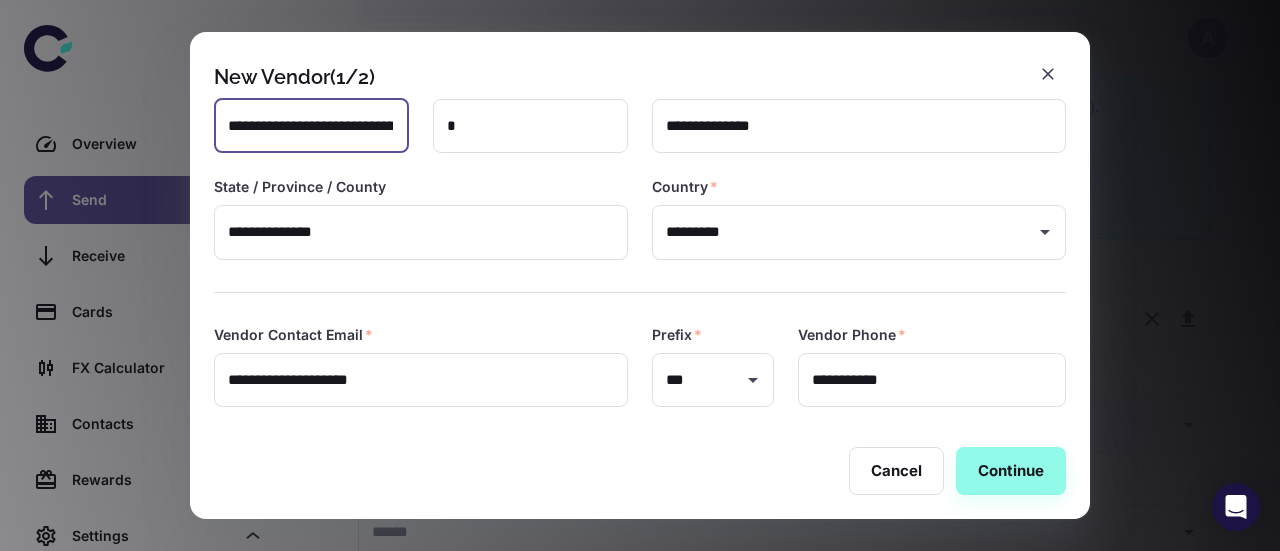 type on "**********" 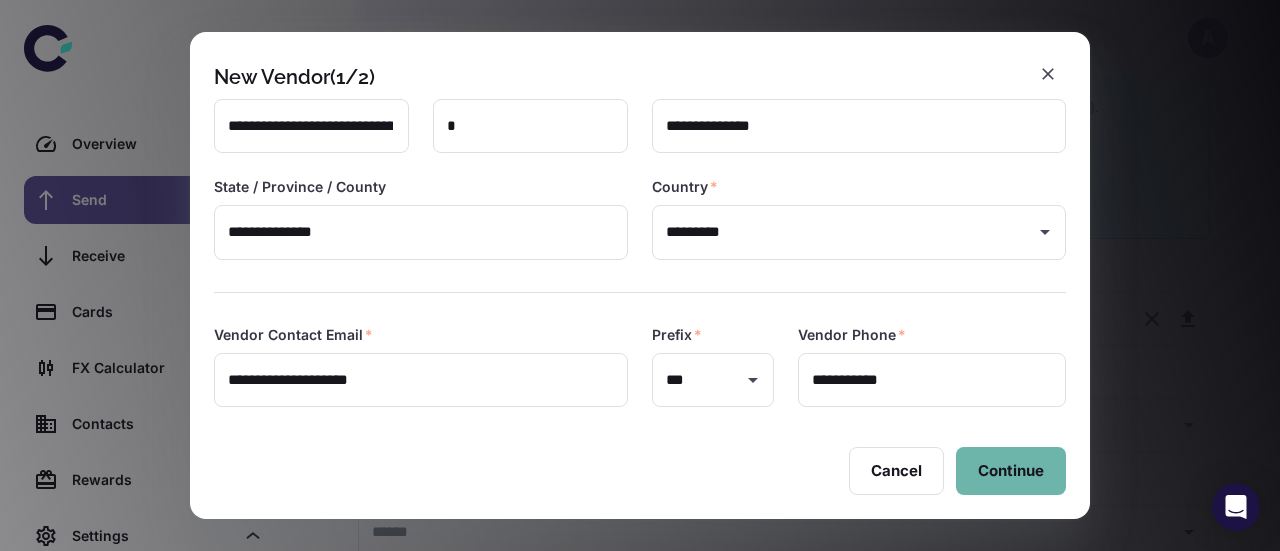 click on "Continue" at bounding box center [1011, 471] 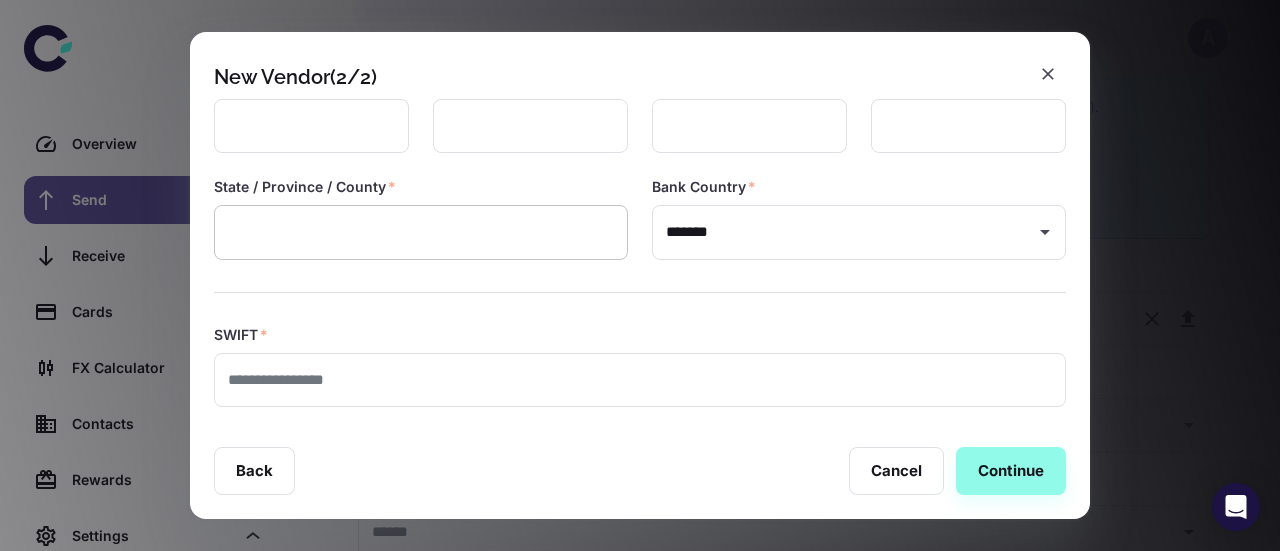 scroll, scrollTop: 0, scrollLeft: 0, axis: both 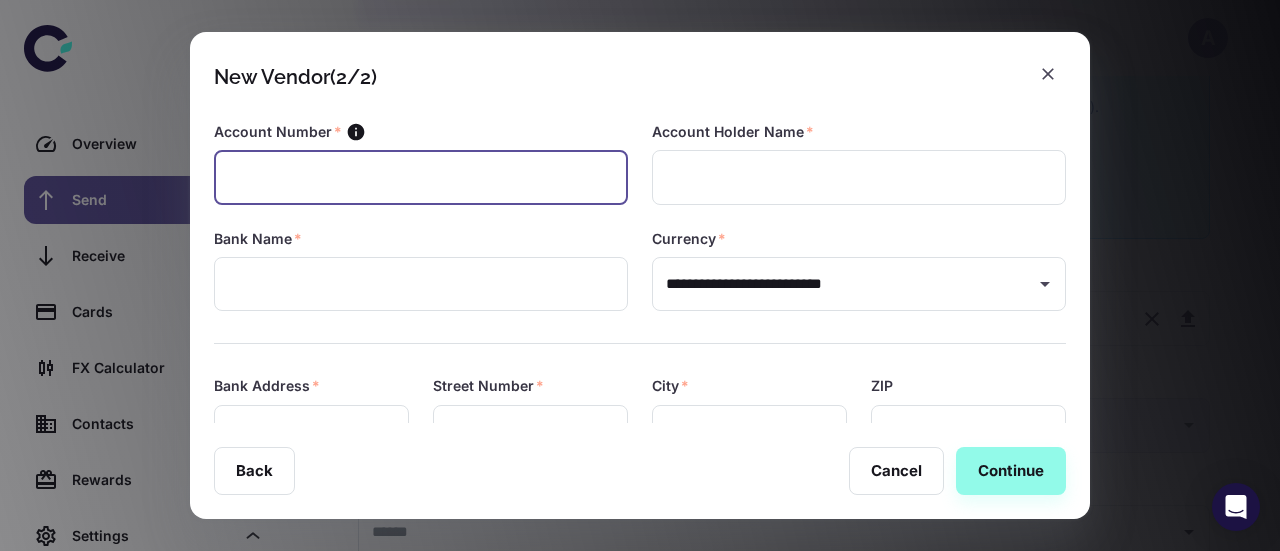 click at bounding box center [421, 177] 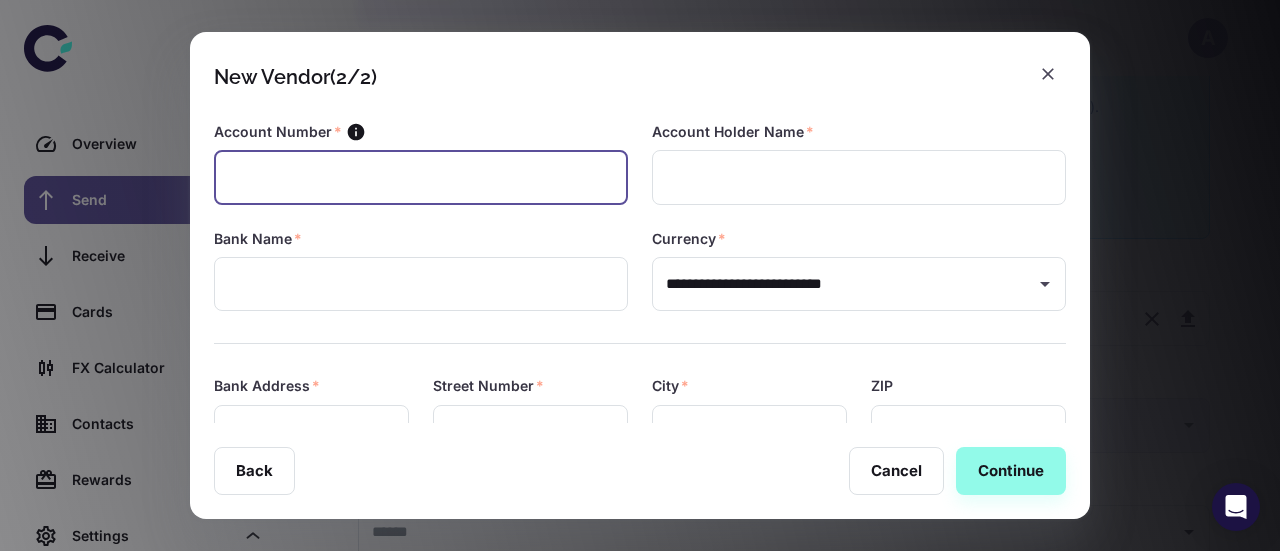 paste on "**********" 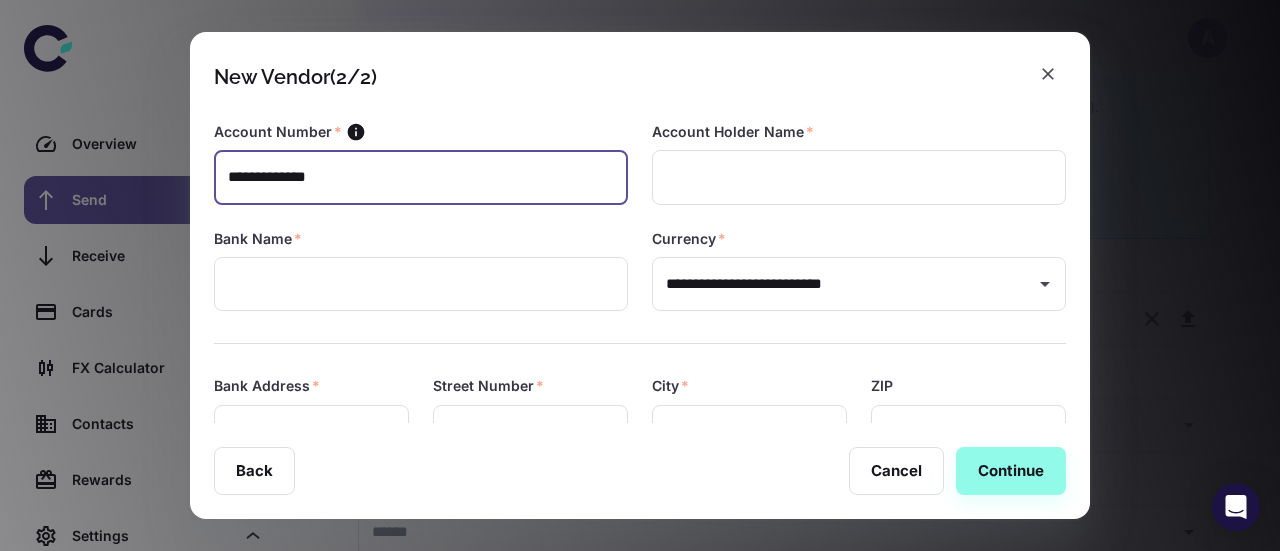 type on "**********" 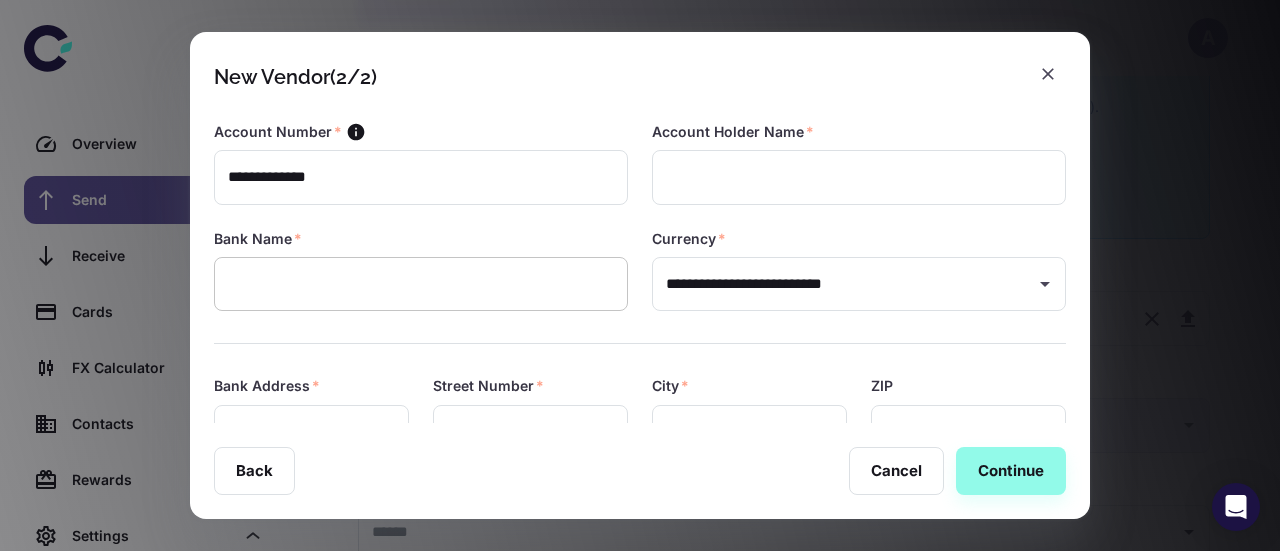 click at bounding box center [421, 284] 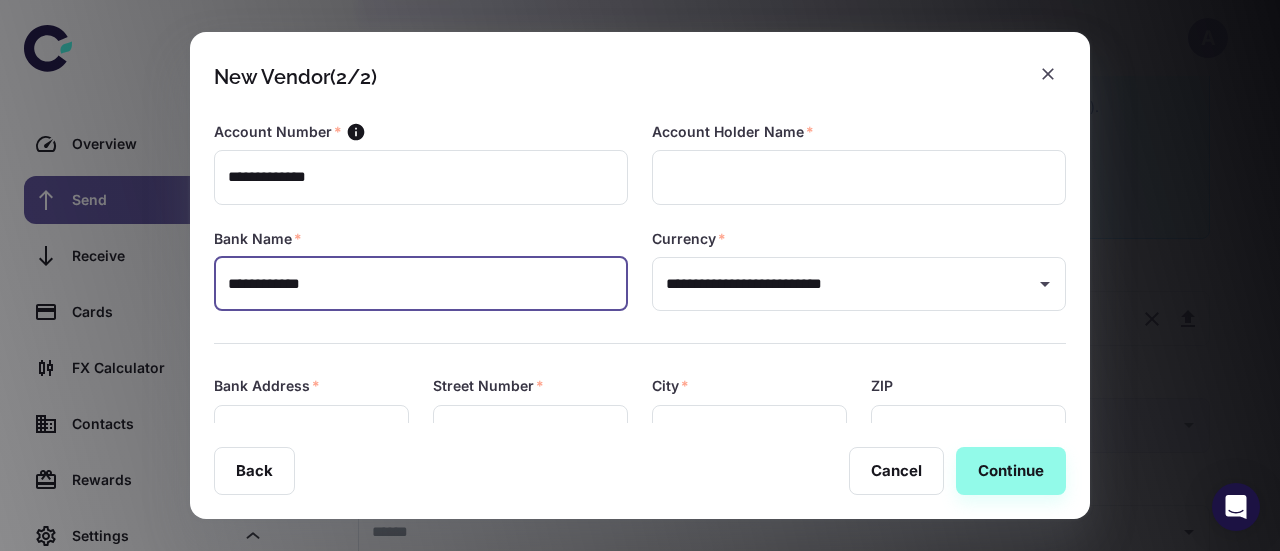 type on "**********" 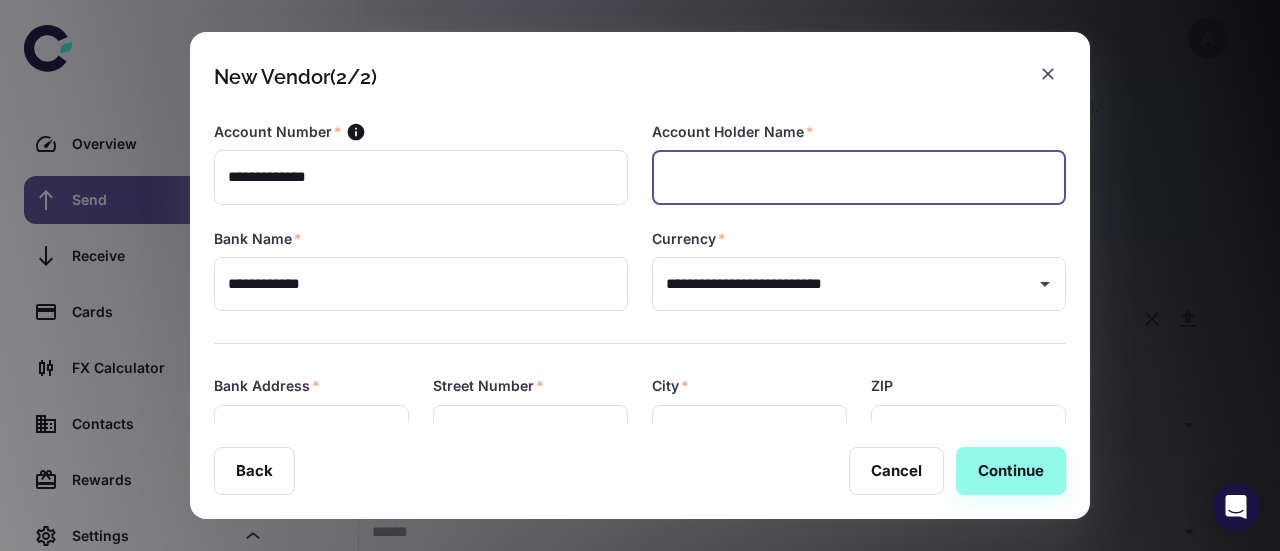 click at bounding box center (859, 177) 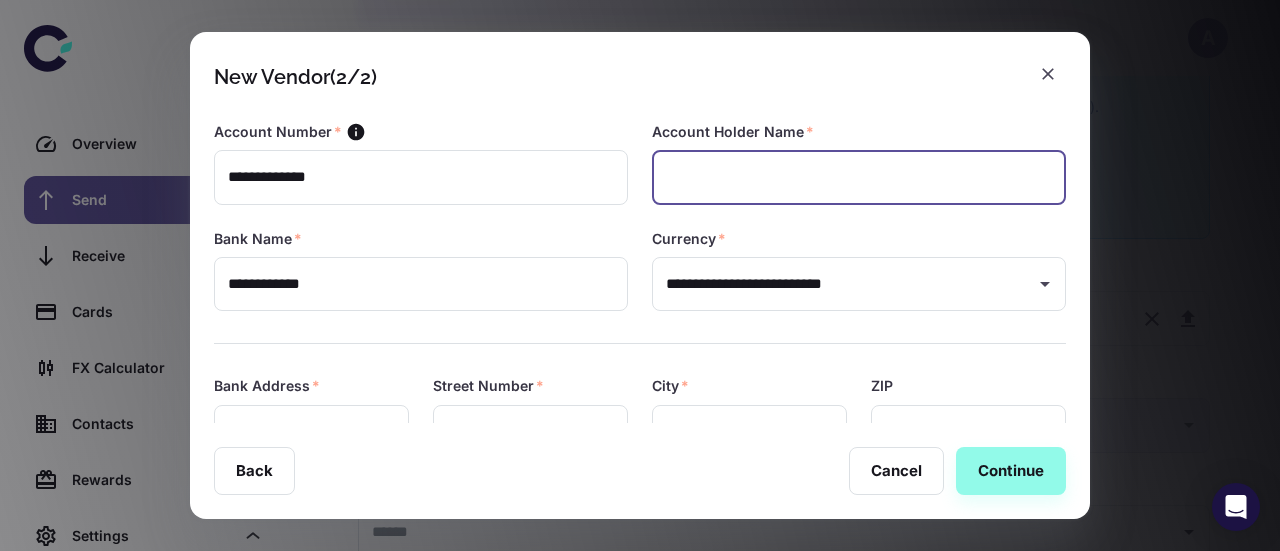 paste on "**********" 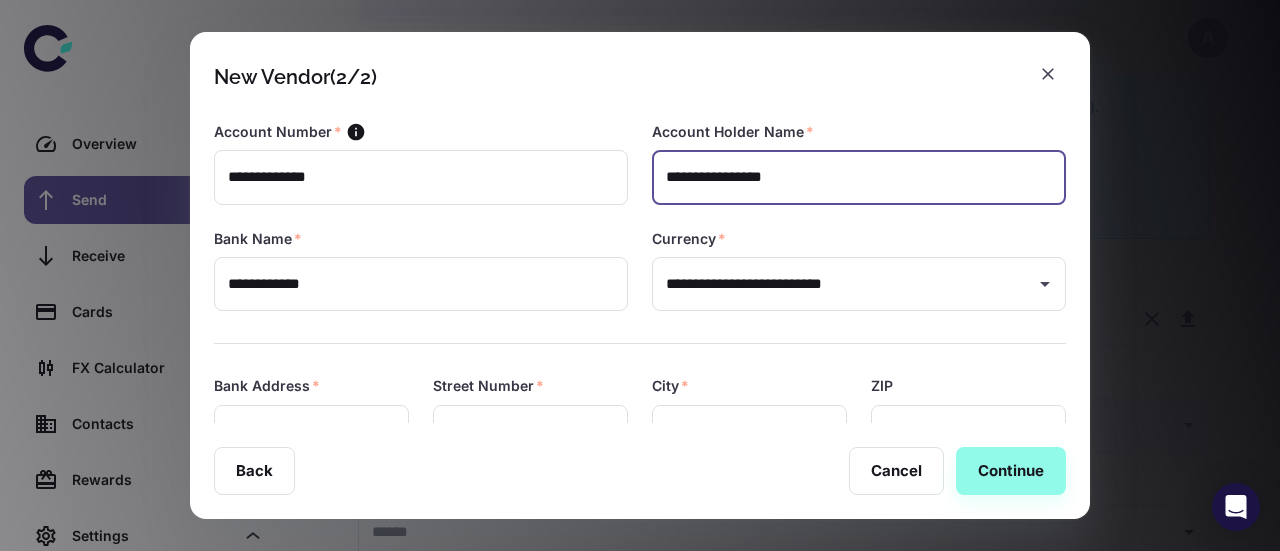 type 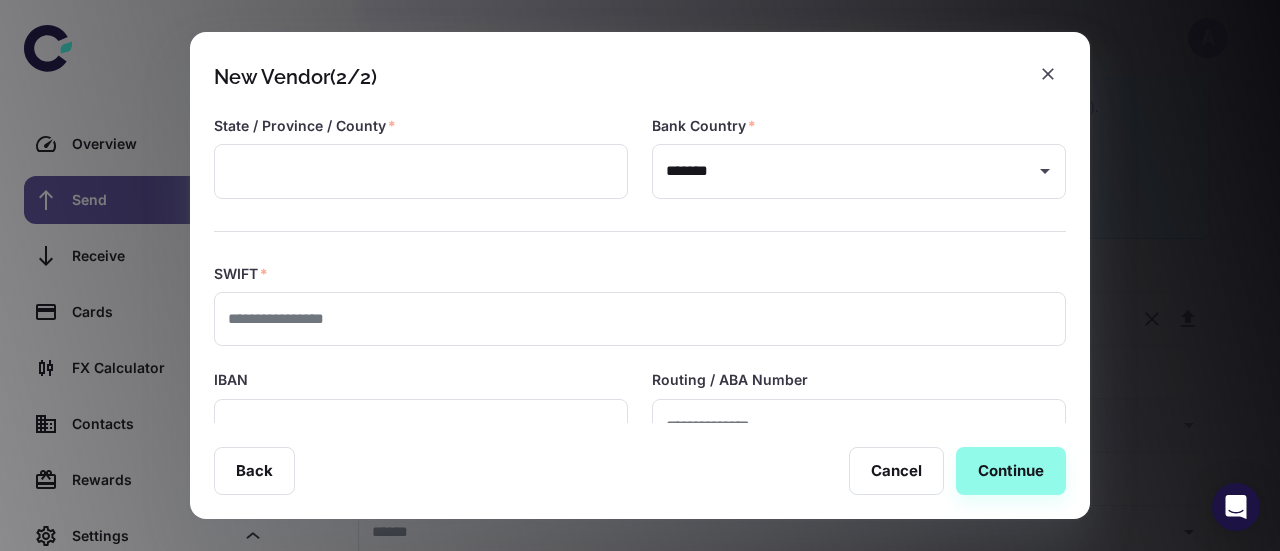 scroll, scrollTop: 371, scrollLeft: 0, axis: vertical 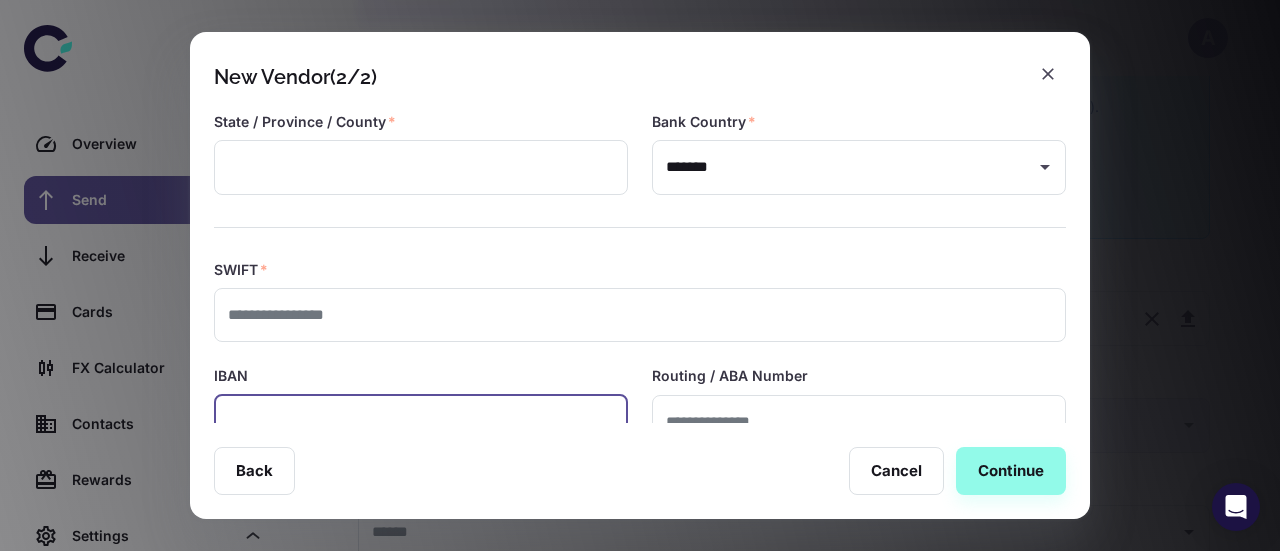 click at bounding box center (421, 422) 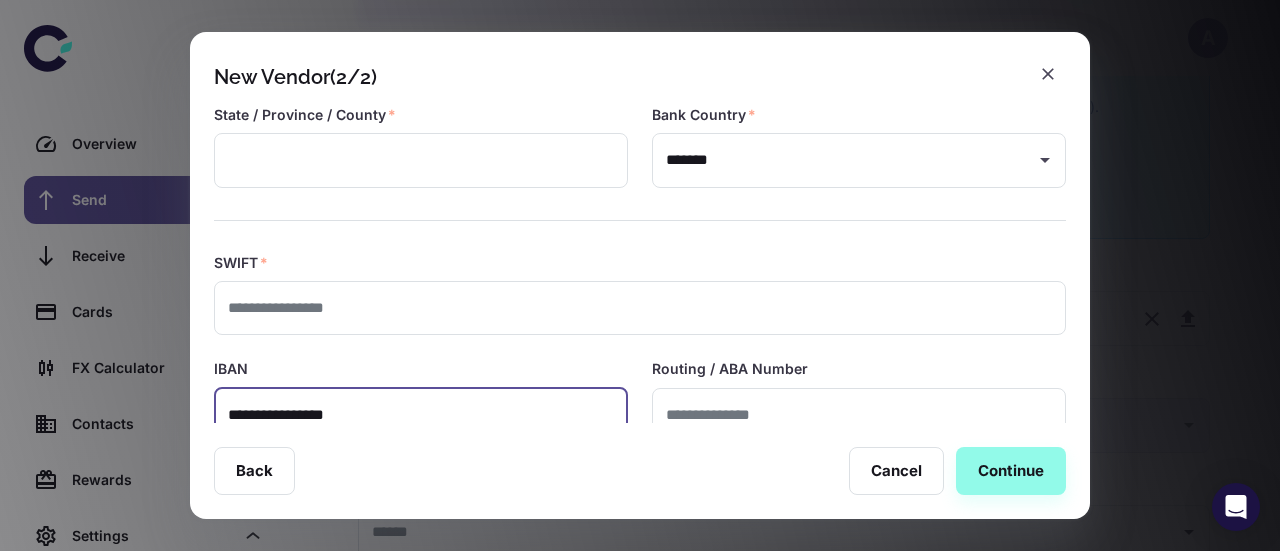 scroll, scrollTop: 0, scrollLeft: 0, axis: both 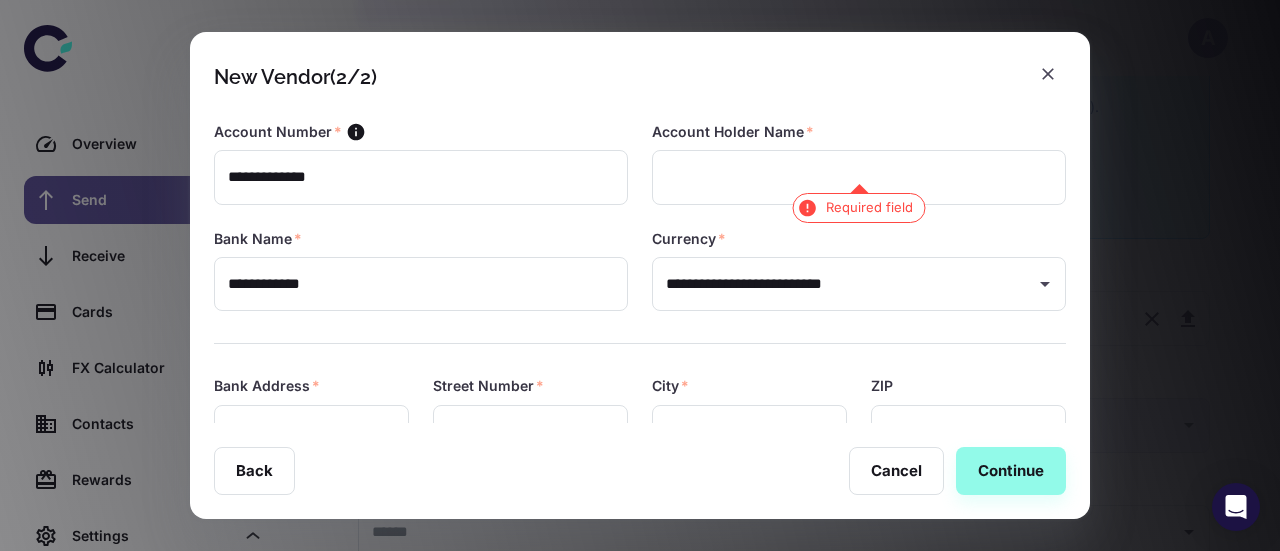 type on "**********" 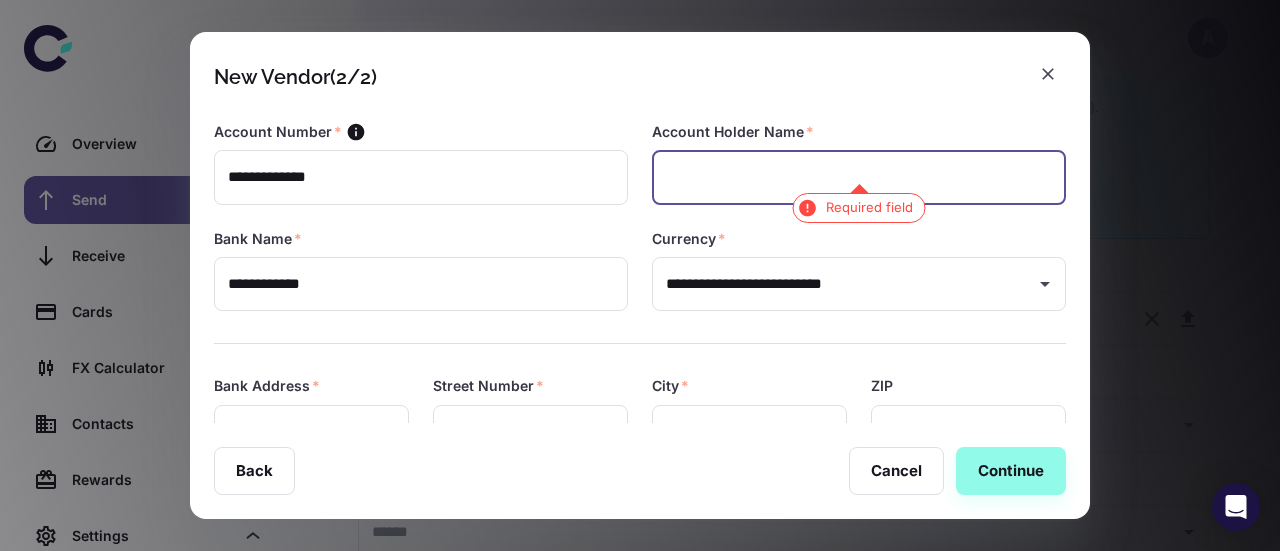 paste on "**********" 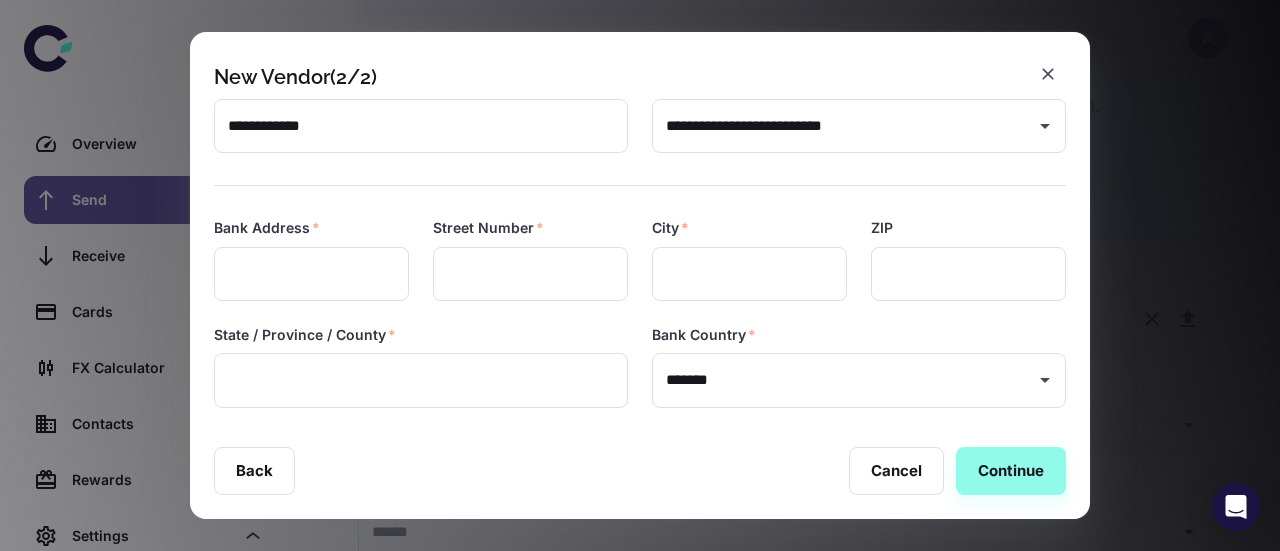 scroll, scrollTop: 173, scrollLeft: 0, axis: vertical 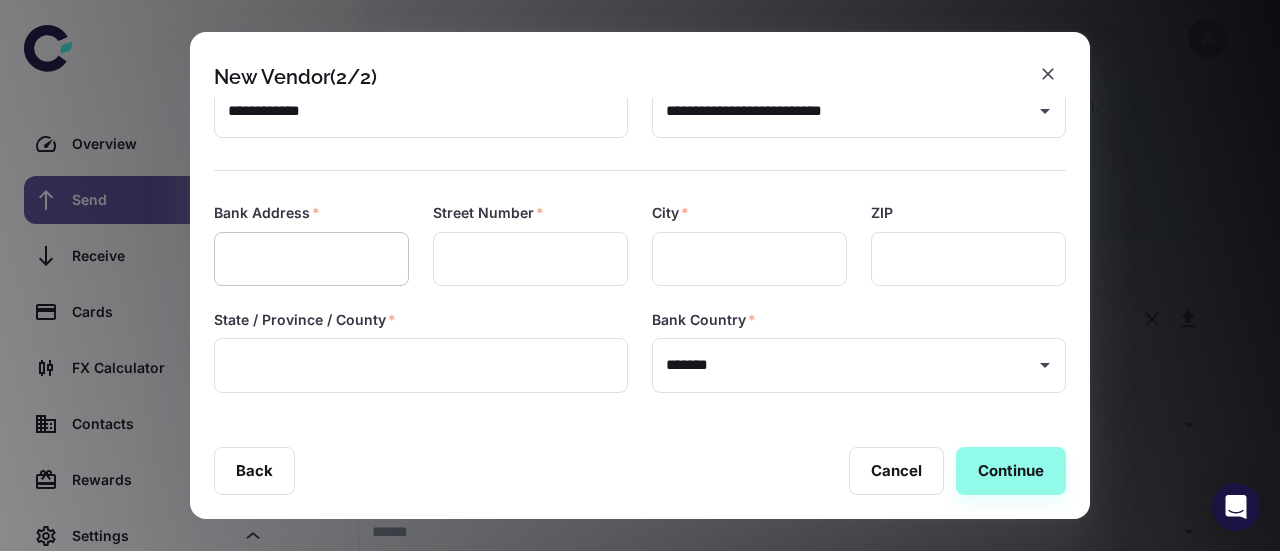 type on "**********" 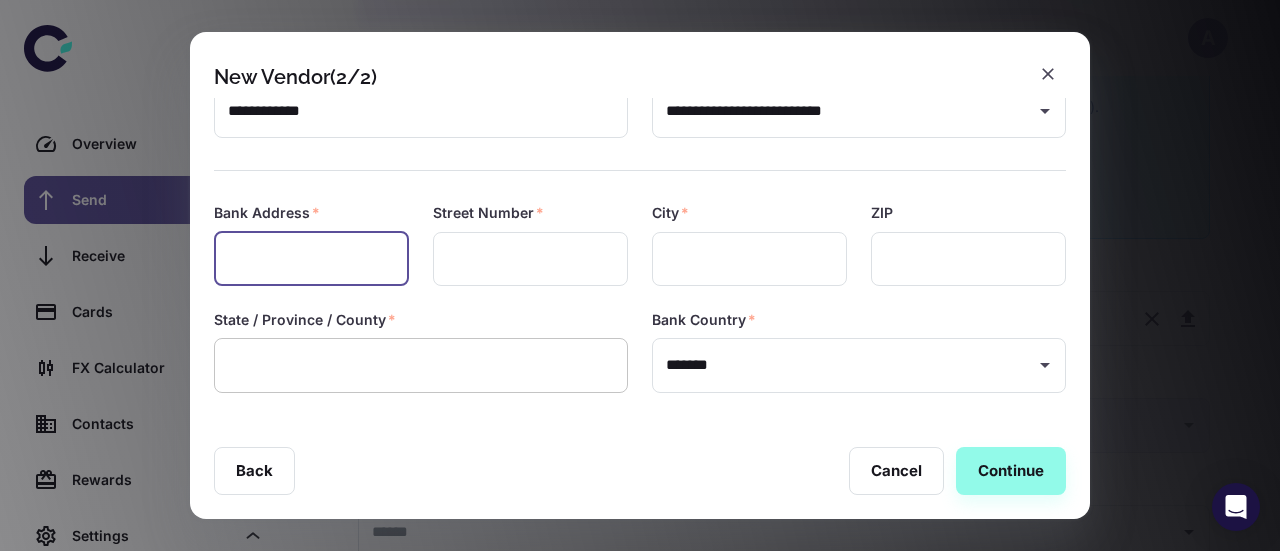 paste on "**********" 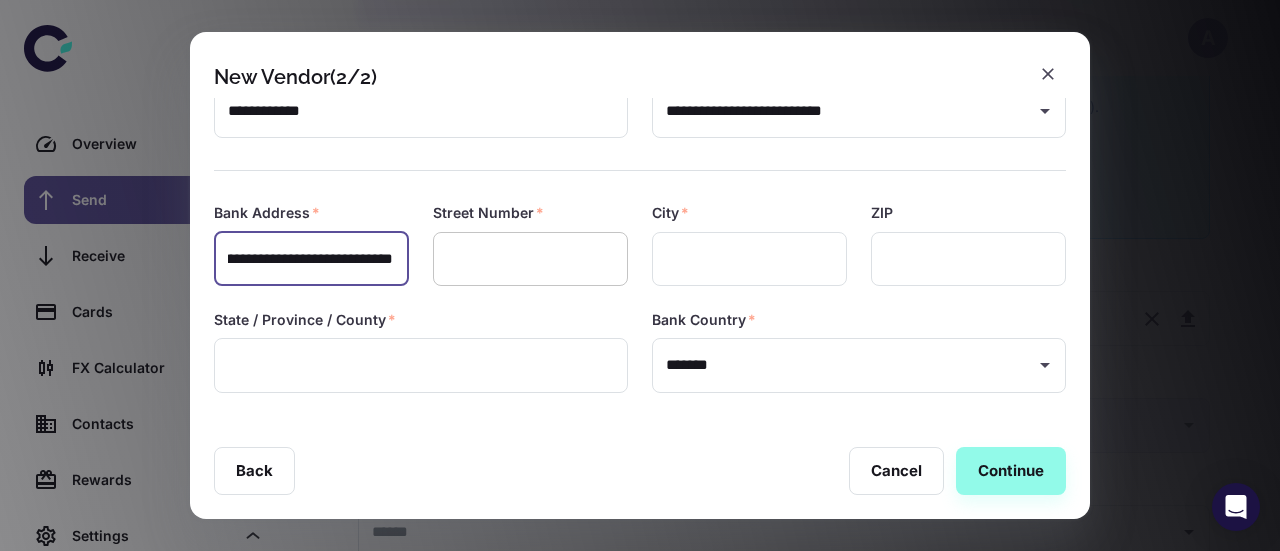 scroll, scrollTop: 0, scrollLeft: 496, axis: horizontal 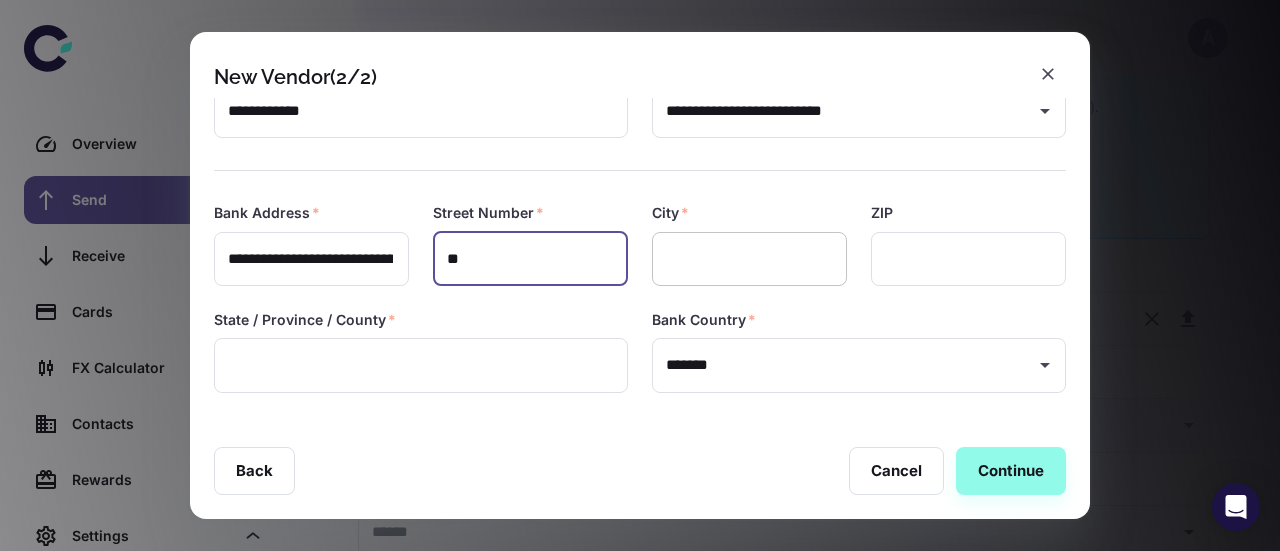 type on "**" 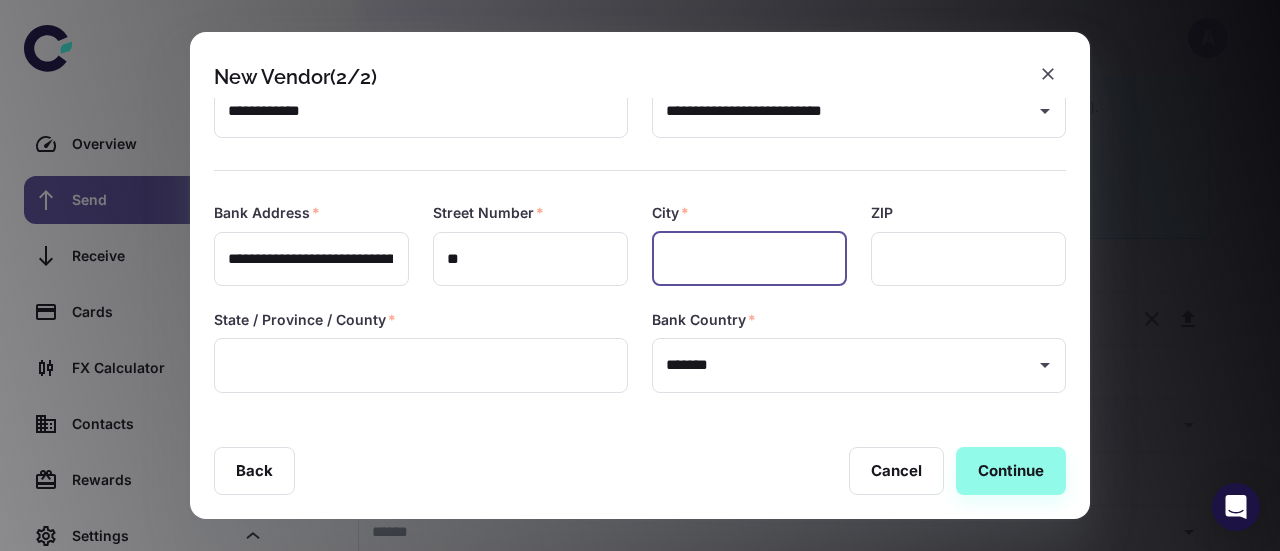 paste on "*********" 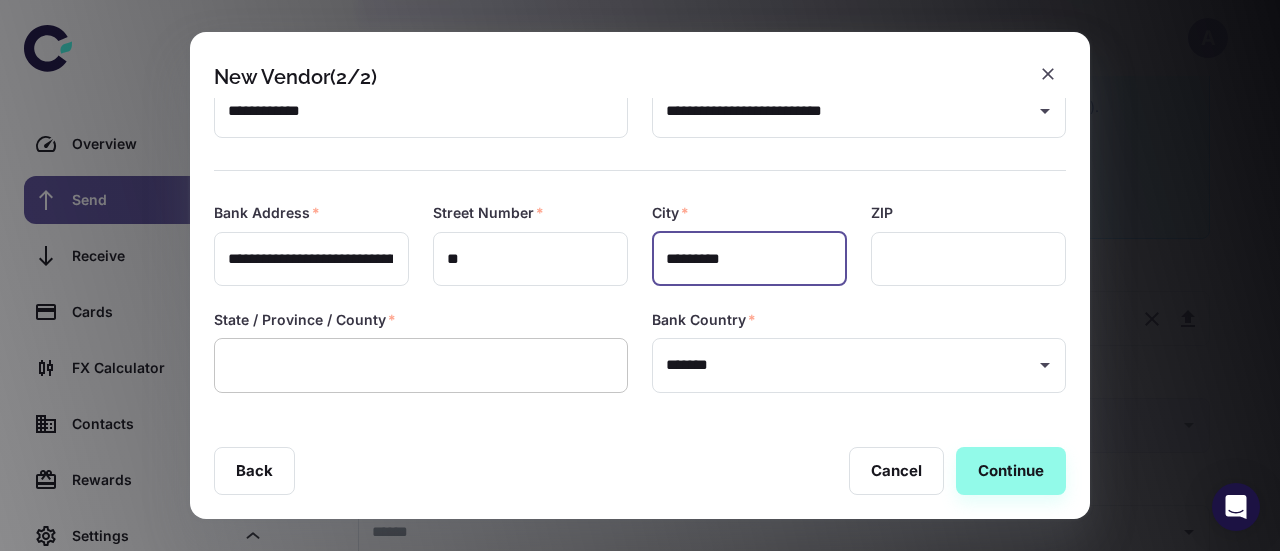 type on "*********" 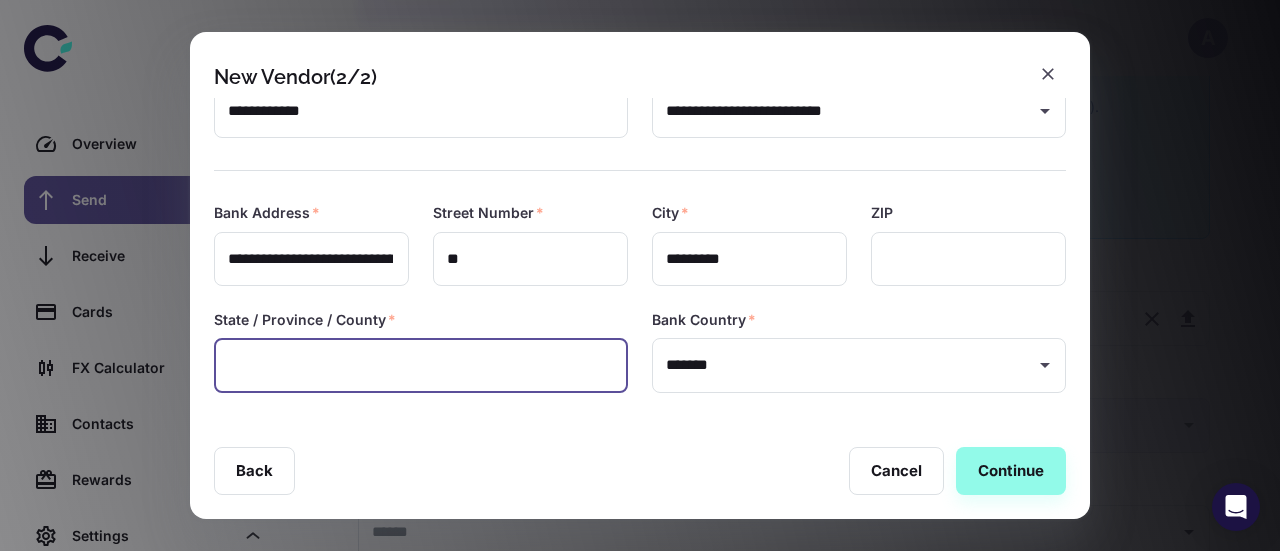paste on "*********" 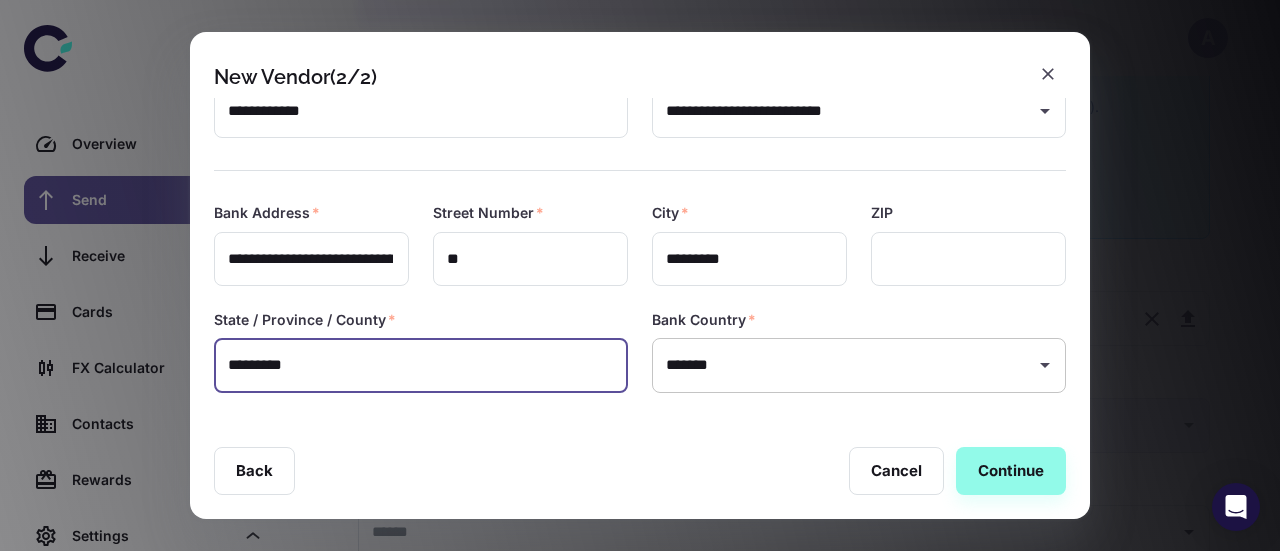 type on "*********" 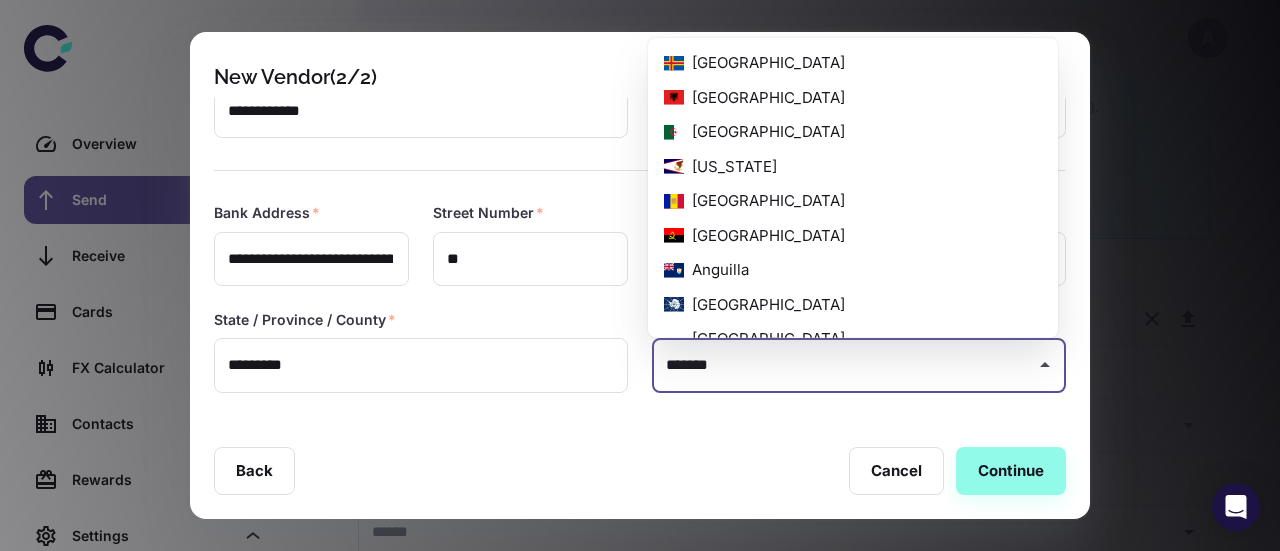 click on "*******" at bounding box center [844, 365] 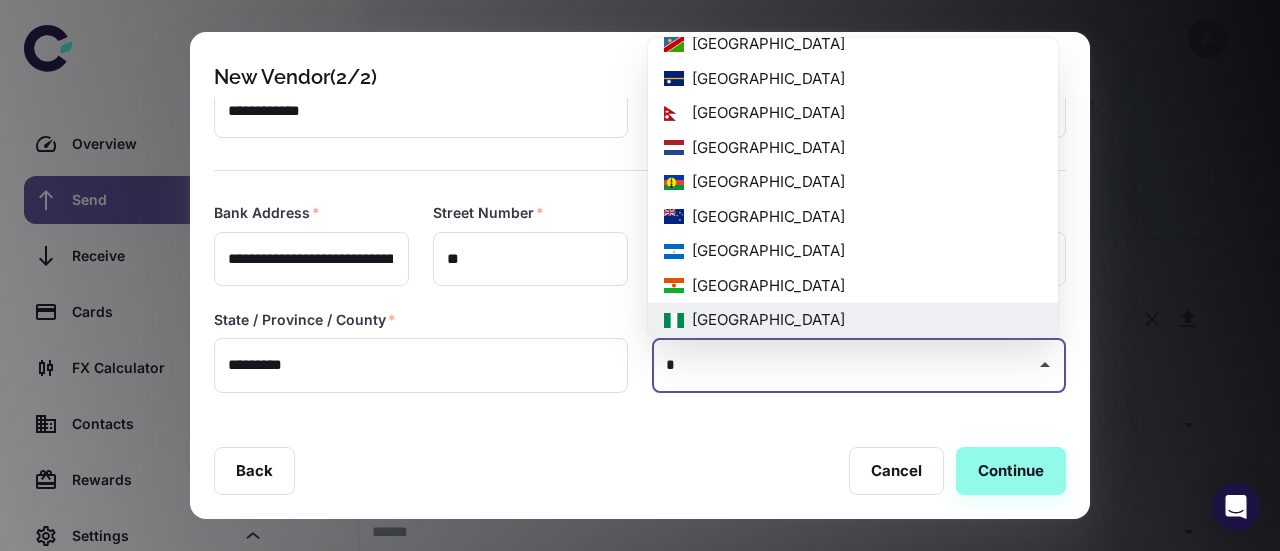 scroll, scrollTop: 0, scrollLeft: 0, axis: both 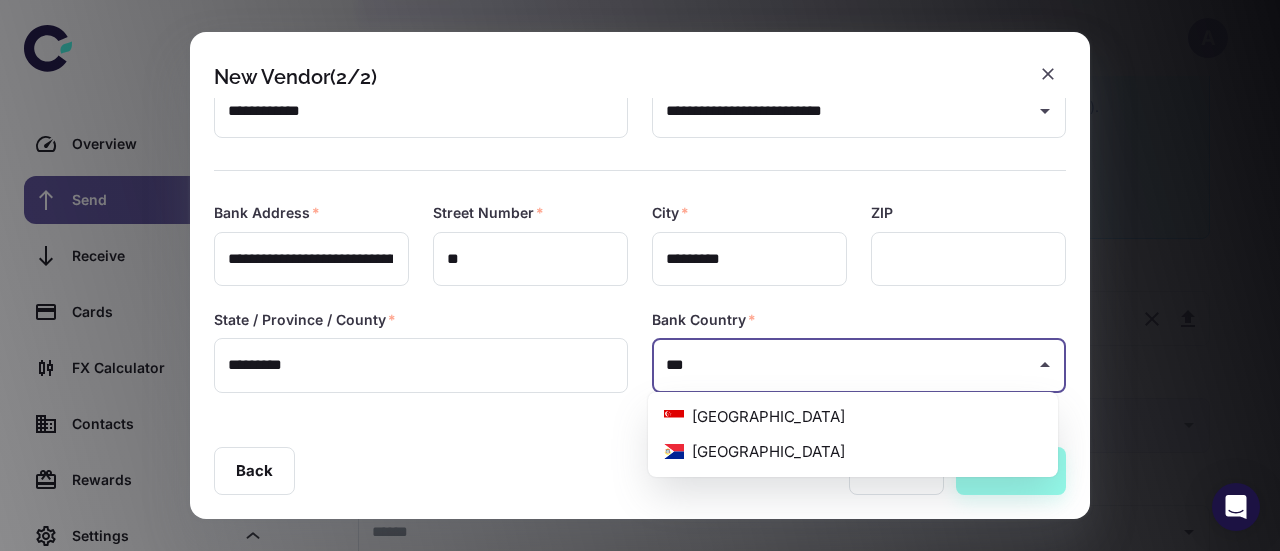 click on "[GEOGRAPHIC_DATA]" at bounding box center [853, 417] 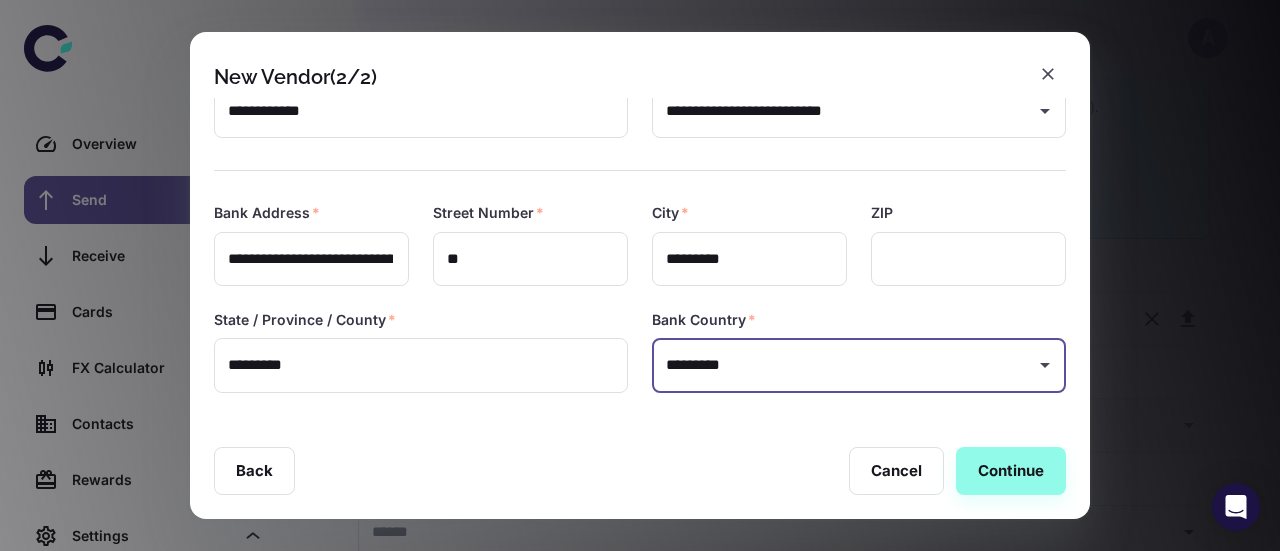 scroll, scrollTop: 303, scrollLeft: 0, axis: vertical 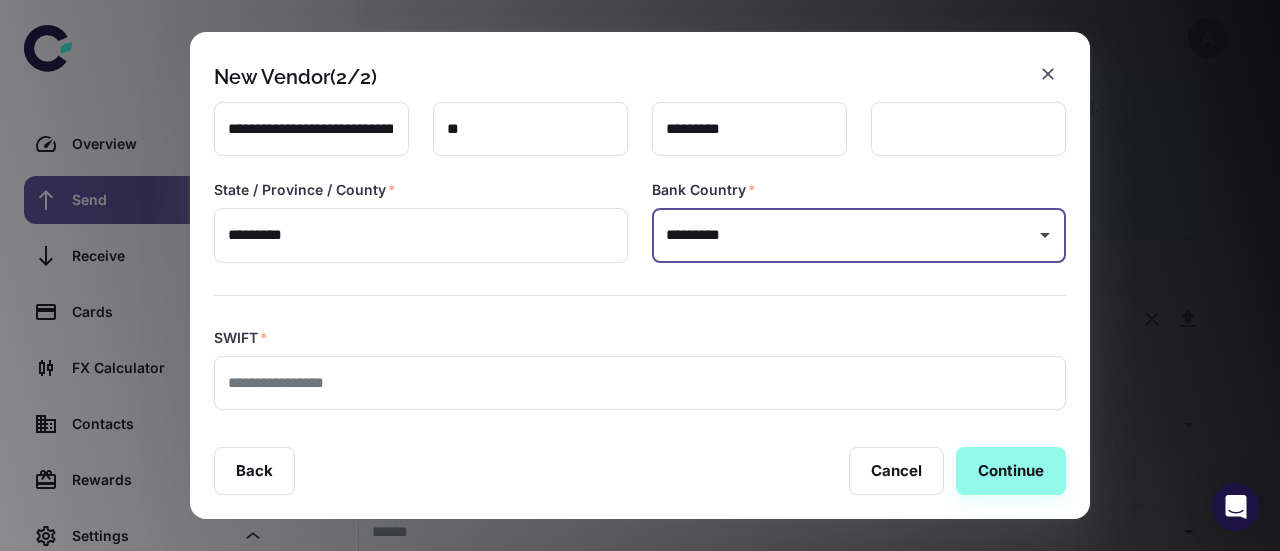 type on "*********" 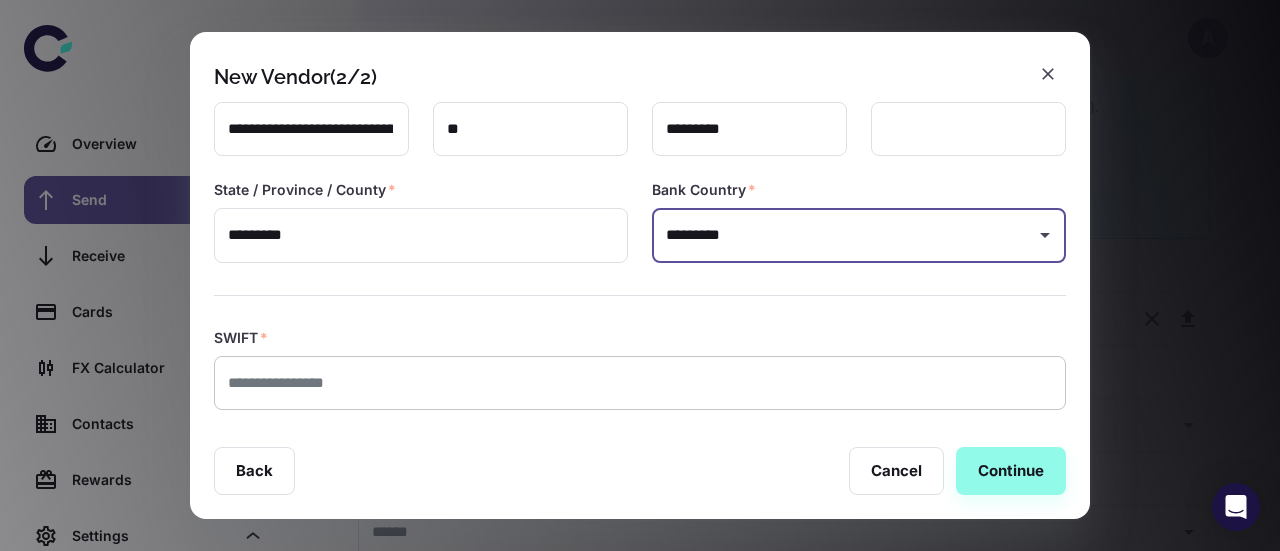 click at bounding box center [640, 383] 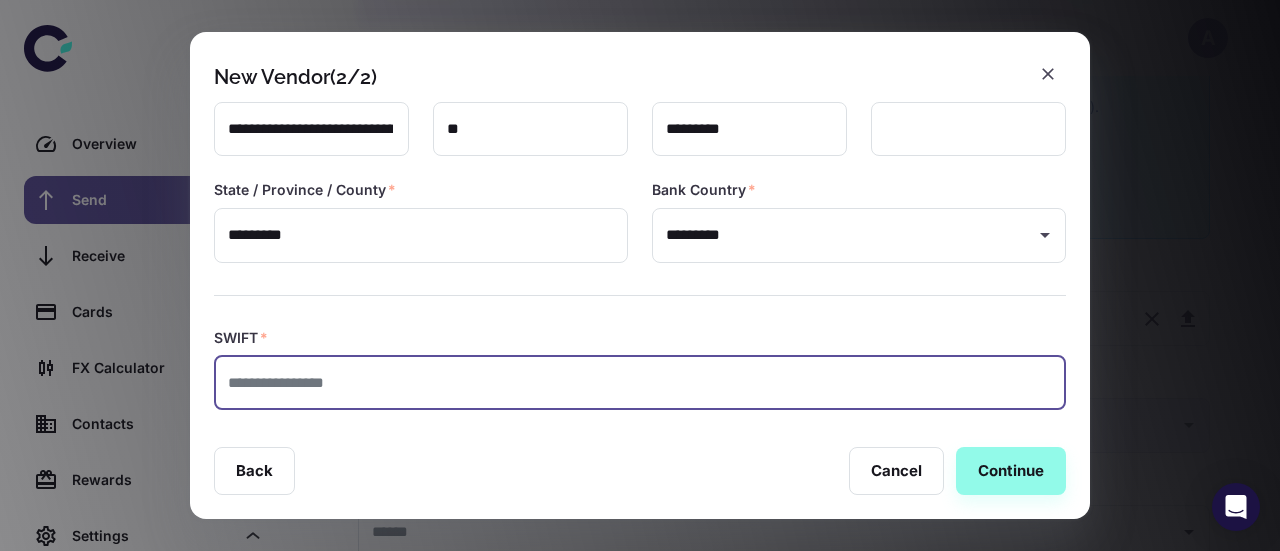 paste on "********" 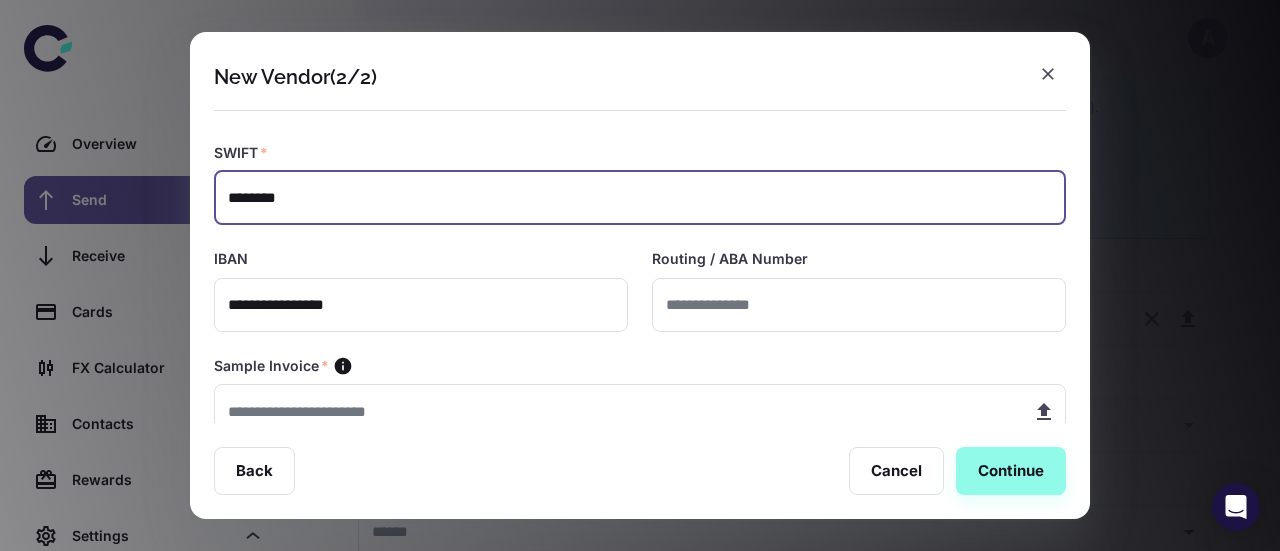 scroll, scrollTop: 526, scrollLeft: 0, axis: vertical 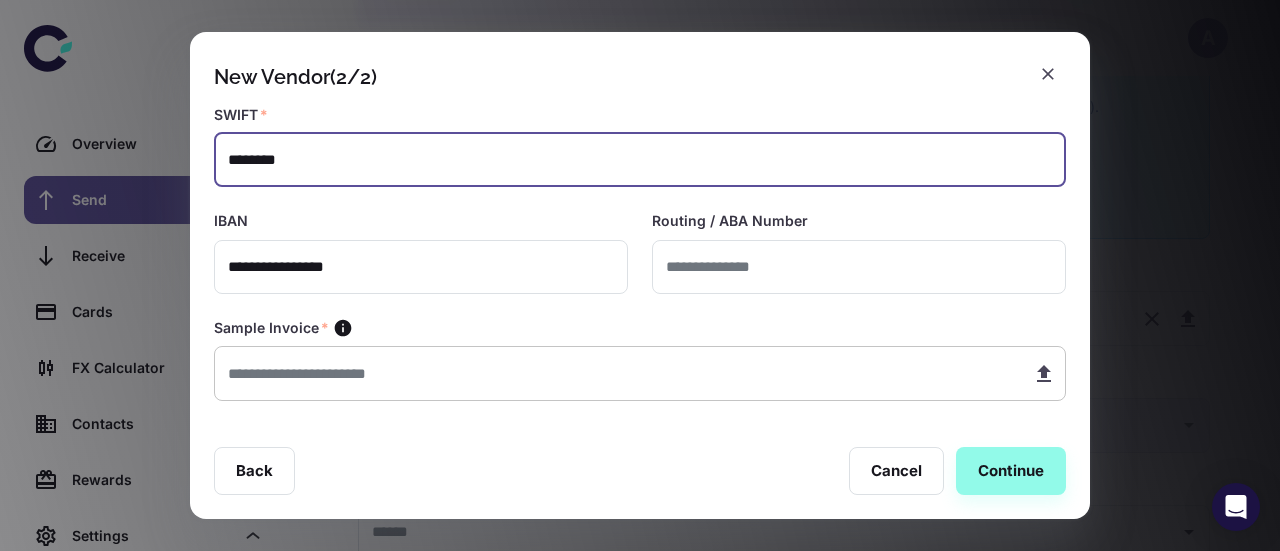 type on "********" 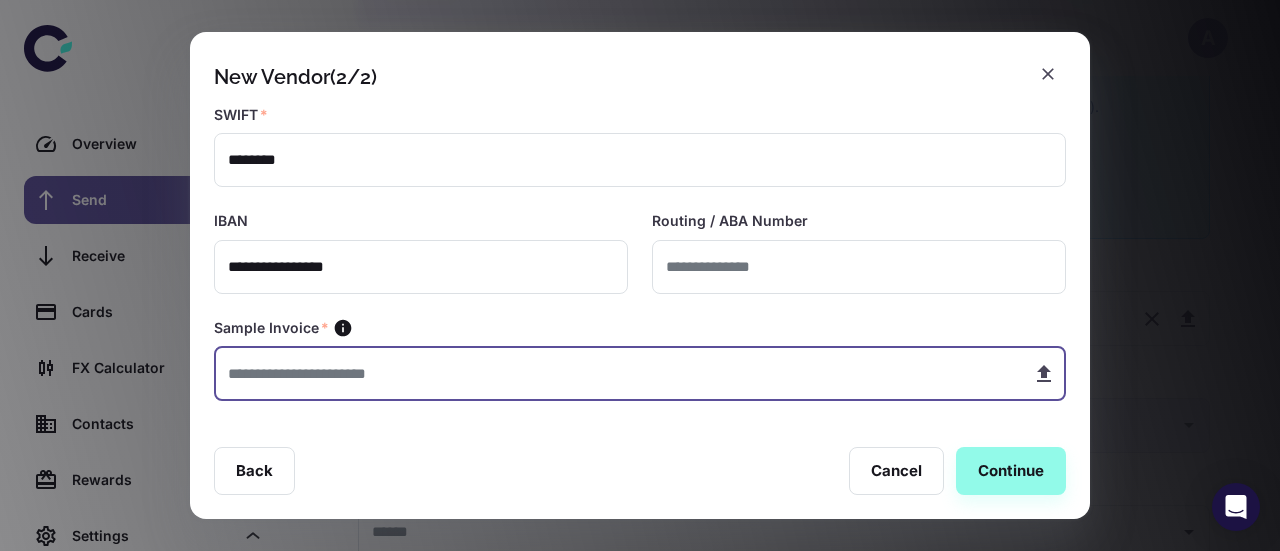 click at bounding box center [615, 373] 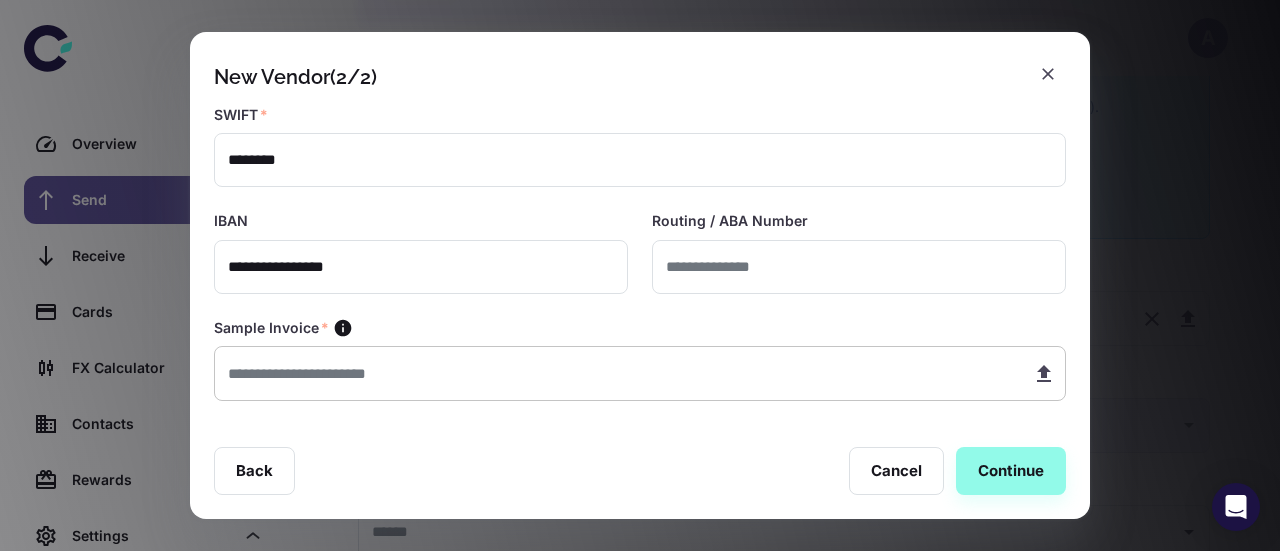 type on "**********" 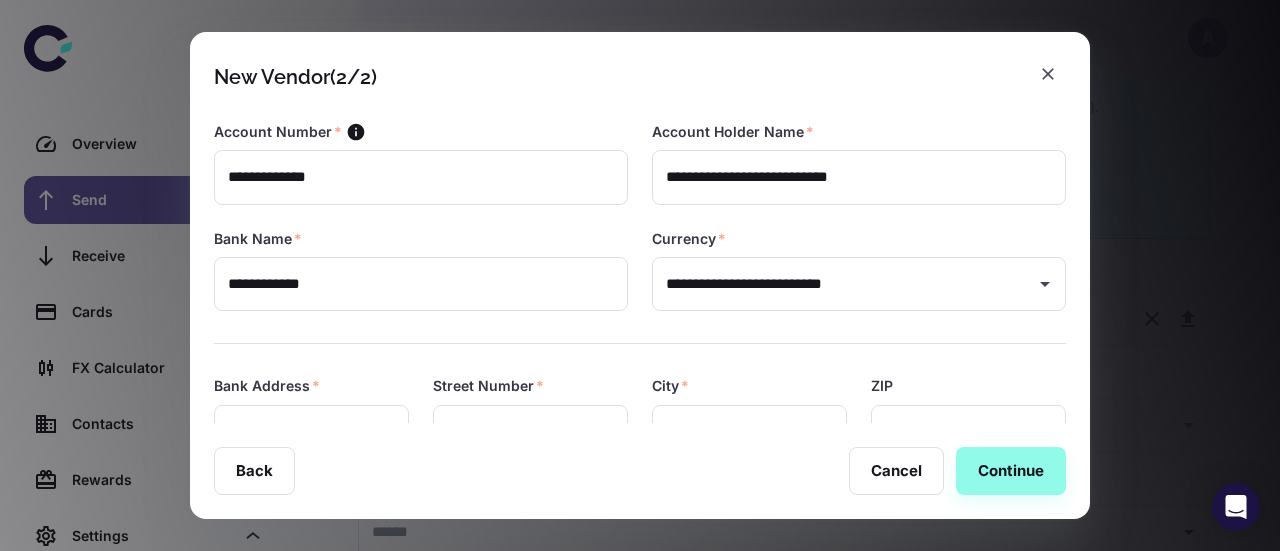 scroll, scrollTop: 526, scrollLeft: 0, axis: vertical 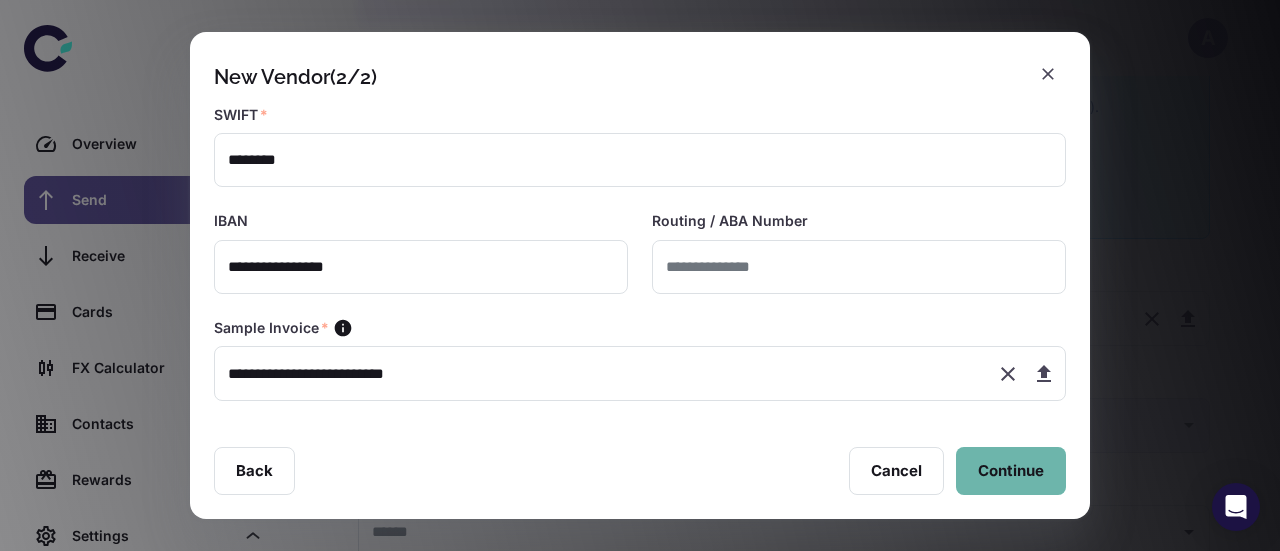 click on "Continue" at bounding box center (1011, 471) 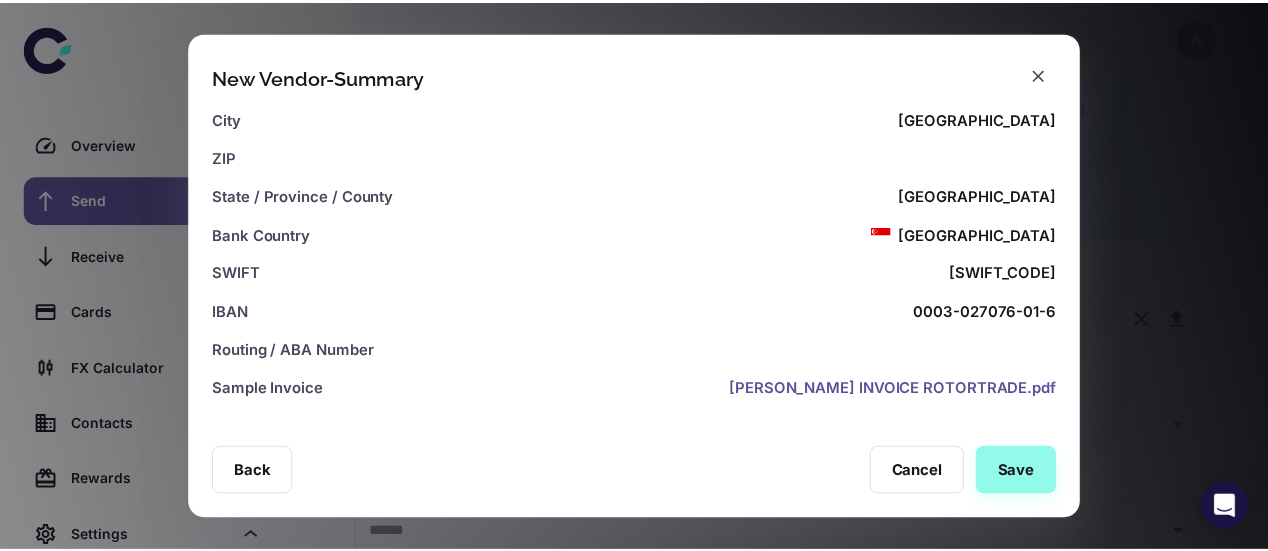 scroll, scrollTop: 616, scrollLeft: 0, axis: vertical 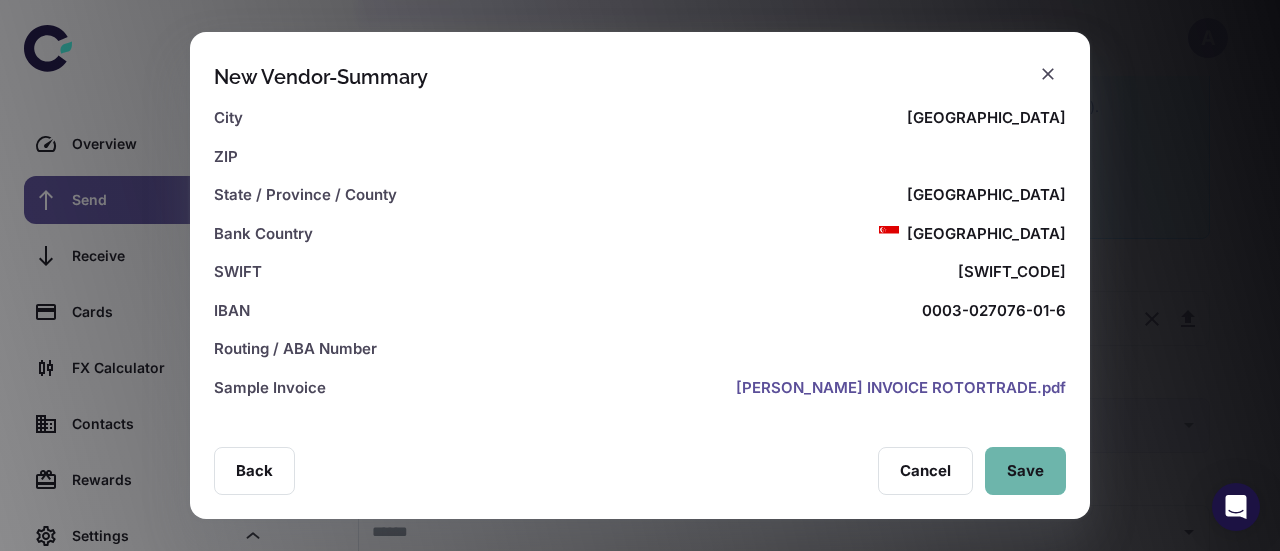 click on "Save" at bounding box center (1025, 471) 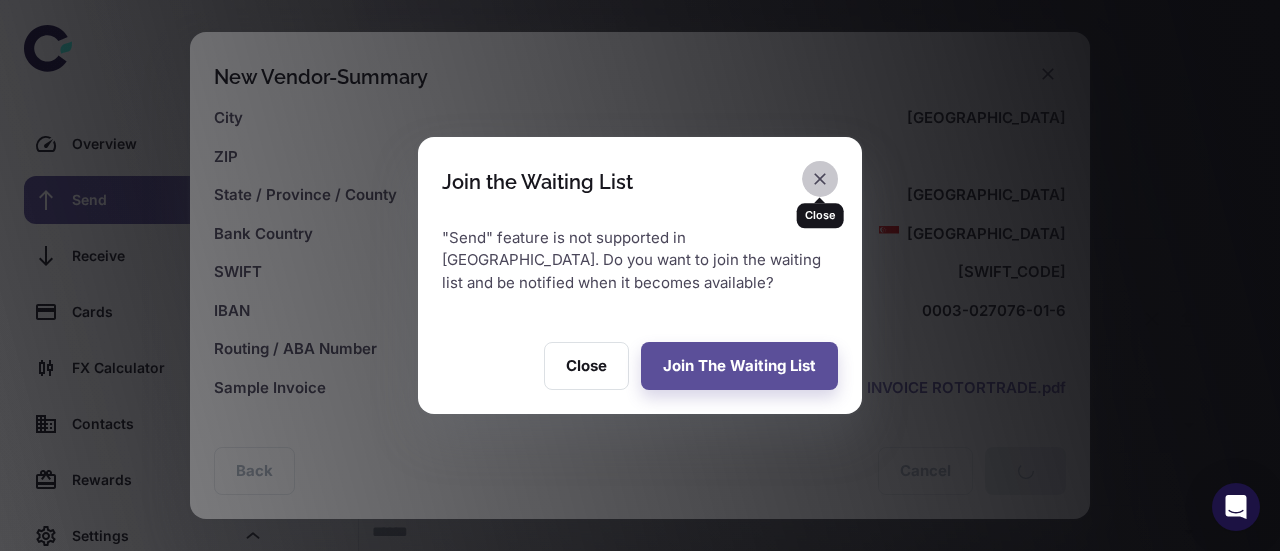 click 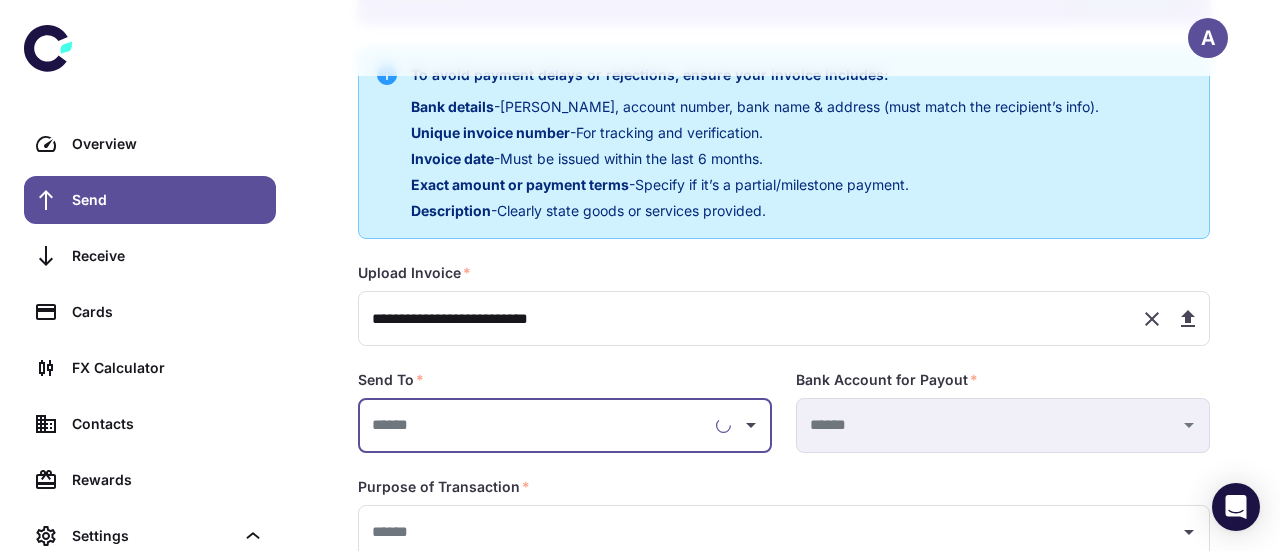 type on "**********" 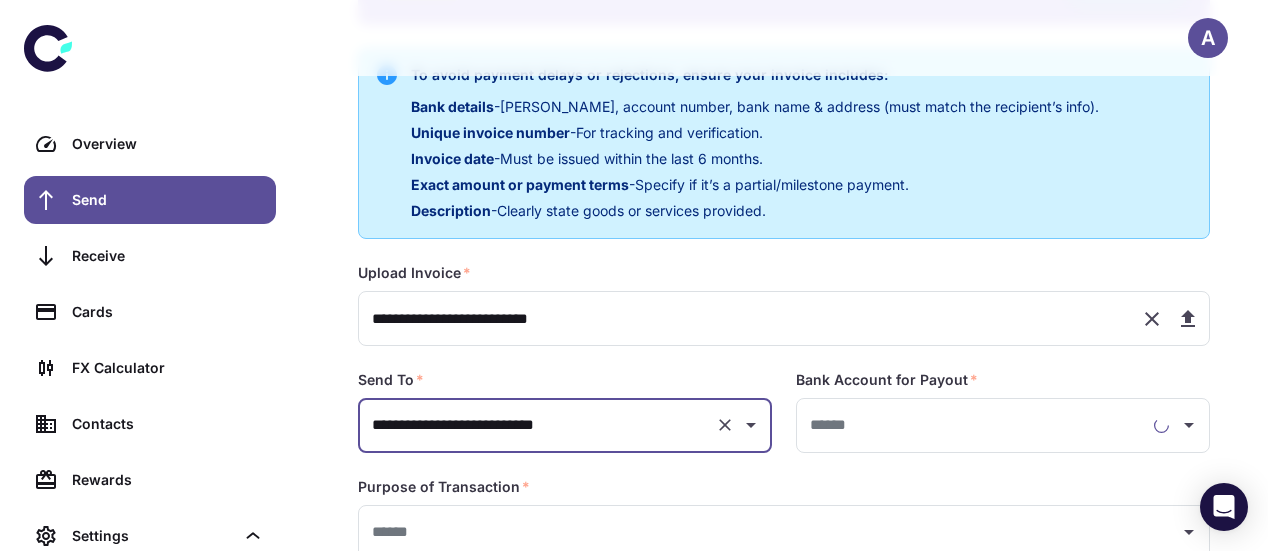 type on "**********" 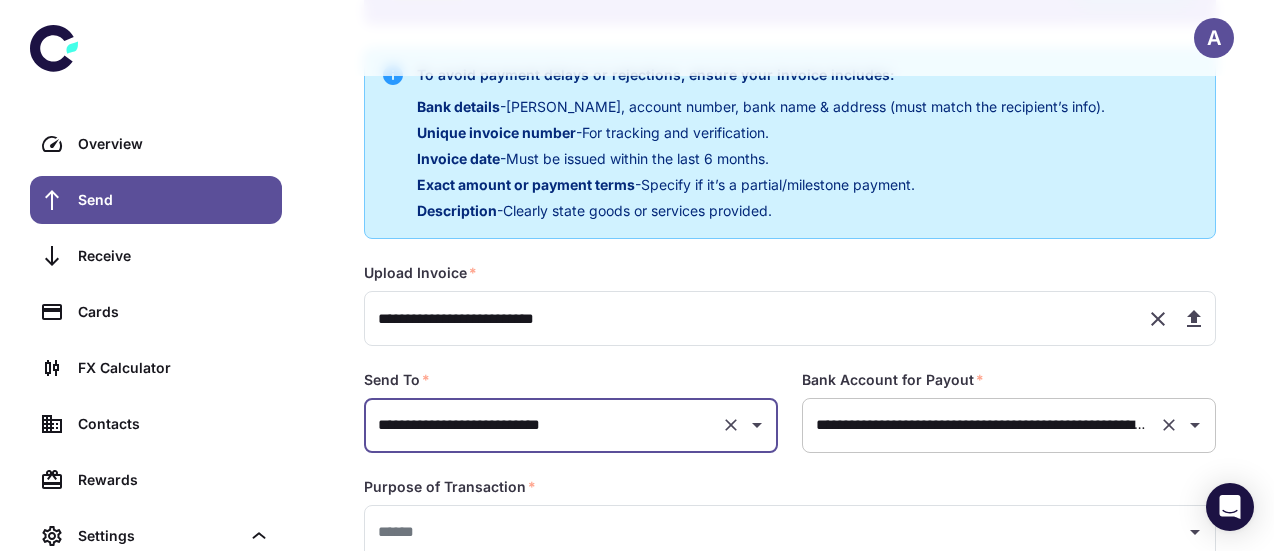scroll, scrollTop: 515, scrollLeft: 0, axis: vertical 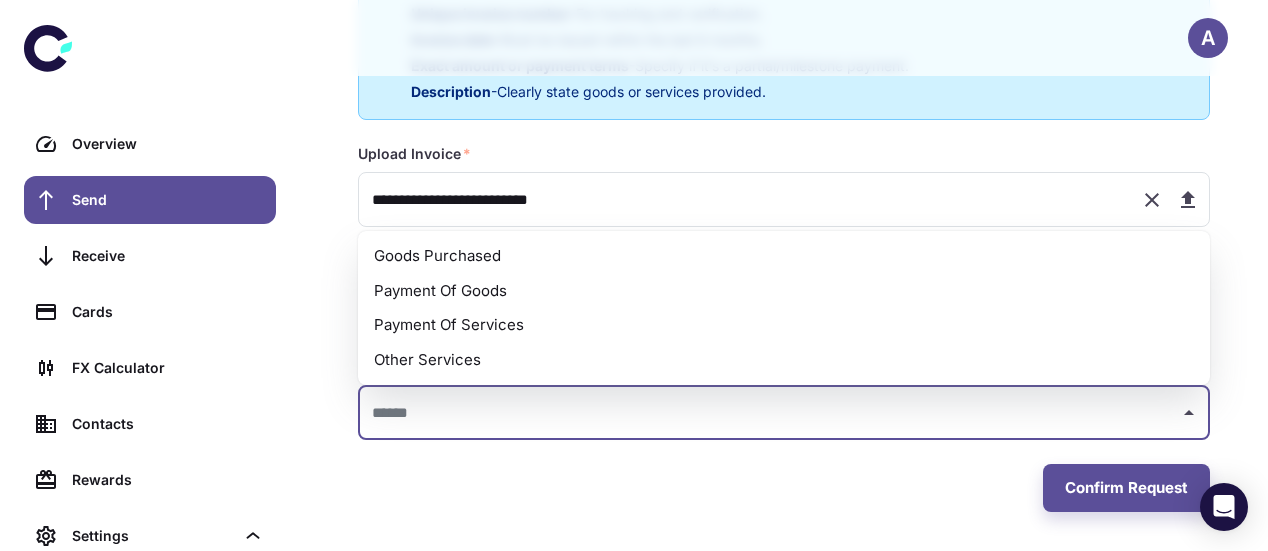 click at bounding box center [769, 413] 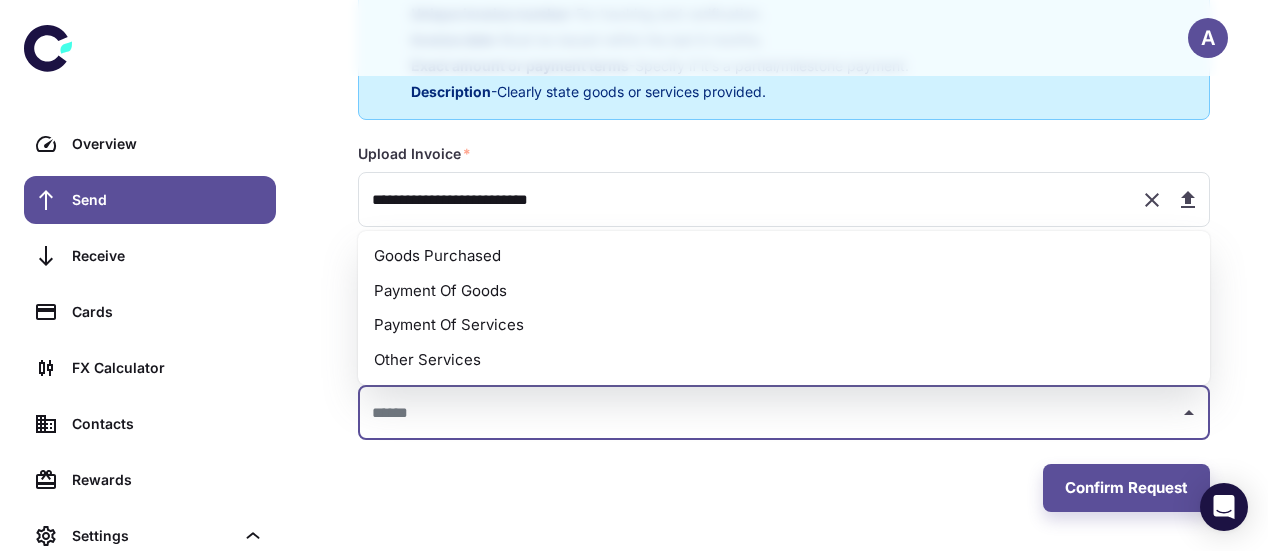 click on "Payment Of Goods" at bounding box center [784, 291] 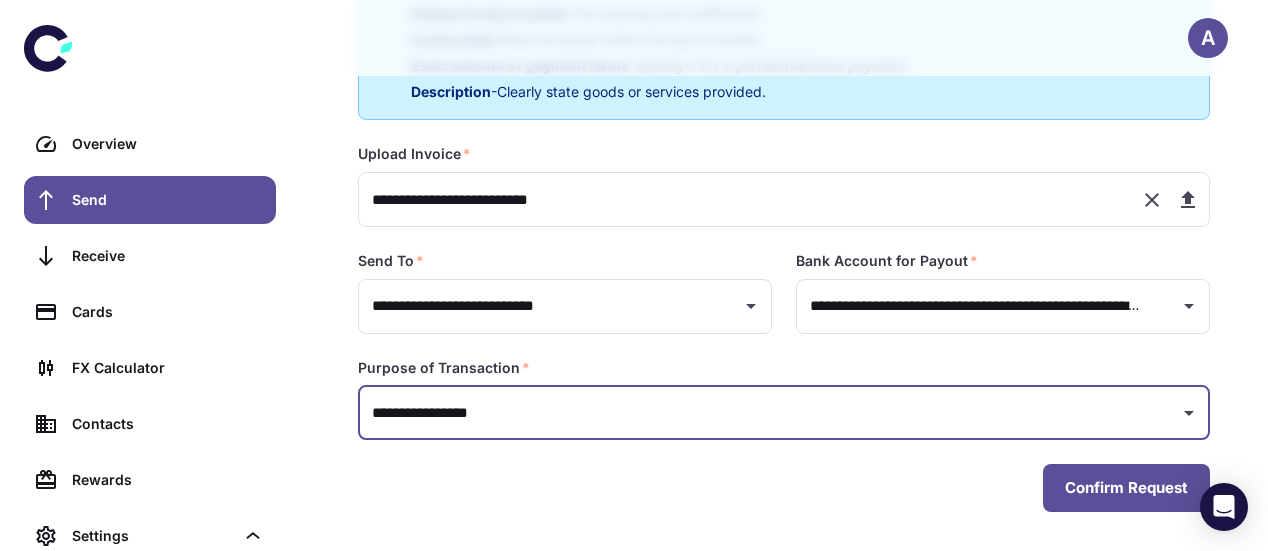click on "Confirm Request" at bounding box center [1126, 488] 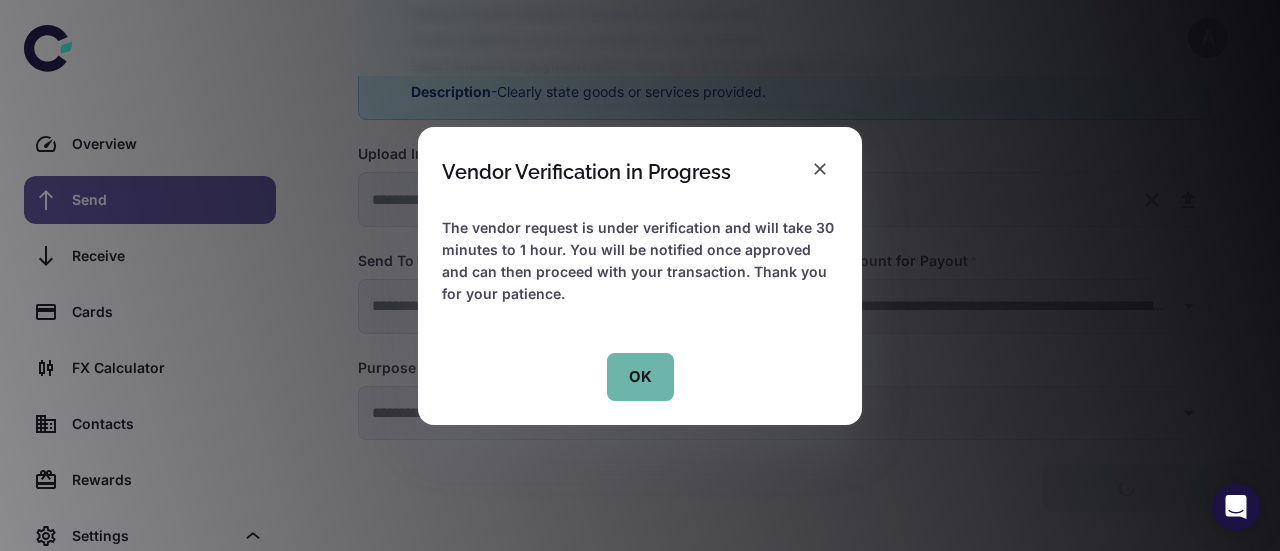 click on "OK" at bounding box center [640, 377] 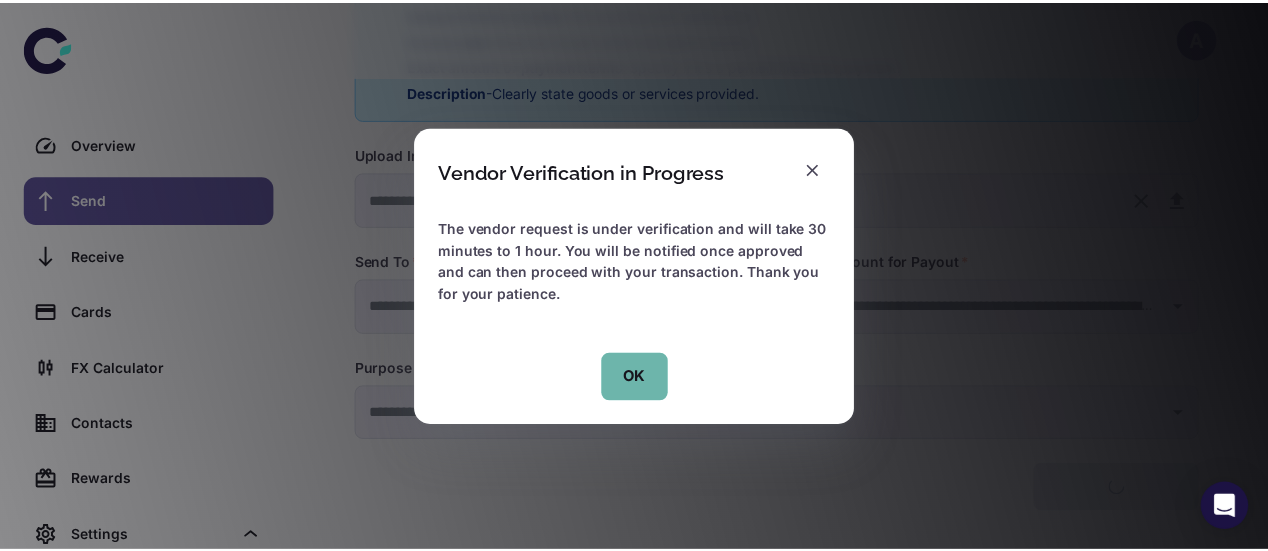 scroll, scrollTop: 0, scrollLeft: 0, axis: both 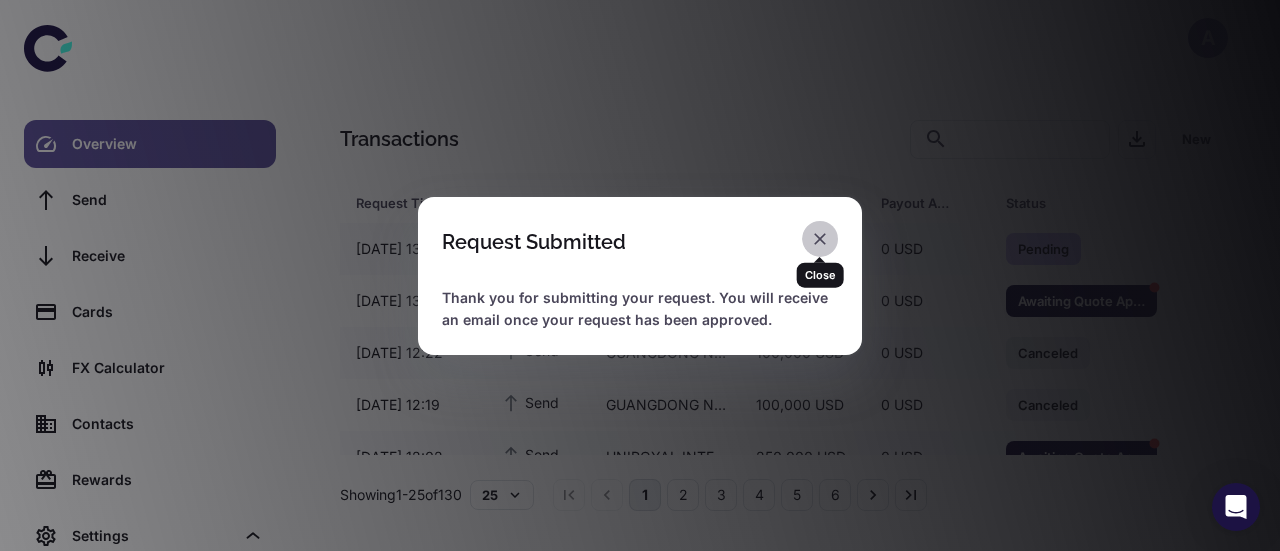 click 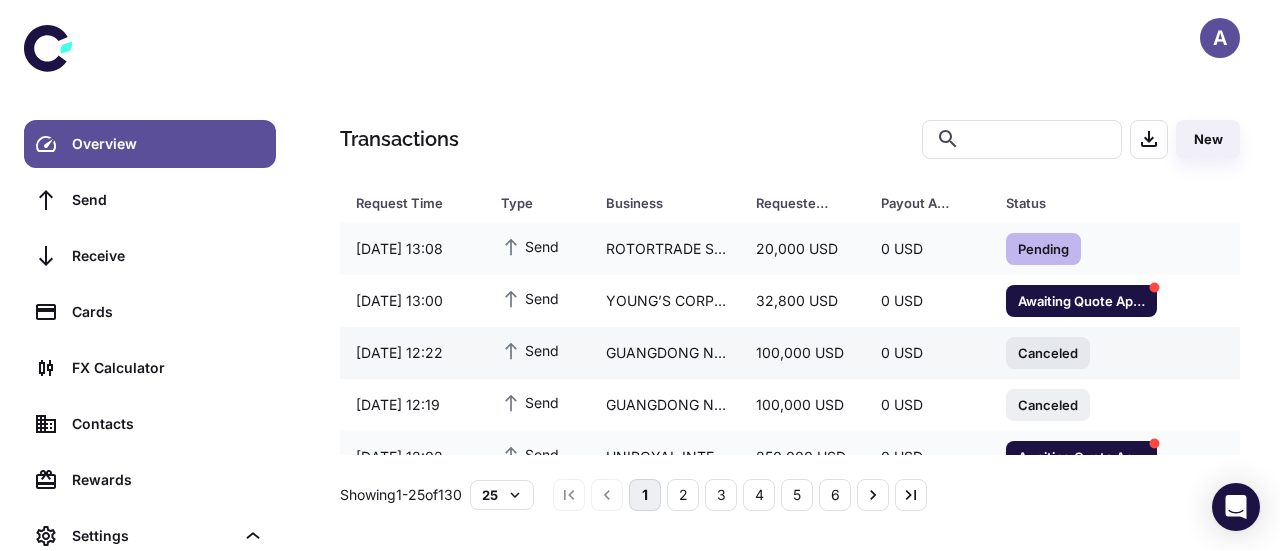 click on "GUANGDONG NEW ELECTRONICS INFORMATION IMPORT AND EXPORT LTD." at bounding box center (665, 353) 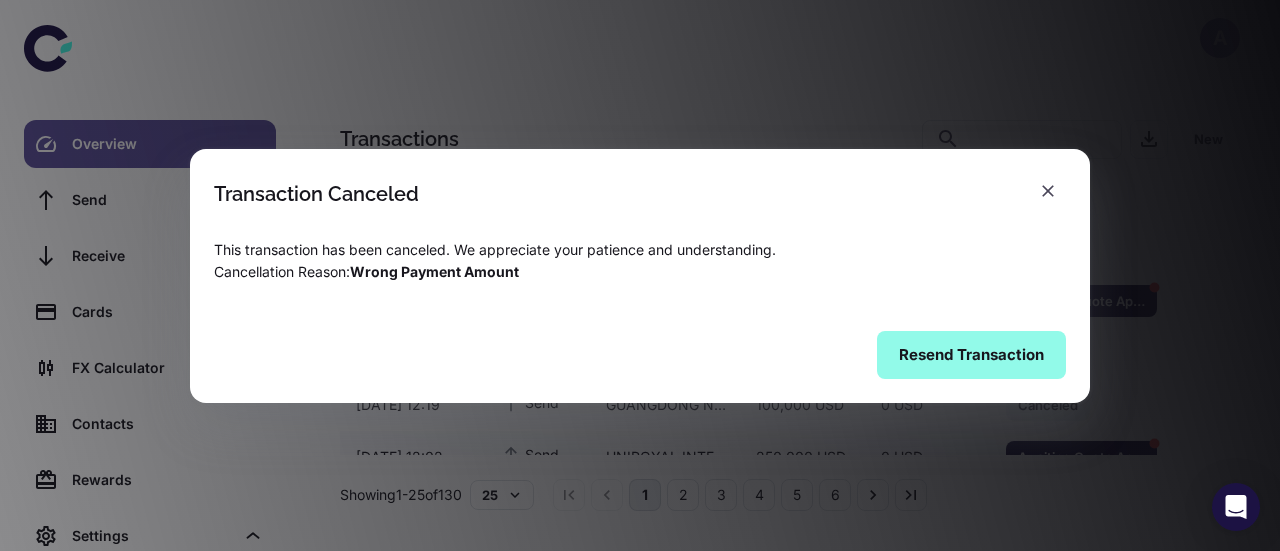 click on "Resend Transaction" at bounding box center [971, 355] 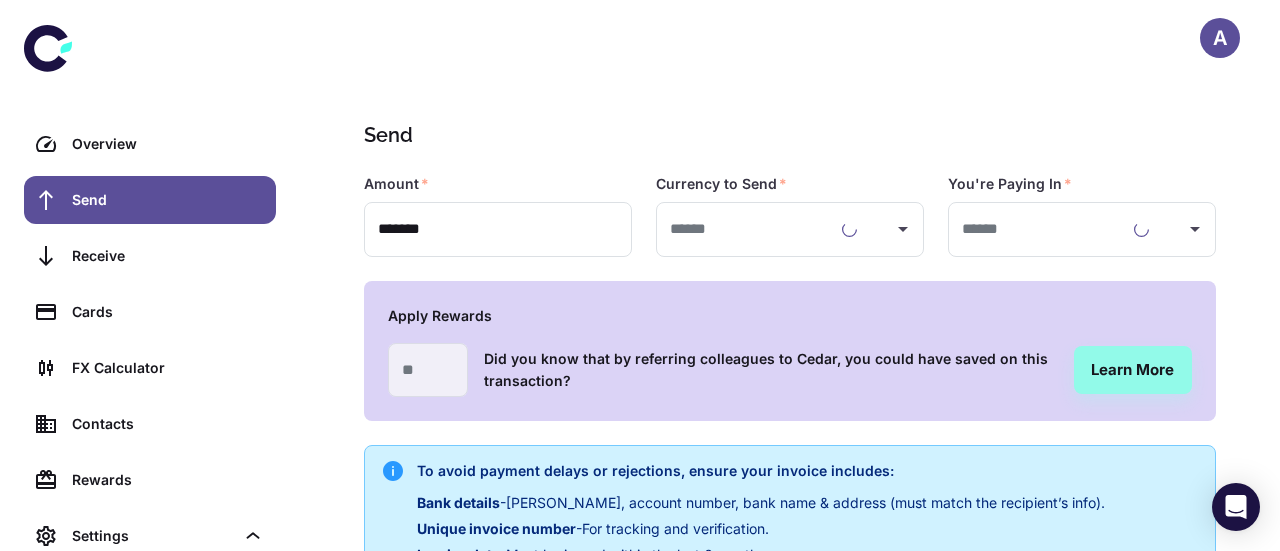 type on "**********" 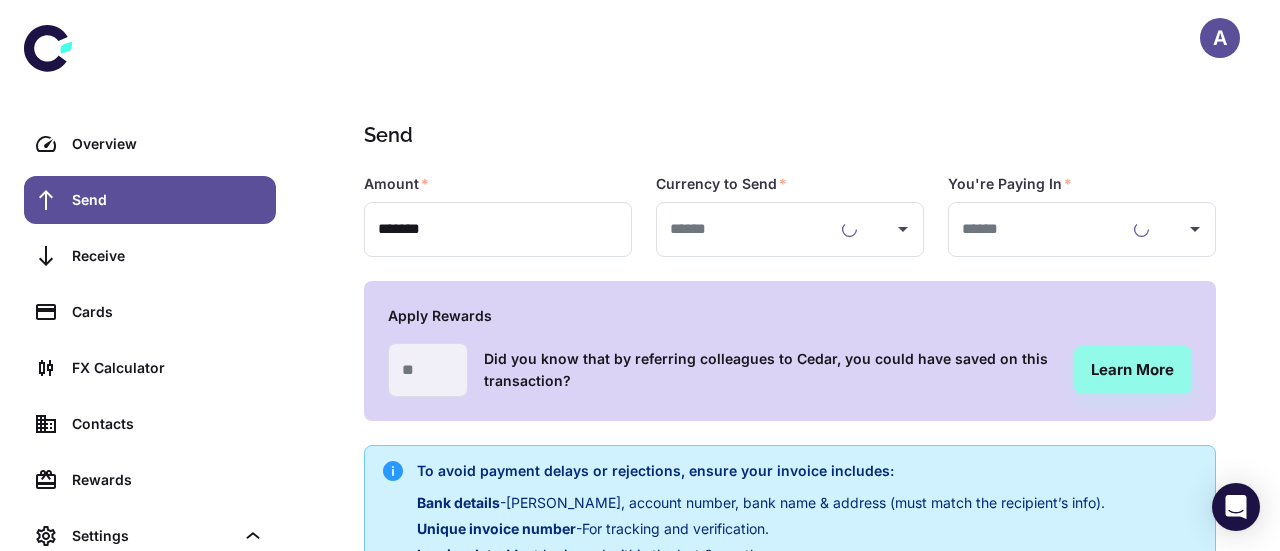 type on "**********" 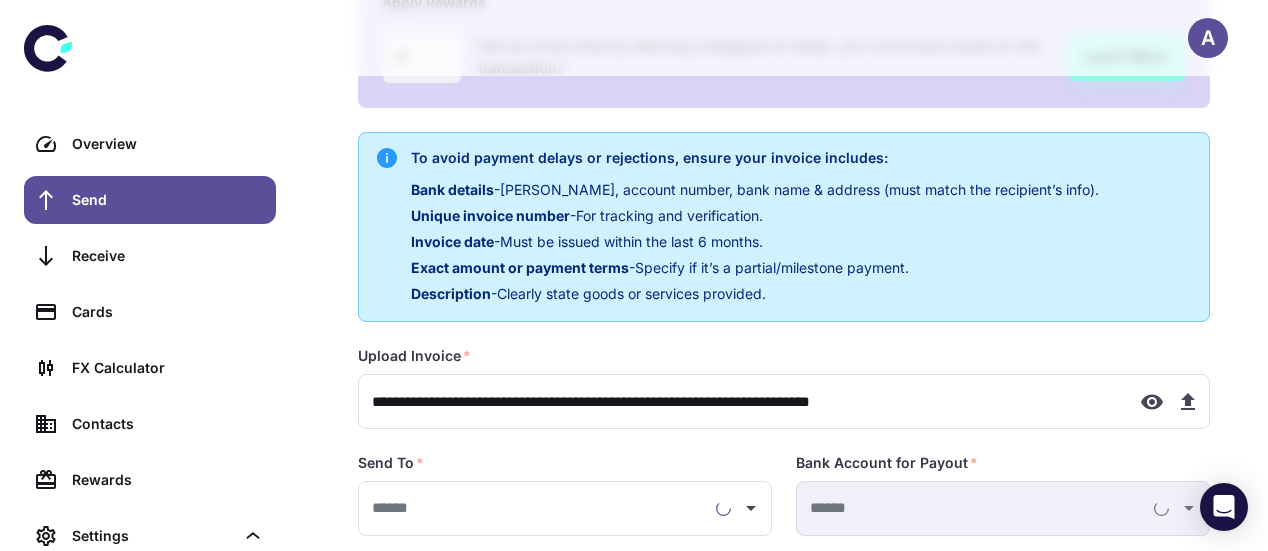 scroll, scrollTop: 314, scrollLeft: 0, axis: vertical 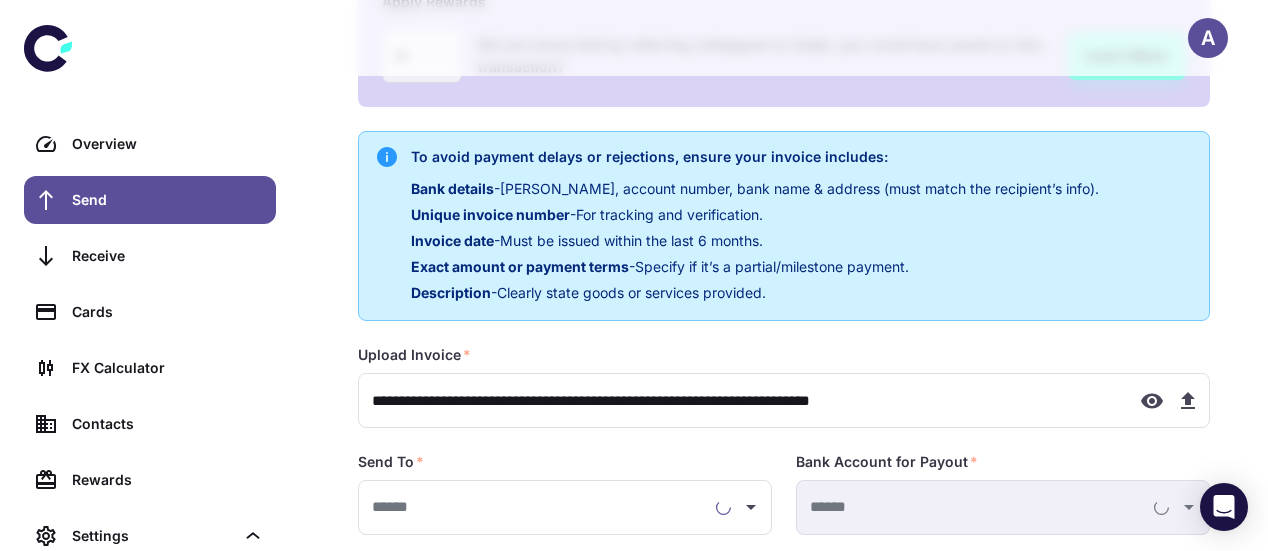 type on "**********" 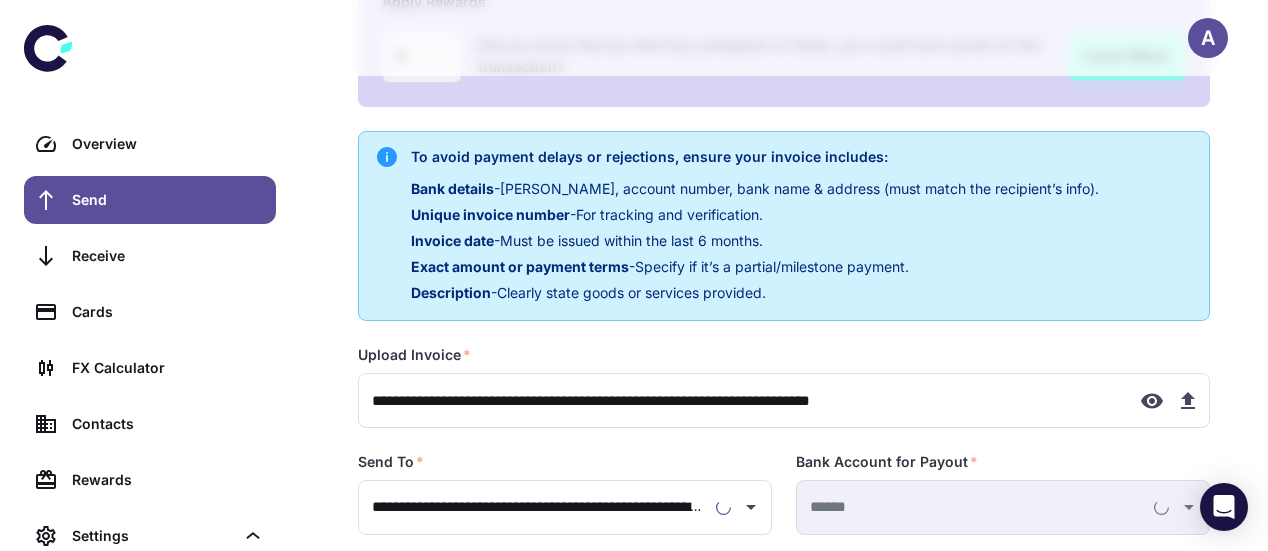 type on "**********" 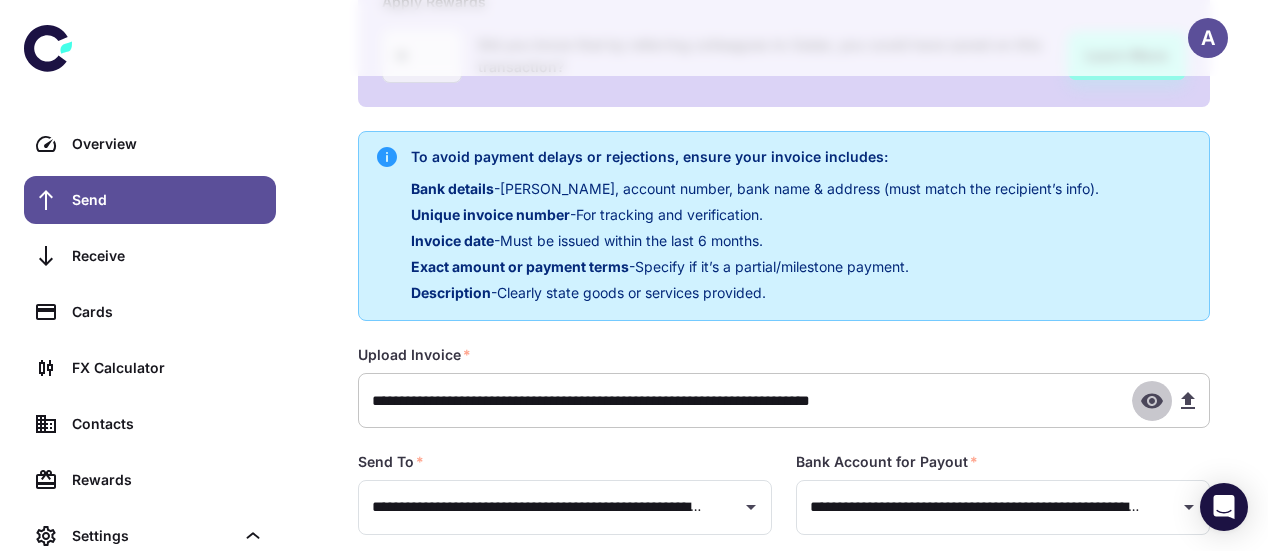 click 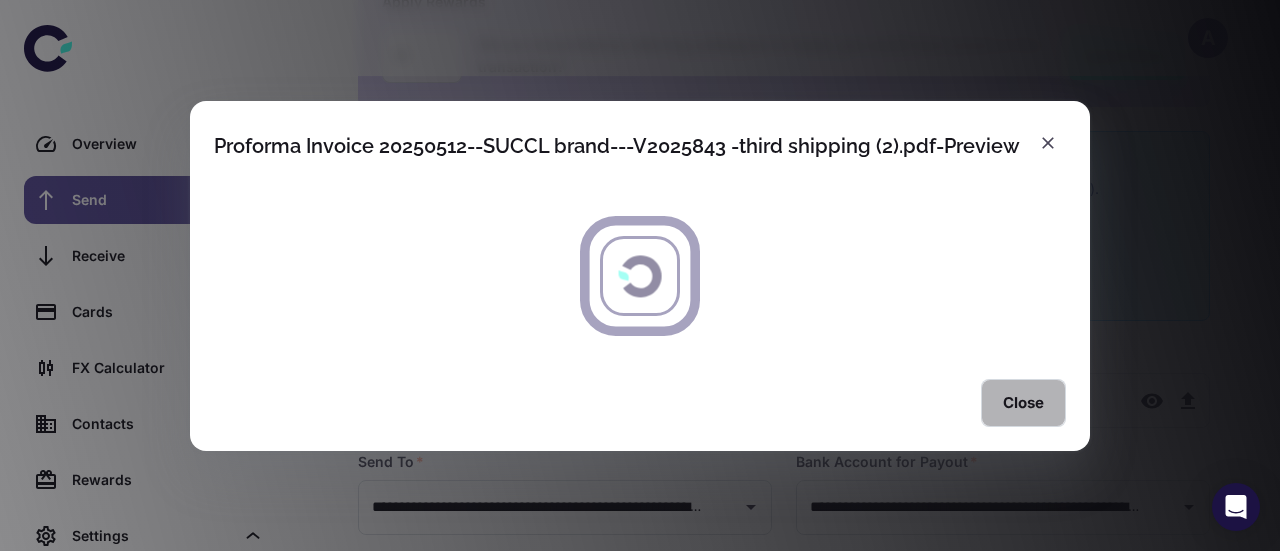 click on "Close" at bounding box center (1023, 403) 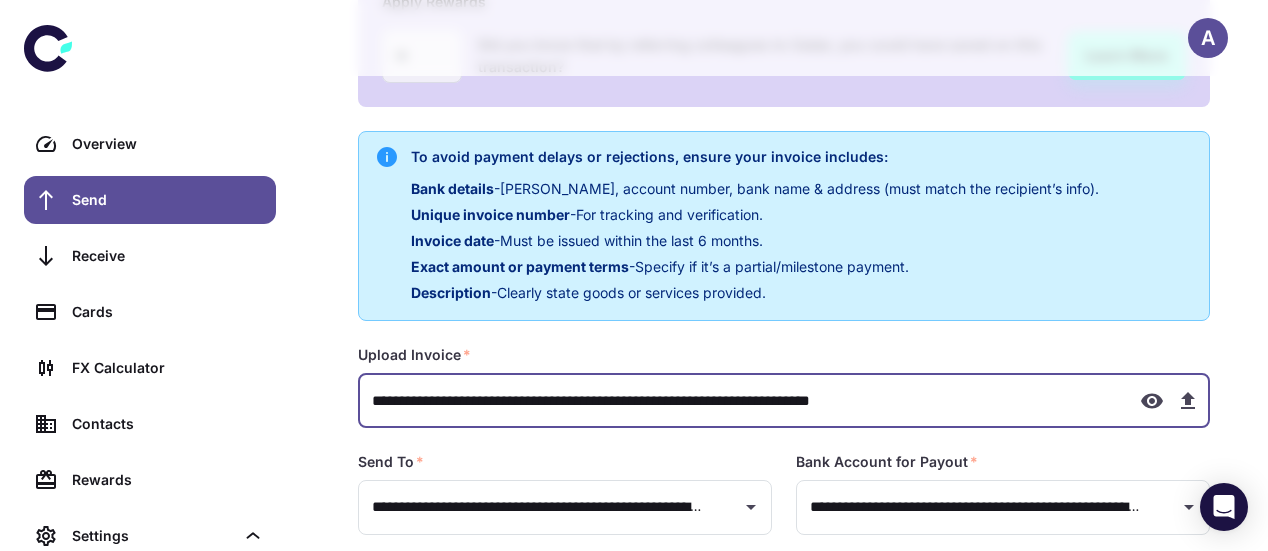 click on "**********" at bounding box center (741, 400) 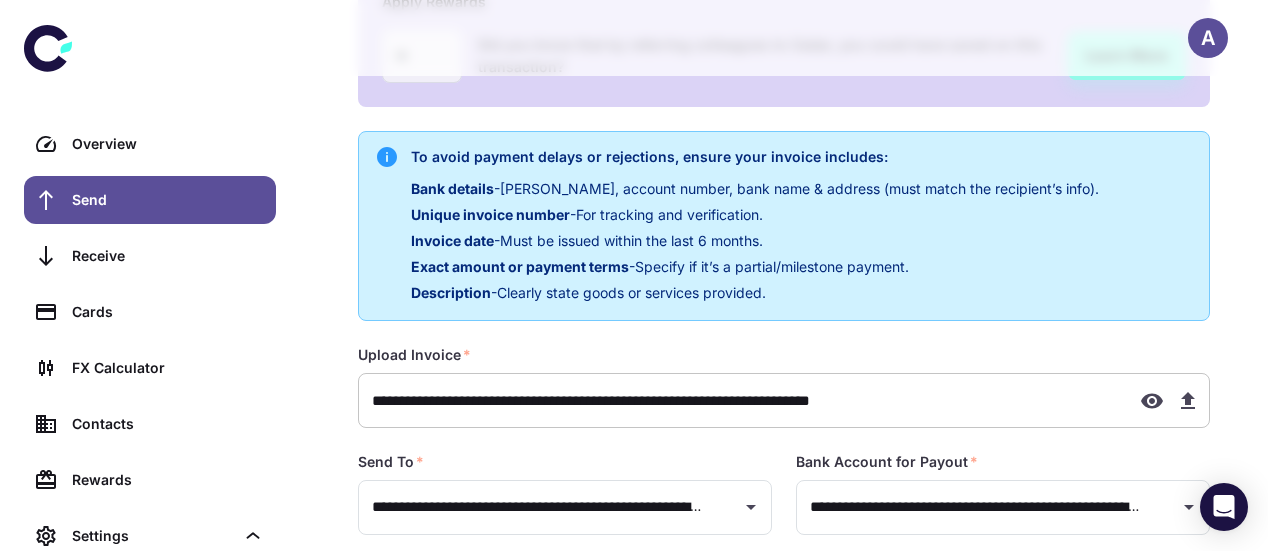 type on "**********" 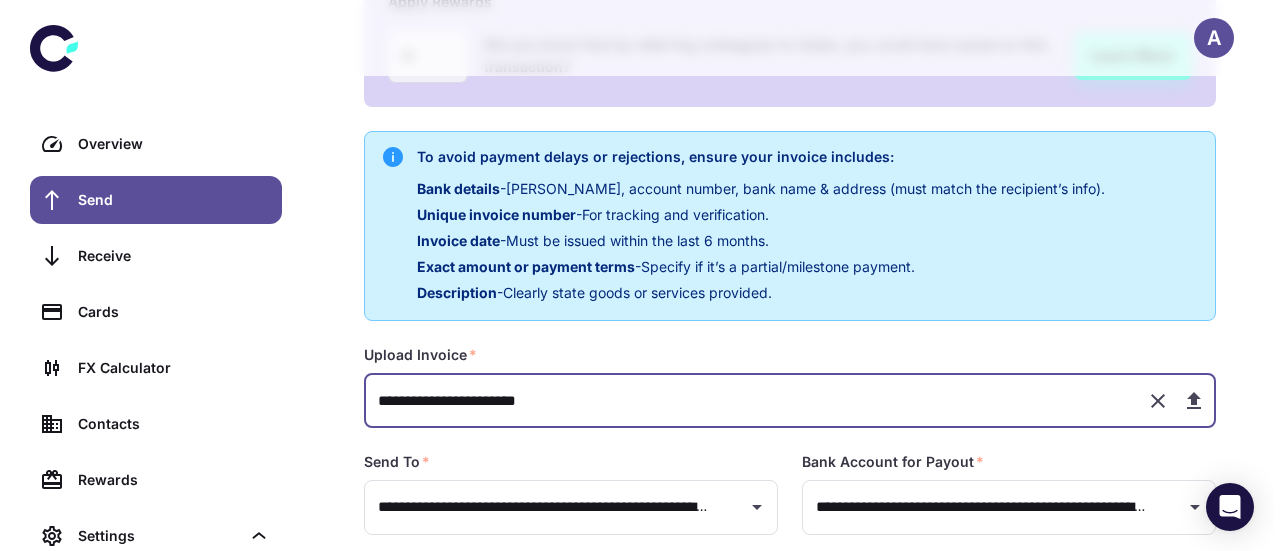 scroll, scrollTop: 515, scrollLeft: 0, axis: vertical 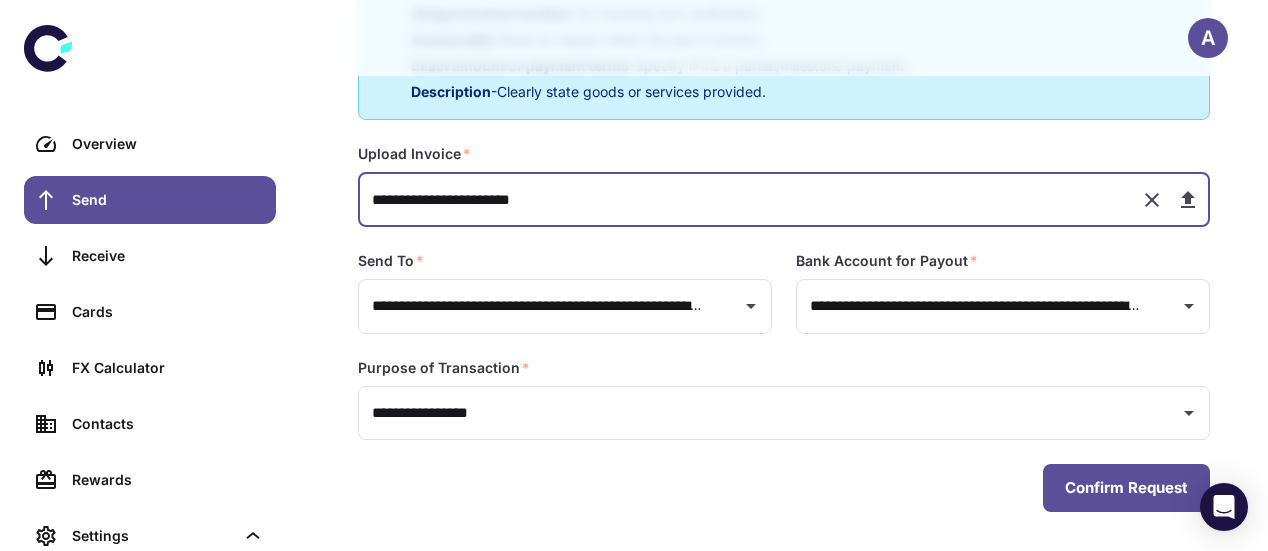 click on "Confirm Request" at bounding box center [1126, 488] 